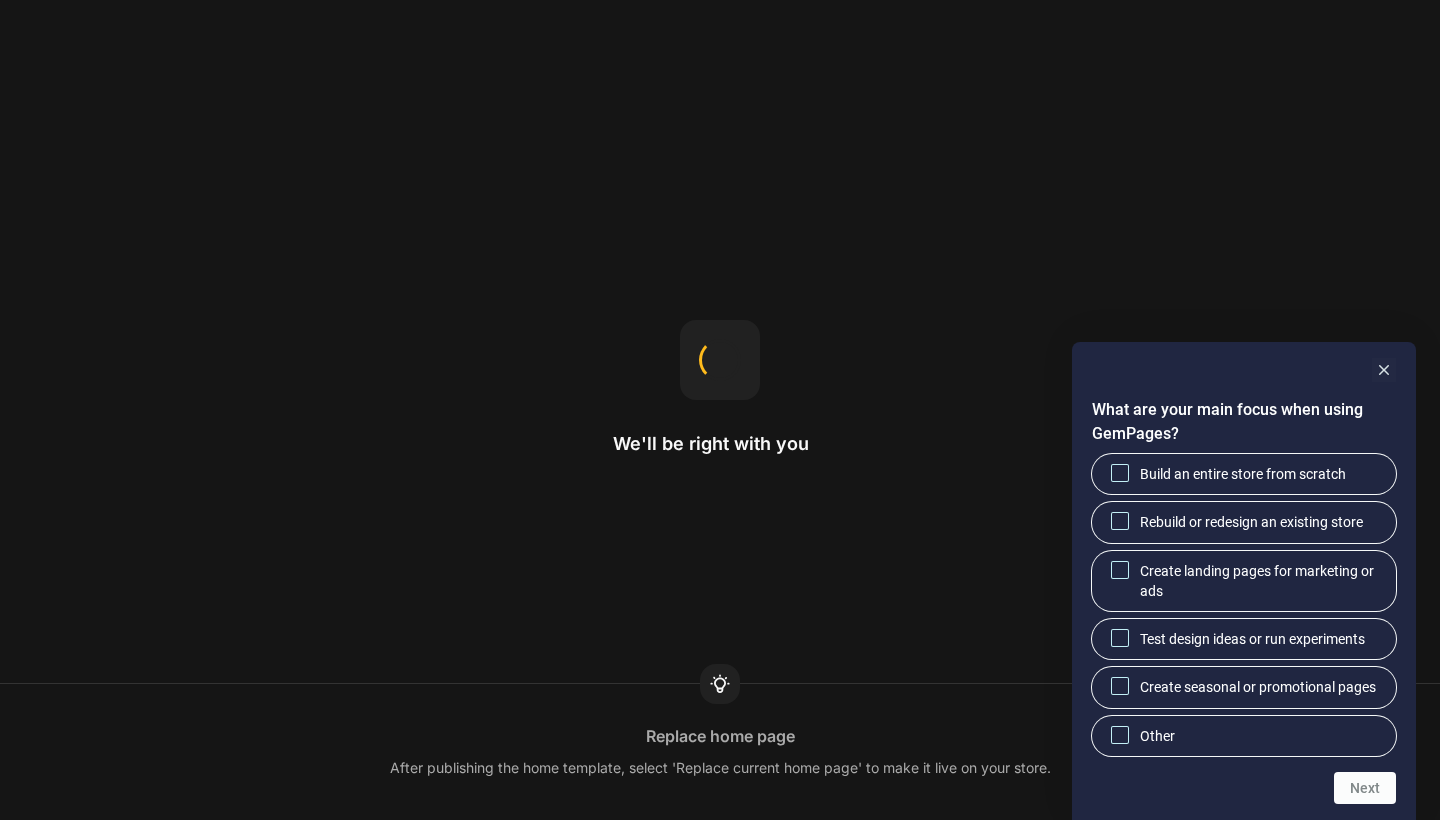 scroll, scrollTop: 0, scrollLeft: 0, axis: both 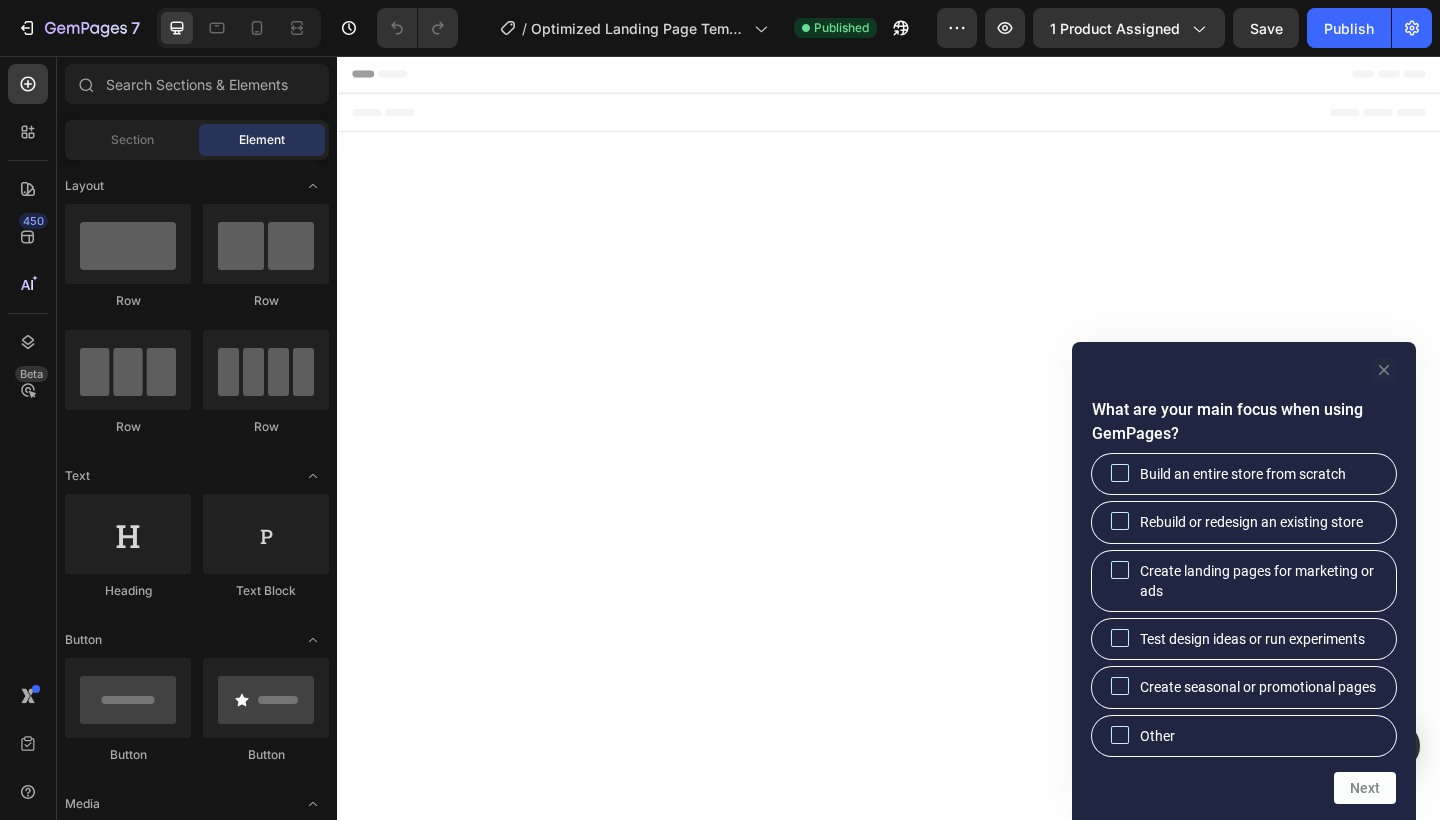 click 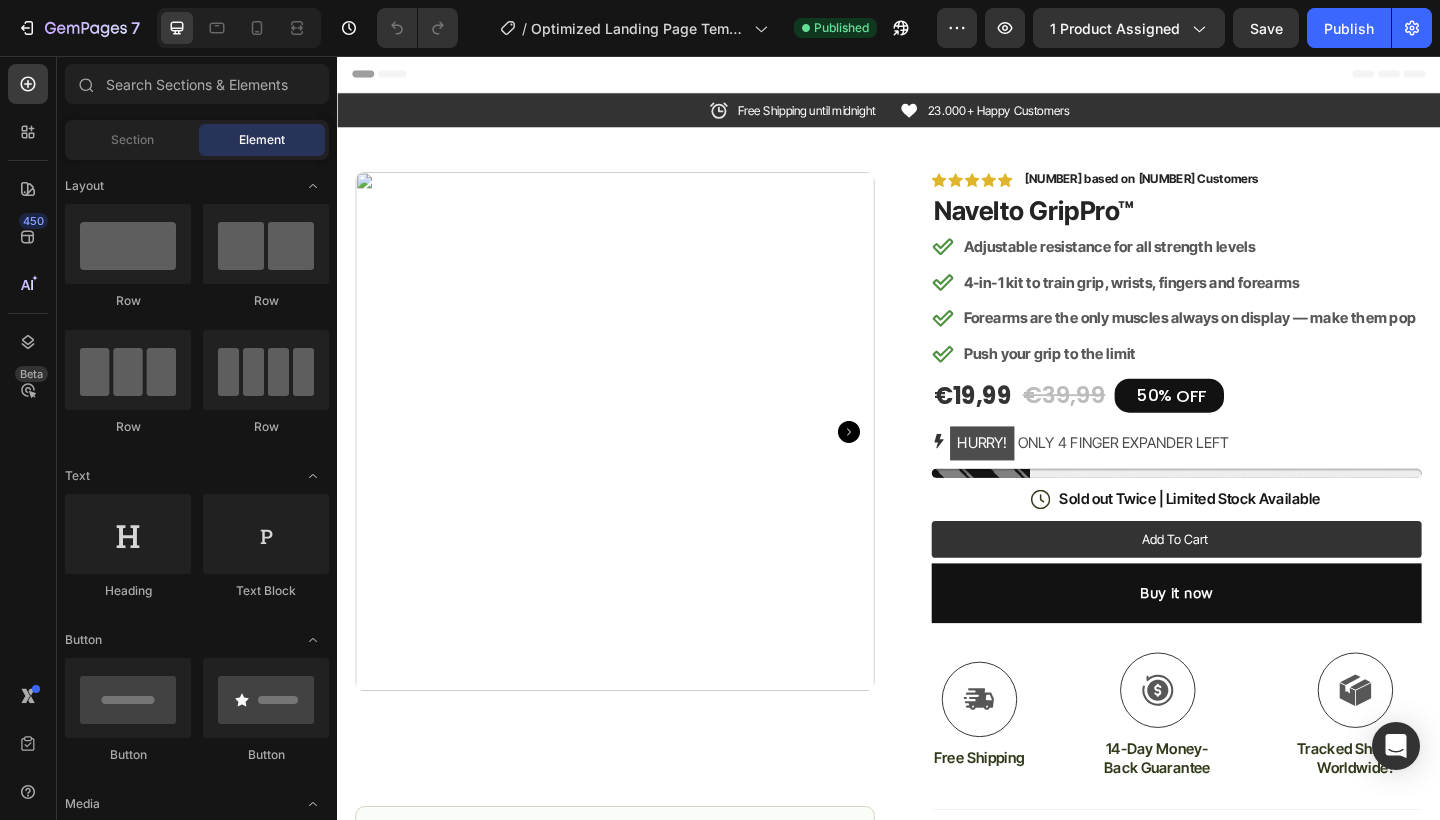 scroll, scrollTop: 0, scrollLeft: 0, axis: both 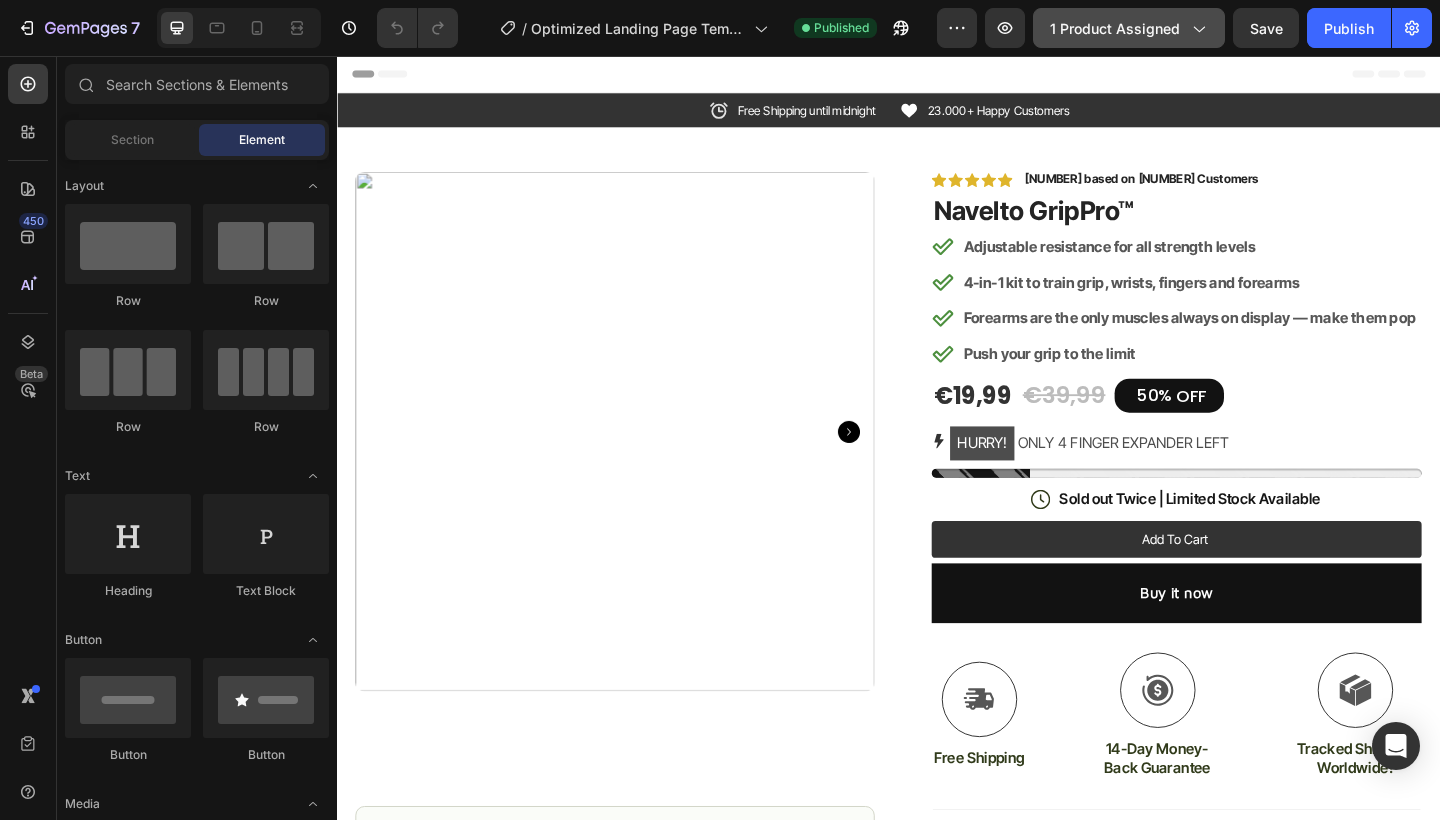 click on "1 product assigned" 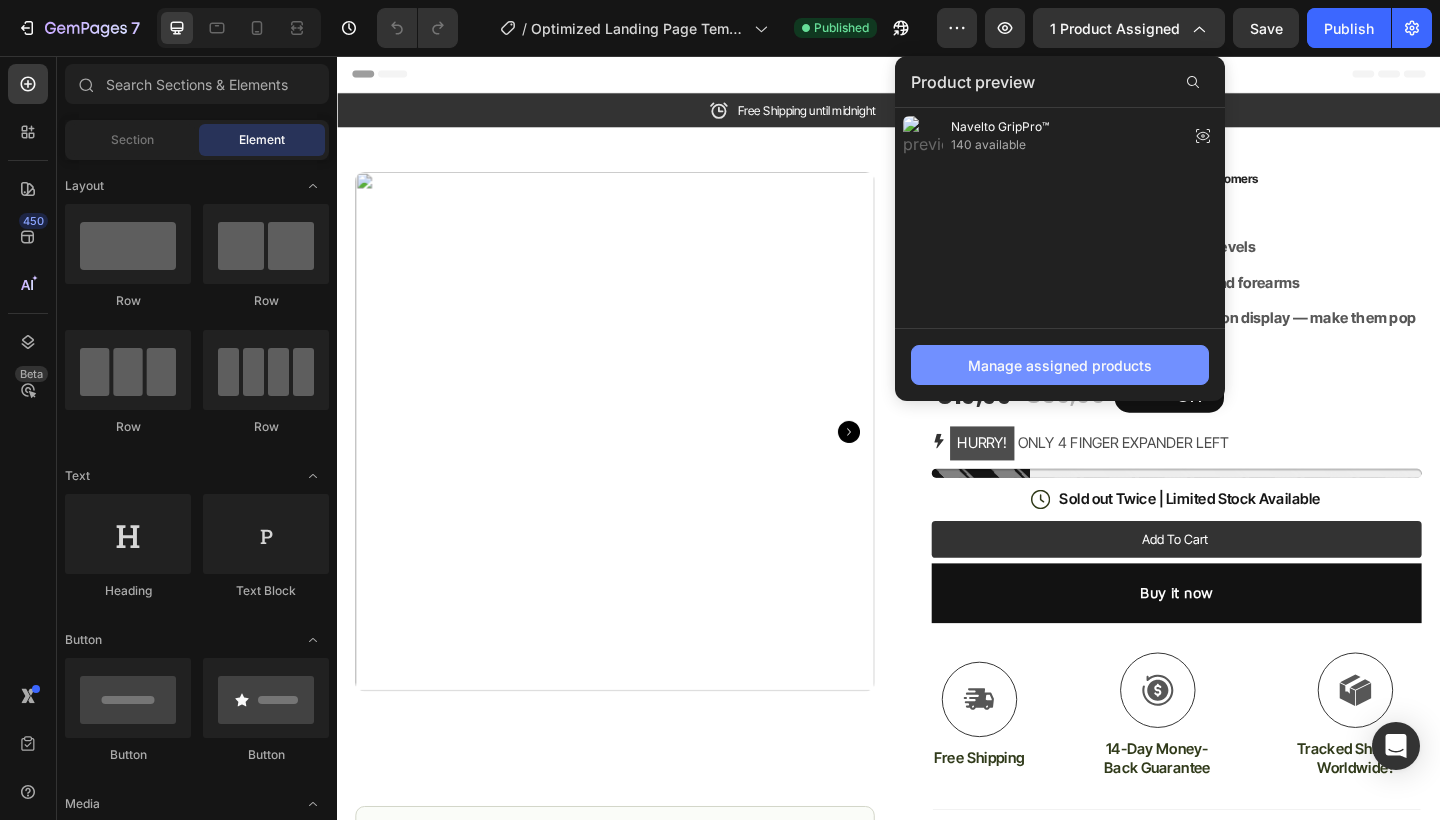 click on "Manage assigned products" at bounding box center [1060, 365] 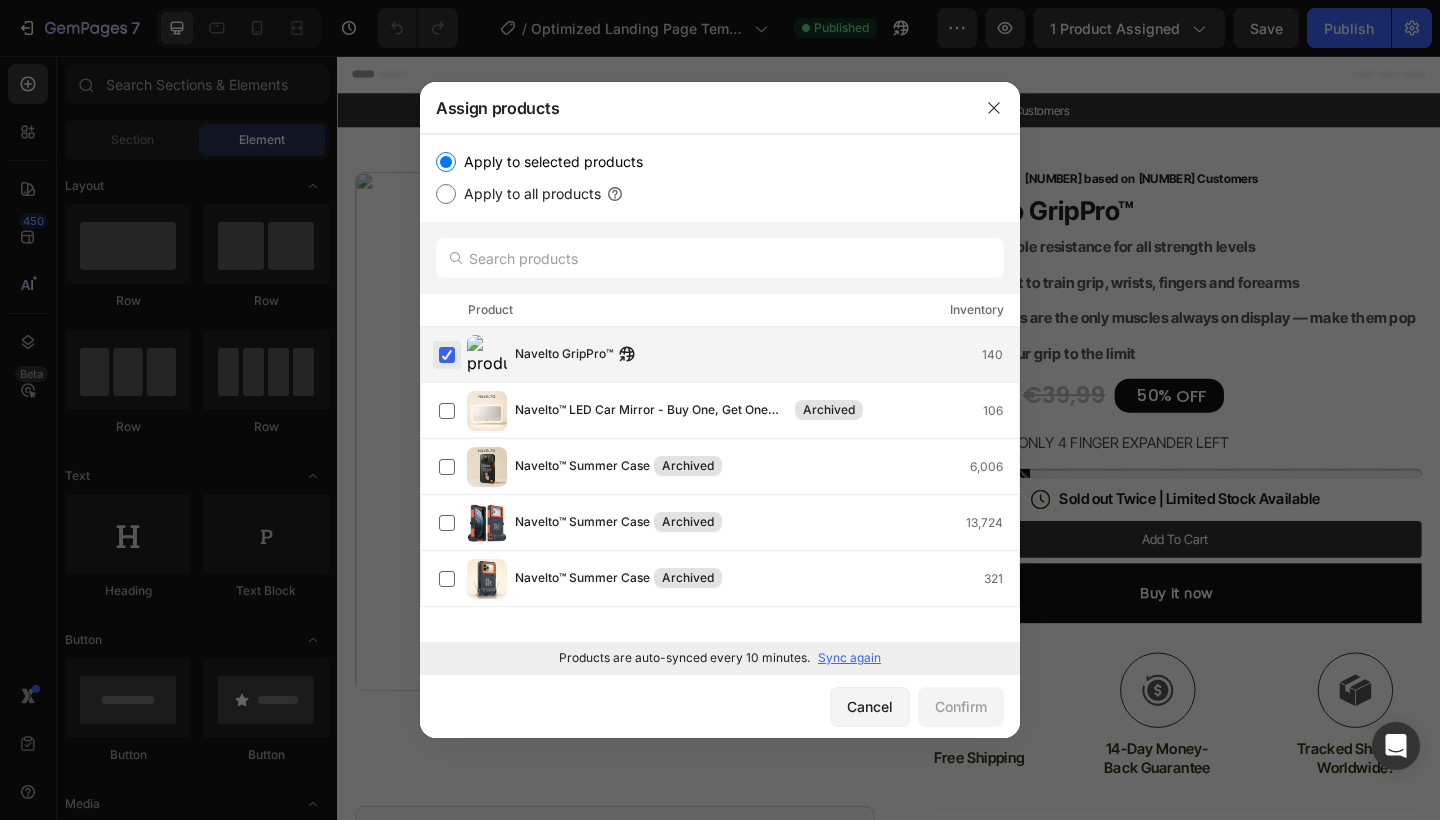 click at bounding box center (447, 355) 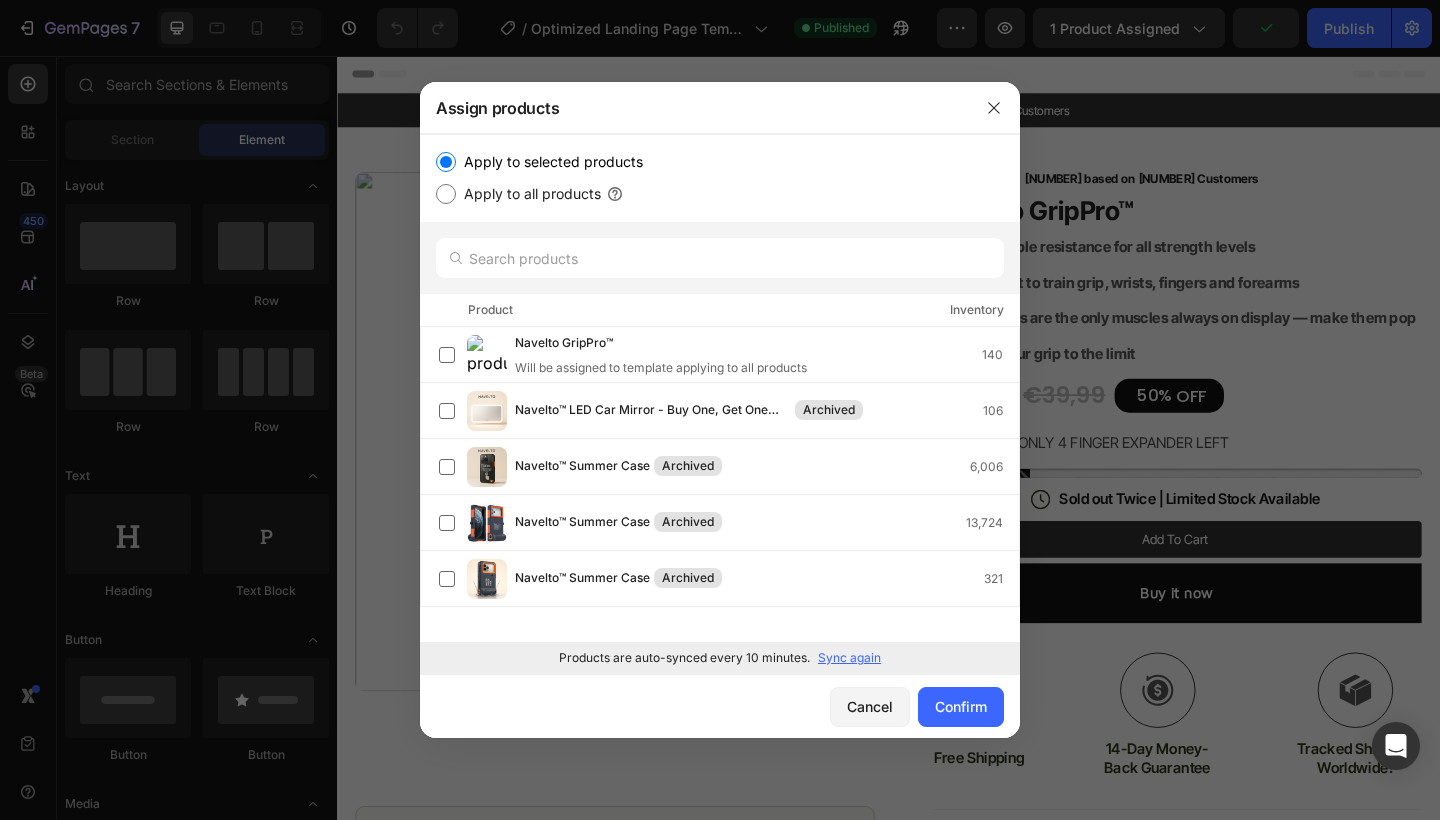 click on "Sync again" at bounding box center (849, 658) 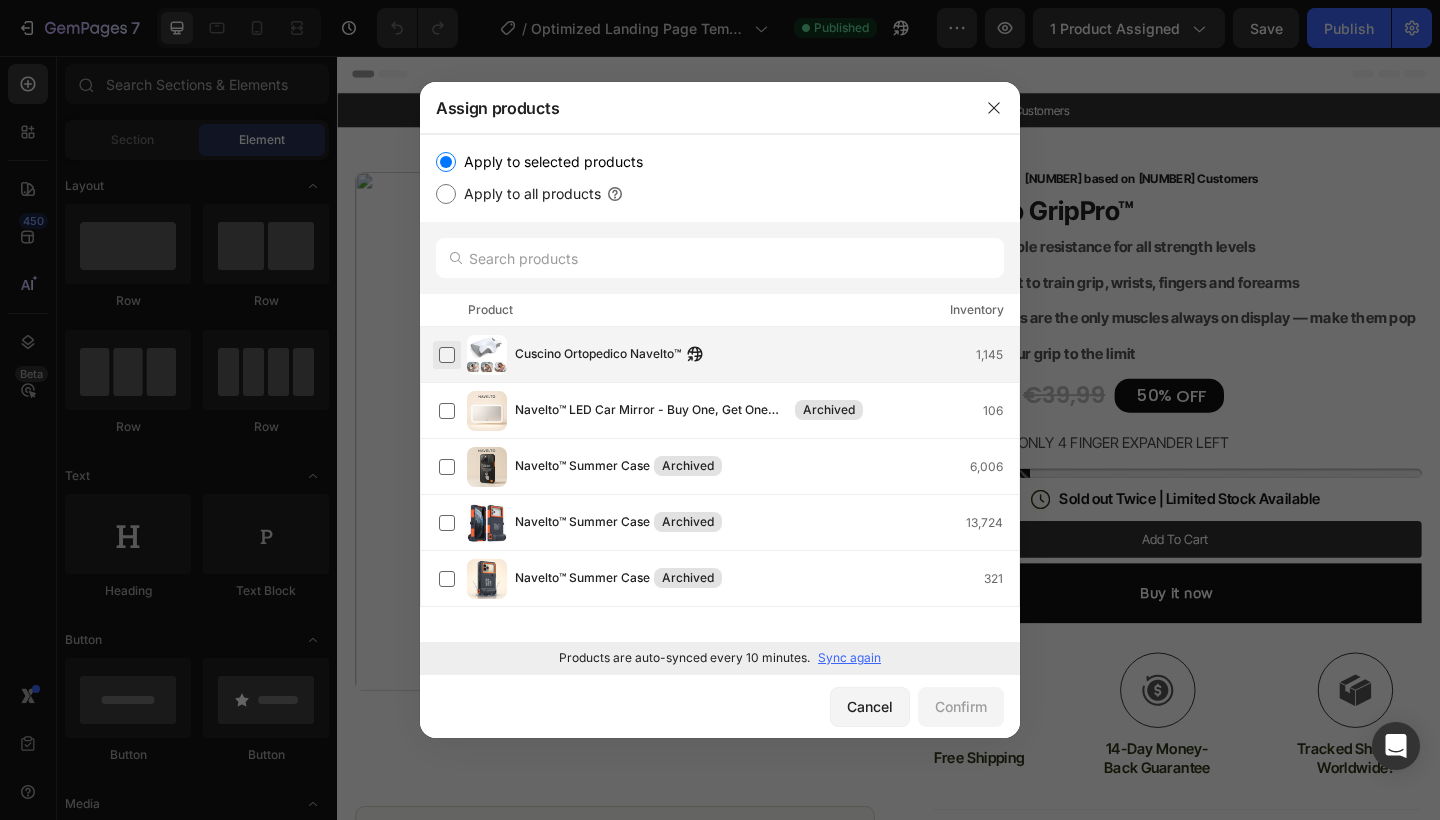 click at bounding box center [447, 355] 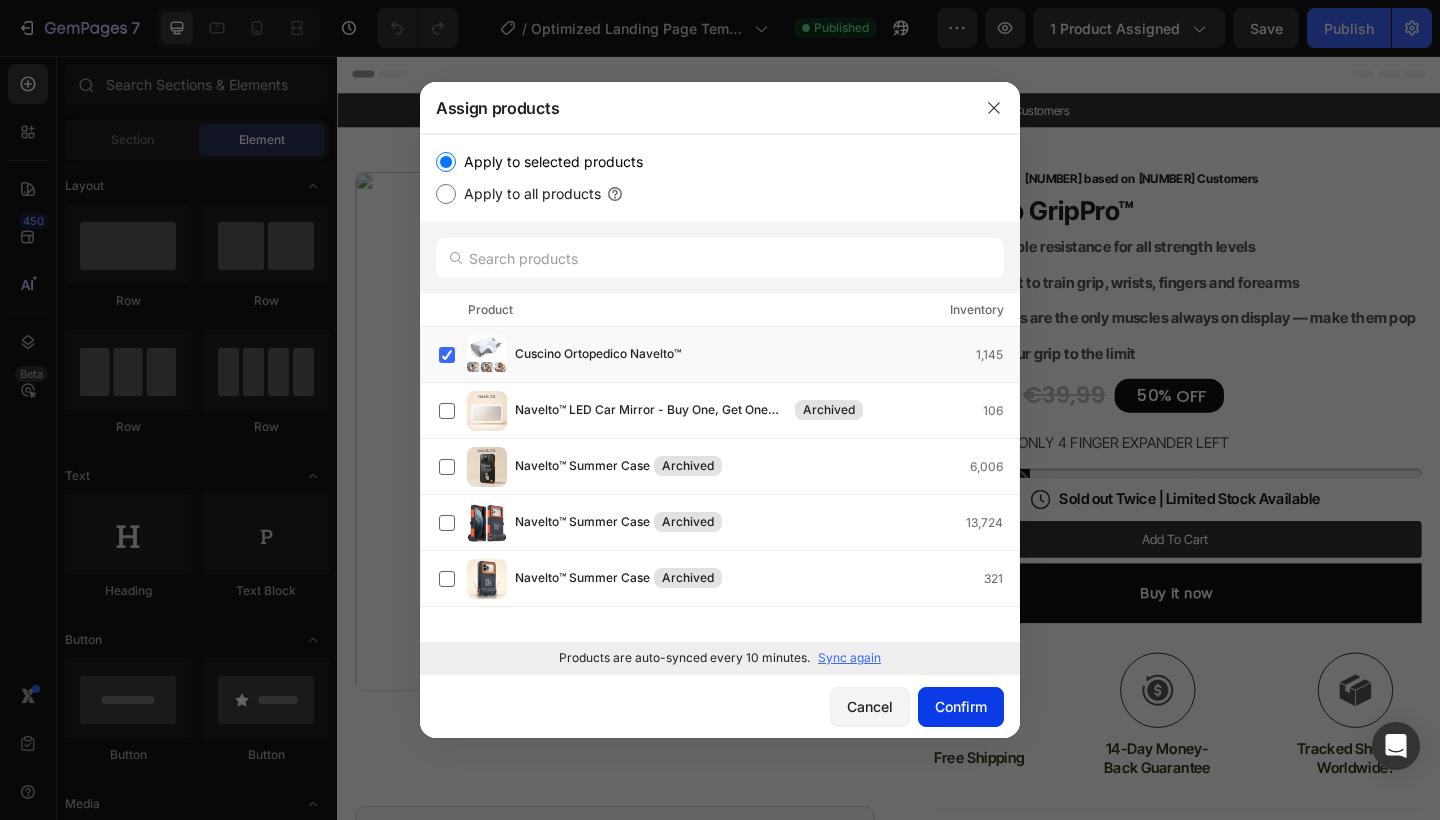 click on "Confirm" at bounding box center (961, 706) 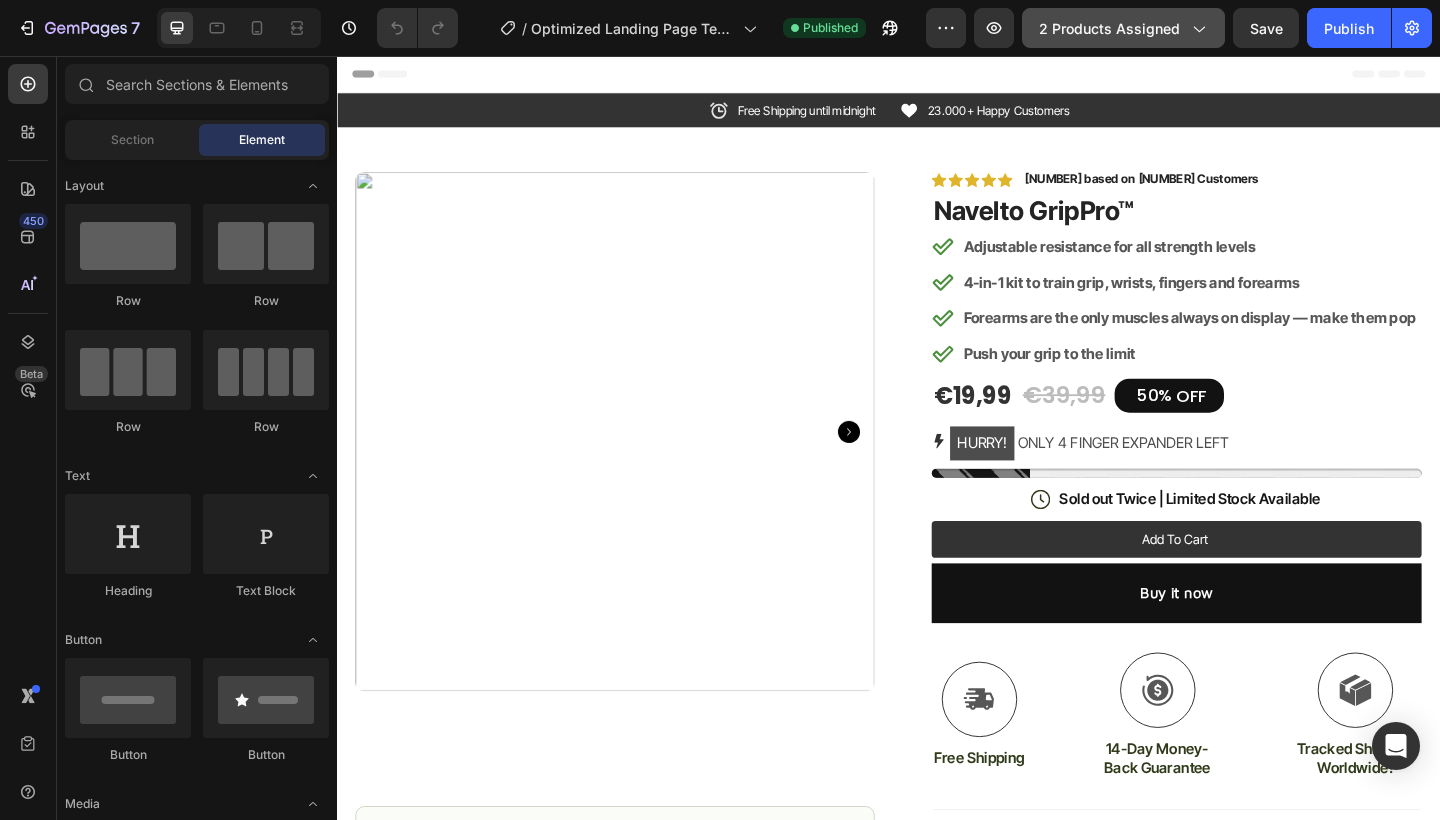 click on "2 products assigned" at bounding box center (1123, 28) 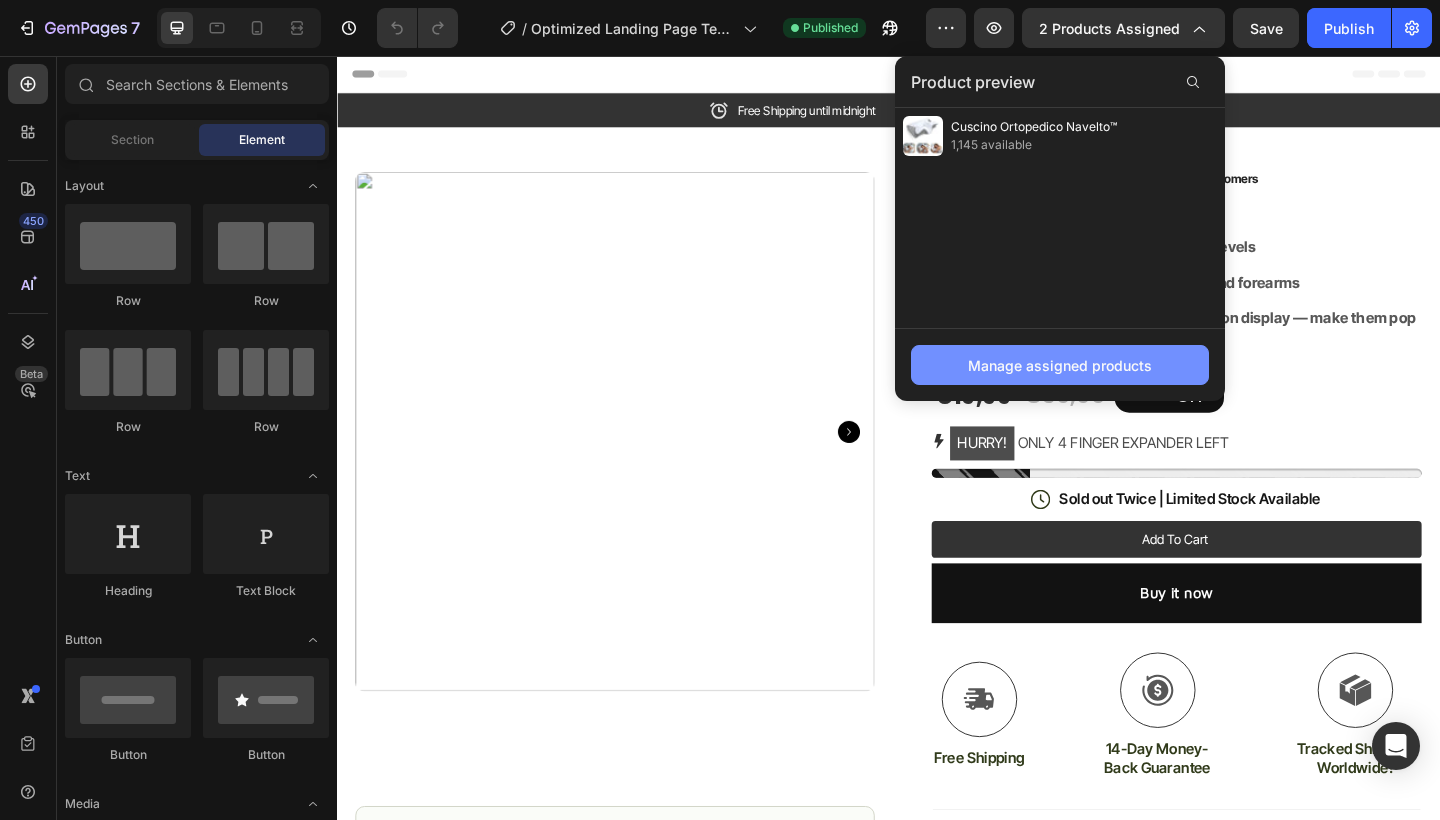 click on "Manage assigned products" at bounding box center [1060, 365] 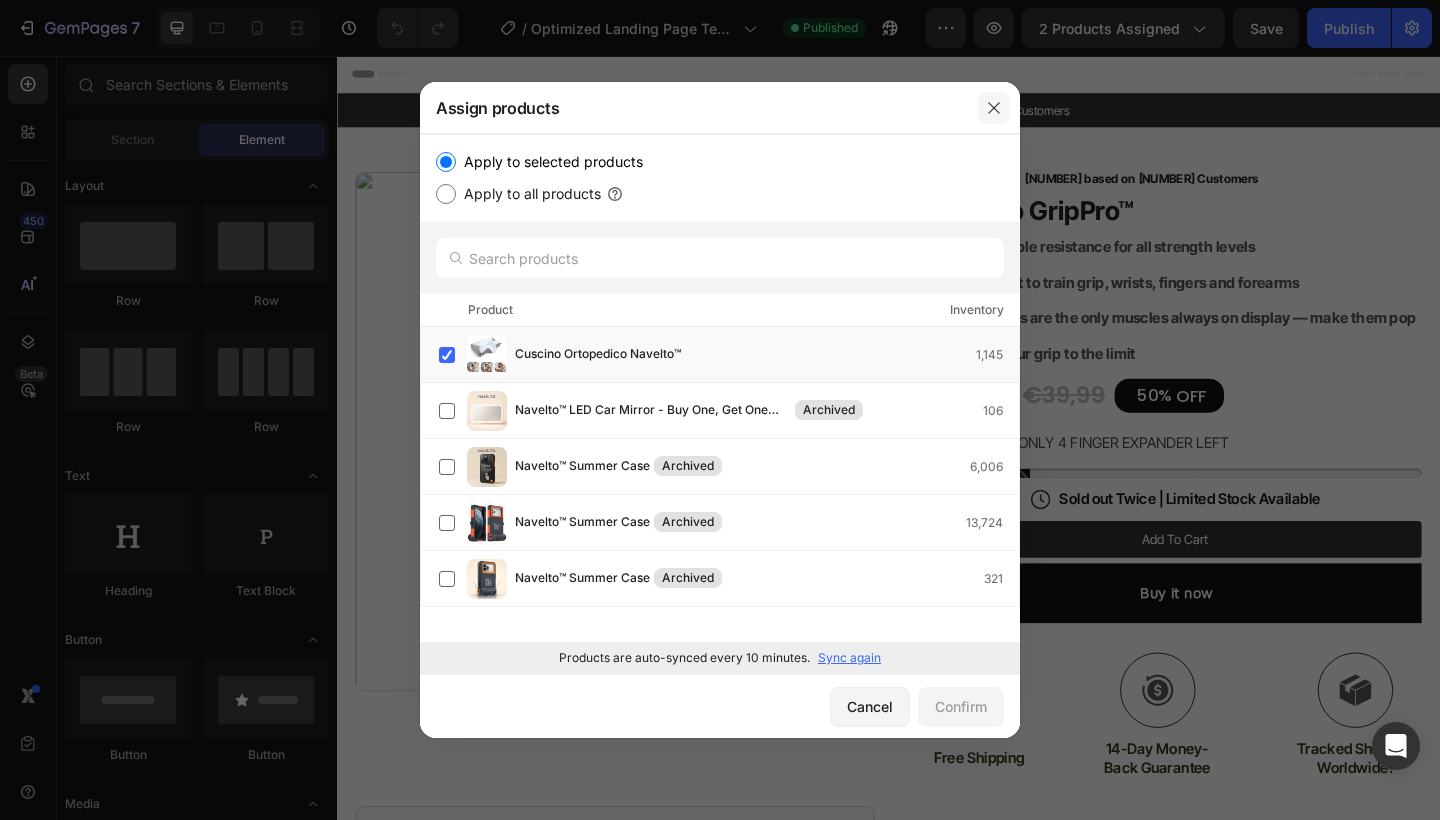 click at bounding box center [994, 108] 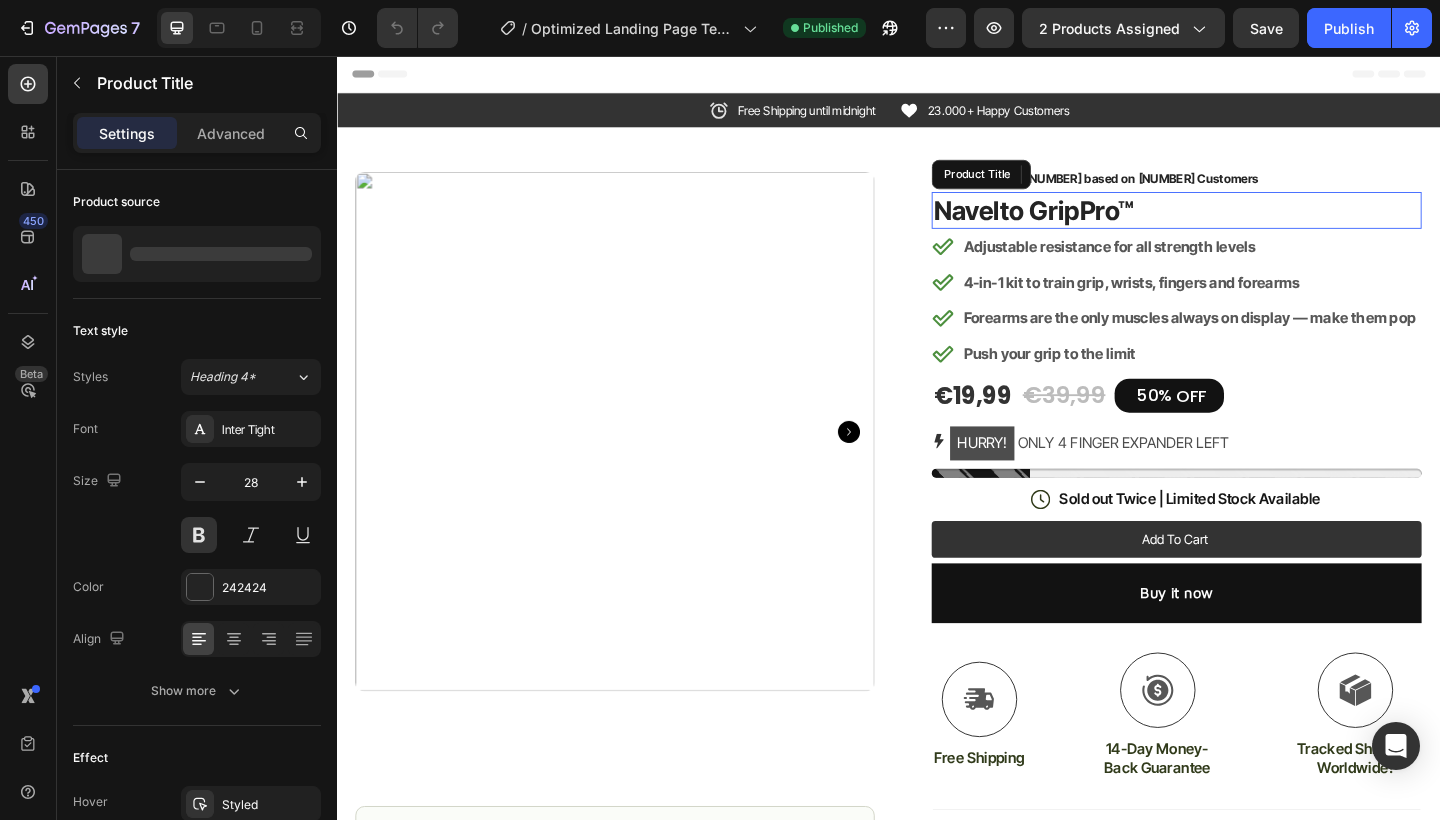 click on "Navelto GripPro™" at bounding box center (1250, 224) 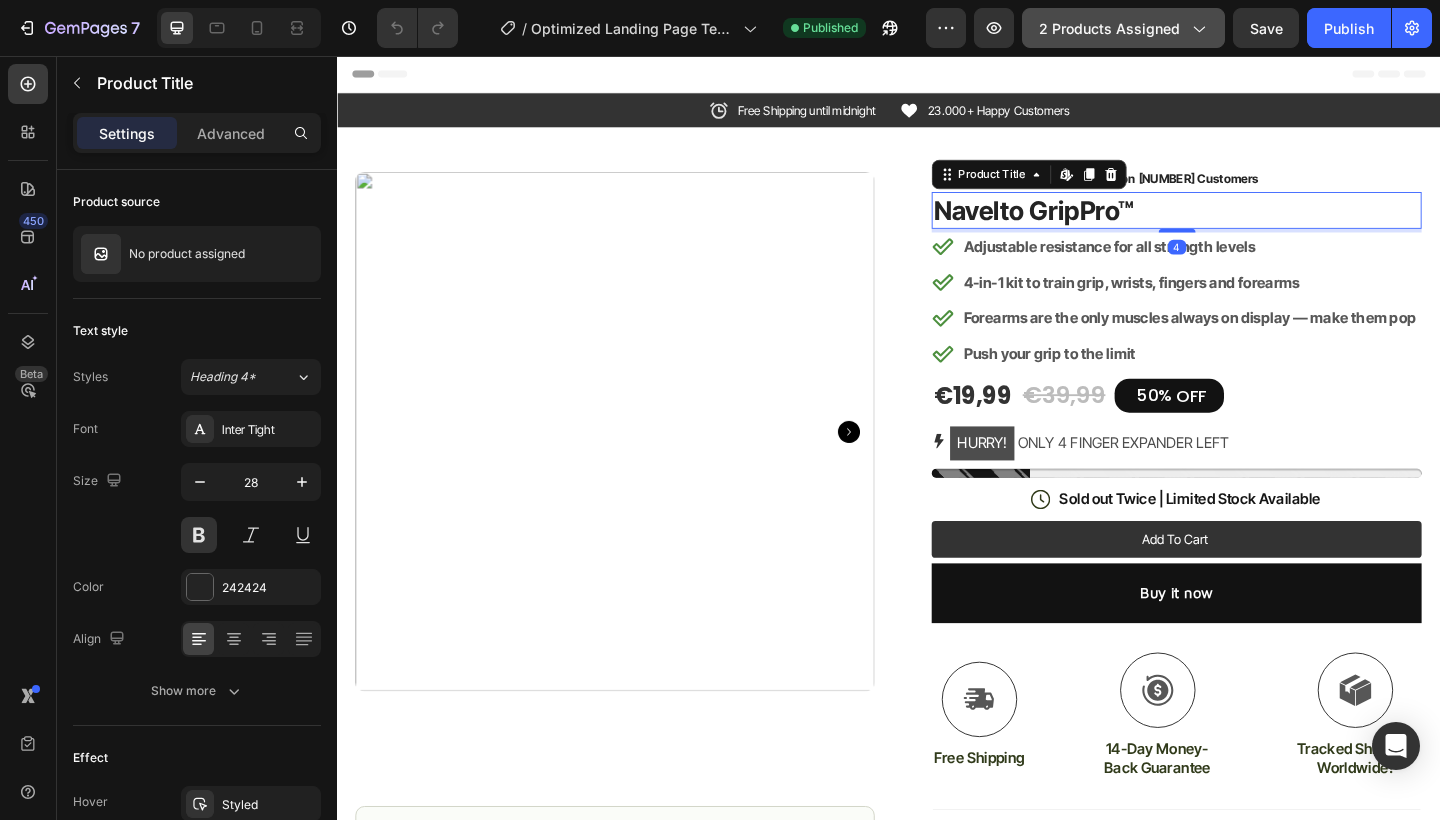 click 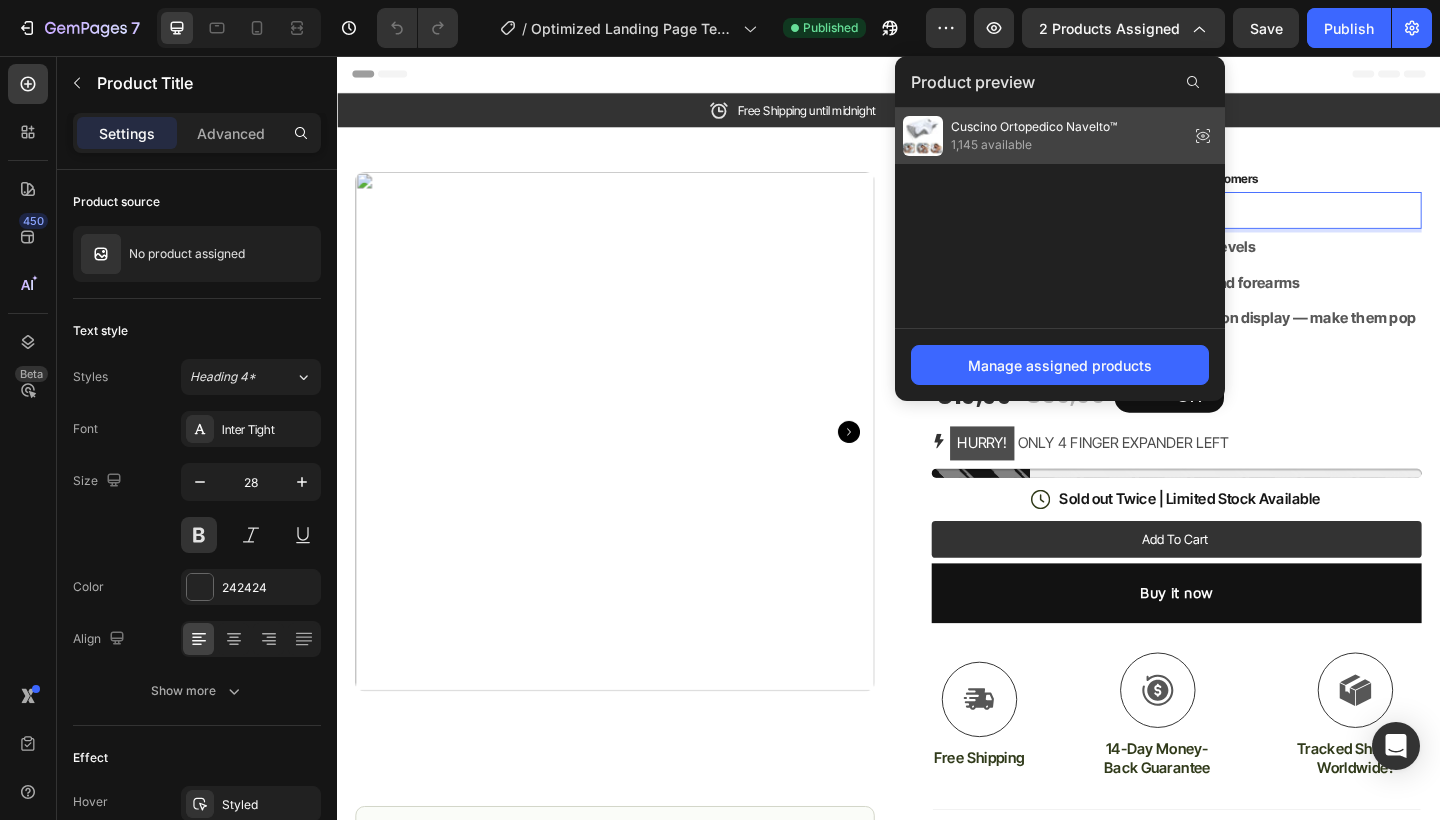click on "1,145 available" at bounding box center (1034, 145) 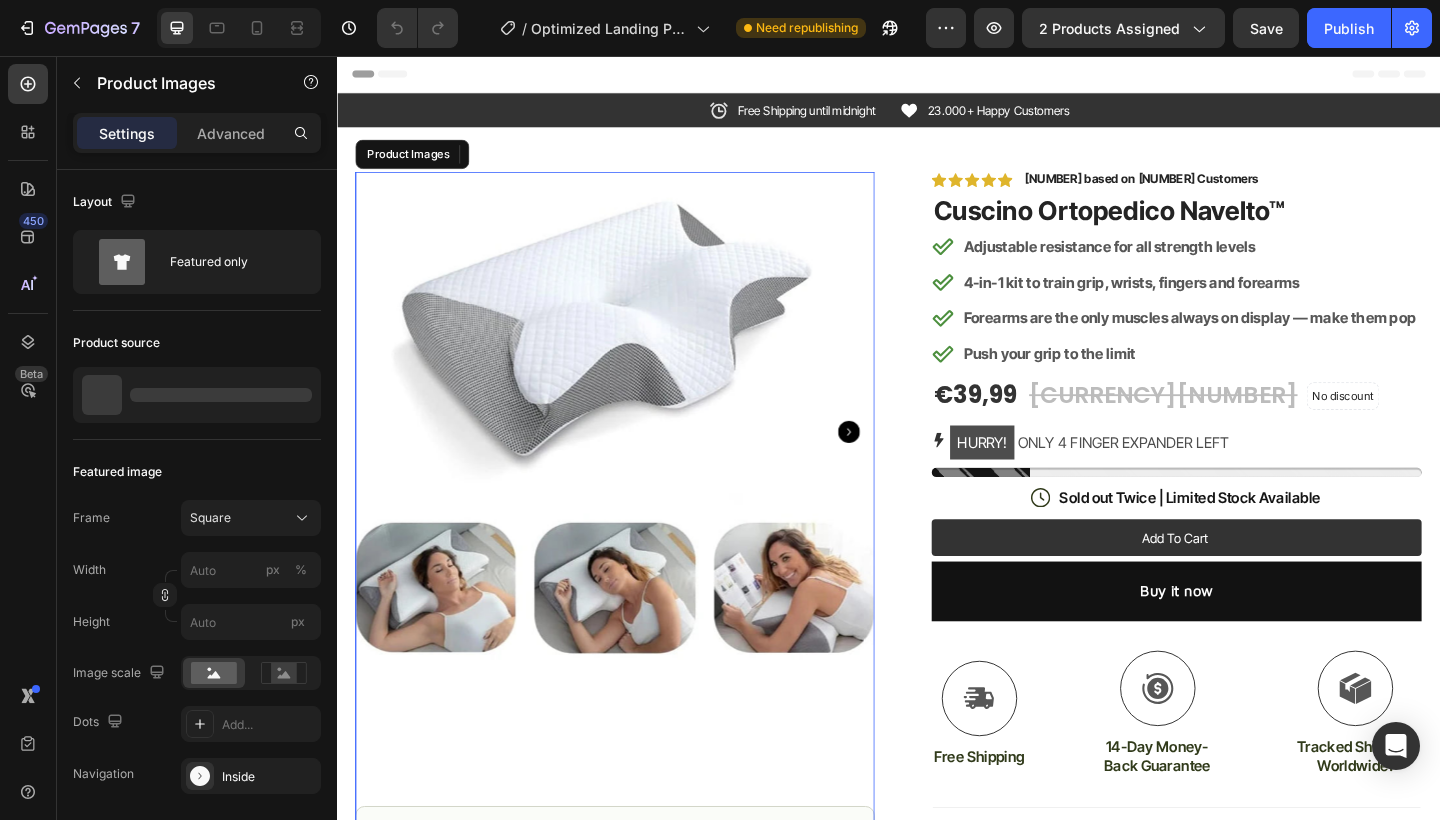 click 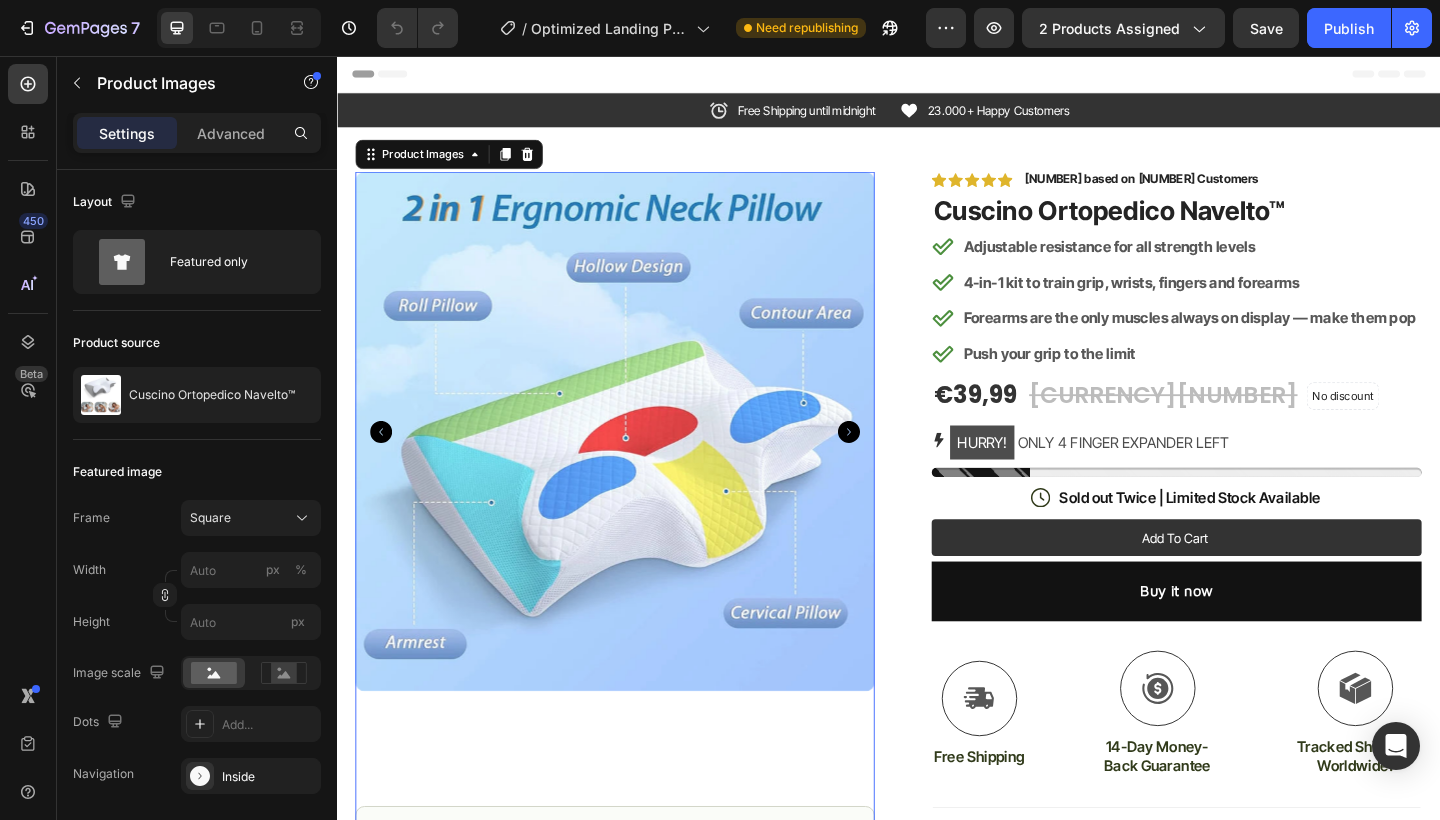 click 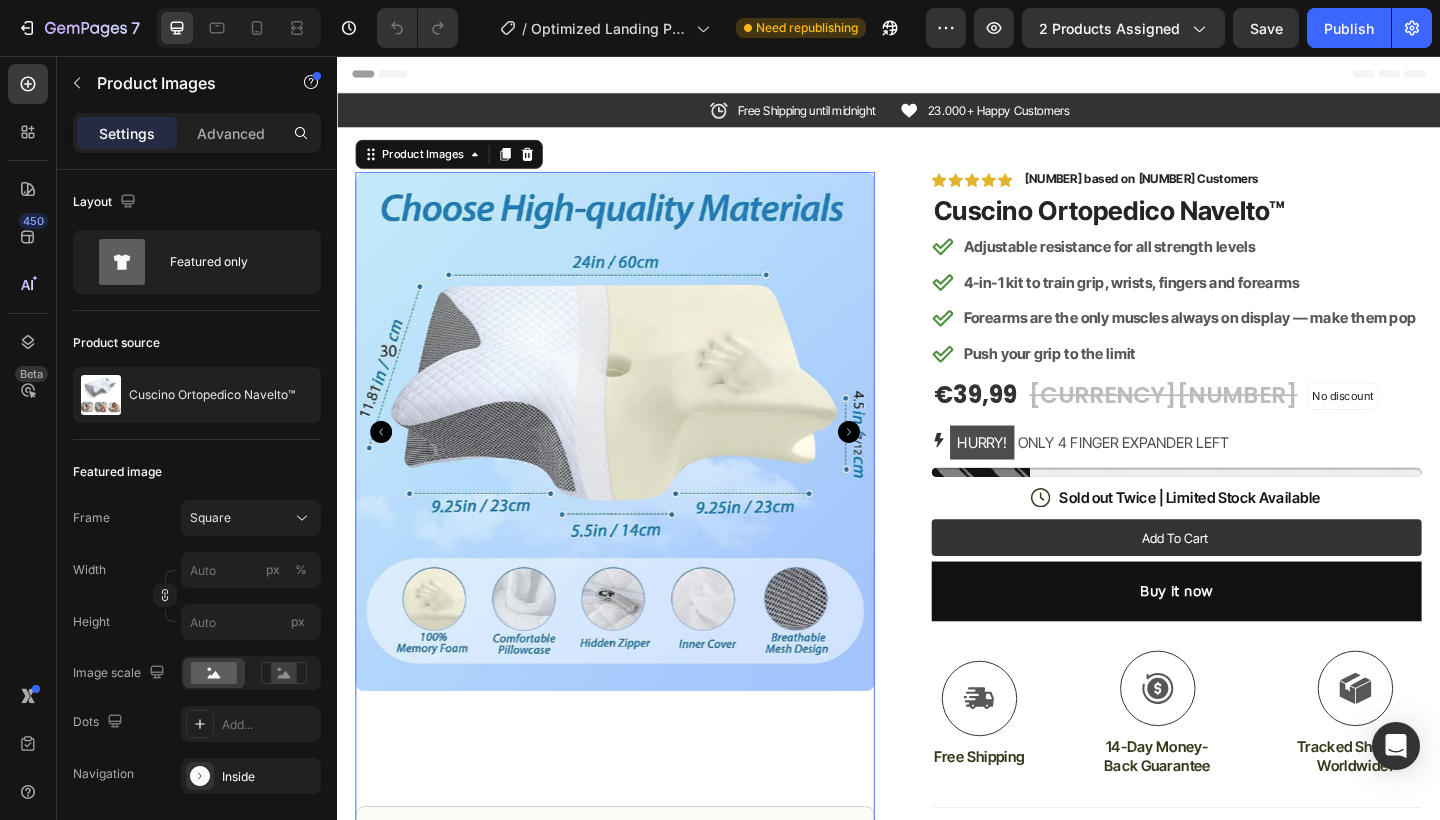 click 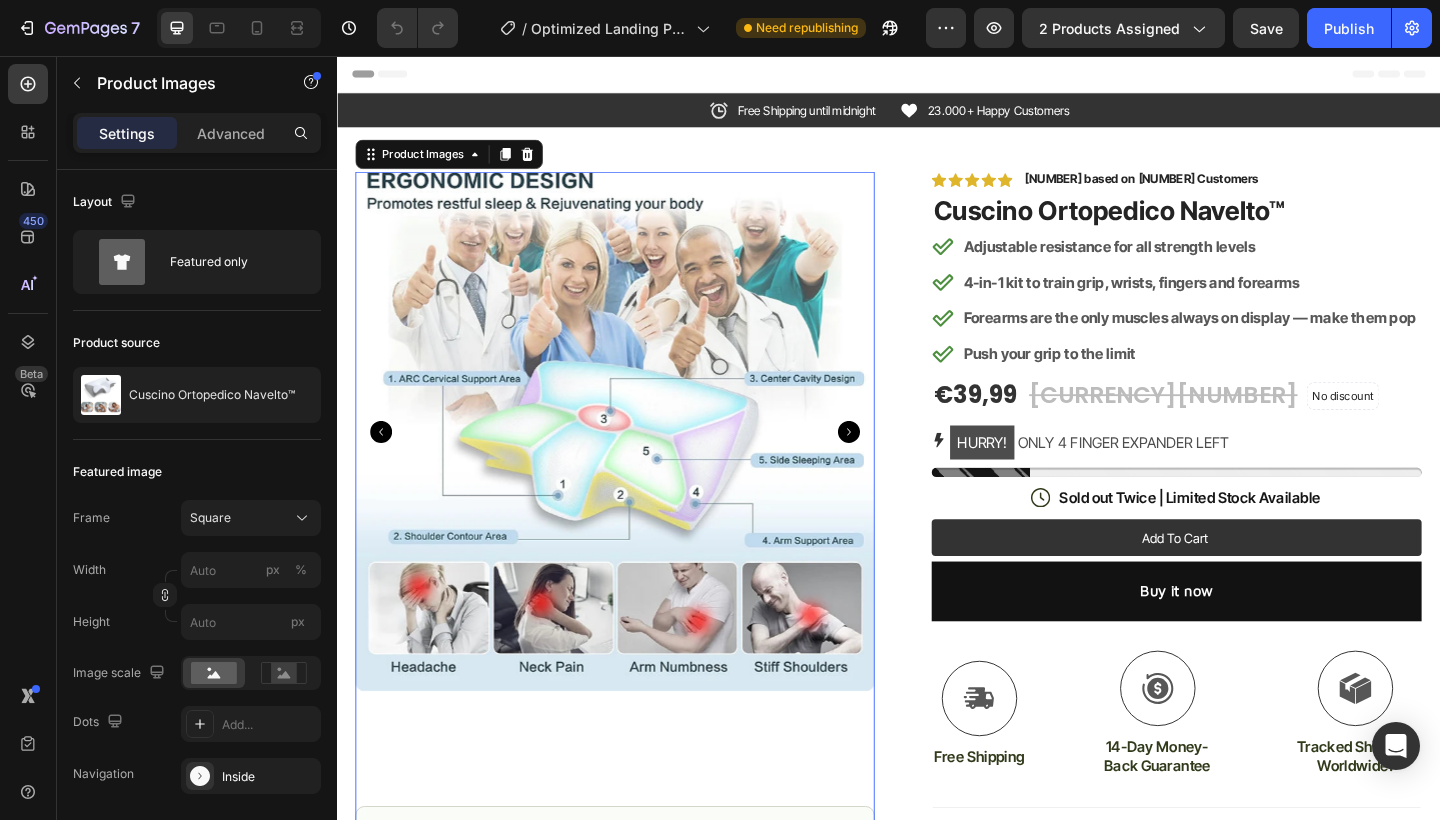 click 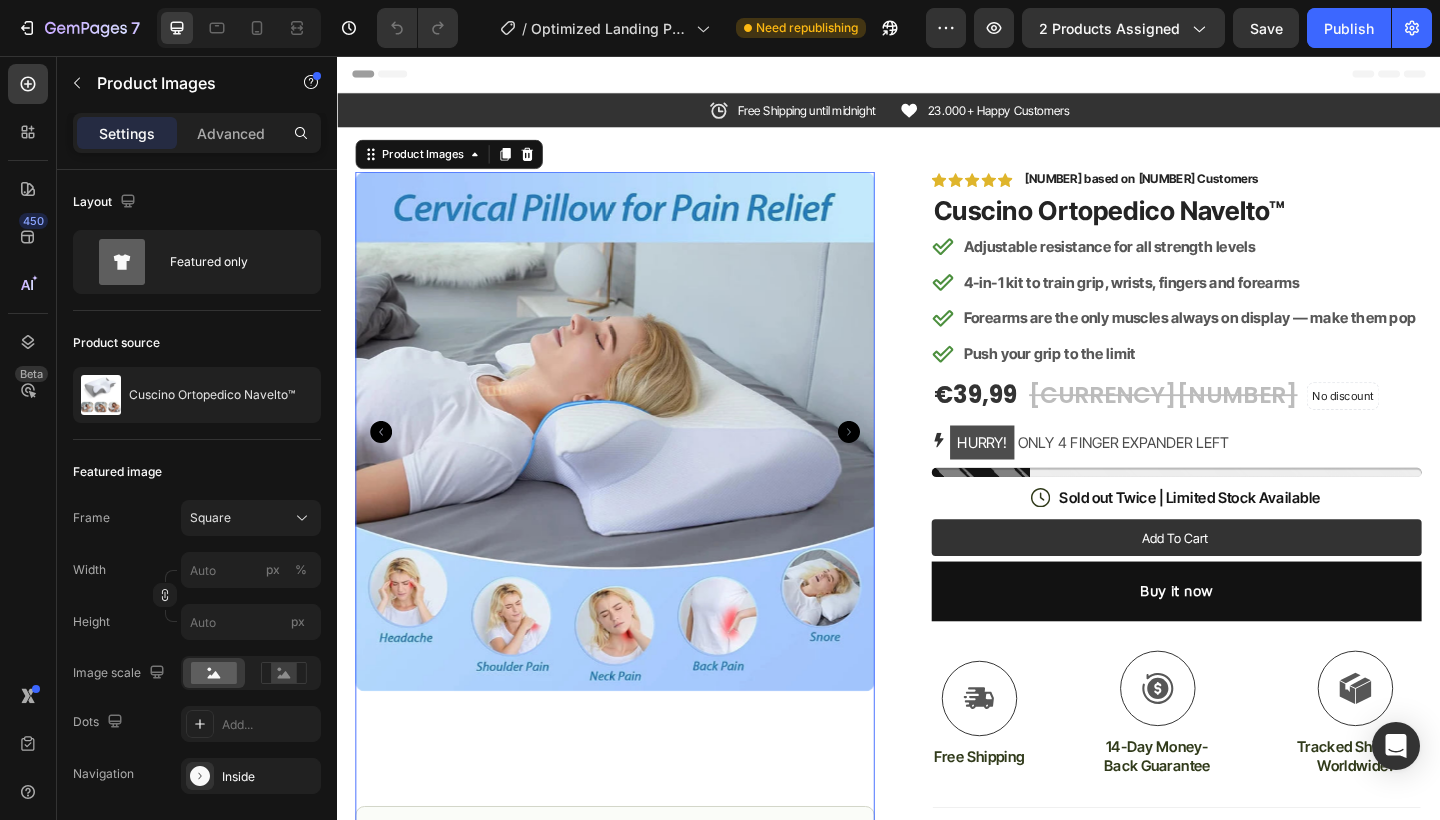 click 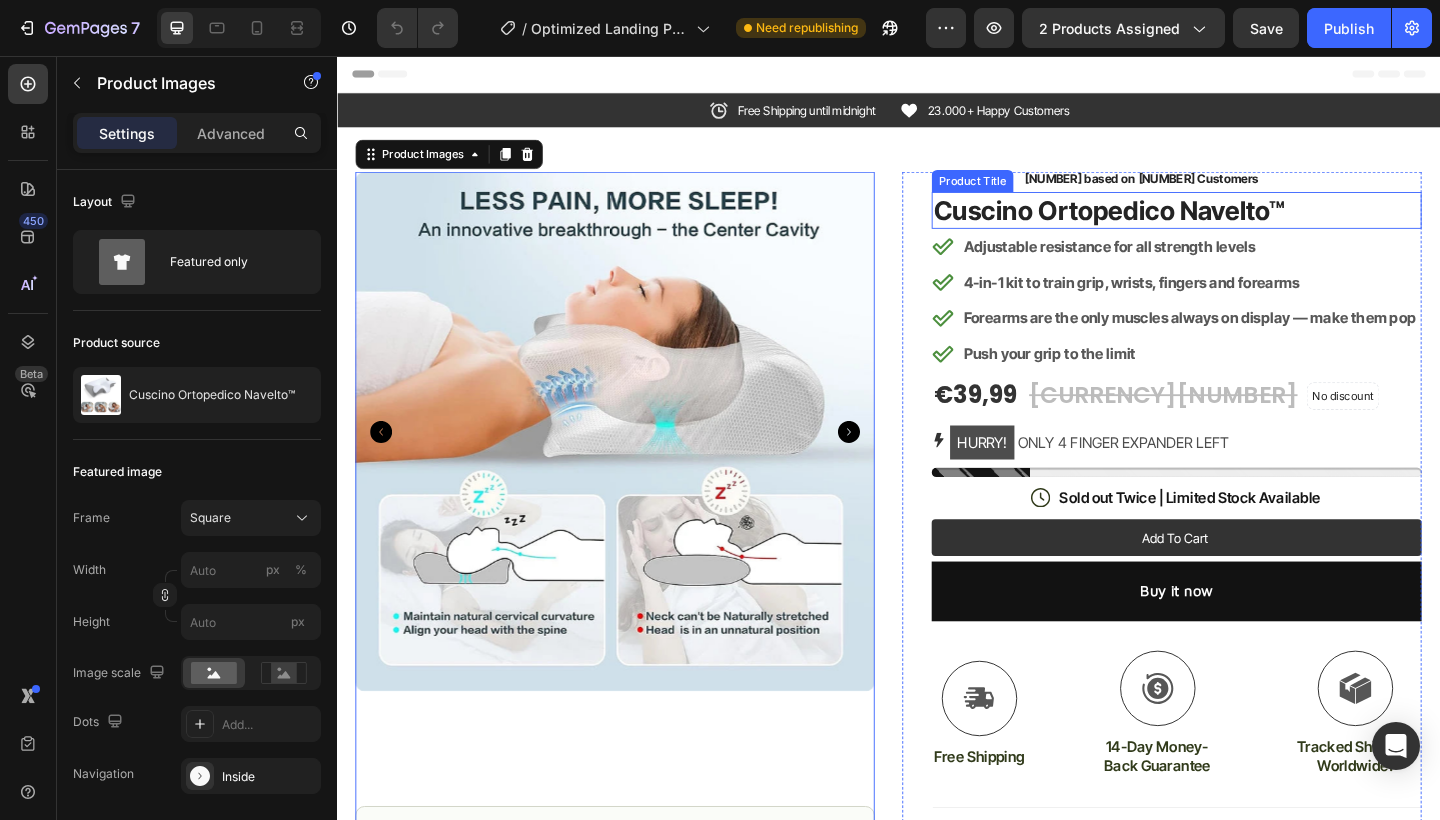 click on "Cuscino Ortopedico Navelto™" at bounding box center [1250, 224] 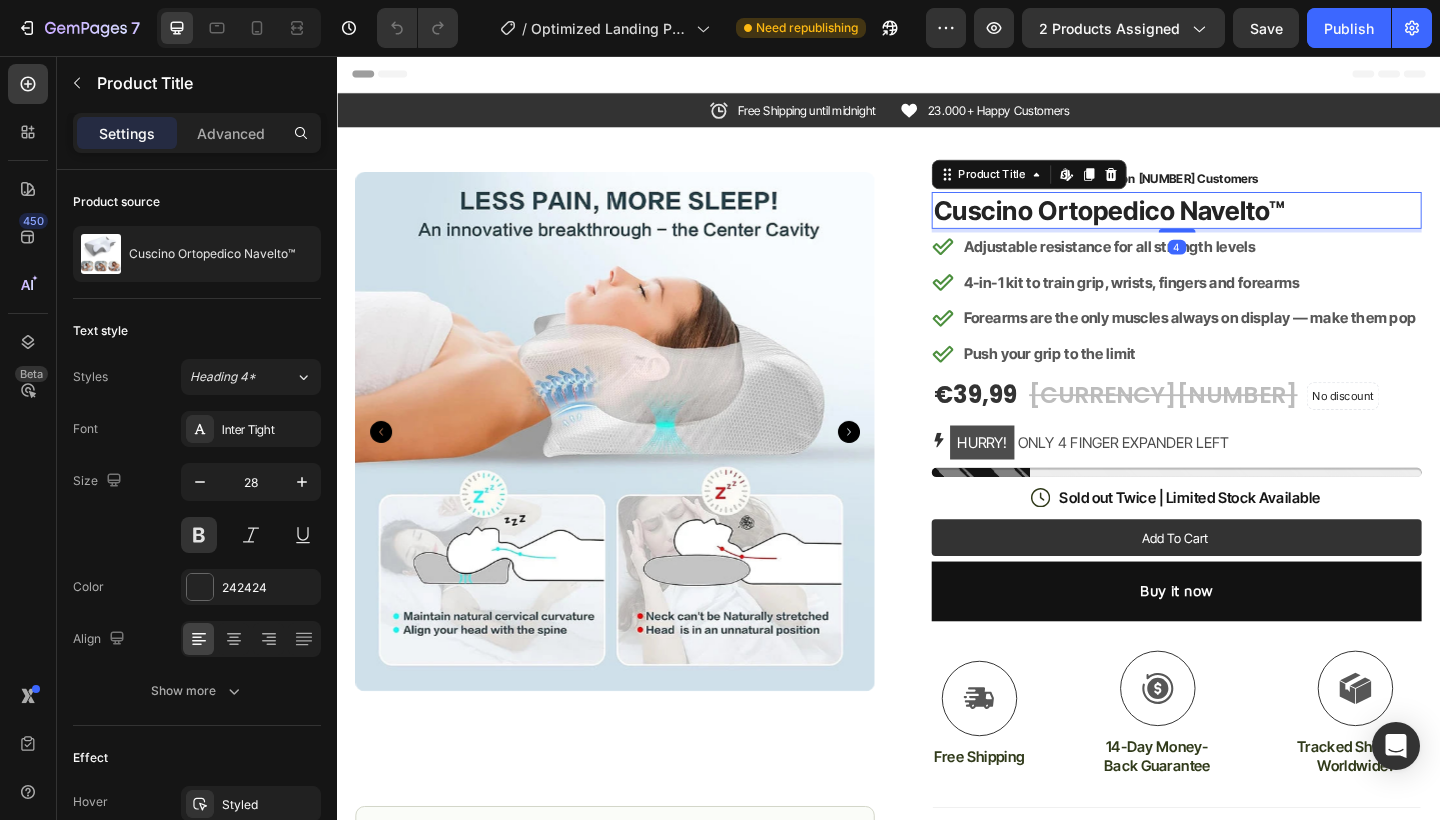 click on "Cuscino Ortopedico Navelto™" at bounding box center (1250, 224) 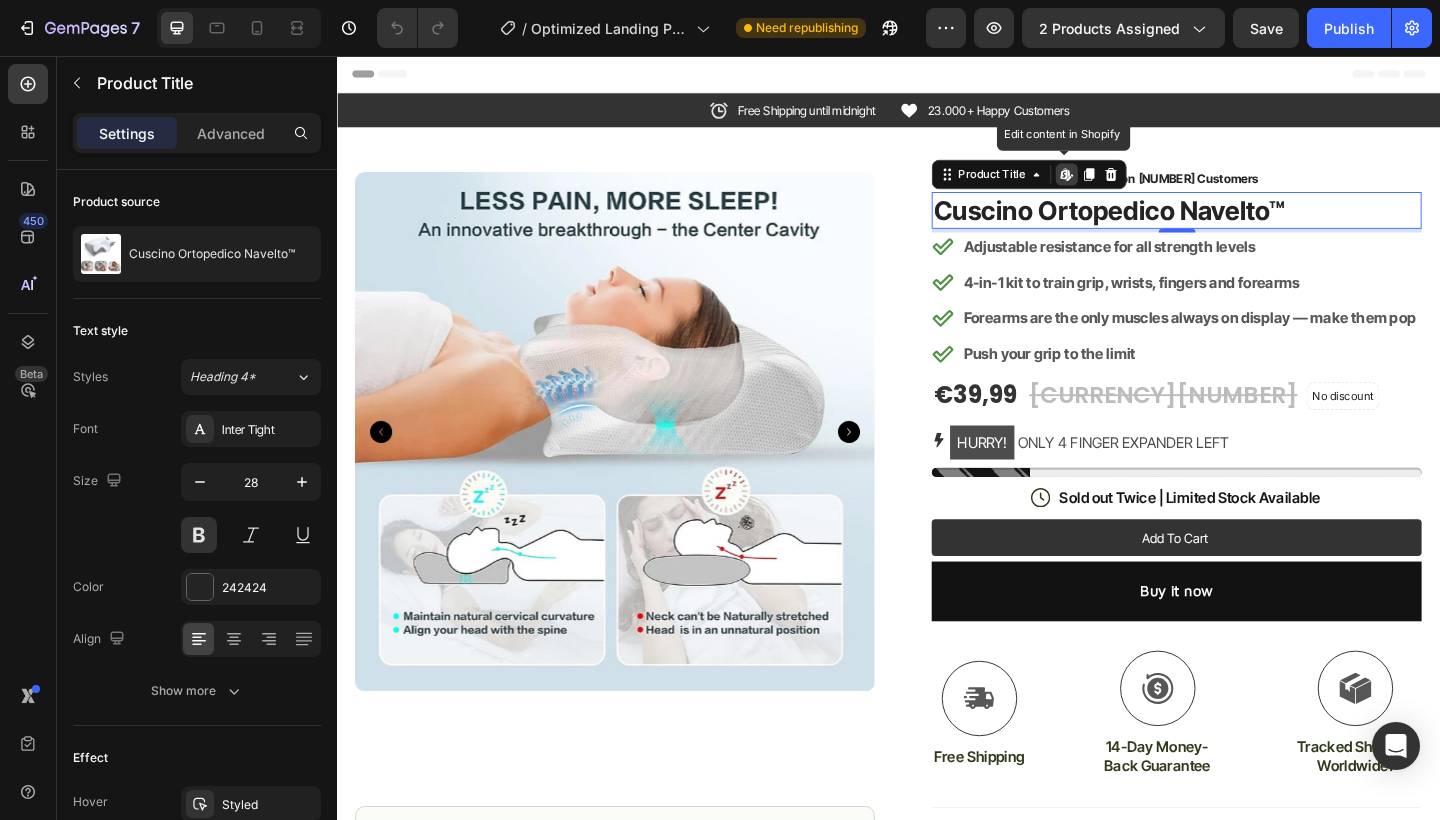 click on "Cuscino Ortopedico Navelto™" at bounding box center [1250, 224] 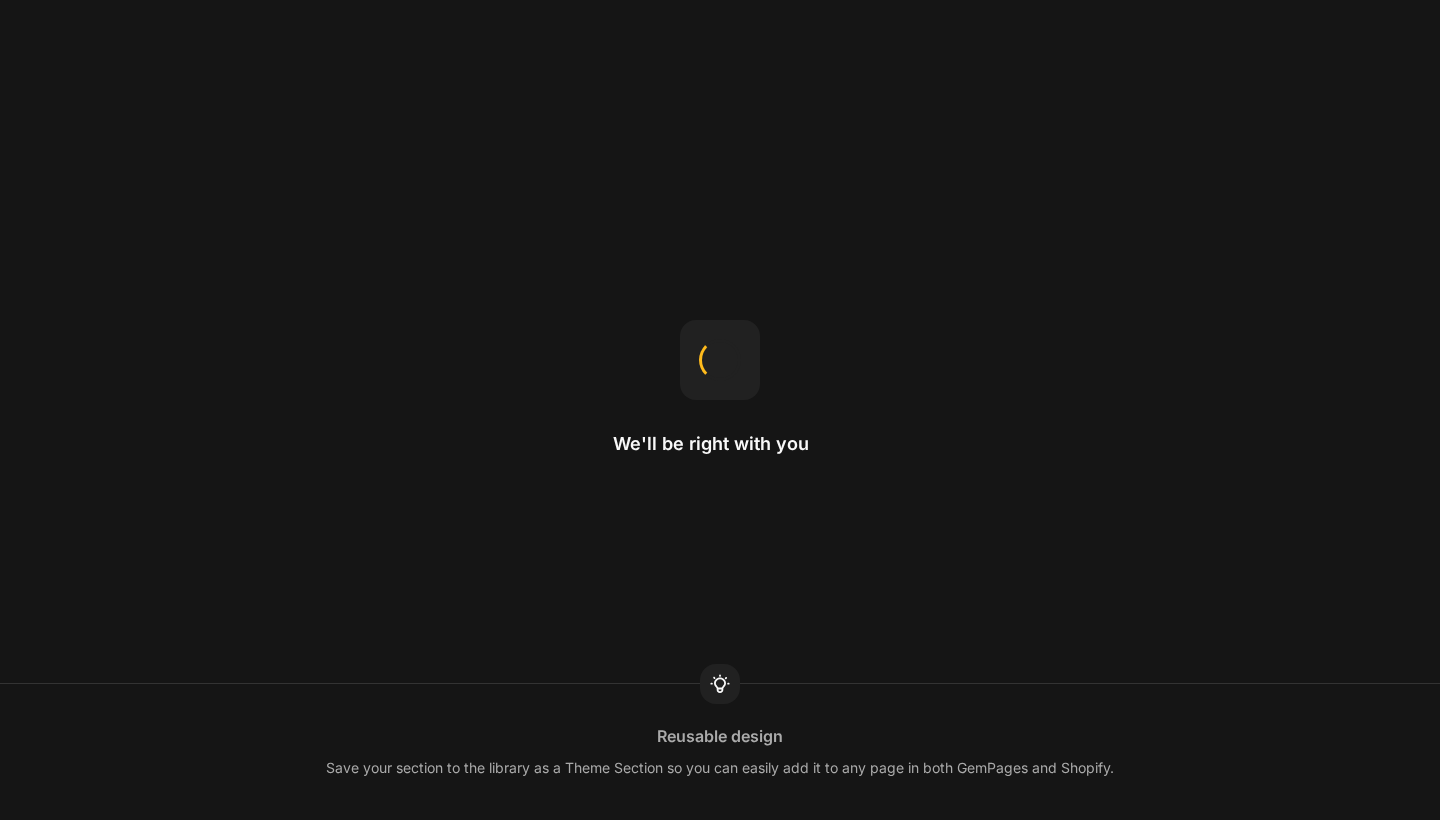 scroll, scrollTop: 0, scrollLeft: 0, axis: both 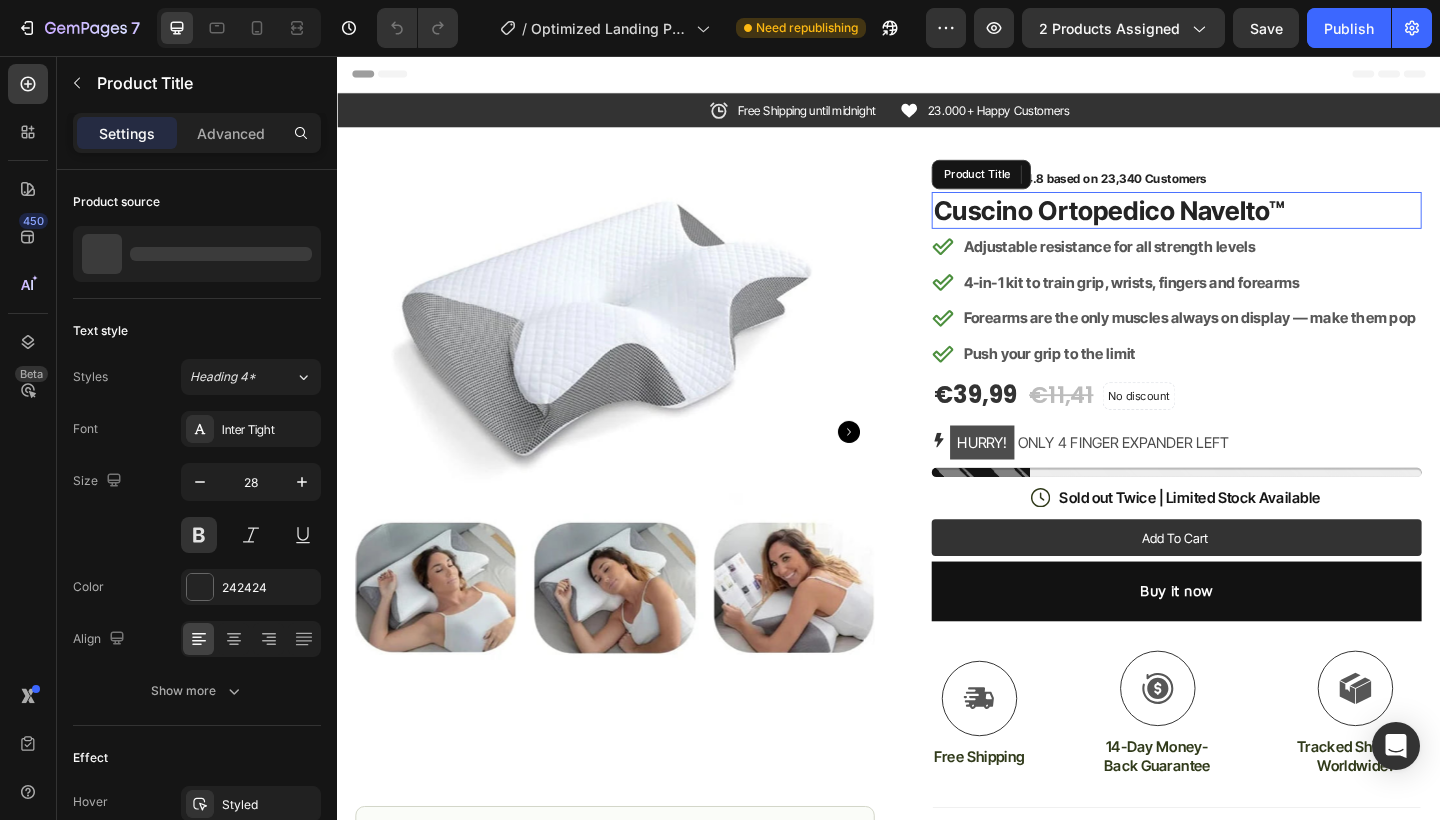 click on "Cuscino Ortopedico Navelto™" at bounding box center (1250, 224) 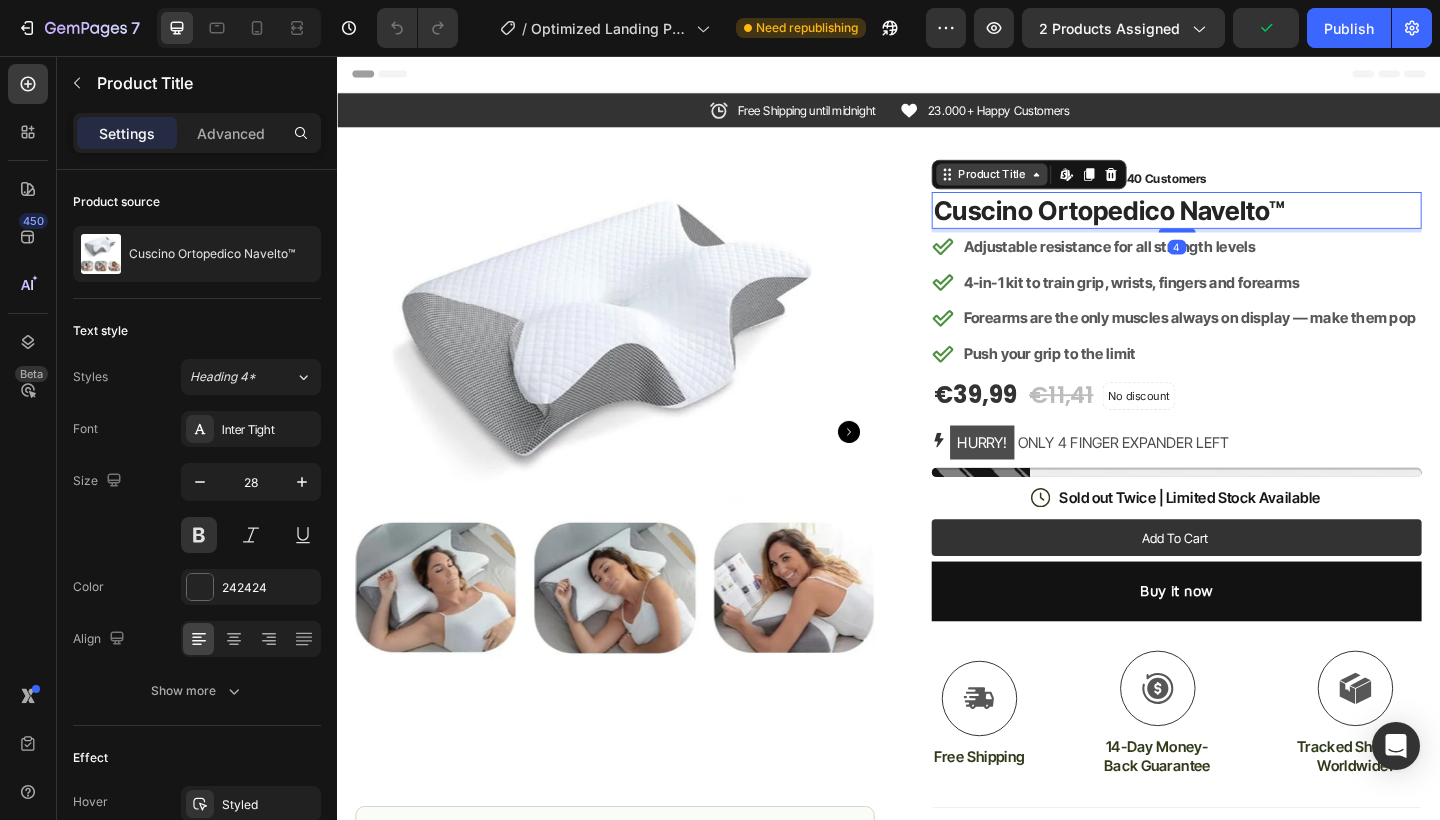click on "Product Title" at bounding box center [1049, 185] 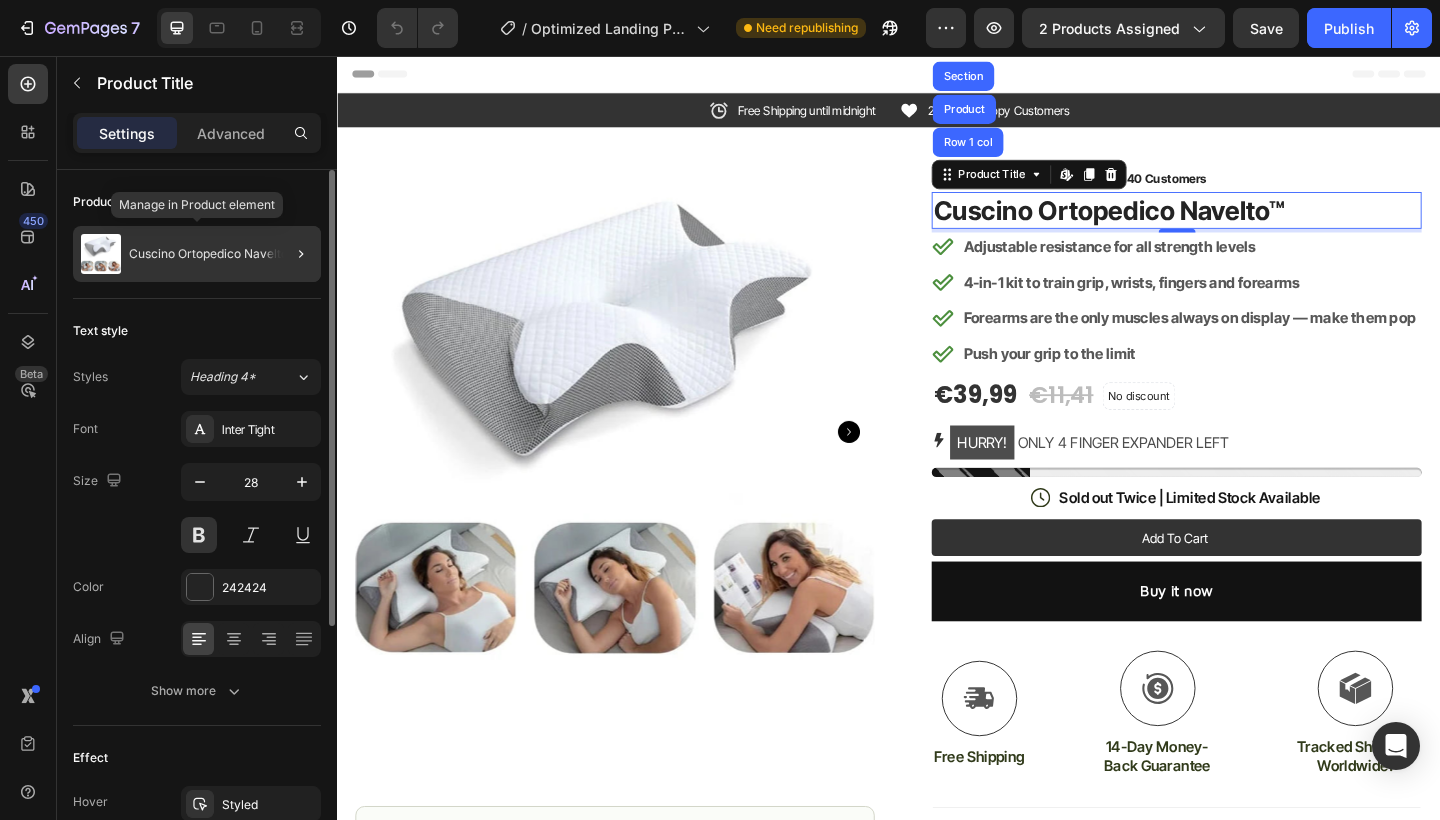 click on "Cuscino Ortopedico Navelto™" 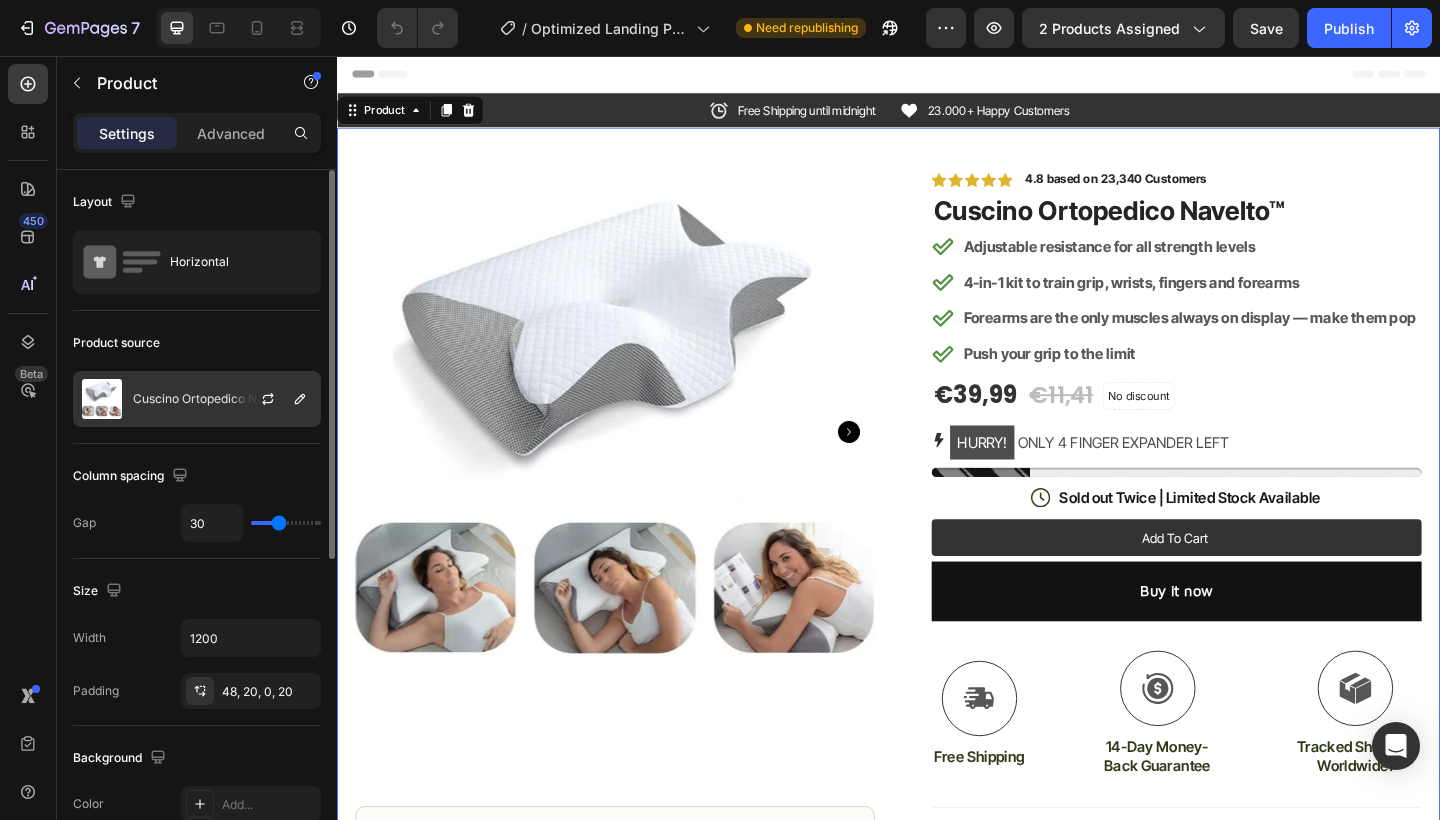 click on "Cuscino Ortopedico Navelto™" at bounding box center [216, 399] 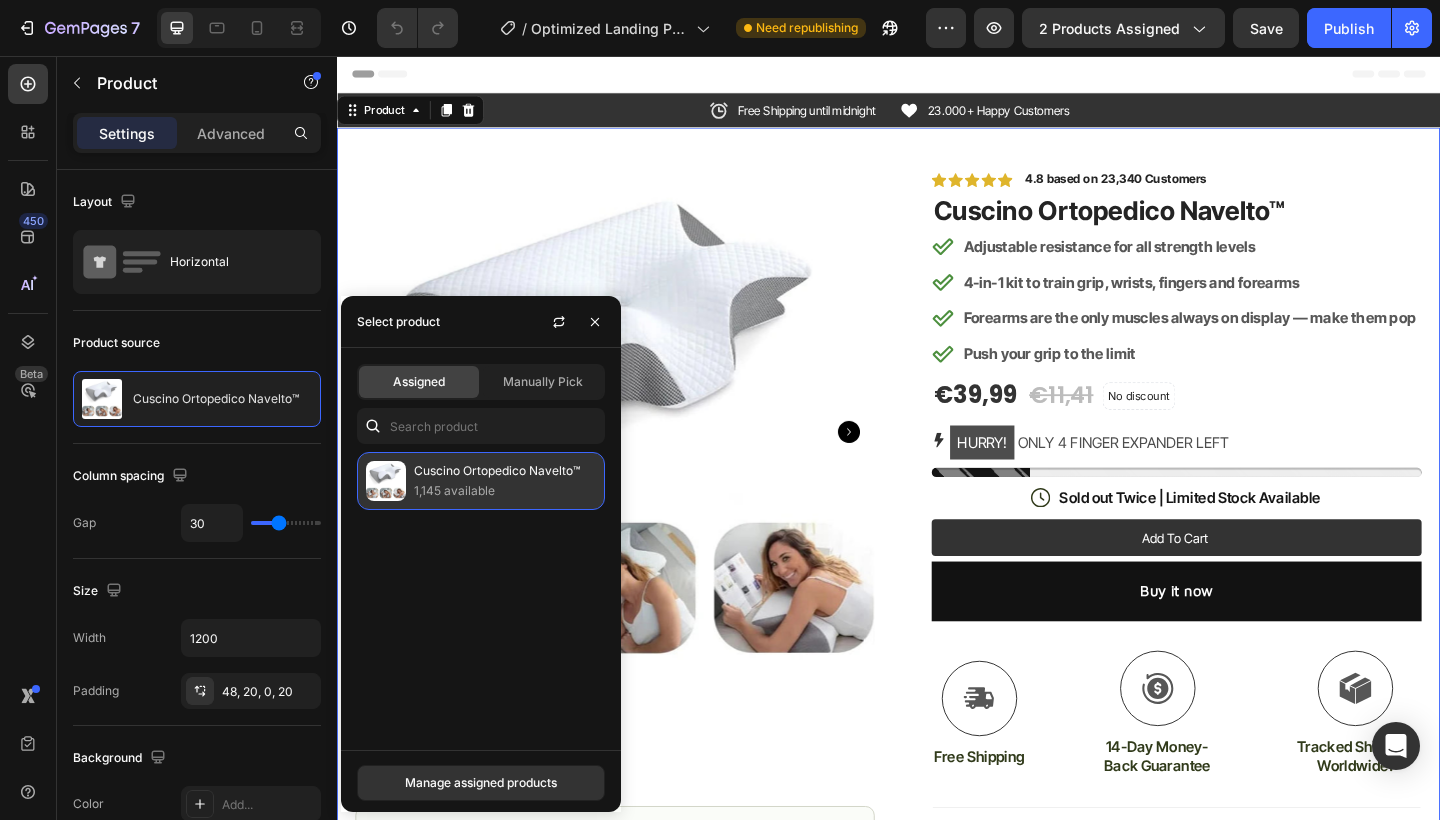 click on "Cuscino Ortopedico Navelto™ 1,145 available" 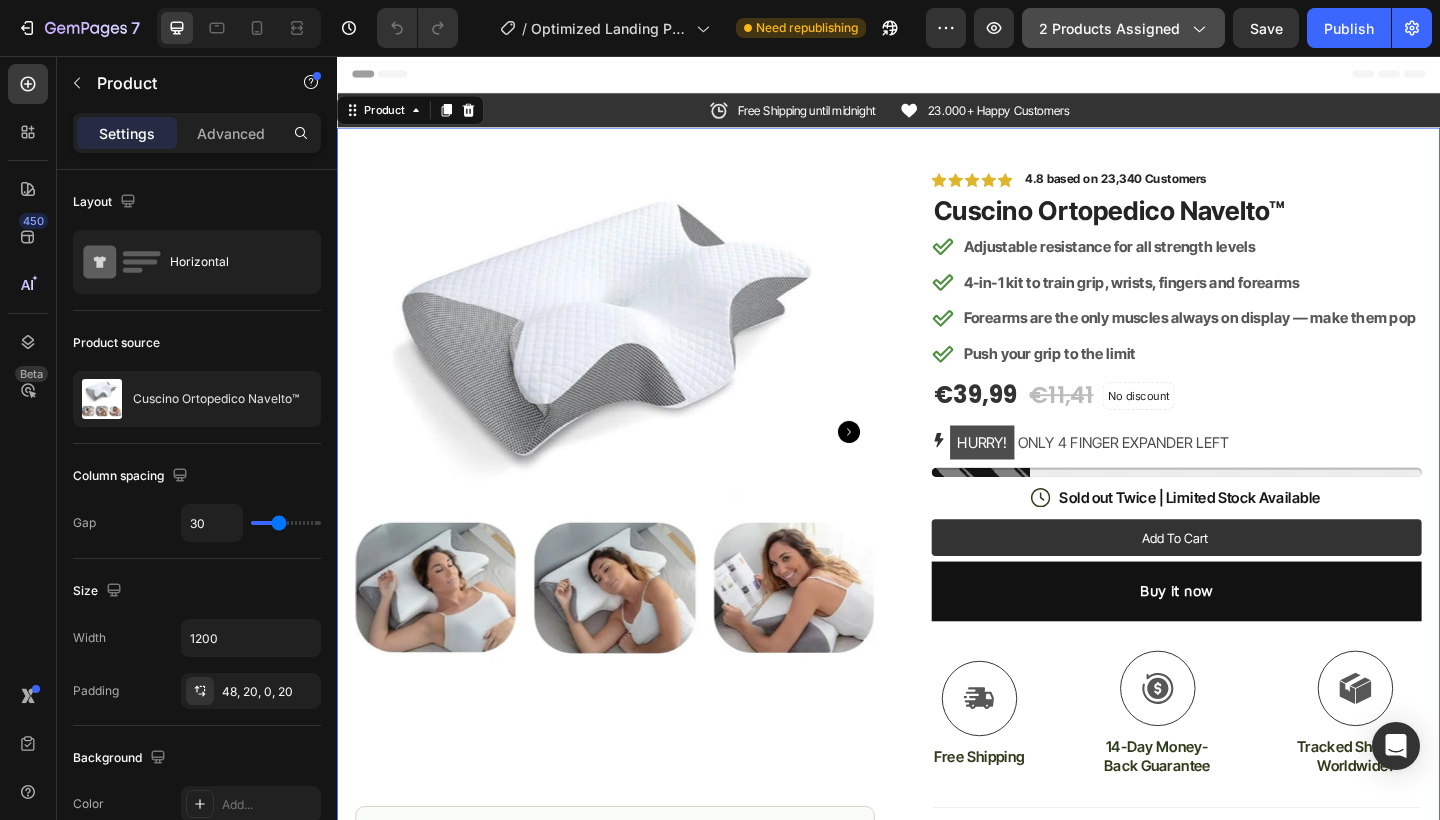 click on "2 products assigned" at bounding box center [1123, 28] 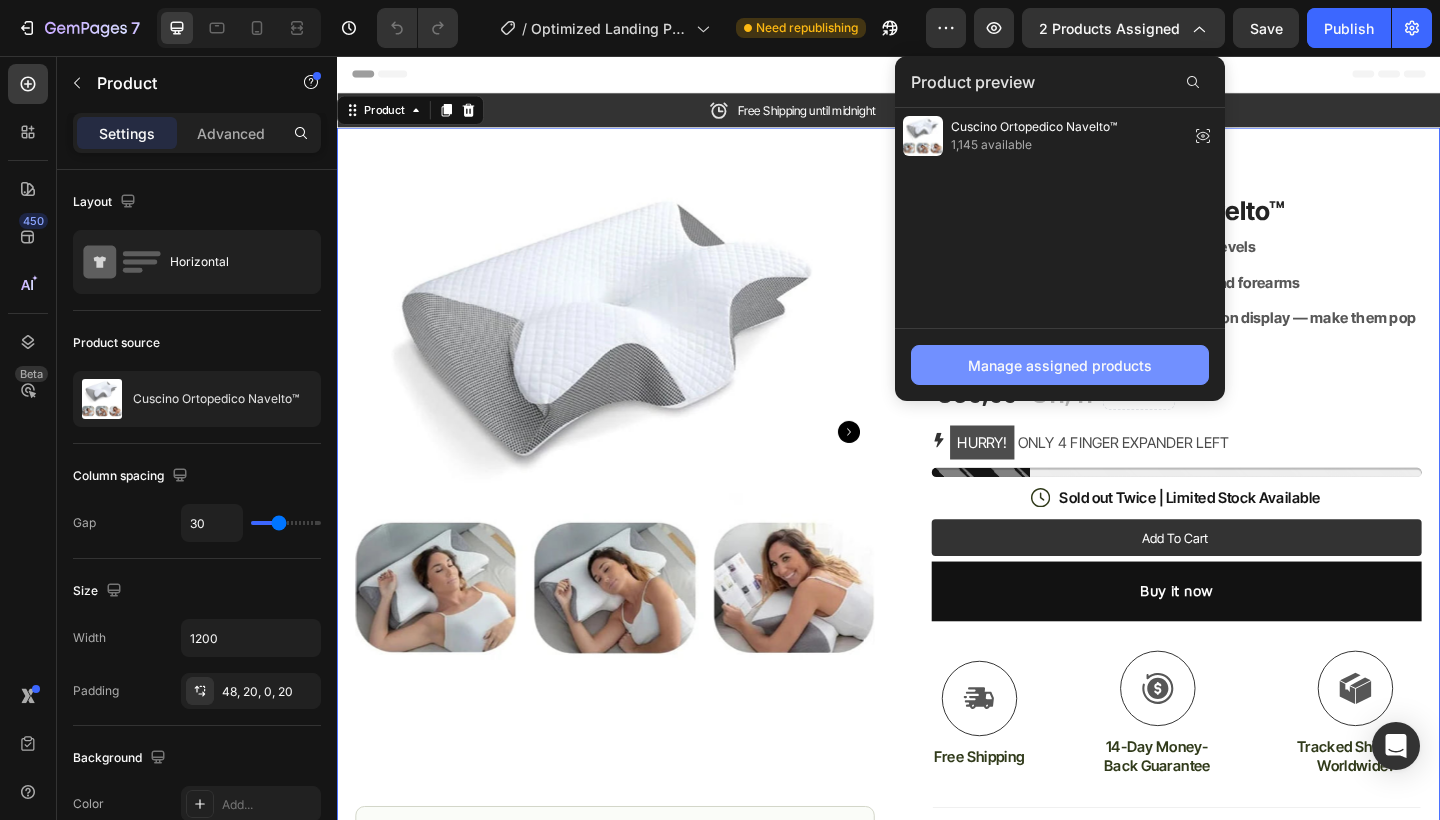 click on "Manage assigned products" at bounding box center (1060, 365) 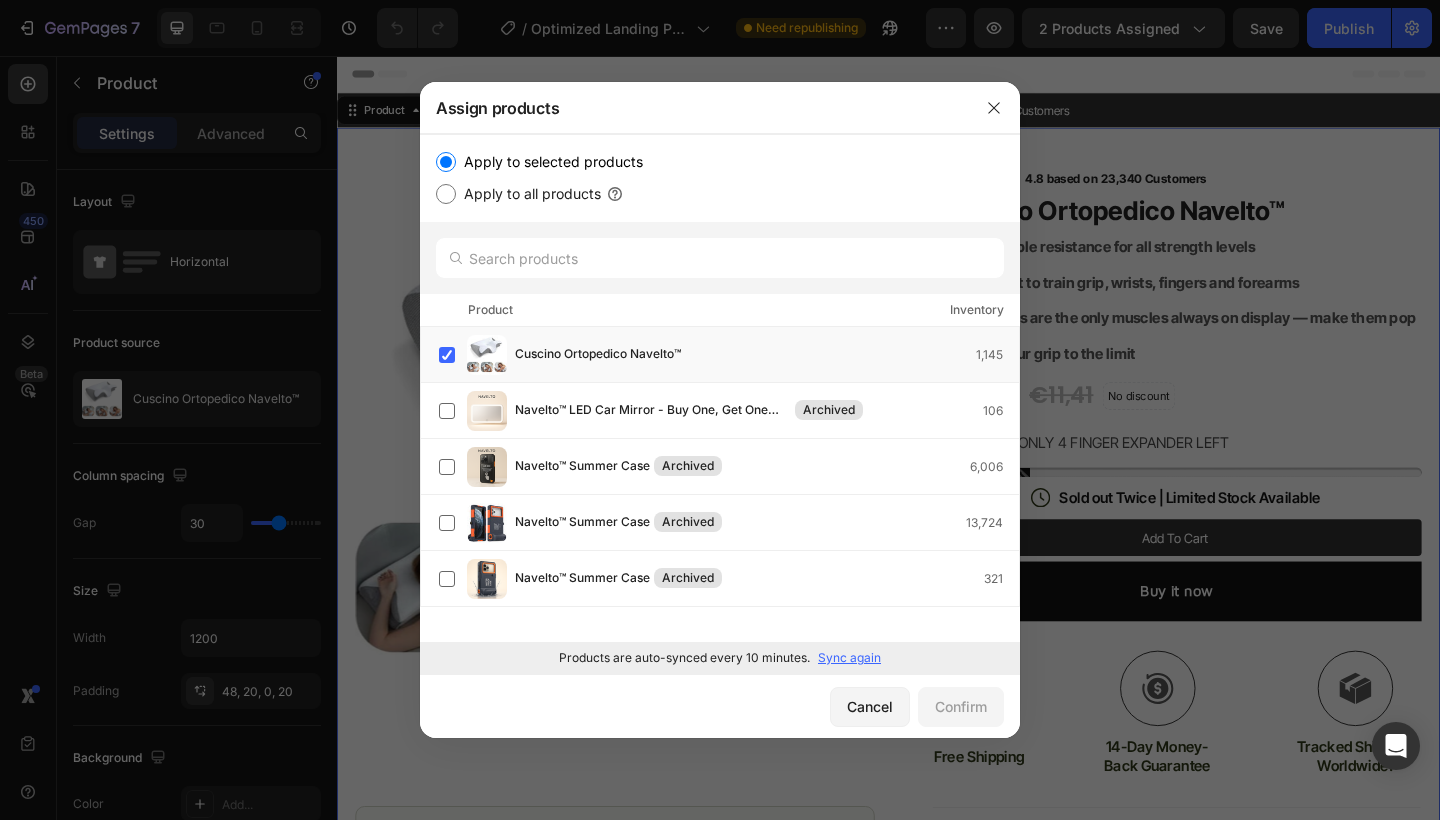 click on "Sync again" at bounding box center [849, 658] 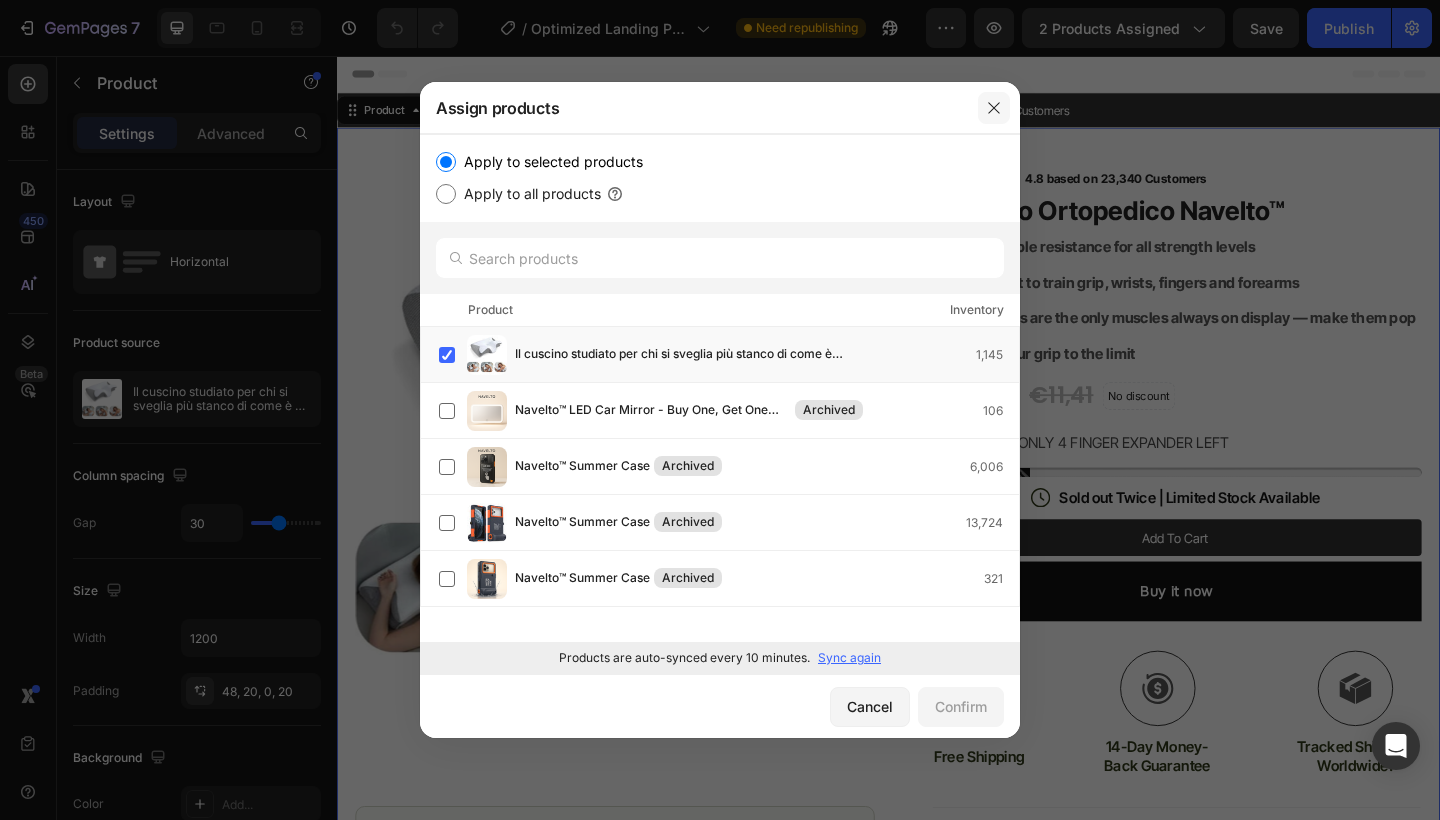 click 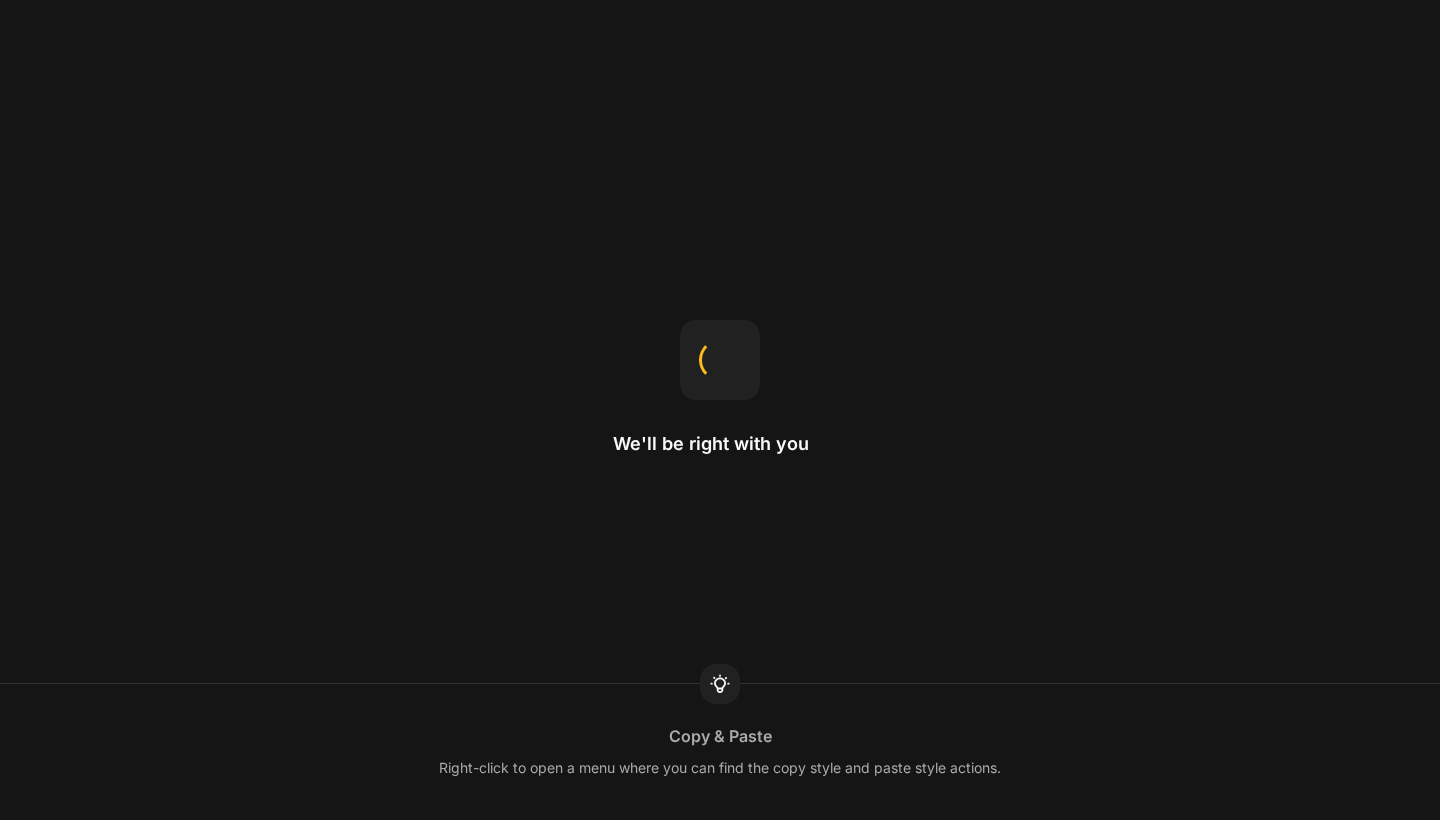scroll, scrollTop: 0, scrollLeft: 0, axis: both 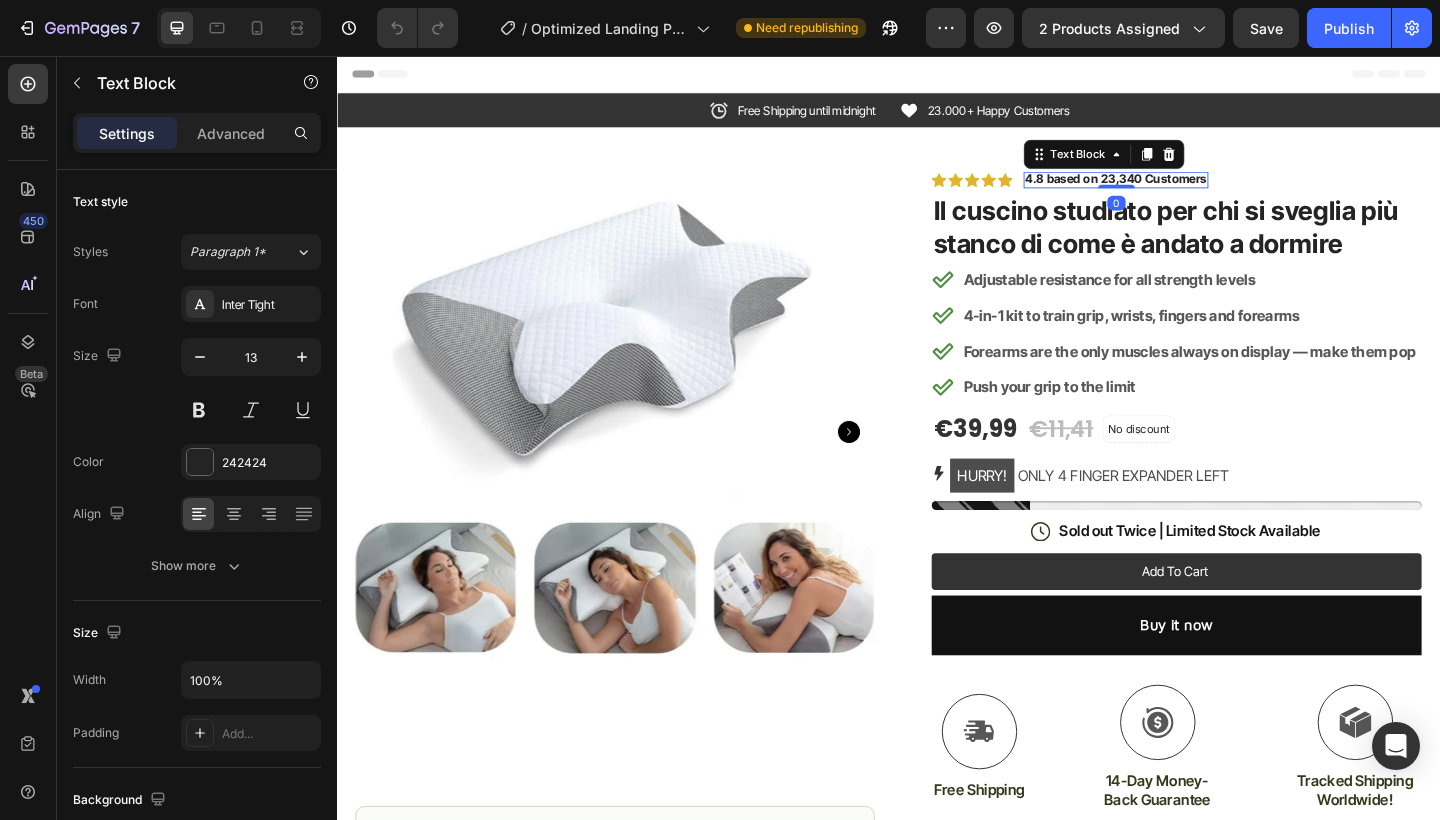 click on "4.8 based on 23,340 Customers" at bounding box center (1184, 189) 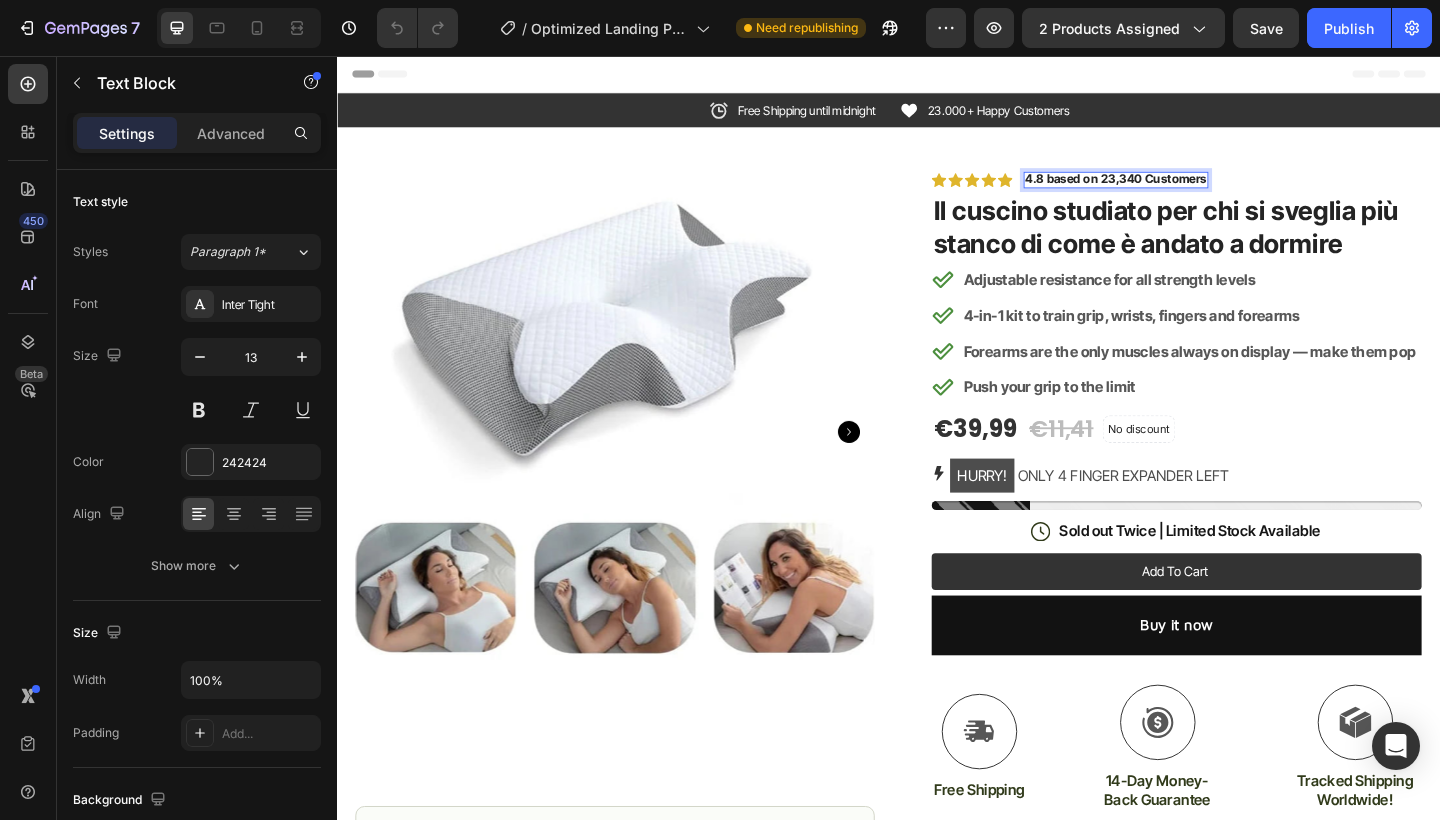 click on "4.8 based on 23,340 Customers" at bounding box center (1184, 189) 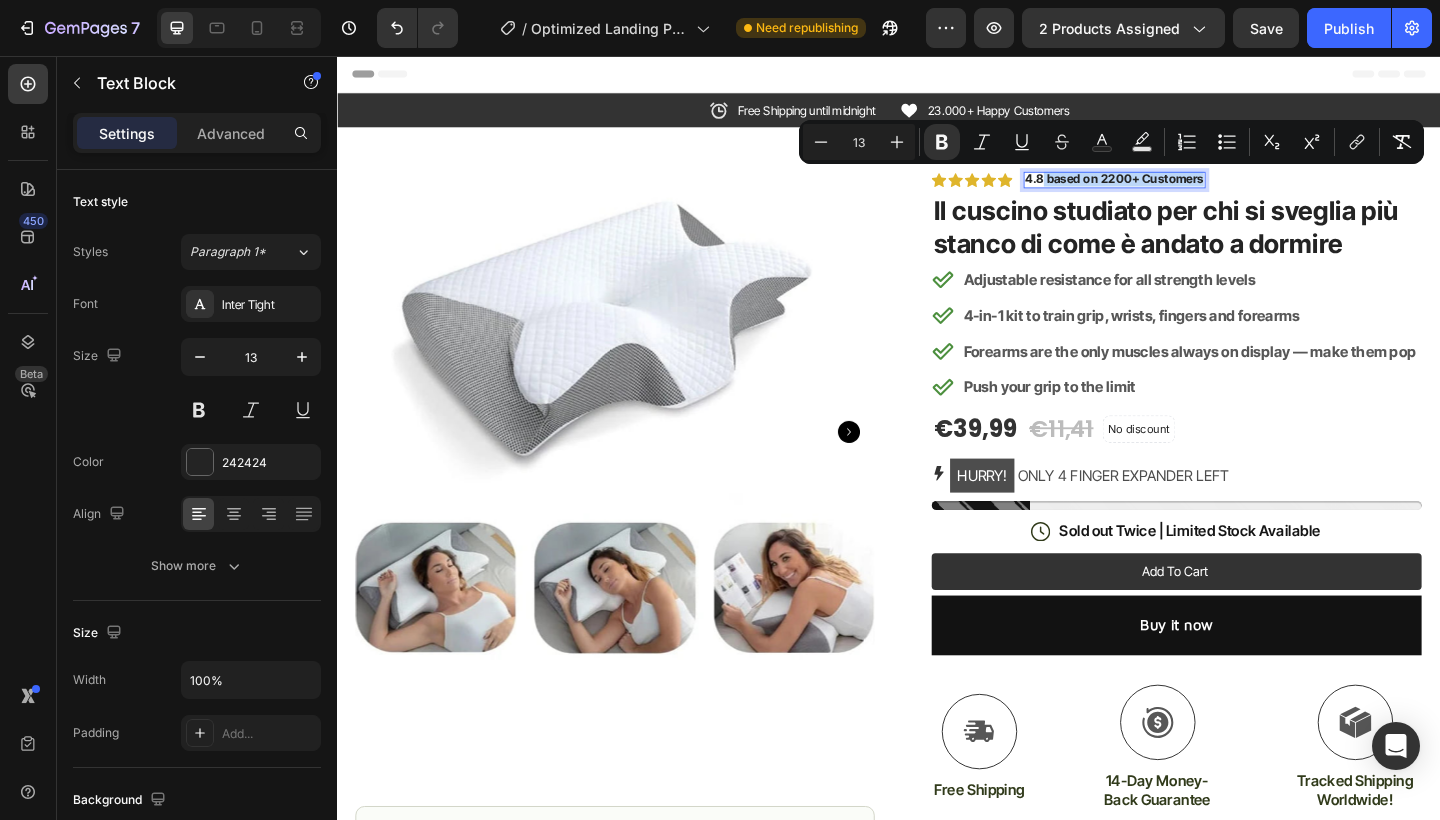 drag, startPoint x: 1273, startPoint y: 185, endPoint x: 1105, endPoint y: 193, distance: 168.19037 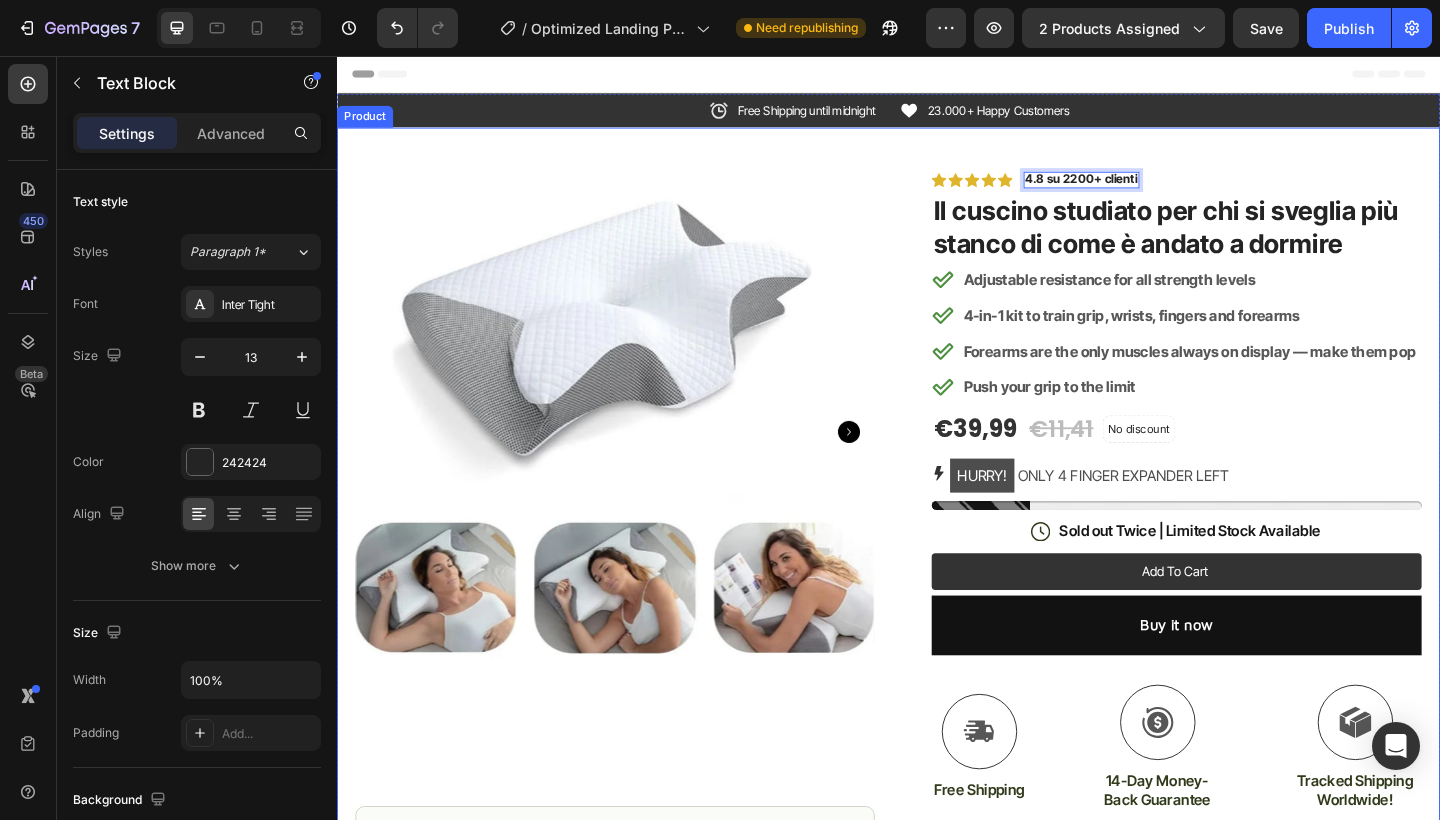 click on "Product Images #1 BESTSELLER IN GYM ACCESSORIES 2024 Text Block Image Icon Icon Icon Icon Icon Icon List I always skipped forearm training — until I realized my grip was holding back every lift. This kit changed everything. I use it at home a few minutes a day and my deadlifts, pull-ups, even curls feel stronger. It’s compact, feels premium, and actually fun to use. My wrists feel more stable and my forearms are finally growing. If you’re serious about training, this kit needs to be in your bag. Text Block
Icon James P. ([CITY], [COUNTRY]) Text Block Row Row Row Icon Icon Icon Icon Icon Icon List 4.8 su 2200+ clienti Text Block   0 Row Il cuscino studiato per chi si sveglia più stanco di come è andato a dormire Product Title
Adjustable resistance for all strength levels
4-in-1 kit to train grip, wrists, fingers and forearms
Forearms are the only muscles always on display — make them pop
Item List €39,99" at bounding box center (937, 659) 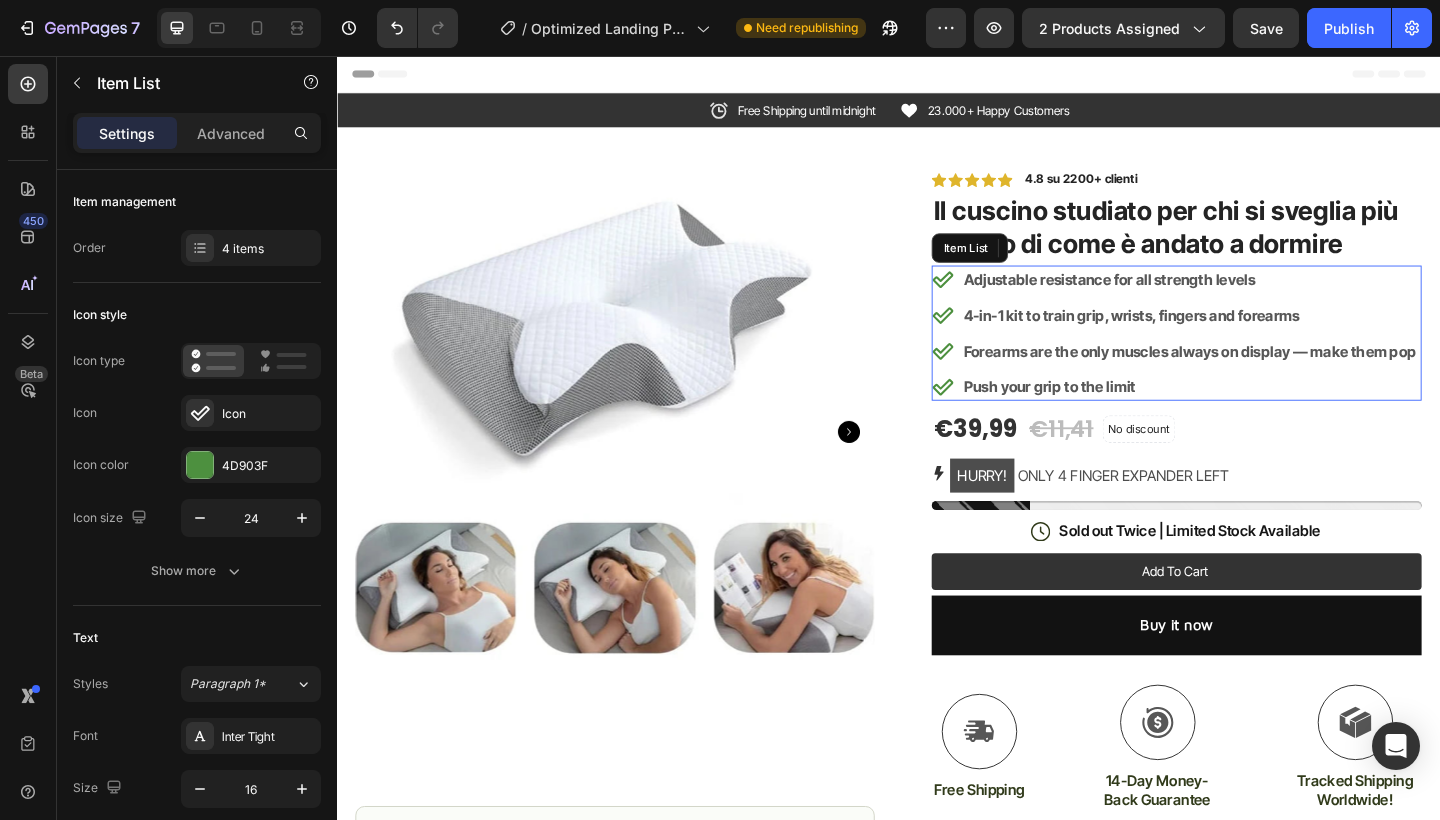 click on "Adjustable resistance for all strength levels" at bounding box center (1177, 299) 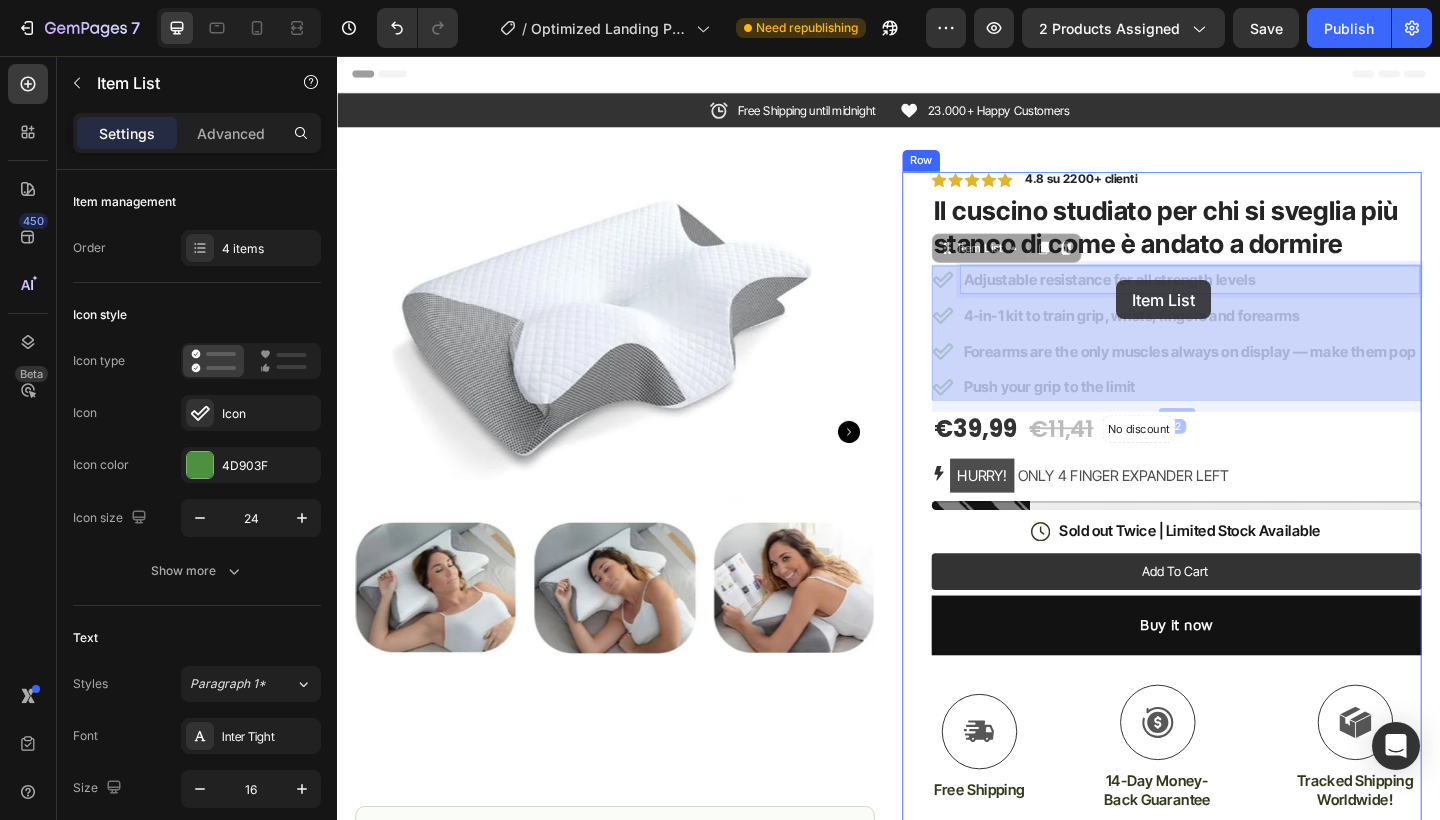 drag, startPoint x: 1343, startPoint y: 301, endPoint x: 1185, endPoint y: 300, distance: 158.00316 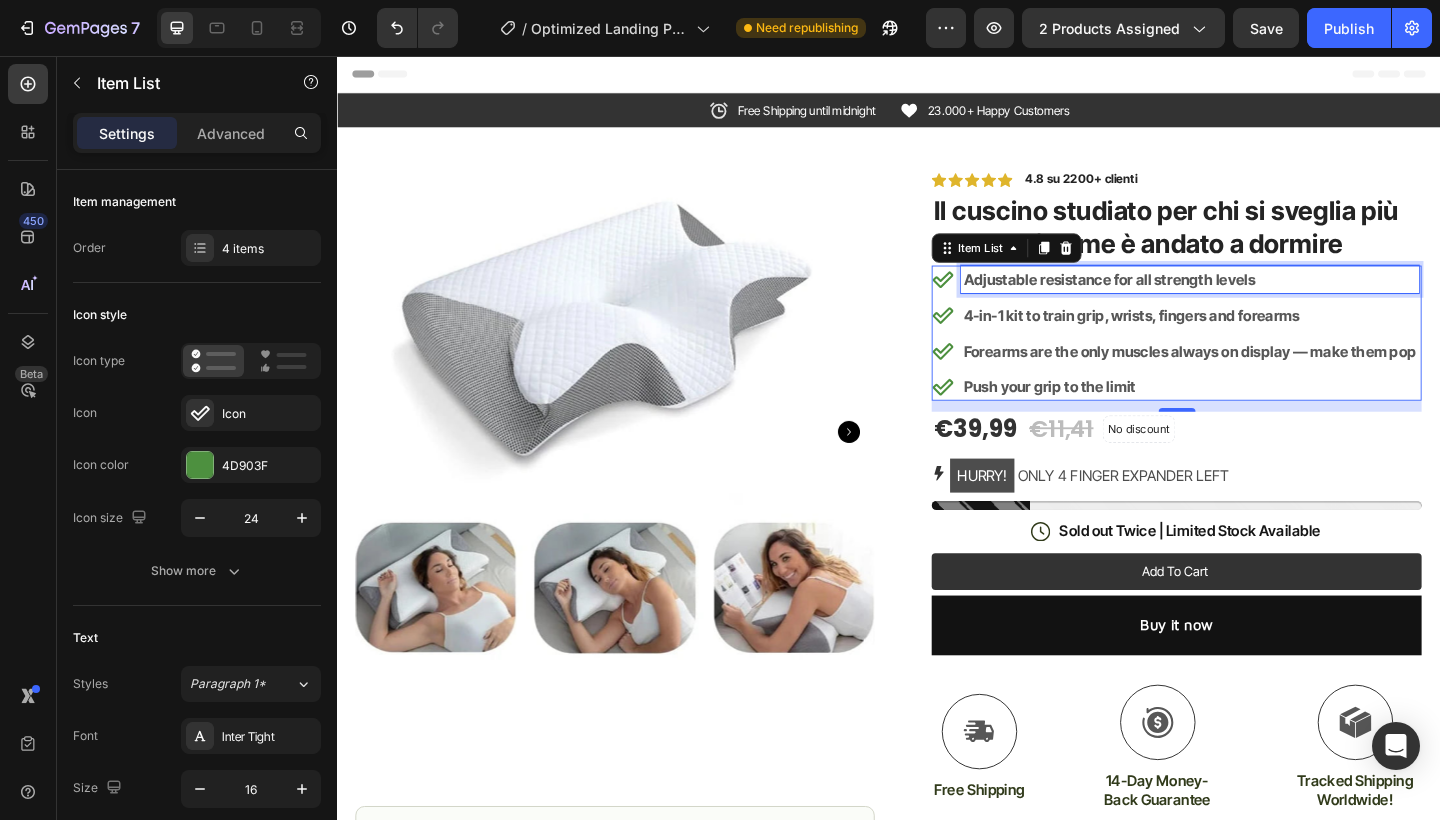 click on "Adjustable resistance for all strength levels" at bounding box center (1177, 299) 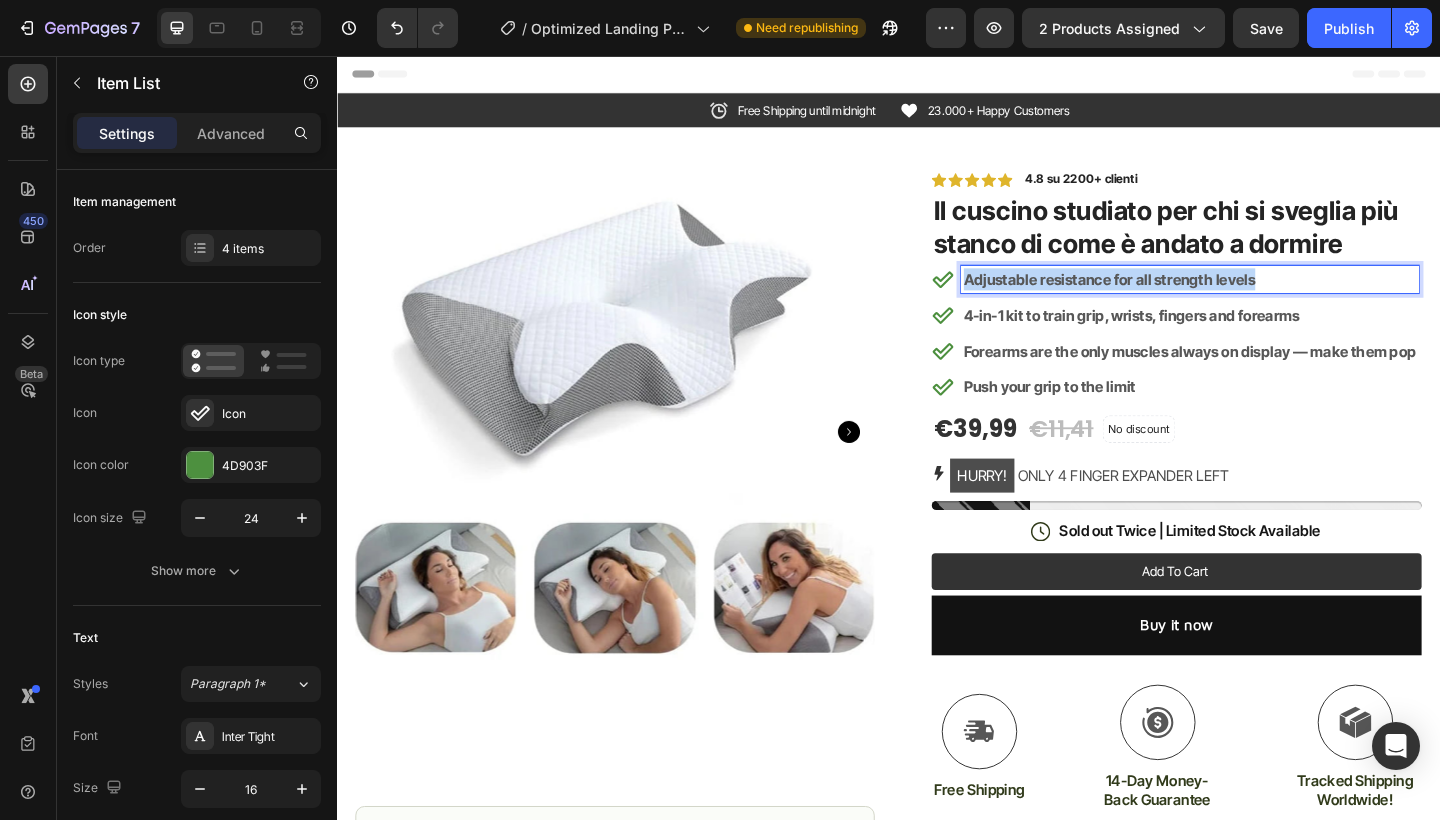click on "Adjustable resistance for all strength levels" at bounding box center (1177, 299) 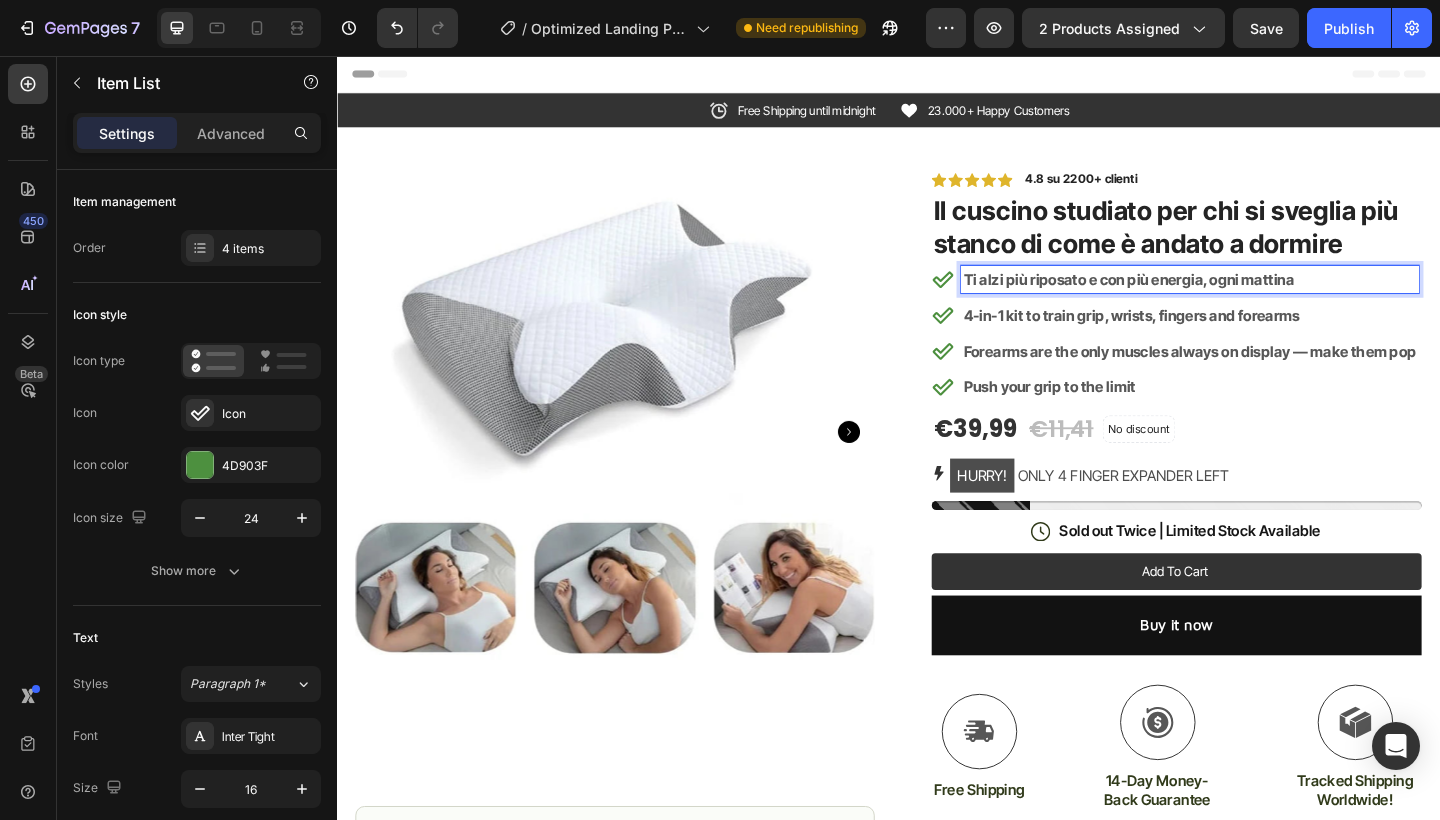 click on "4-in-1 kit to train grip, wrists, fingers and forearms" at bounding box center [1201, 338] 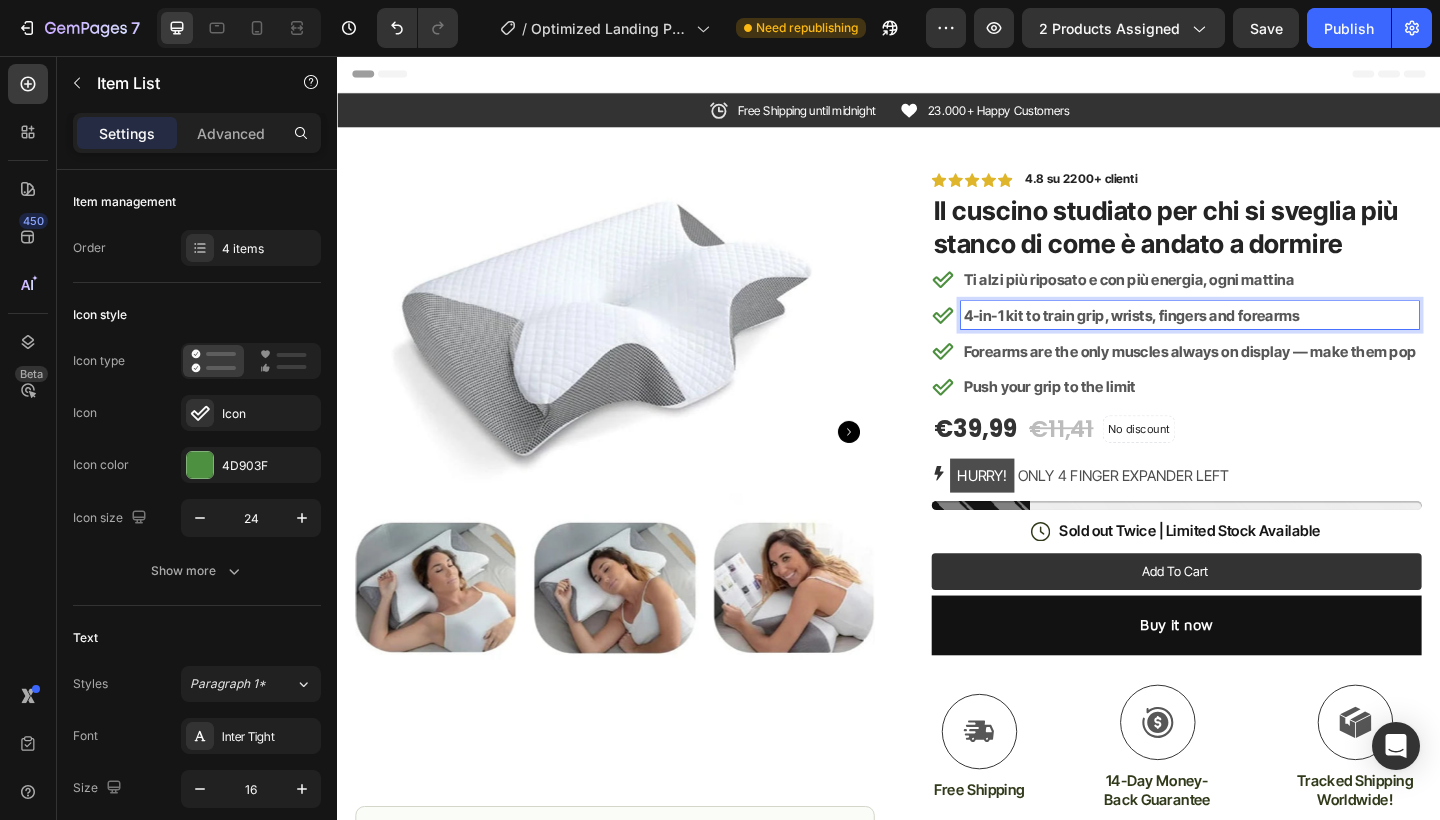 click on "4-in-1 kit to train grip, wrists, fingers and forearms" at bounding box center [1265, 338] 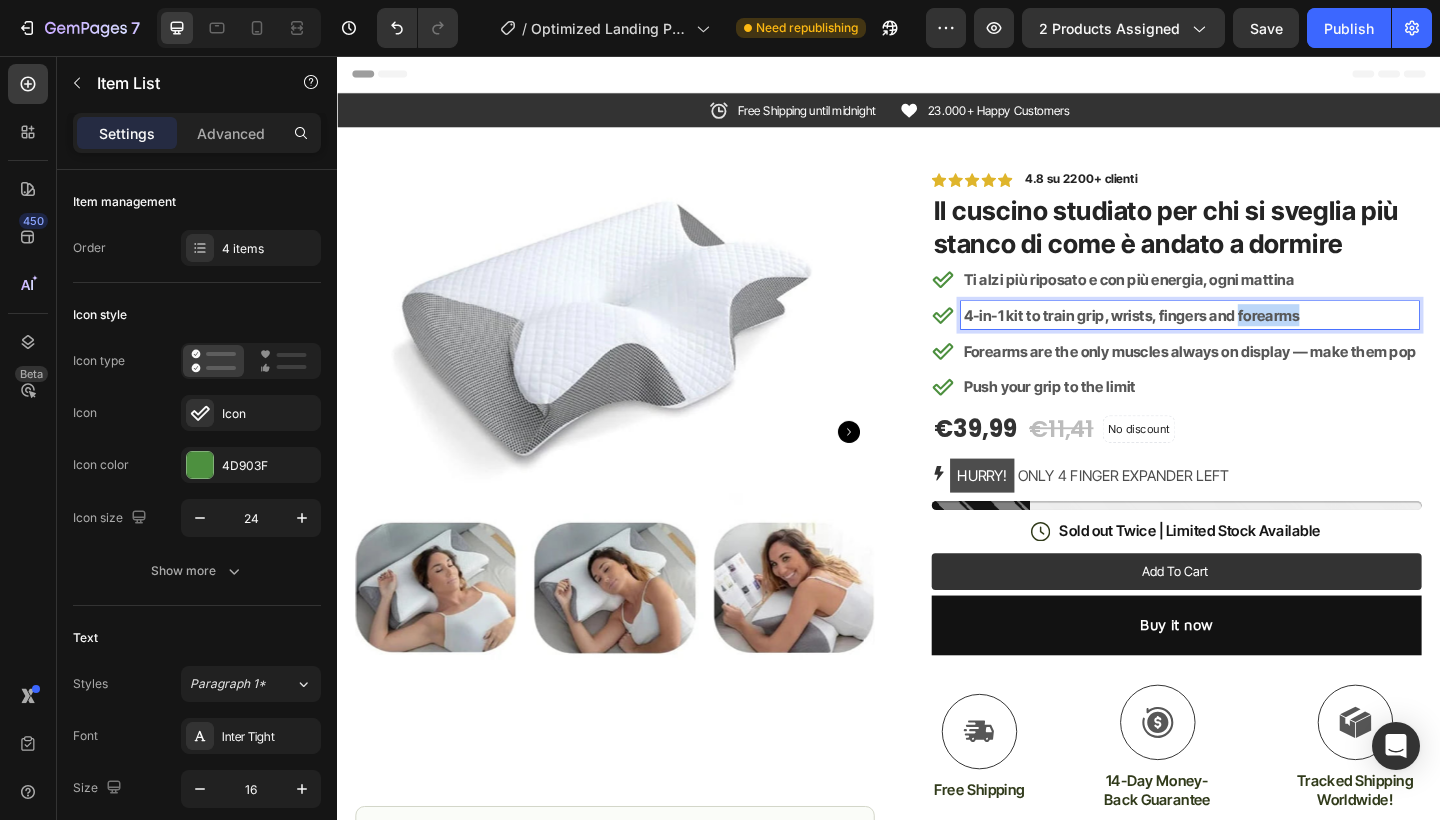 click on "4-in-1 kit to train grip, wrists, fingers and forearms" at bounding box center [1201, 338] 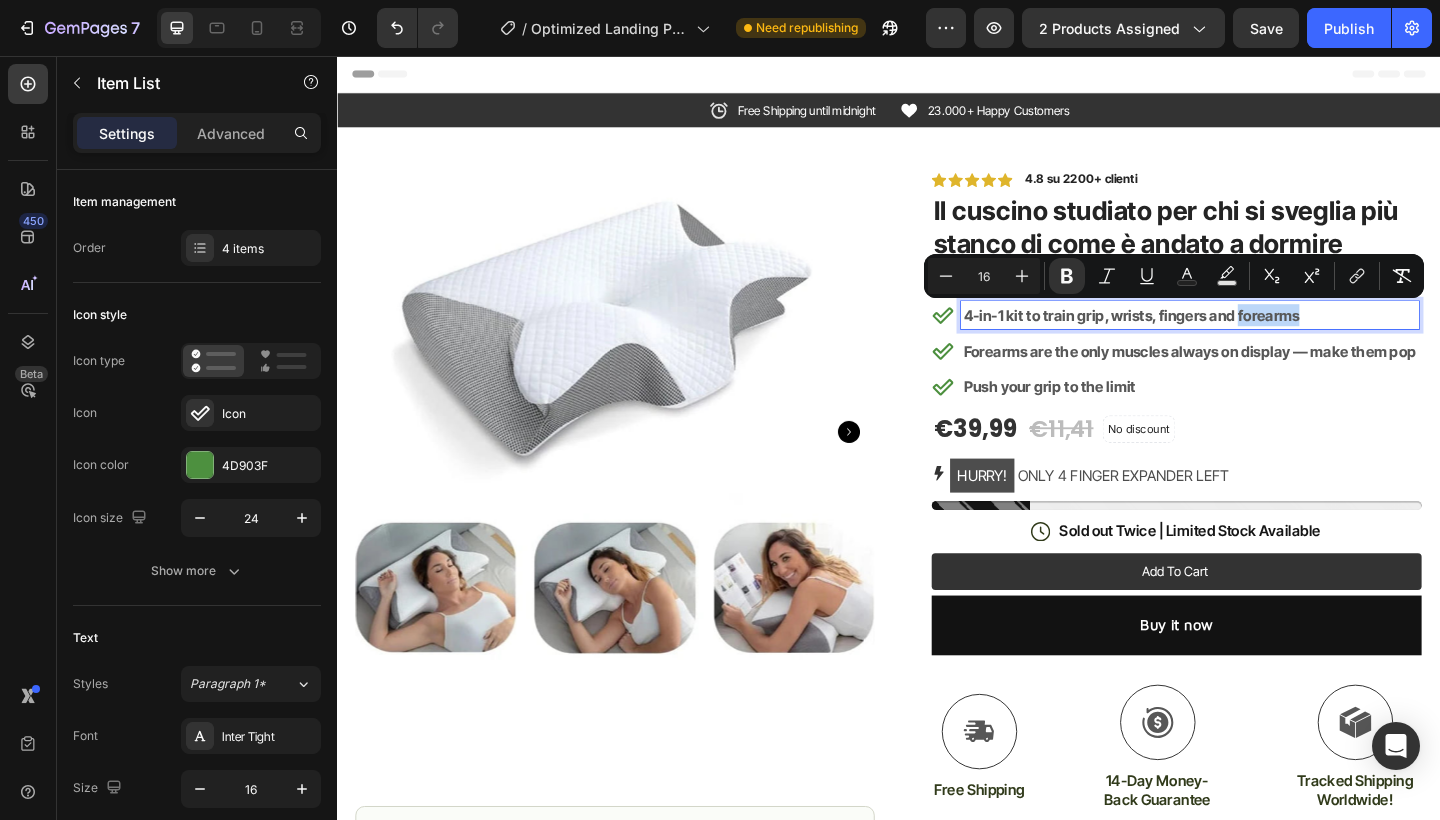 click on "4-in-1 kit to train grip, wrists, fingers and forearms" at bounding box center (1201, 338) 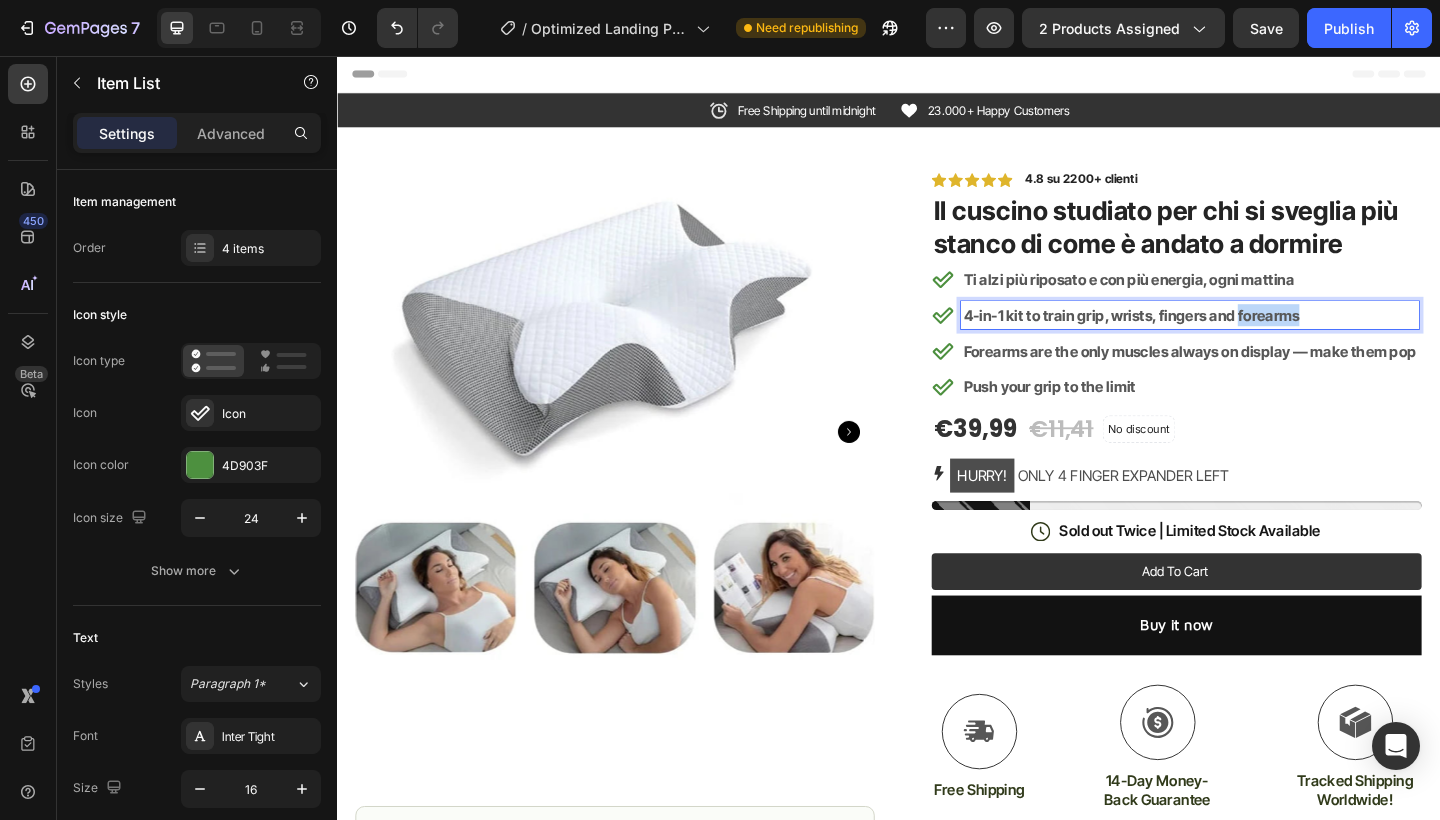 click on "4-in-1 kit to train grip, wrists, fingers and forearms" at bounding box center [1201, 338] 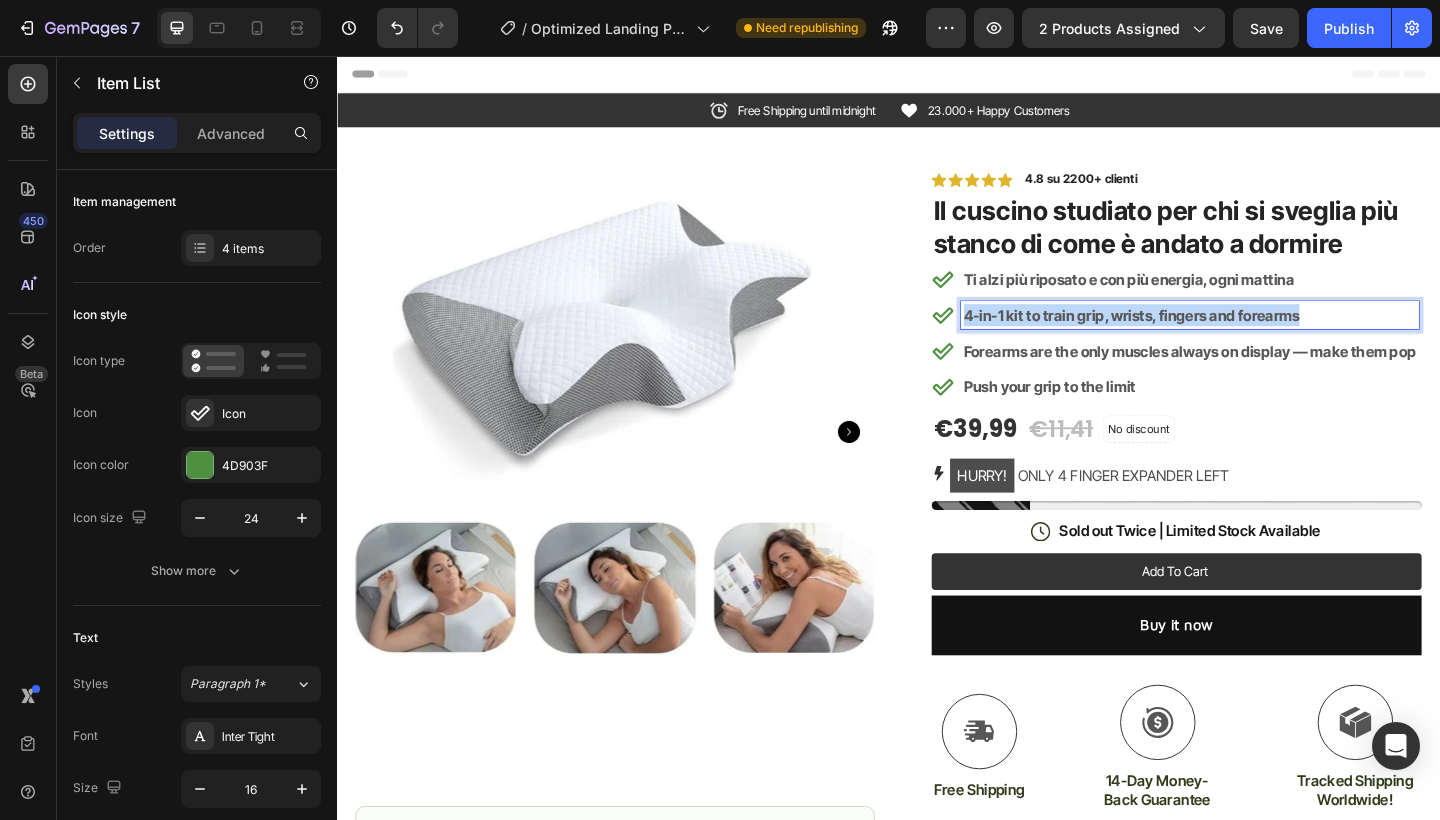 click on "4-in-1 kit to train grip, wrists, fingers and forearms" at bounding box center [1201, 338] 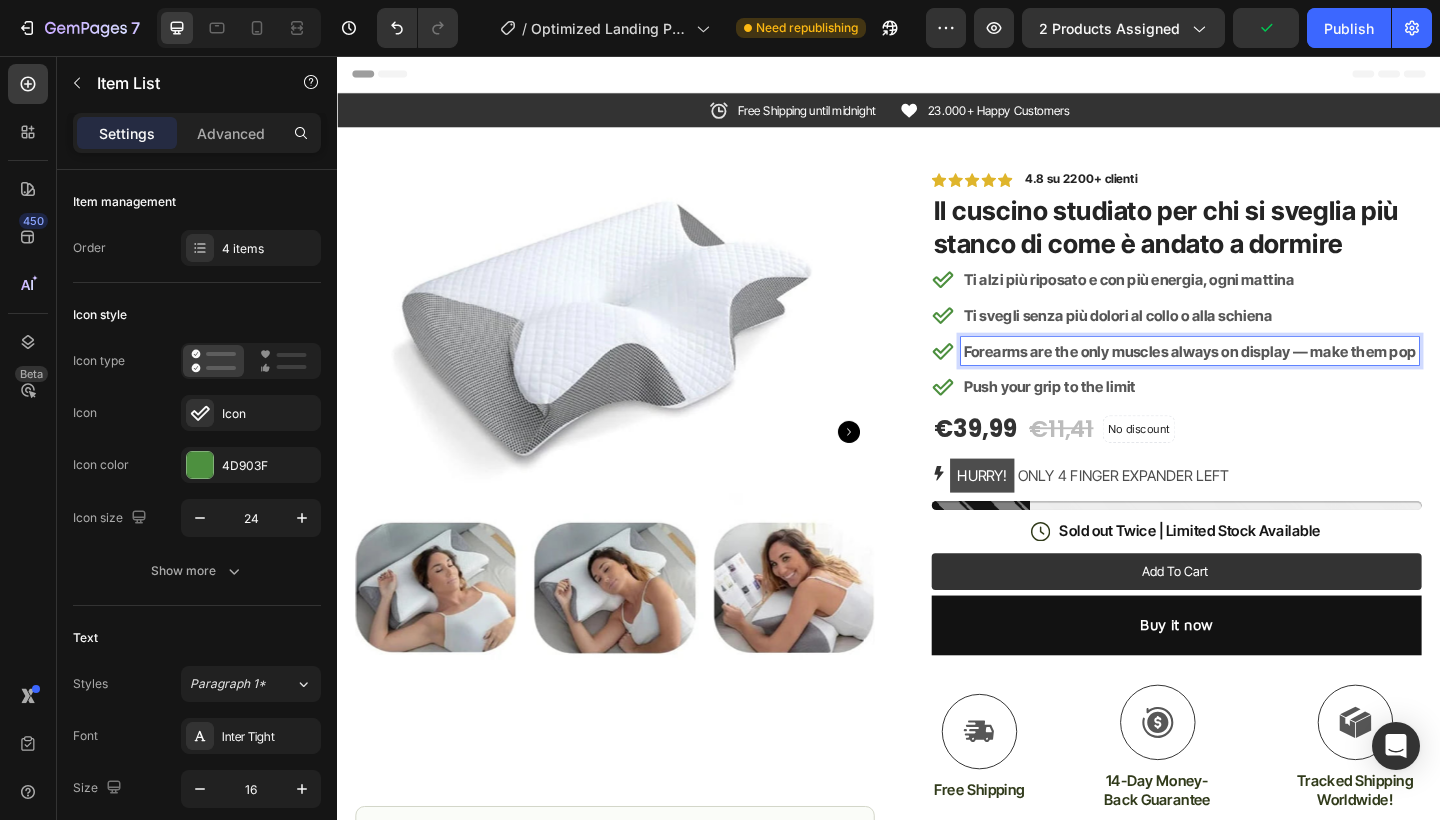 click on "Forearms are the only muscles always on display — make them pop" at bounding box center (1265, 377) 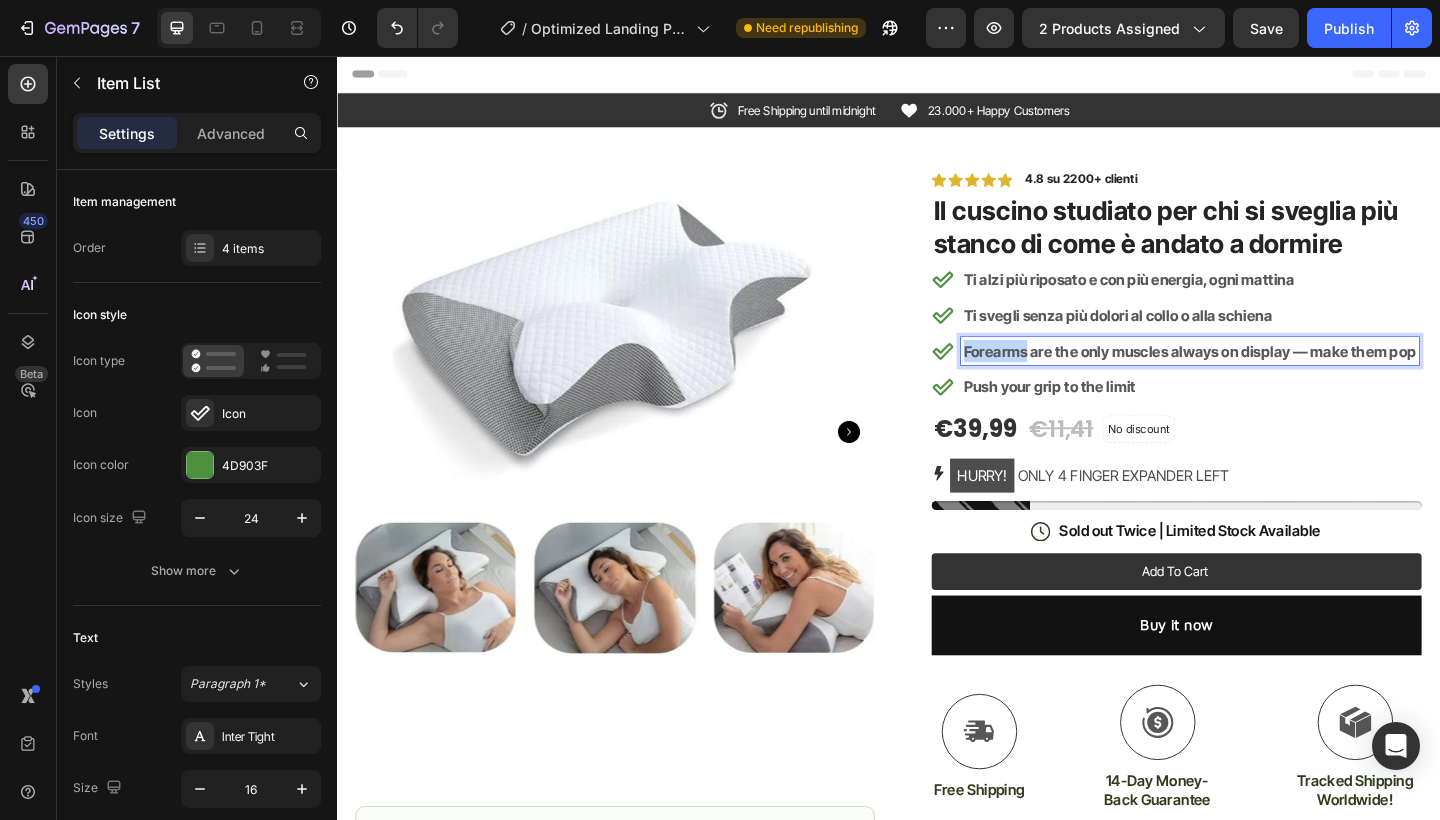 click on "Forearms are the only muscles always on display — make them pop" at bounding box center [1265, 377] 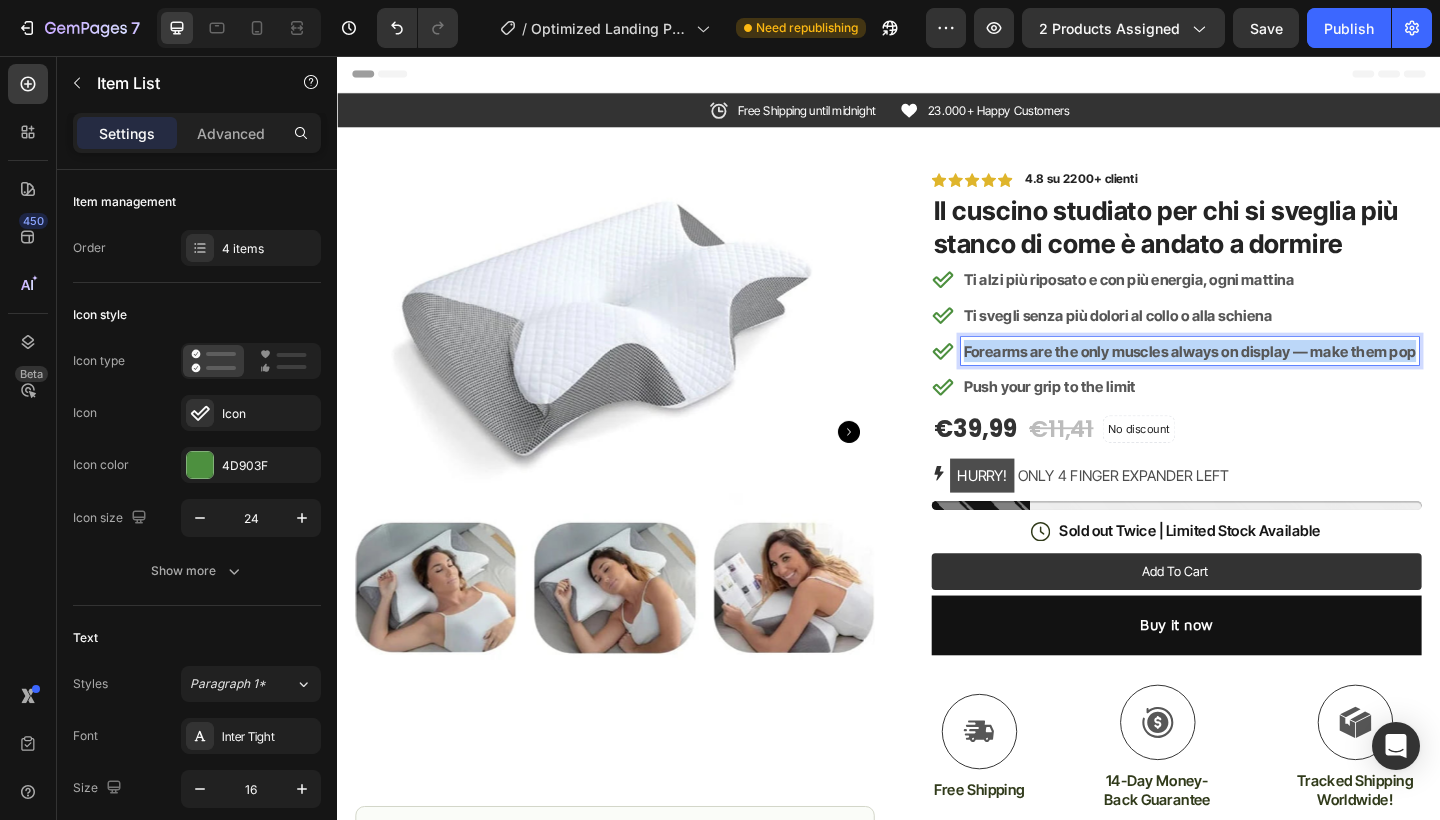click on "Forearms are the only muscles always on display — make them pop" at bounding box center [1265, 377] 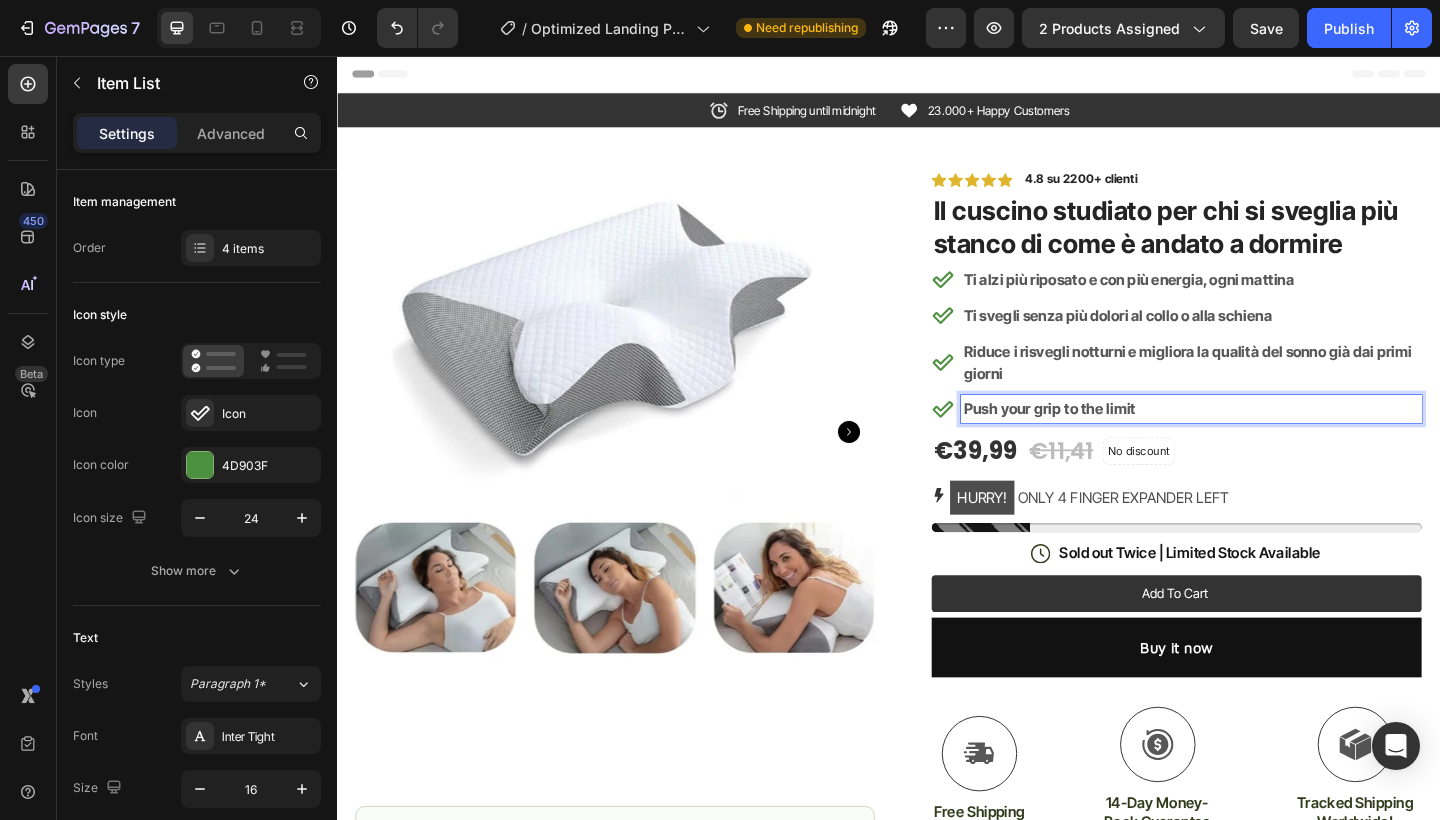 click on "Push your grip to the limit" at bounding box center (1112, 440) 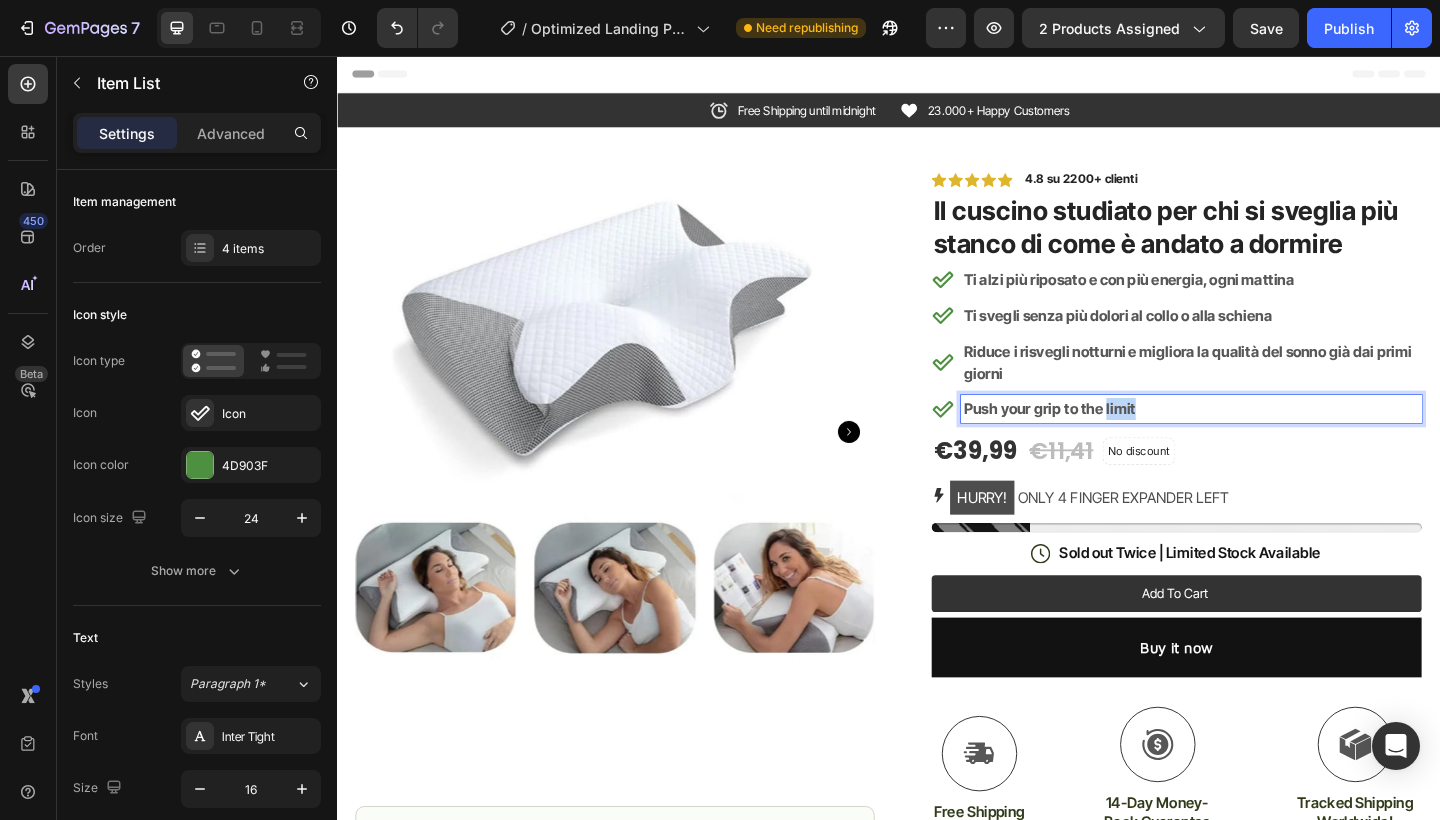 click on "Push your grip to the limit" at bounding box center [1112, 440] 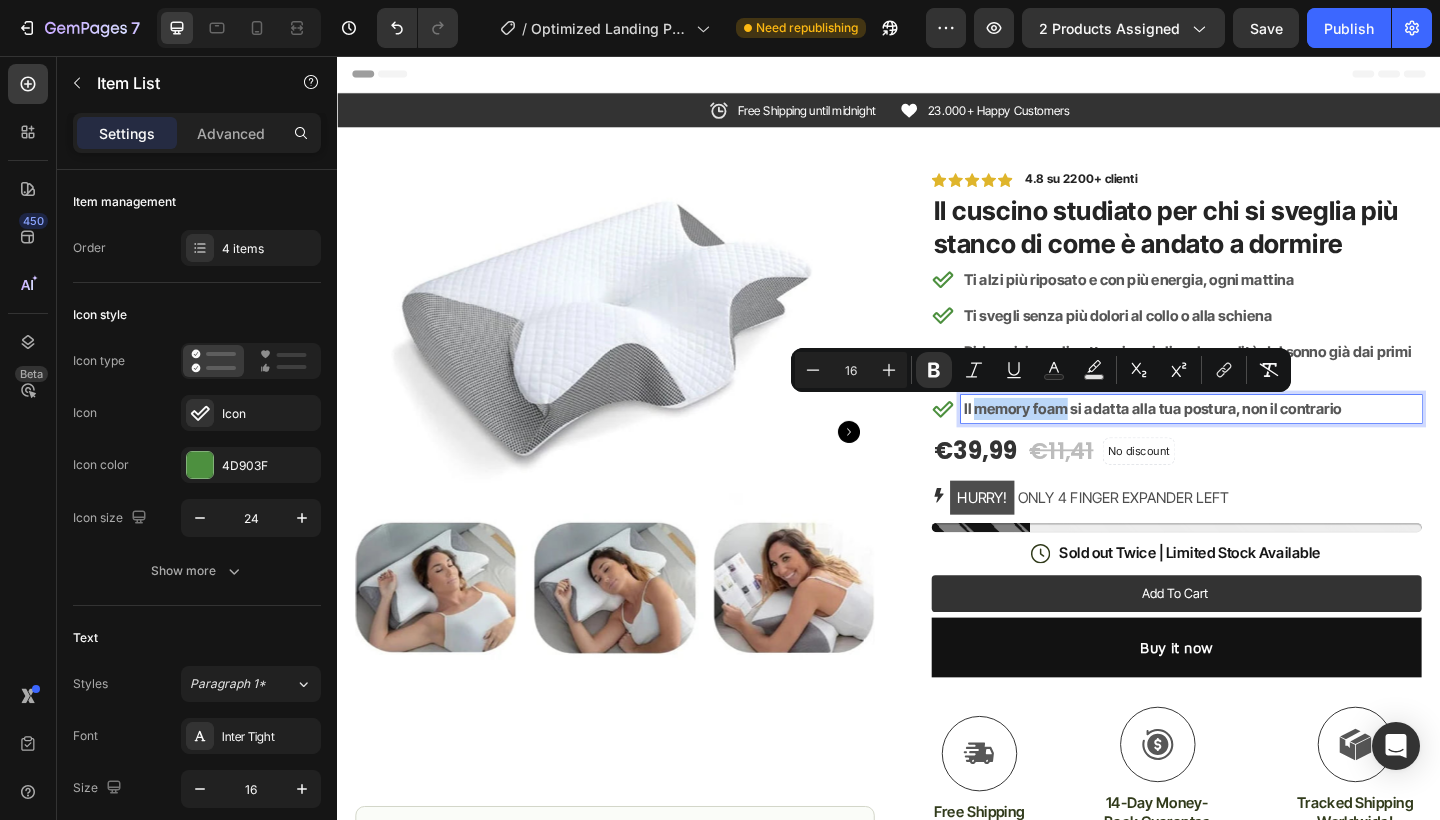 drag, startPoint x: 1132, startPoint y: 438, endPoint x: 1034, endPoint y: 436, distance: 98.02041 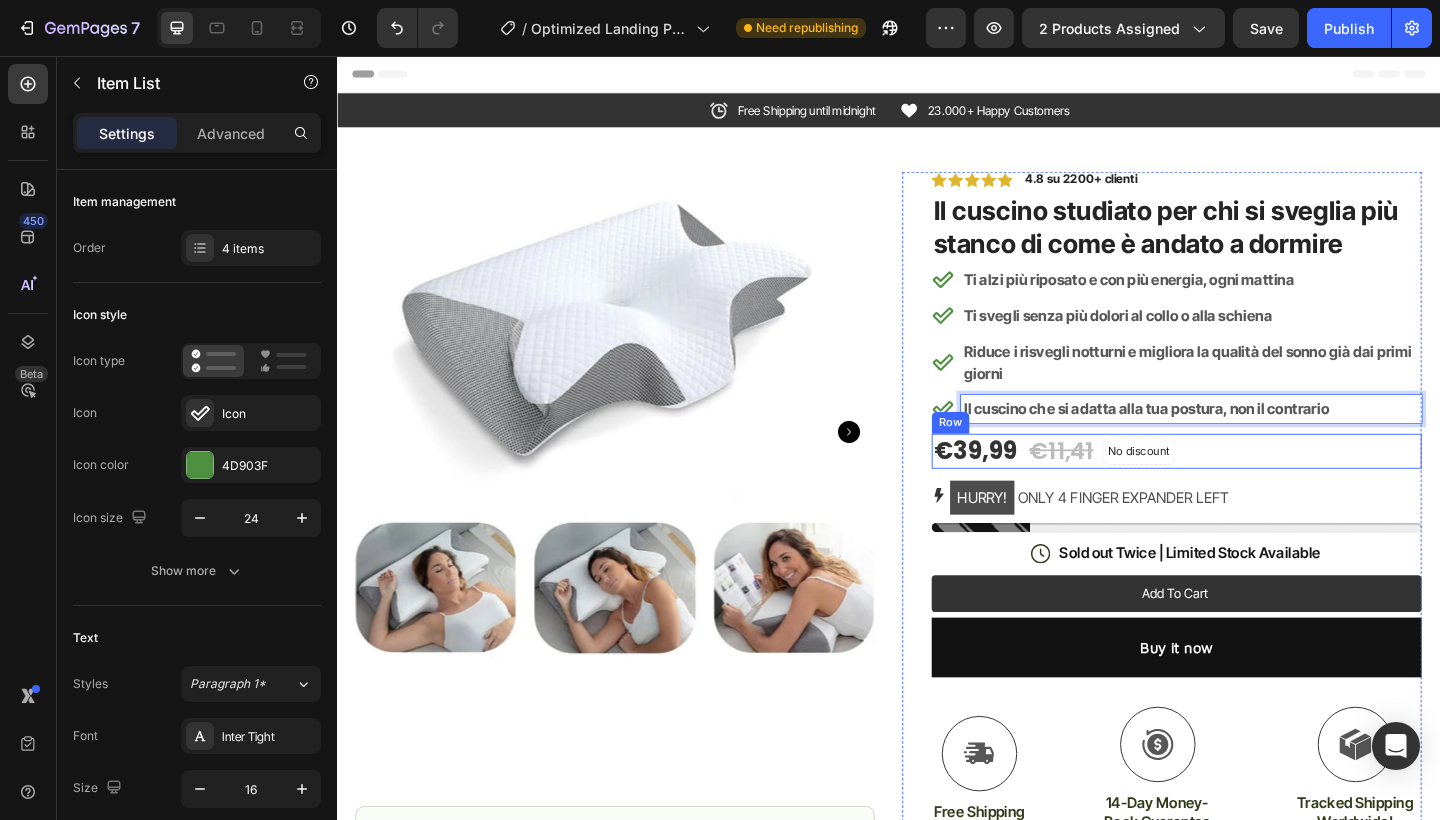 click on "€39,99 Product Price Product Price €11,41 Product Price Product Price No discount   Not be displayed when published Discount Tag Row" at bounding box center [1250, 486] 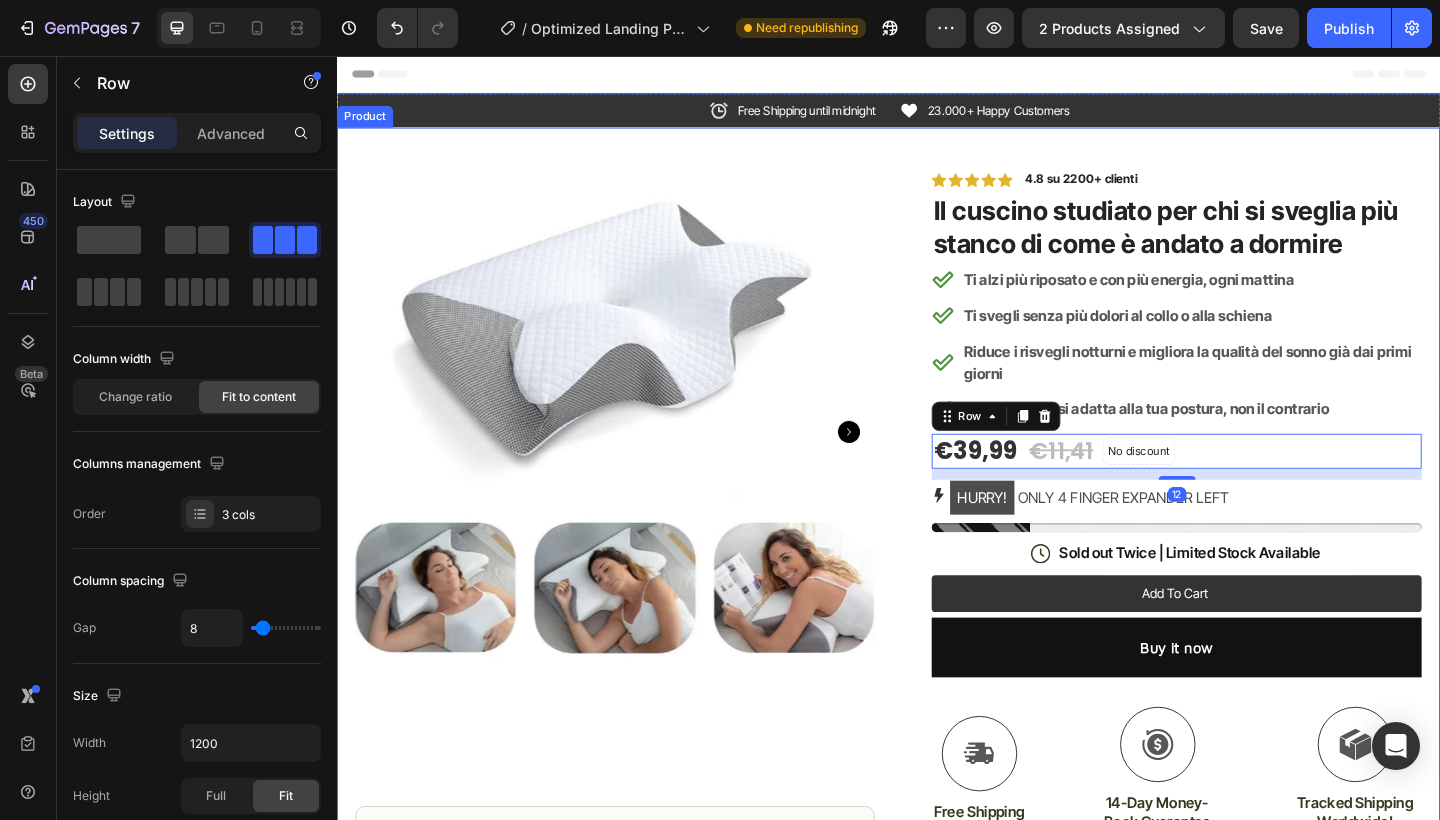 click on "Icon James P. ([CITY], [COUNTRY]) Text Block Row Row Row Icon Icon Icon Icon Icon Icon List 4.8 su 2200+ clienti Text Block Row Il cuscino studiato per chi si sveglia più stanco di come è andato a dormire Product Title
Ti alzi più riposato e con più energia, ogni mattina
Ti svegli senza più dolori al collo o alla schiena
Riduce i risvegli notturni e migliora la qualità del sonno già dai primi giorni
Row" at bounding box center (937, 659) 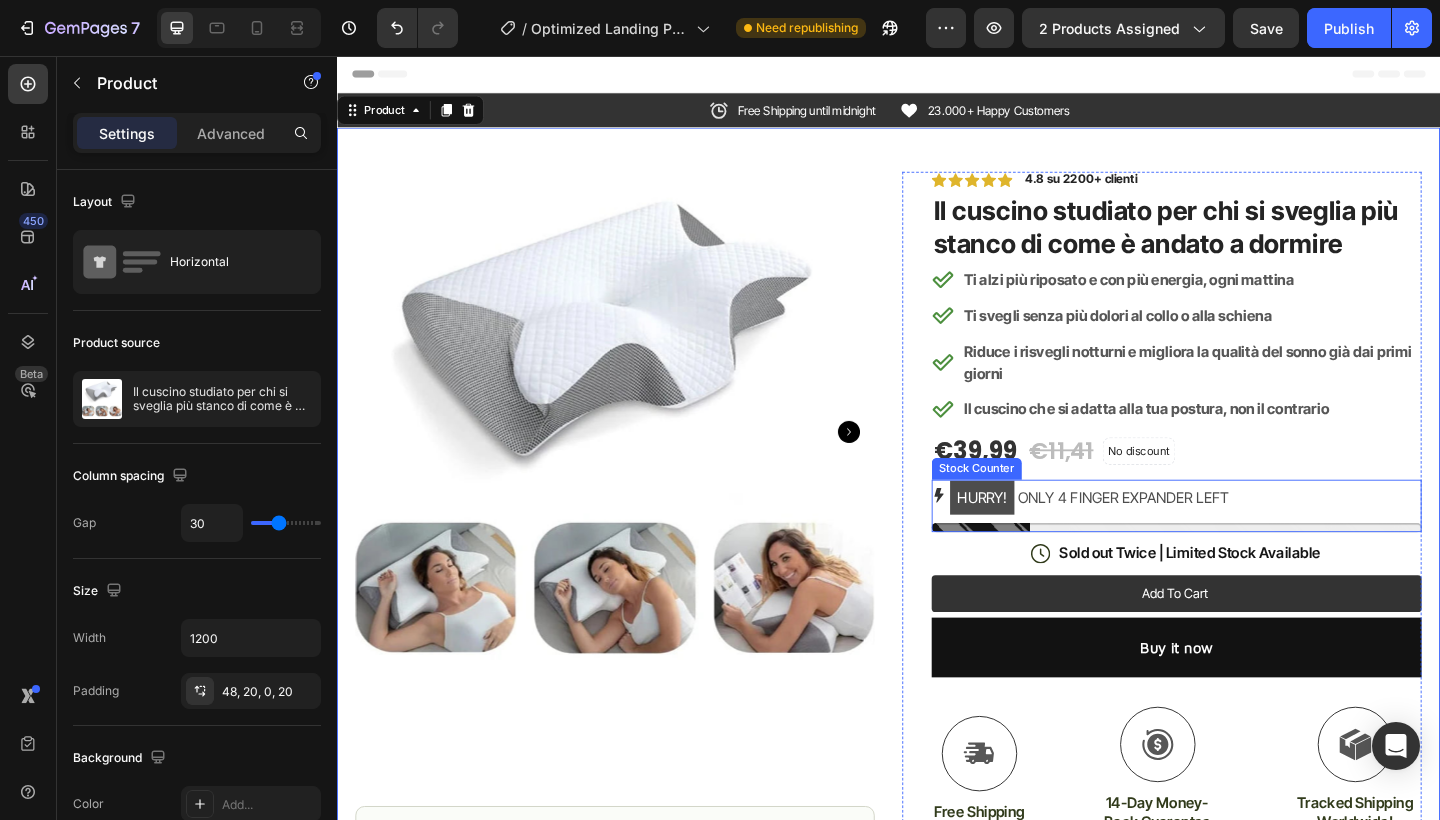 click on "HURRY!  ONLY 4 FINGER EXPANDER LEFT" at bounding box center [1156, 536] 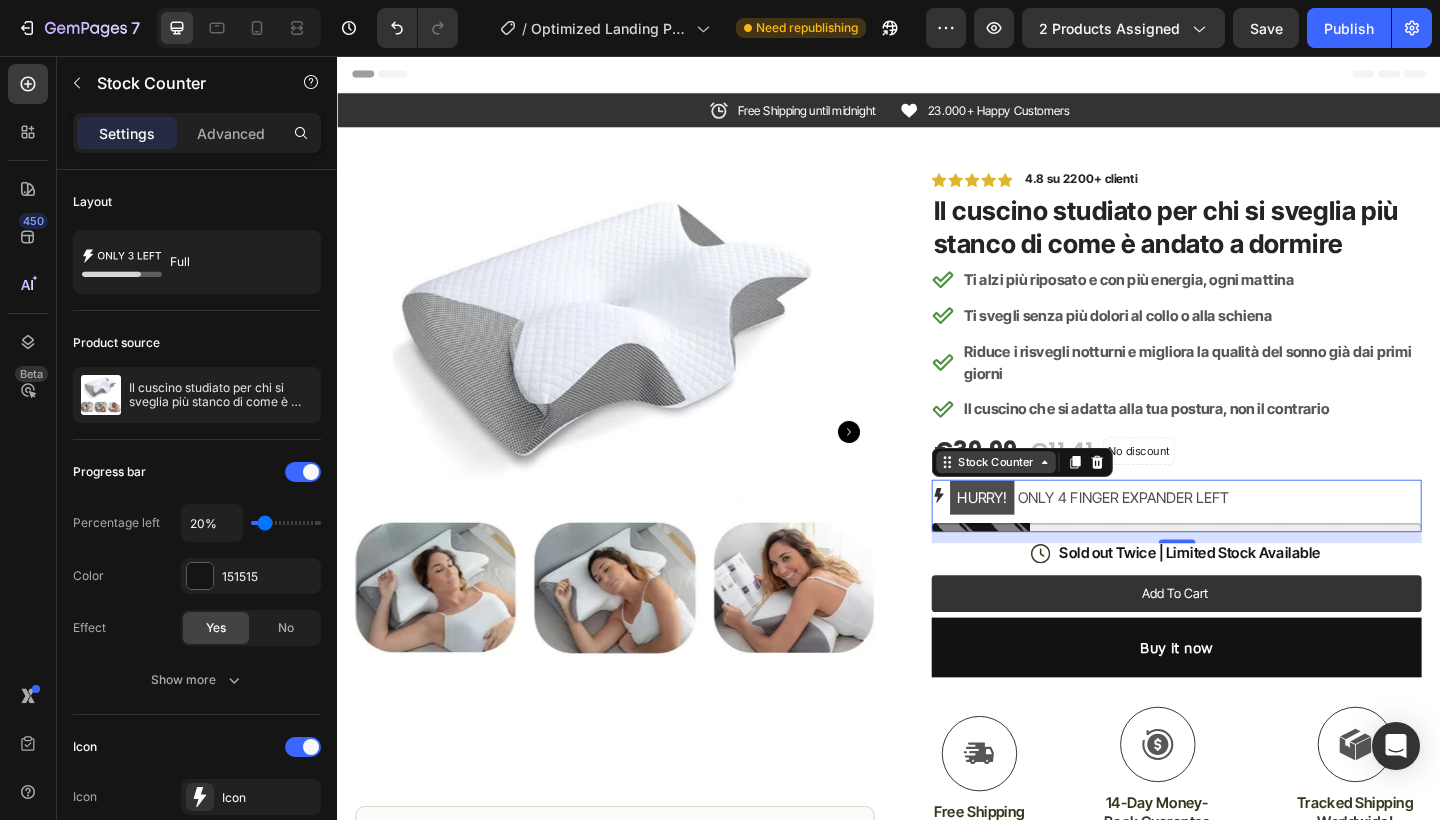 click on "Stock Counter" at bounding box center (1054, 498) 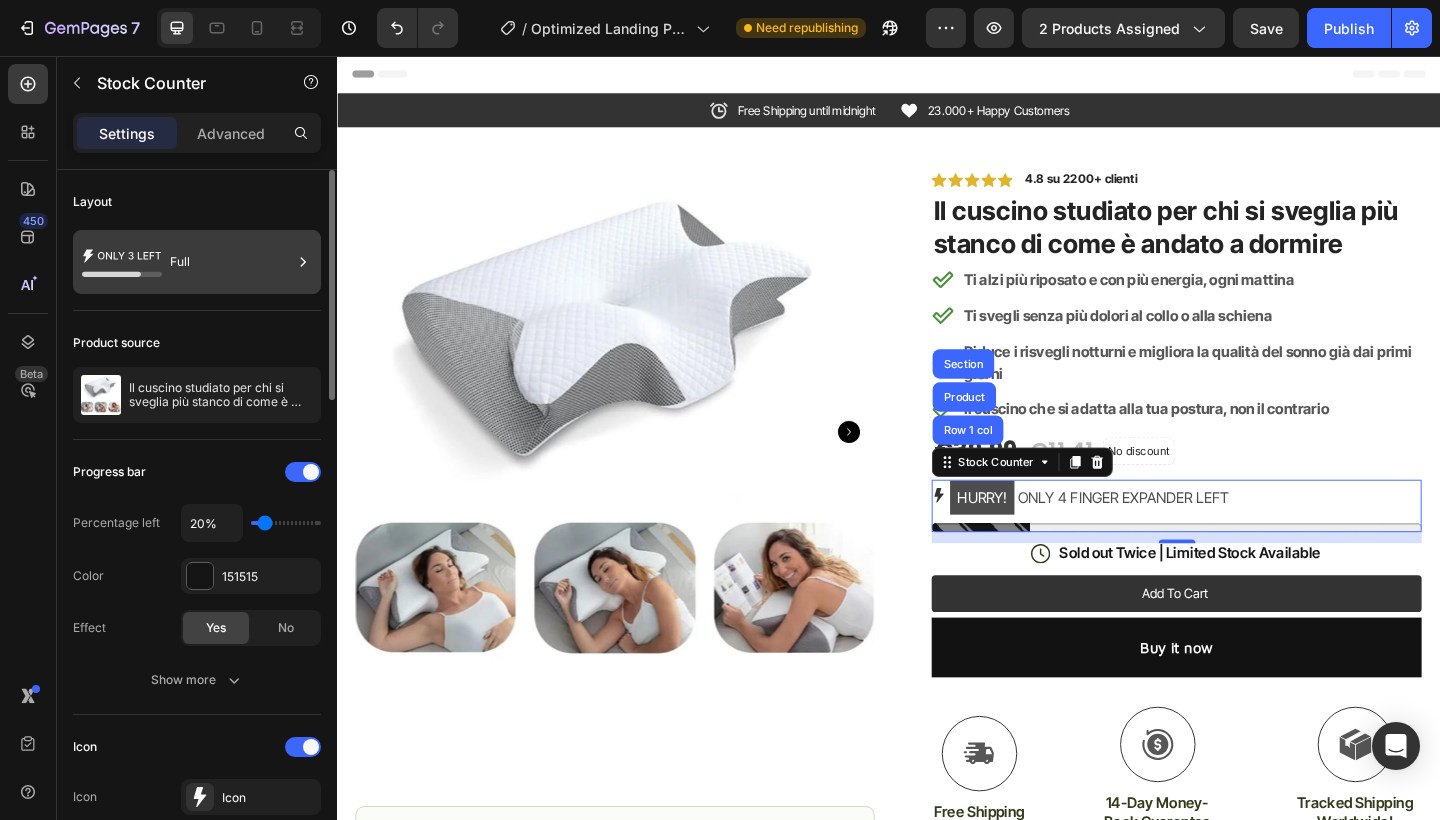 click on "Full" at bounding box center (231, 262) 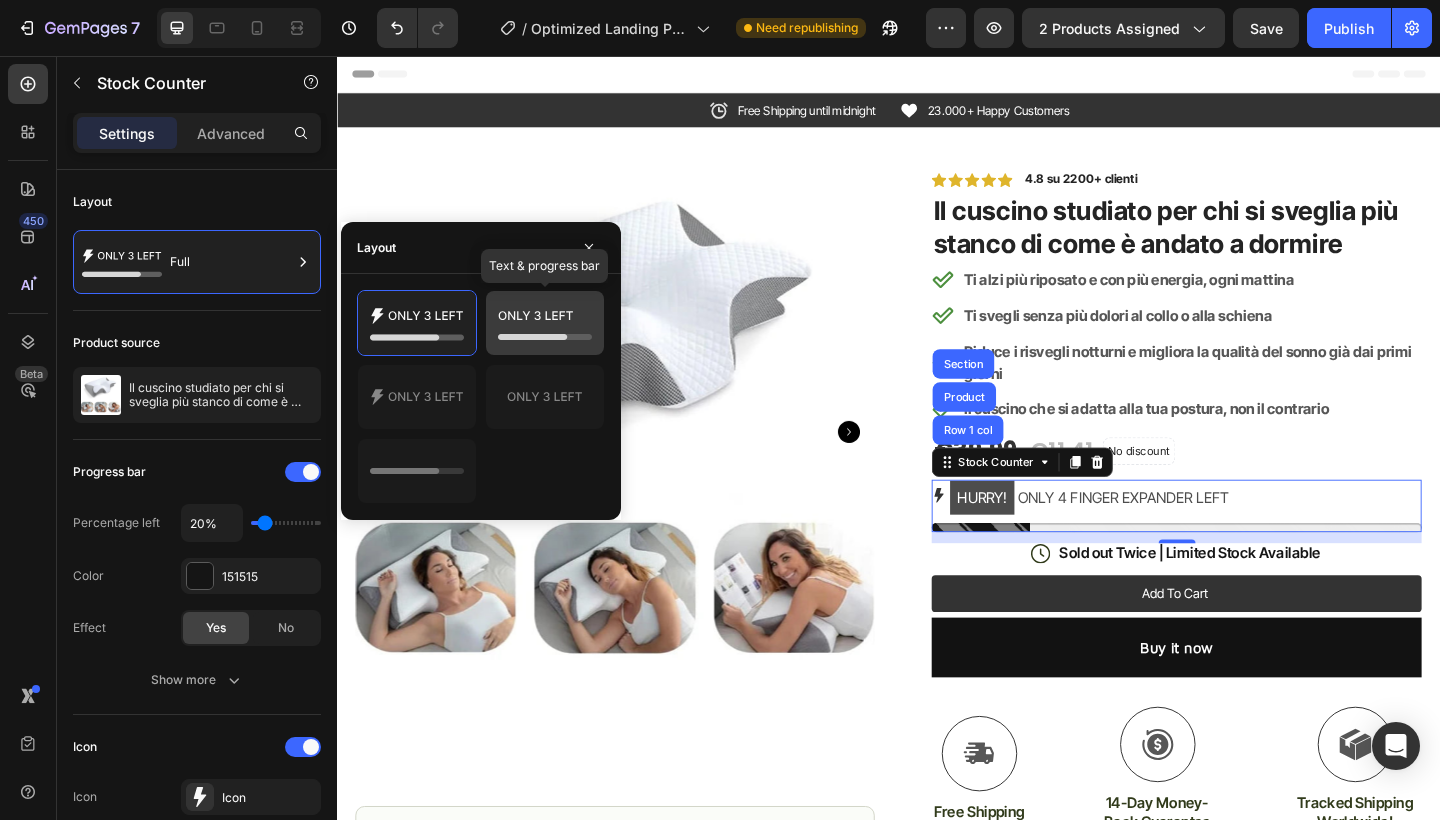 click 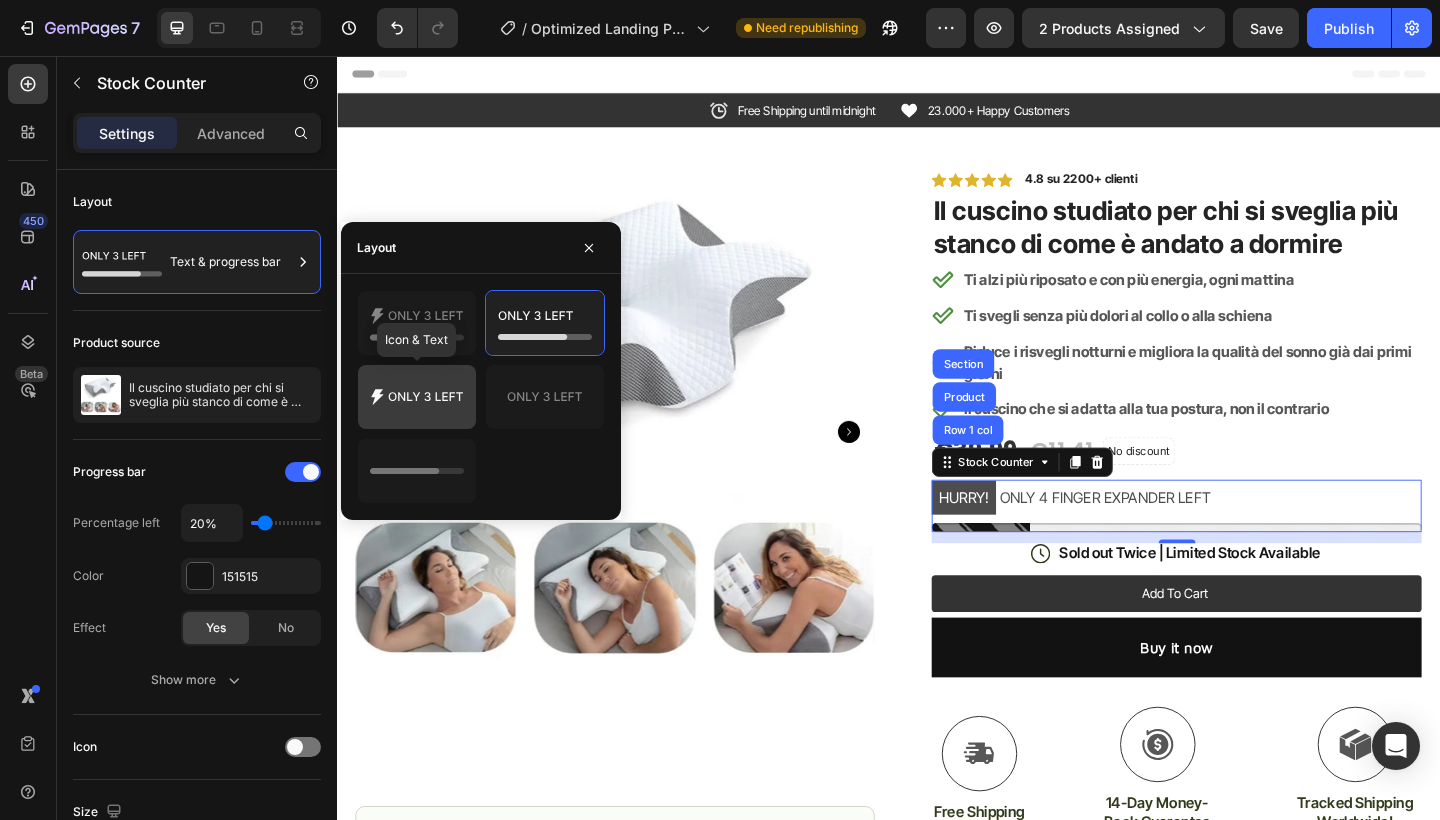 click 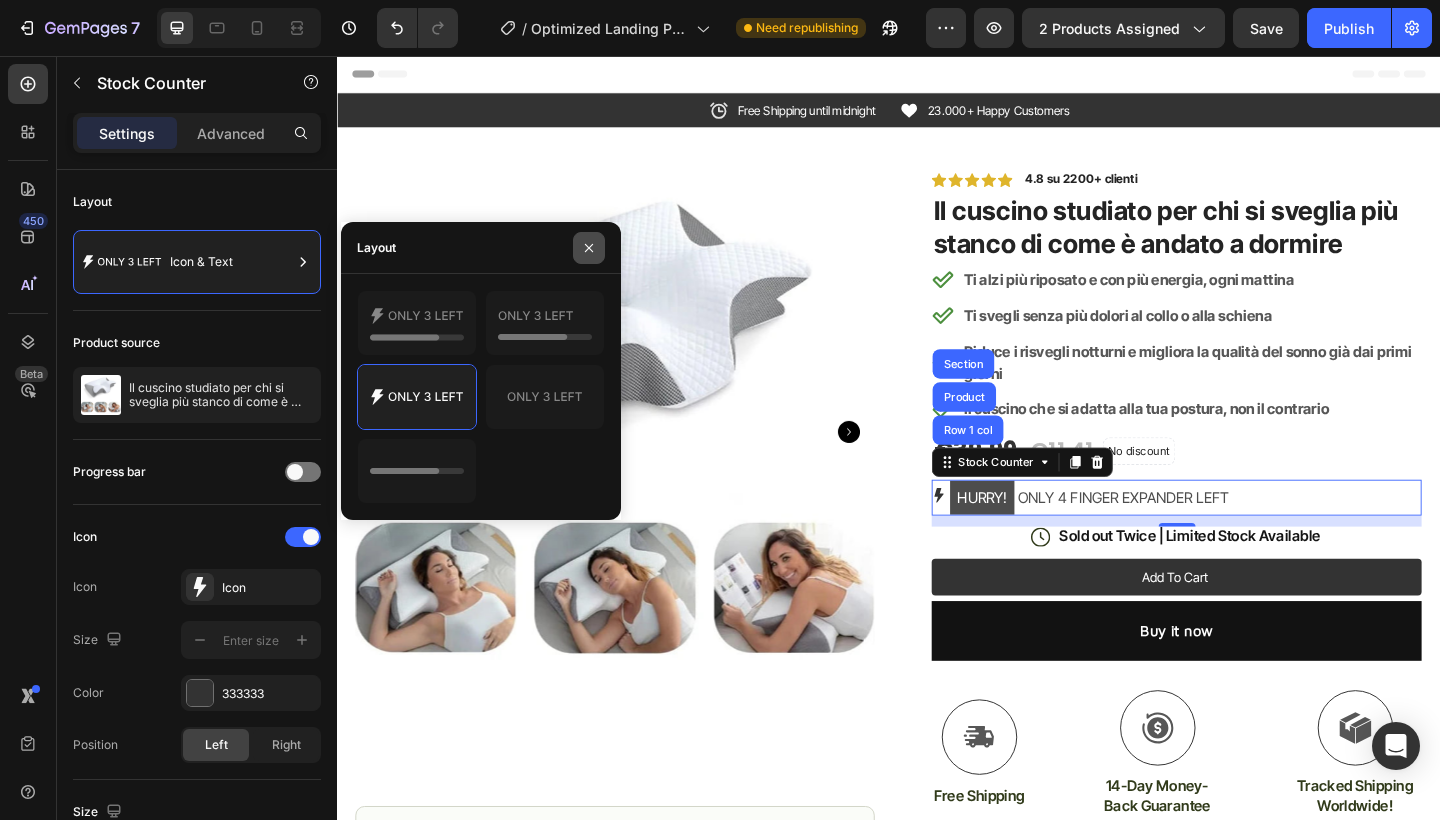 click 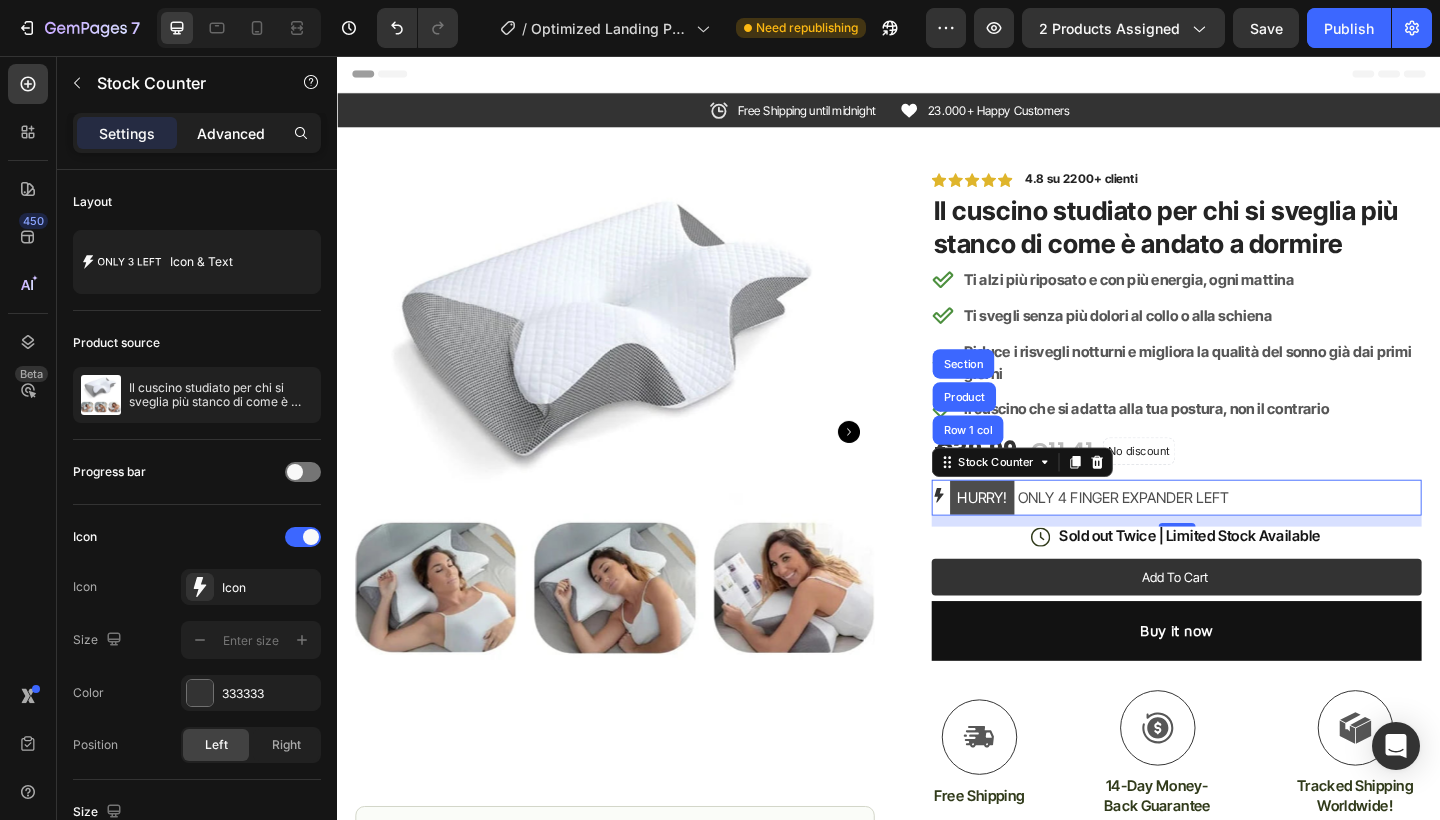 click on "Advanced" 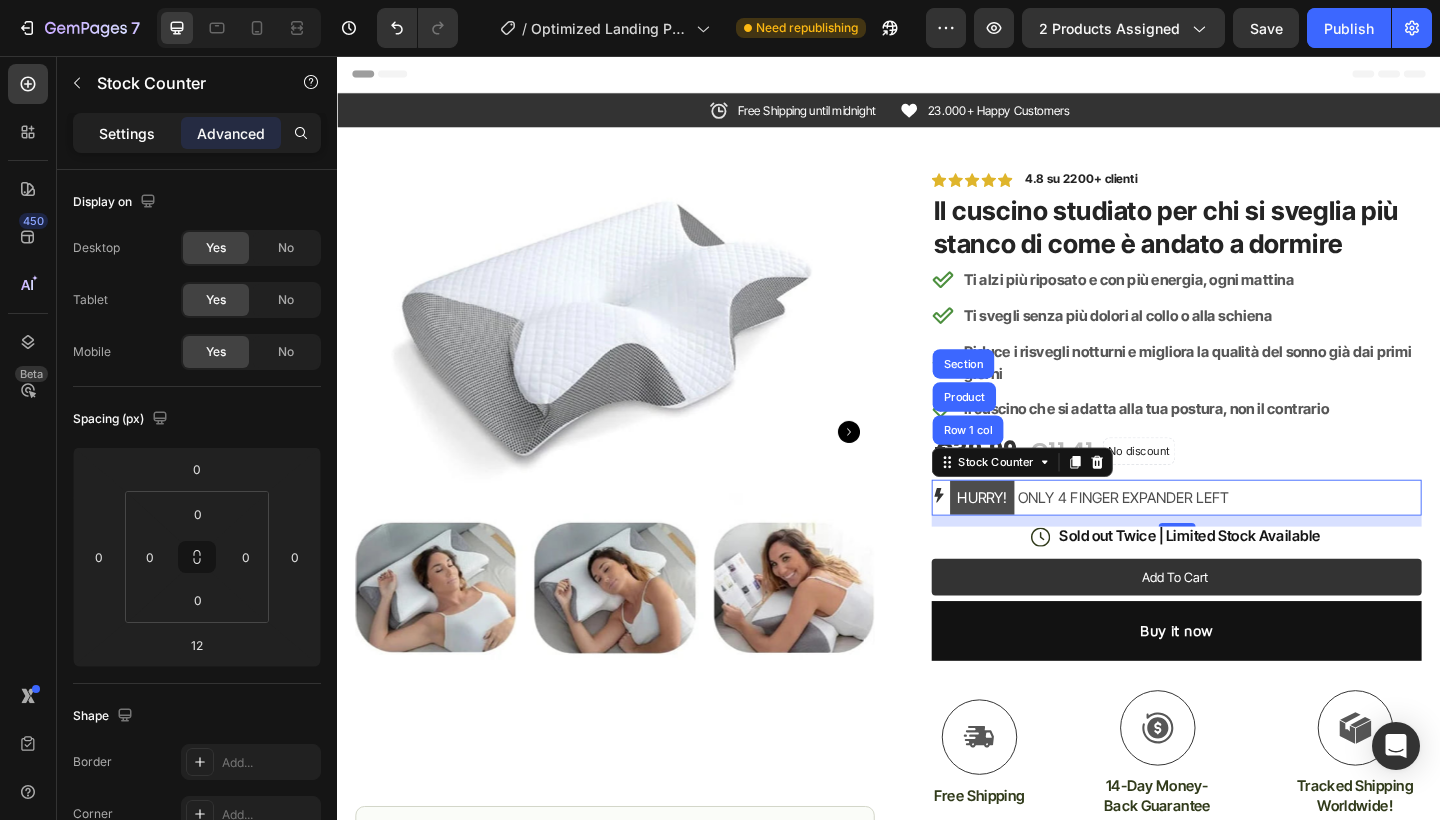 click on "Settings" at bounding box center [127, 133] 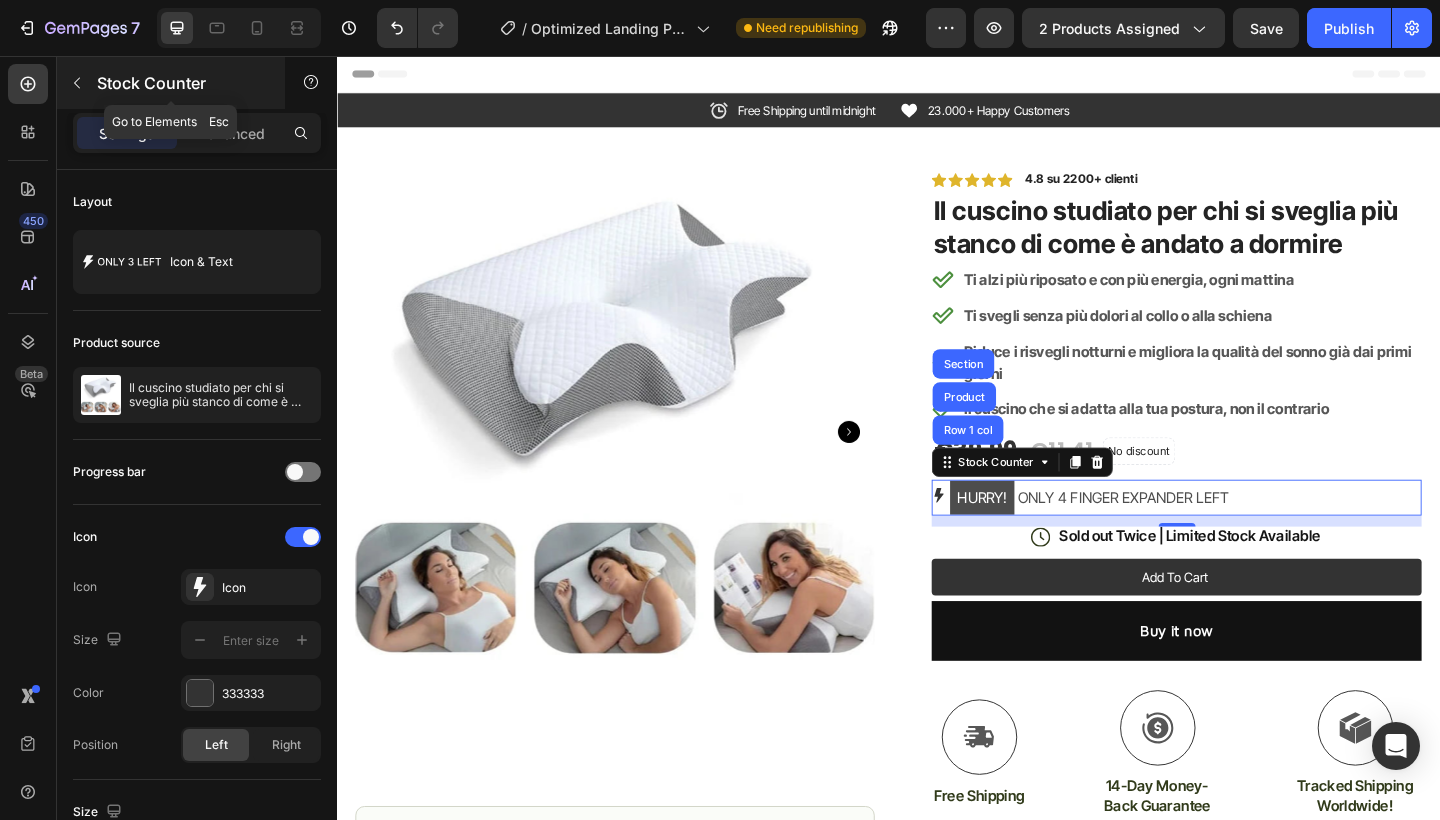 click at bounding box center (77, 83) 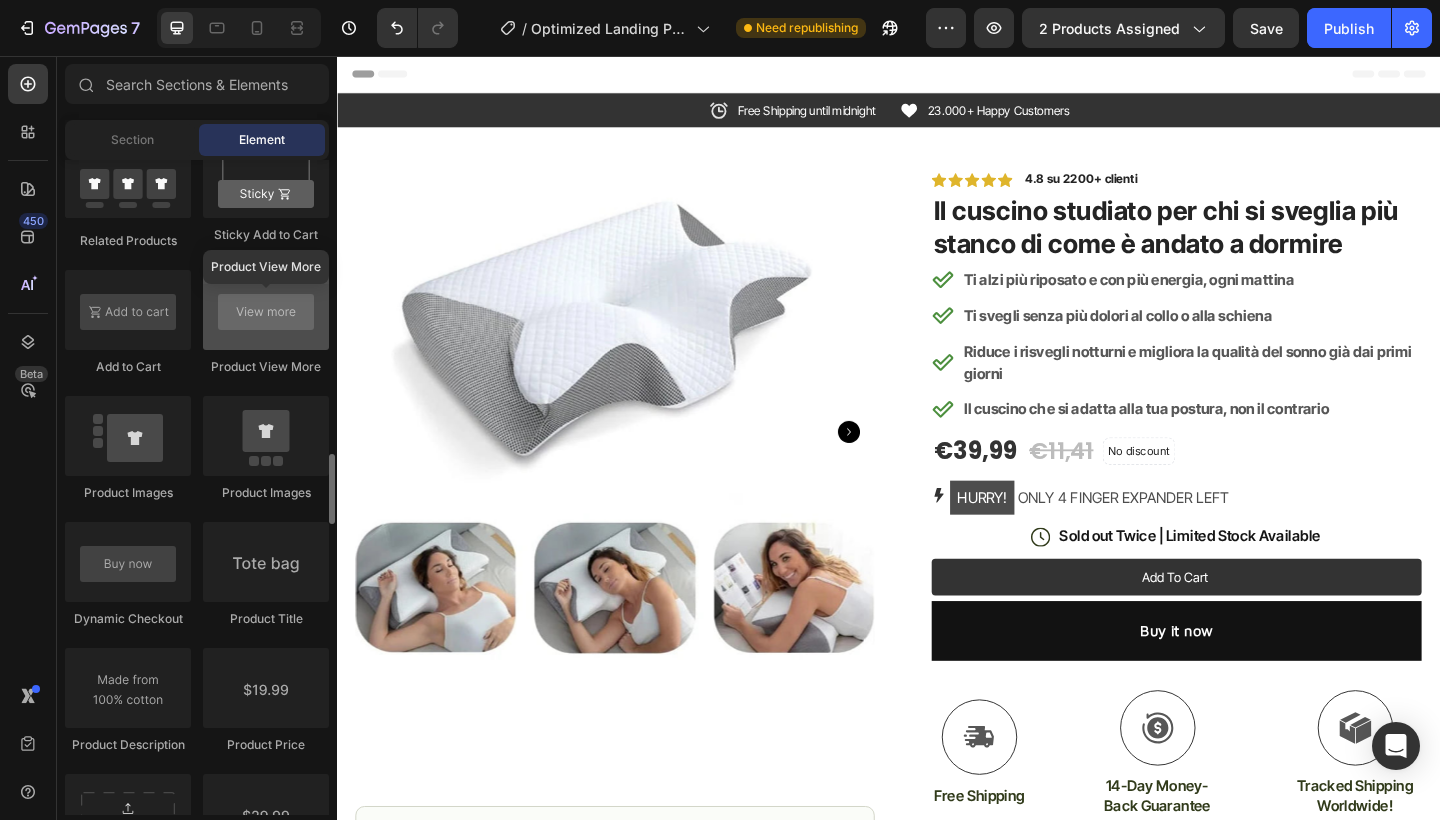 scroll, scrollTop: 2866, scrollLeft: 0, axis: vertical 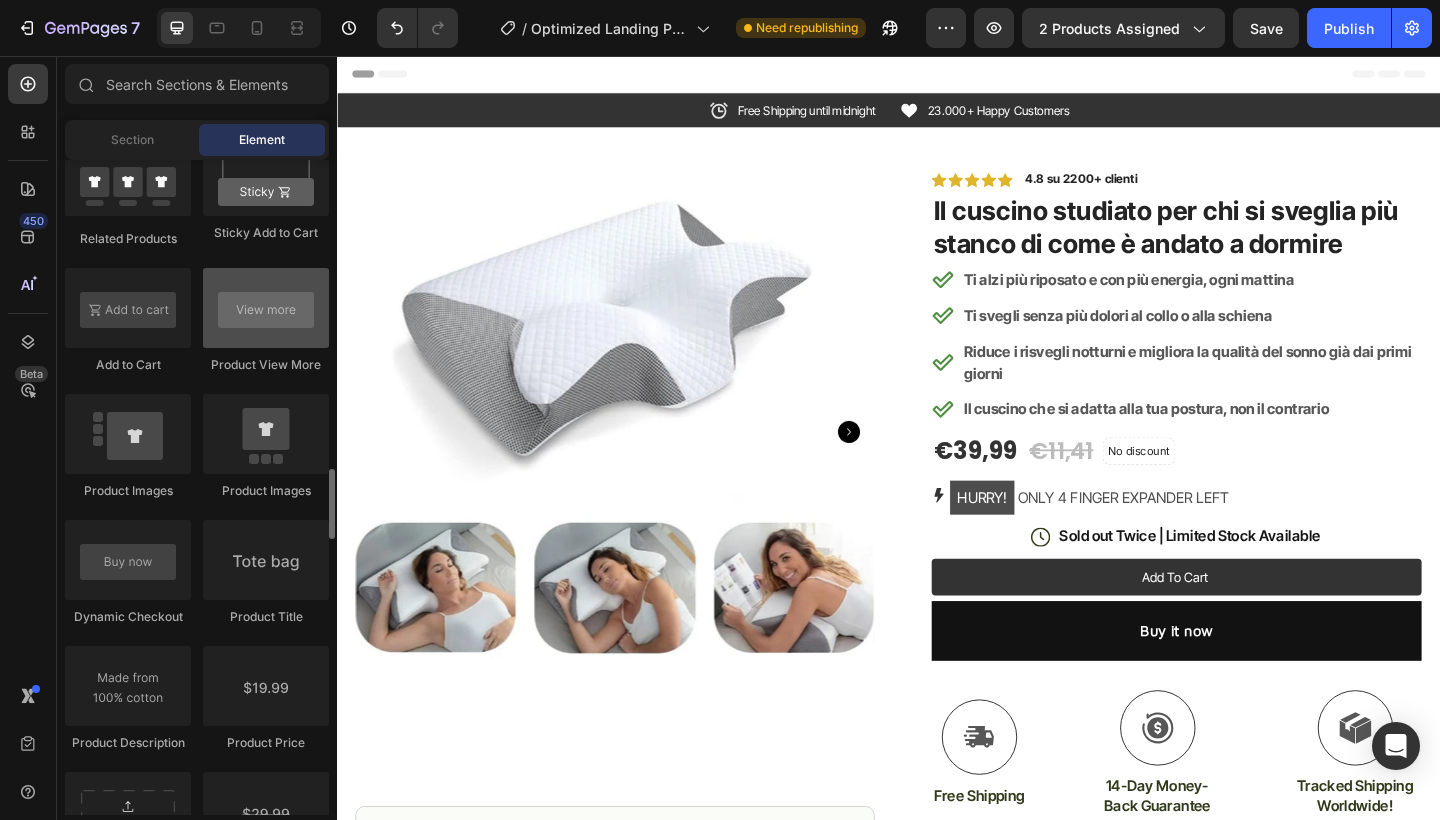 click at bounding box center (266, 308) 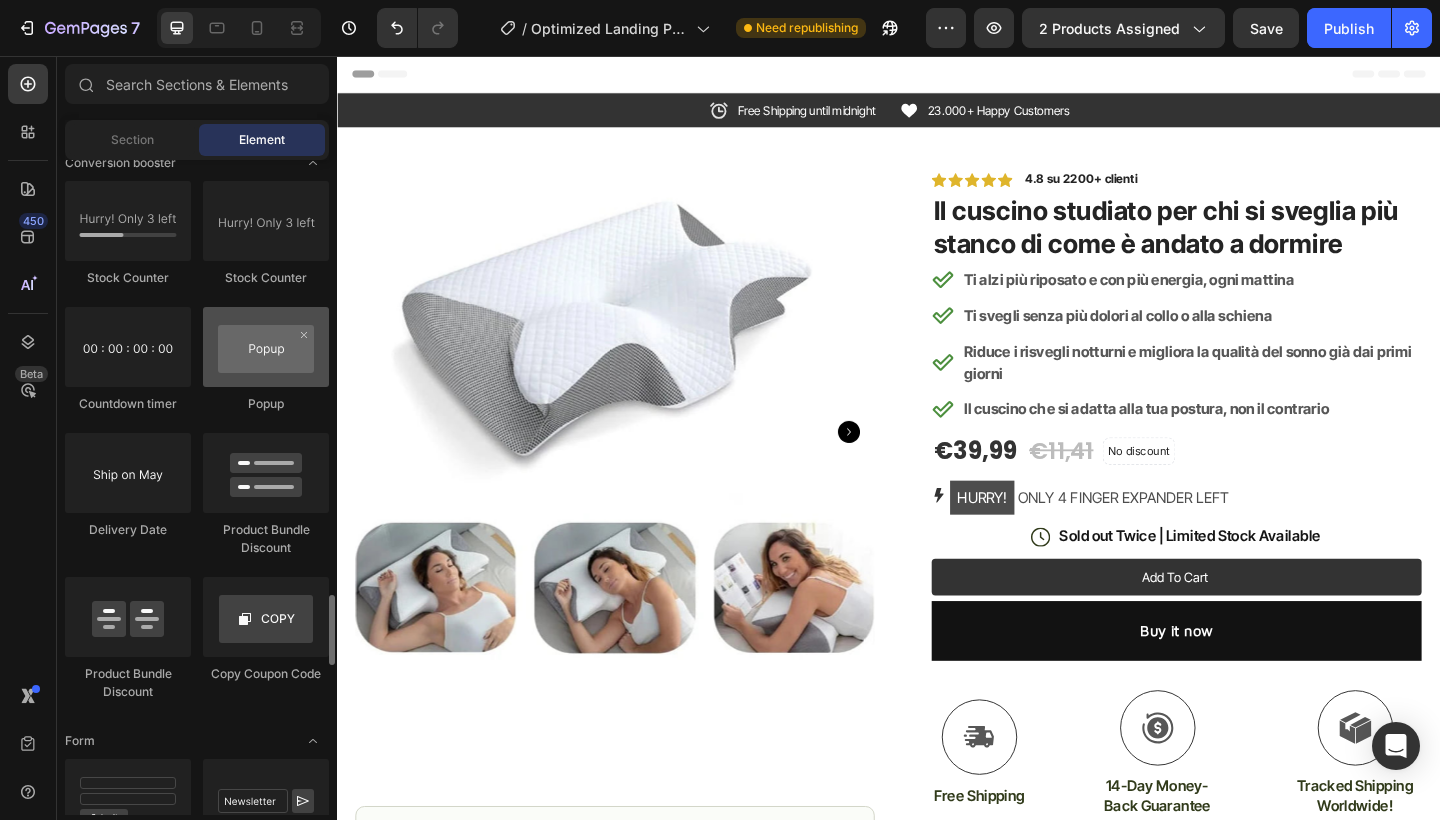scroll, scrollTop: 4150, scrollLeft: 0, axis: vertical 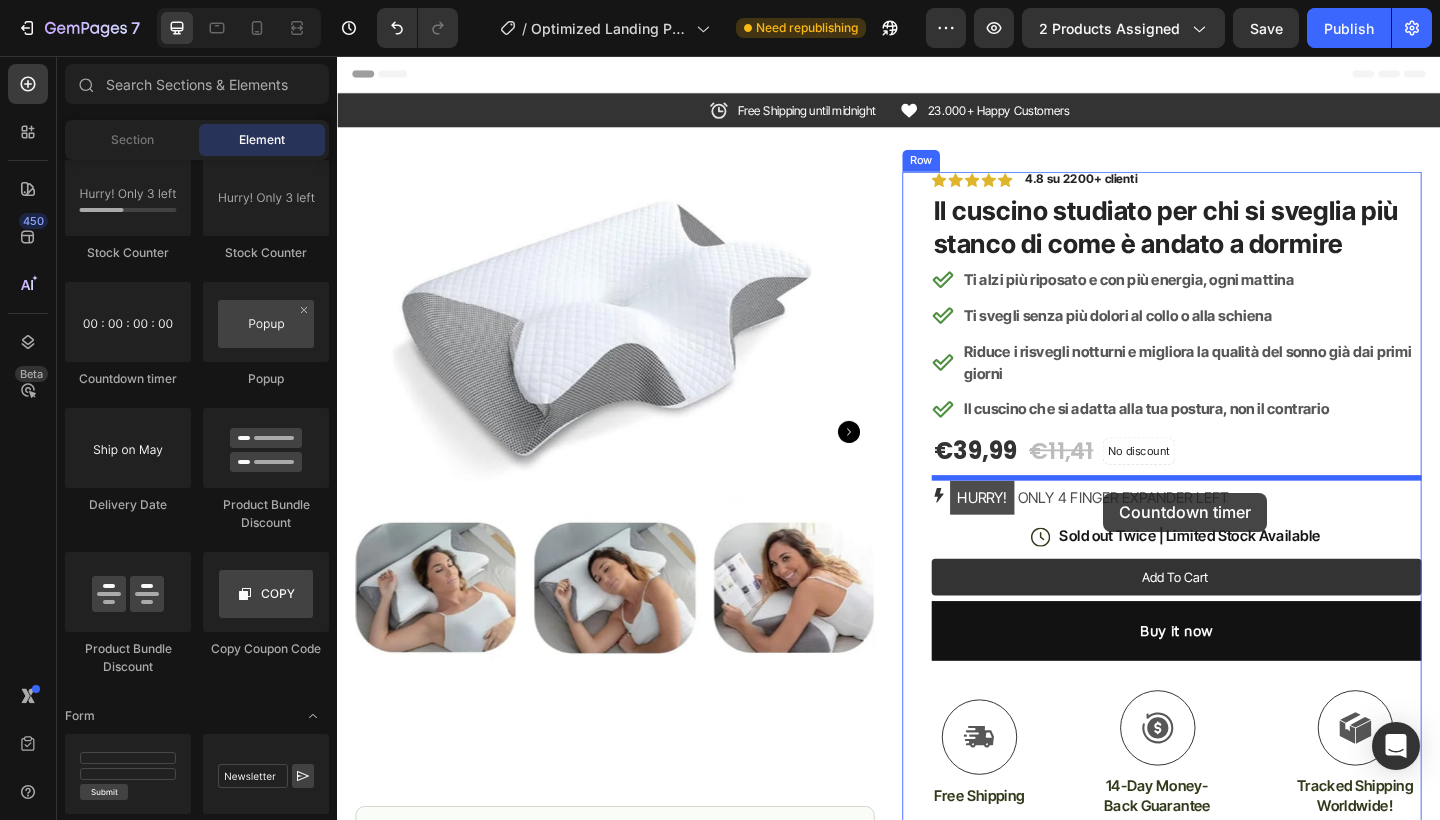 drag, startPoint x: 461, startPoint y: 393, endPoint x: 1170, endPoint y: 530, distance: 722.1149 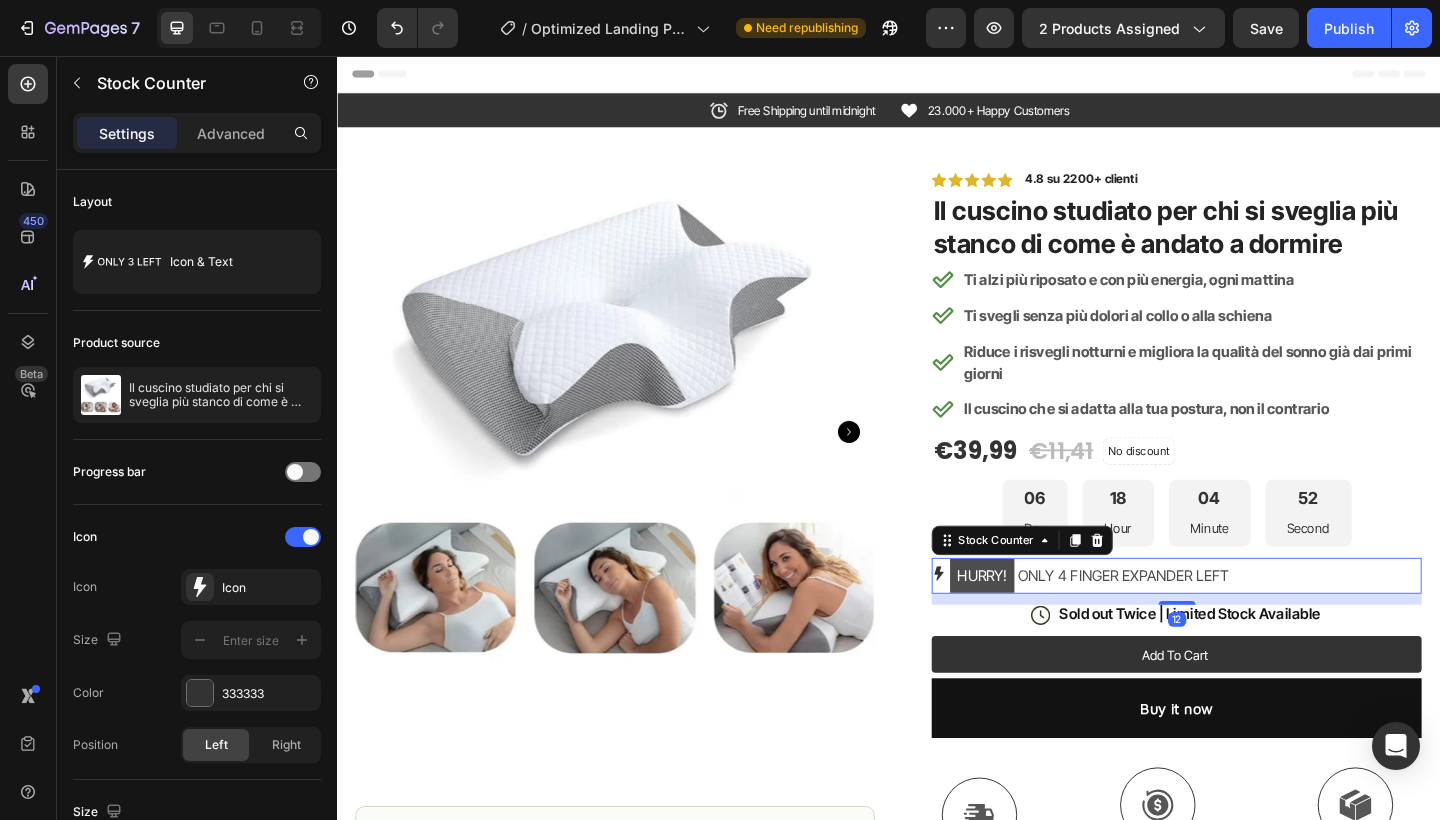 click on "HURRY!  ONLY 4 FINGER EXPANDER LEFT" at bounding box center [1156, 621] 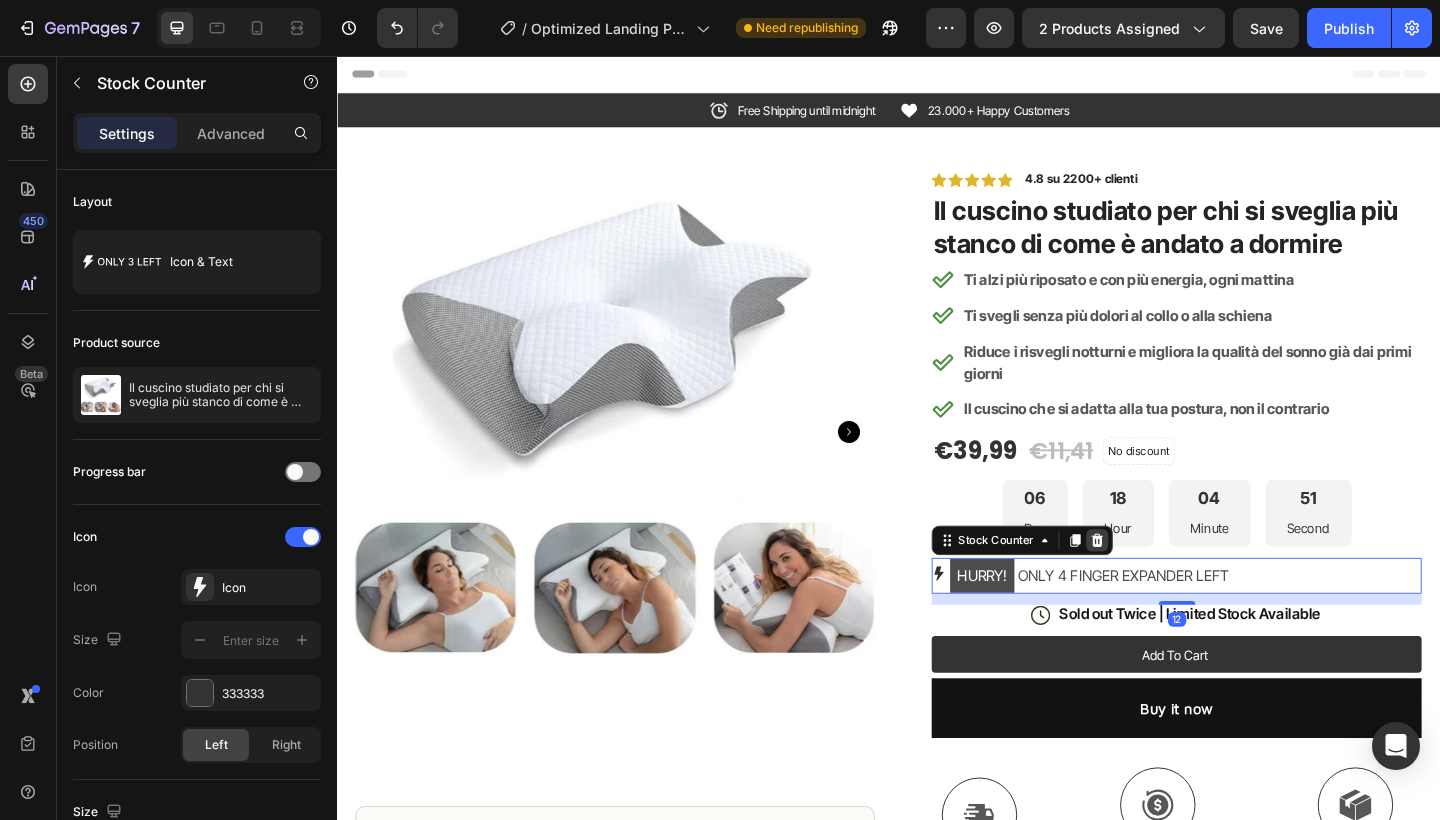 click 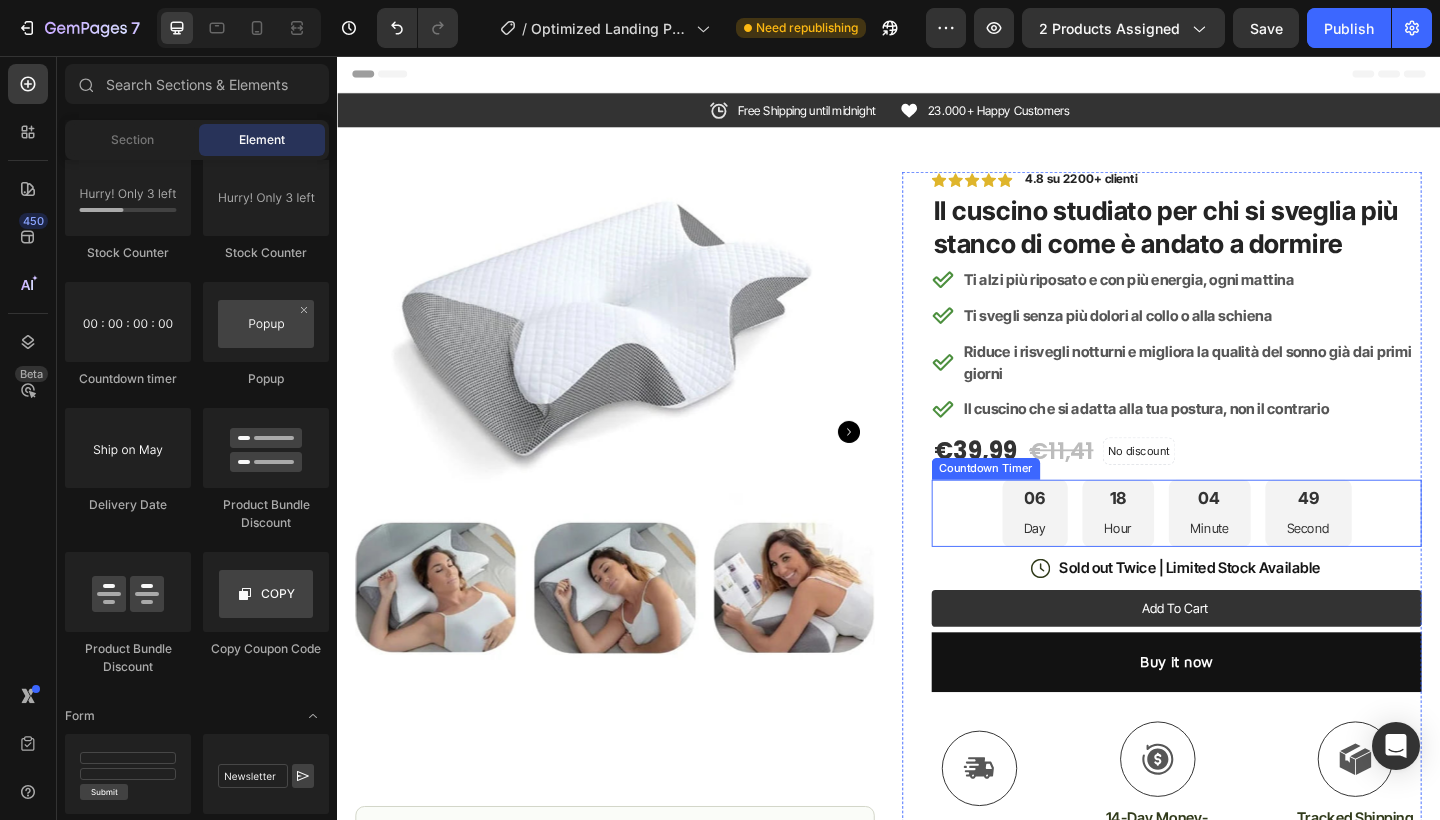 click on "18 Hour" at bounding box center [1187, 553] 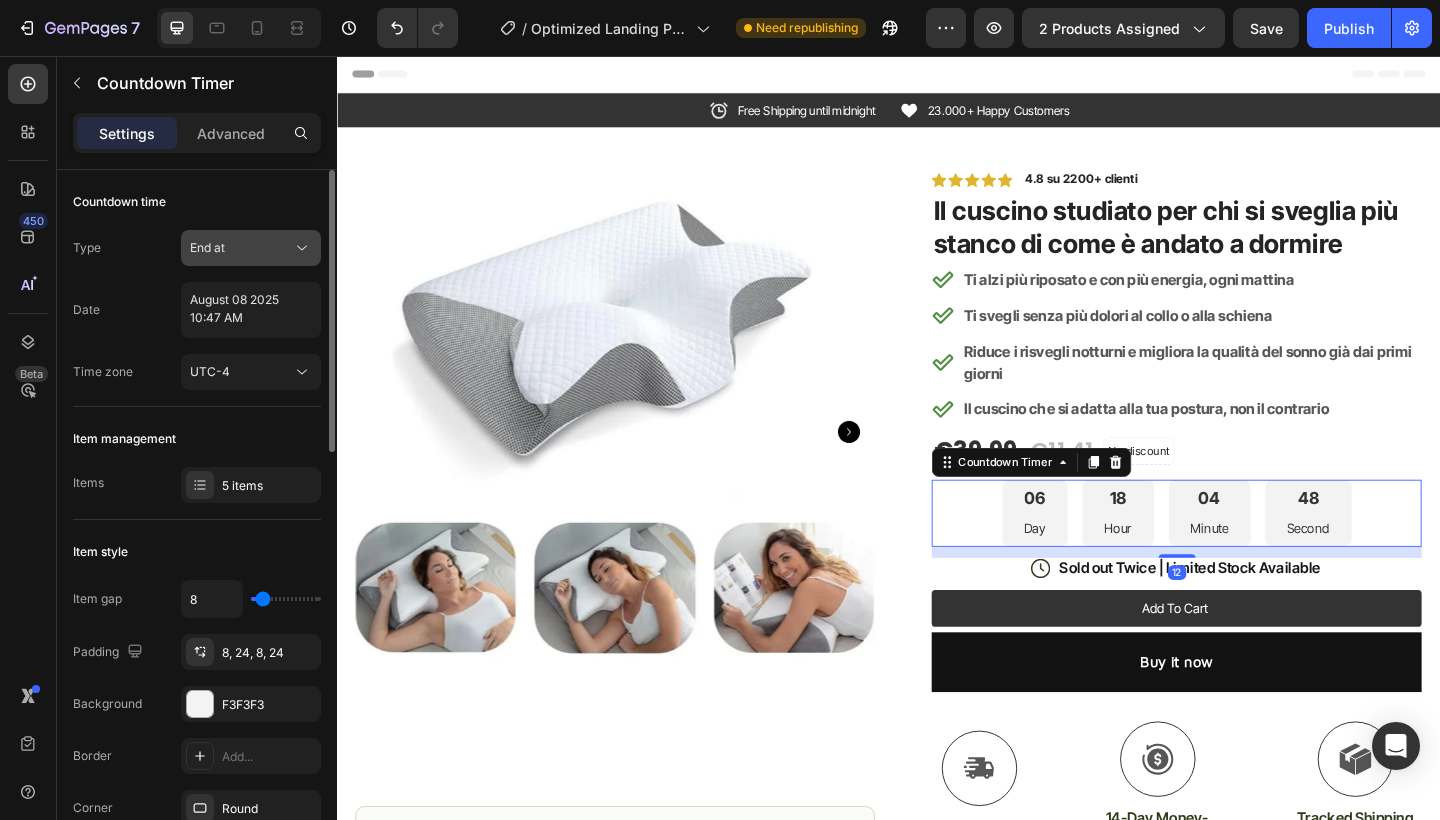 click on "End at" at bounding box center (241, 248) 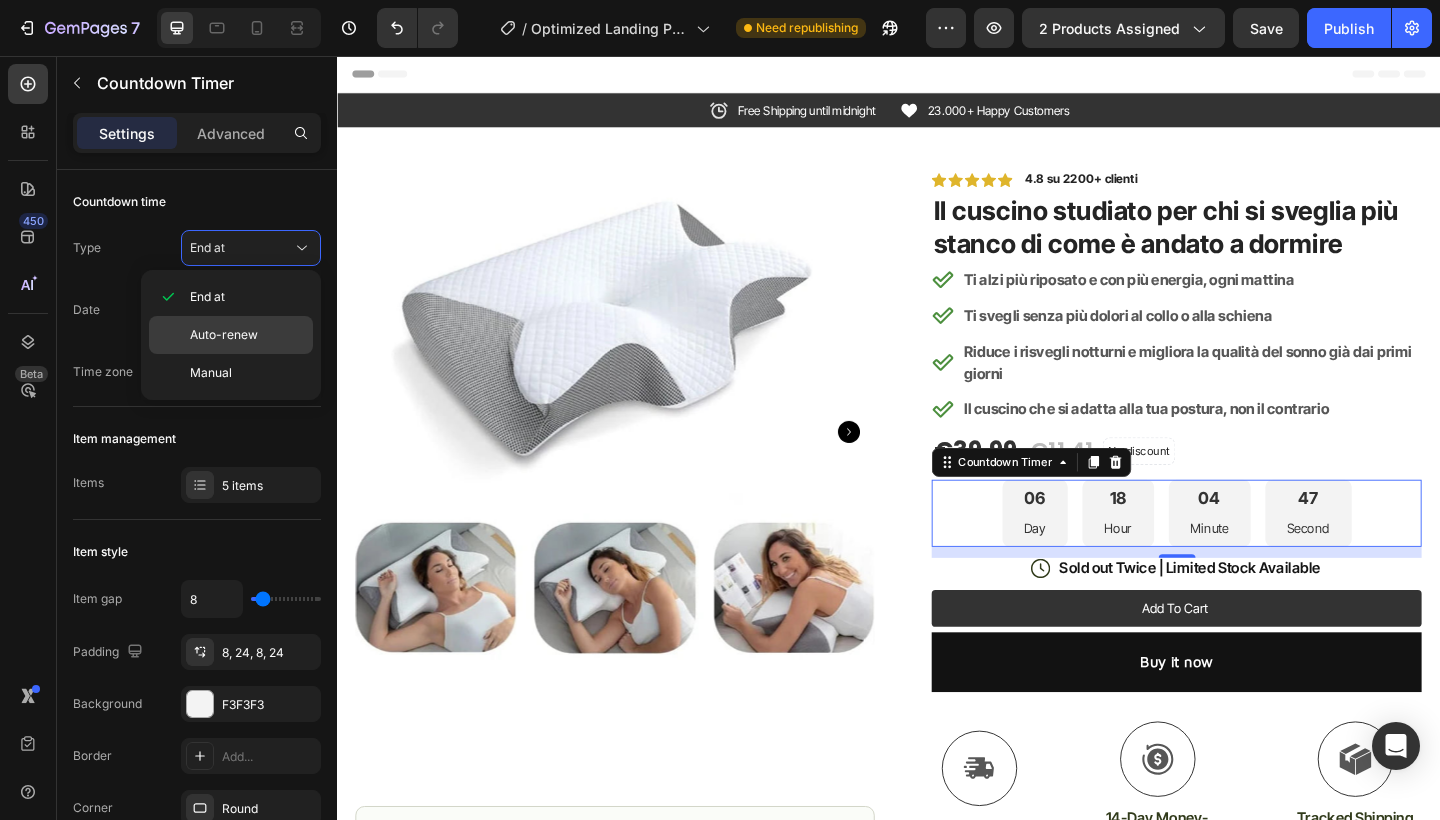 click on "Auto-renew" at bounding box center [247, 335] 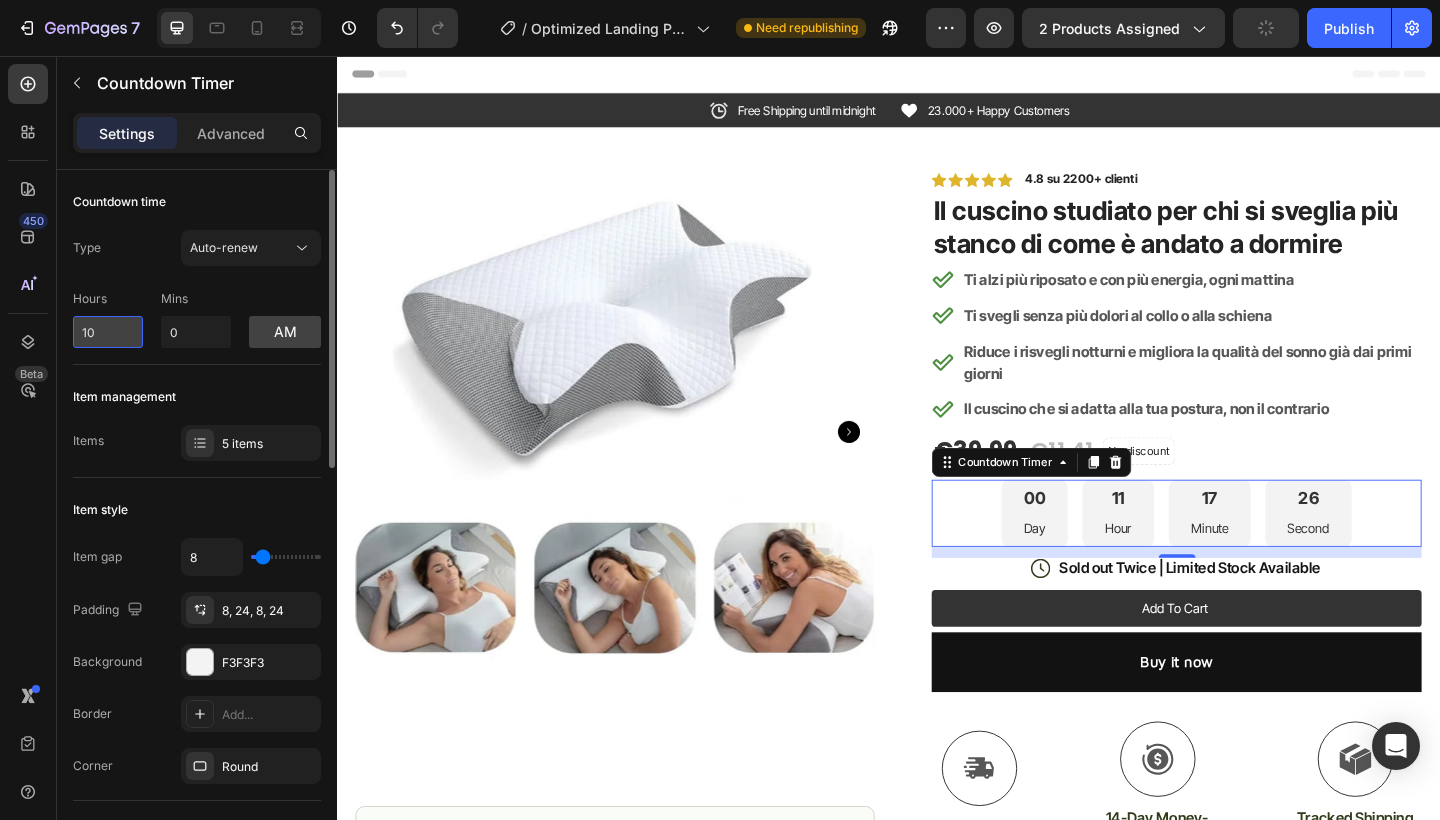 drag, startPoint x: 123, startPoint y: 327, endPoint x: 79, endPoint y: 329, distance: 44.04543 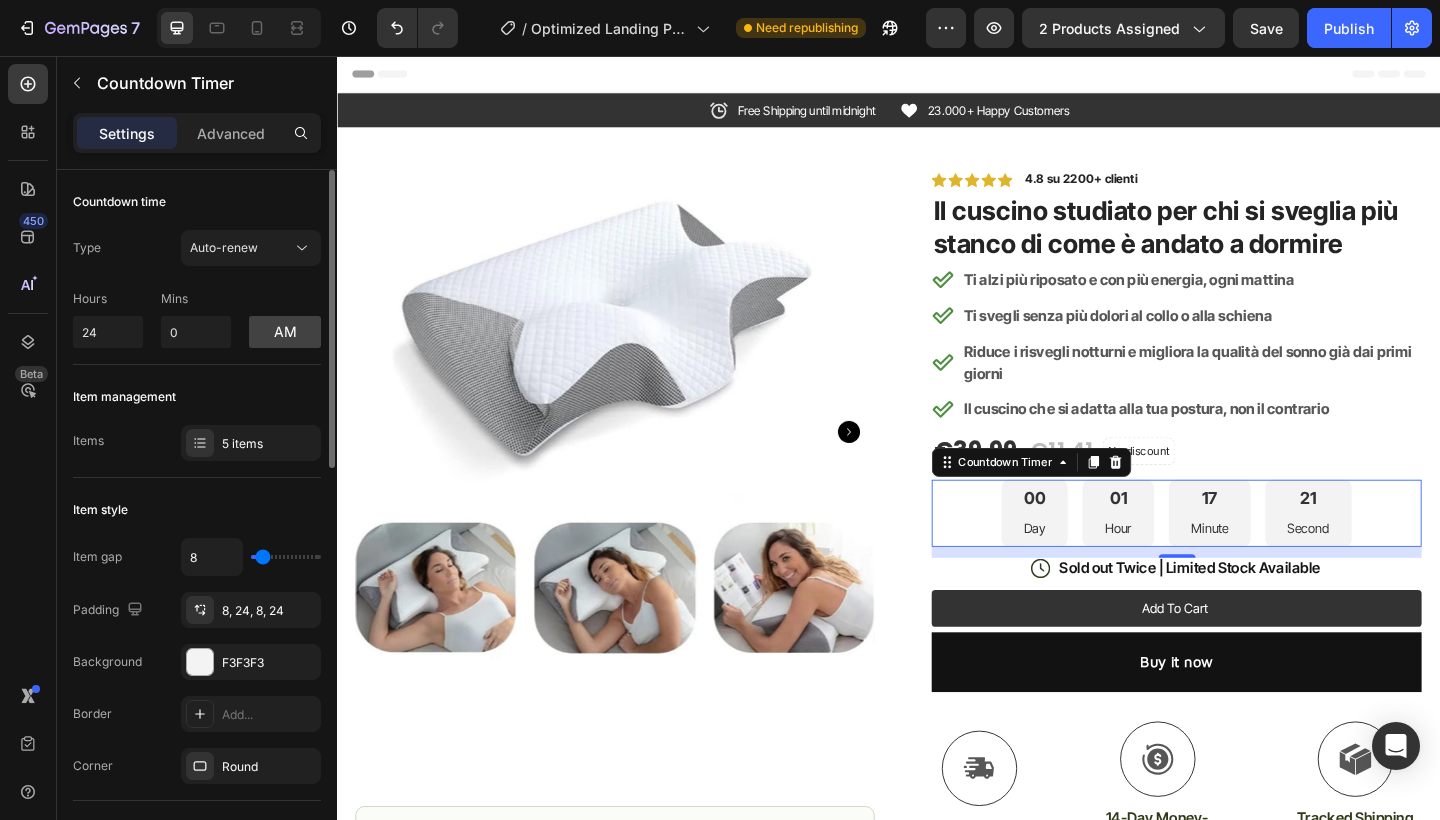 click on "Mins" at bounding box center (196, 299) 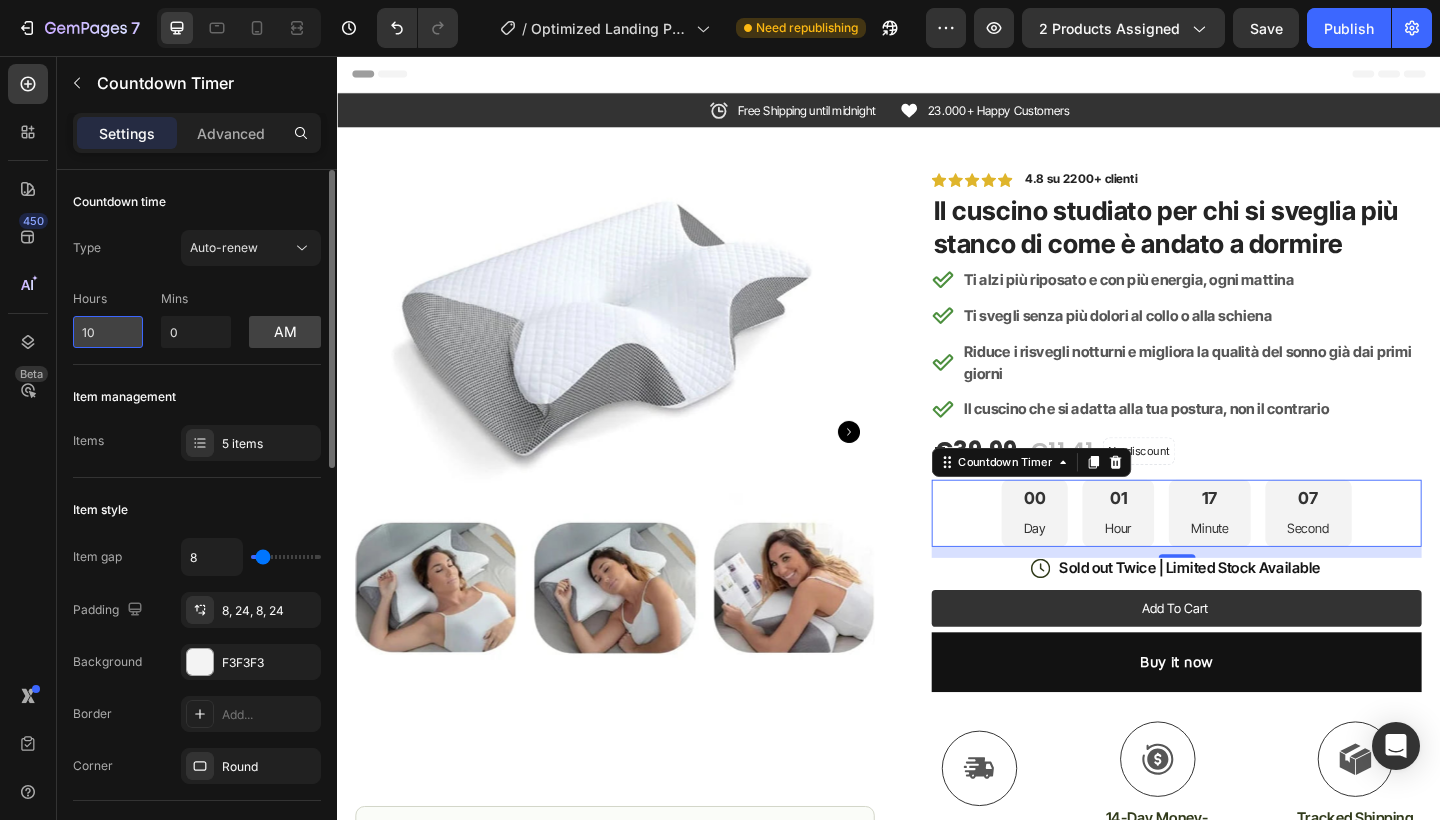 drag, startPoint x: 118, startPoint y: 332, endPoint x: 79, endPoint y: 327, distance: 39.319206 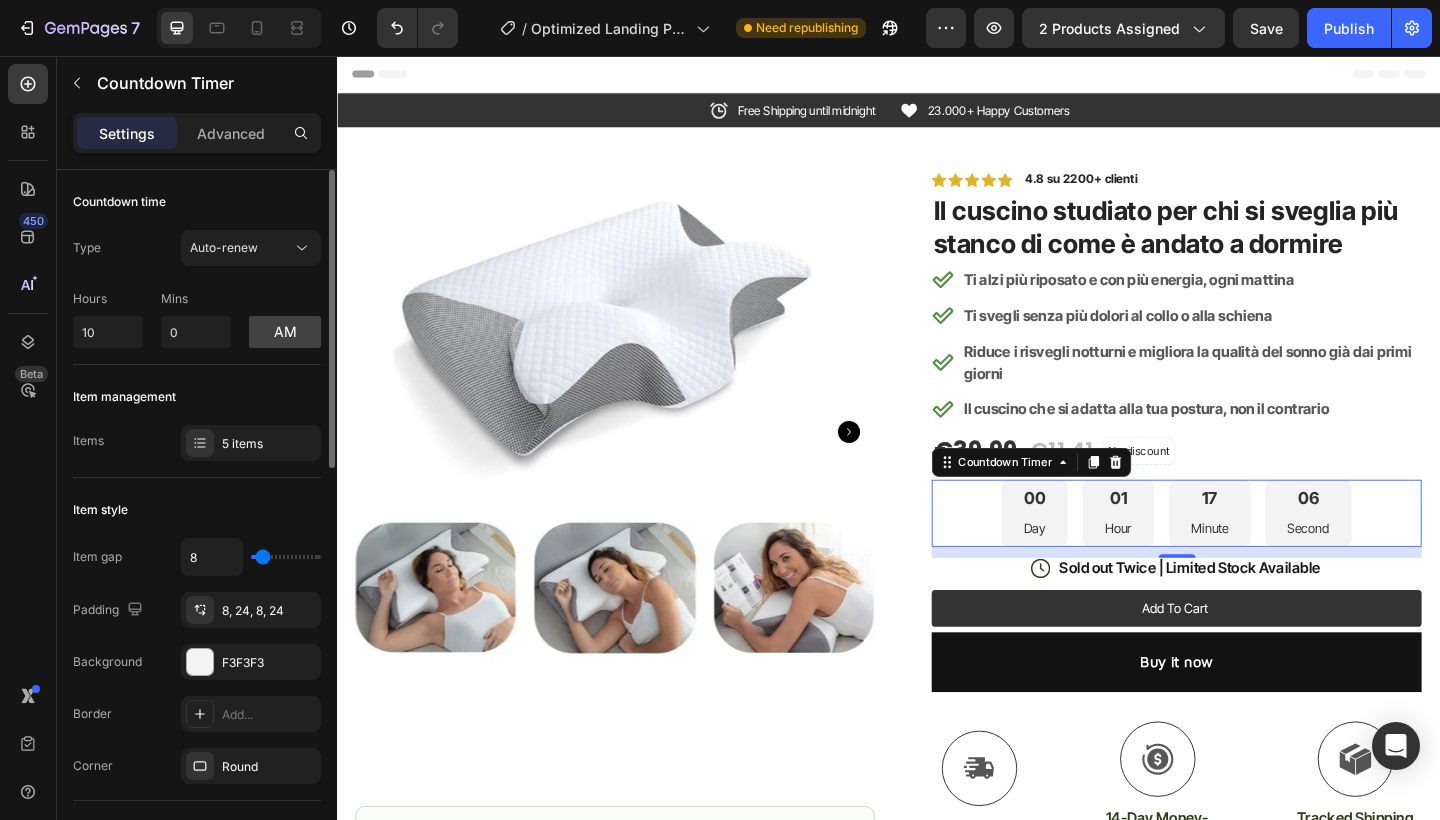 click on "Mins" at bounding box center (196, 299) 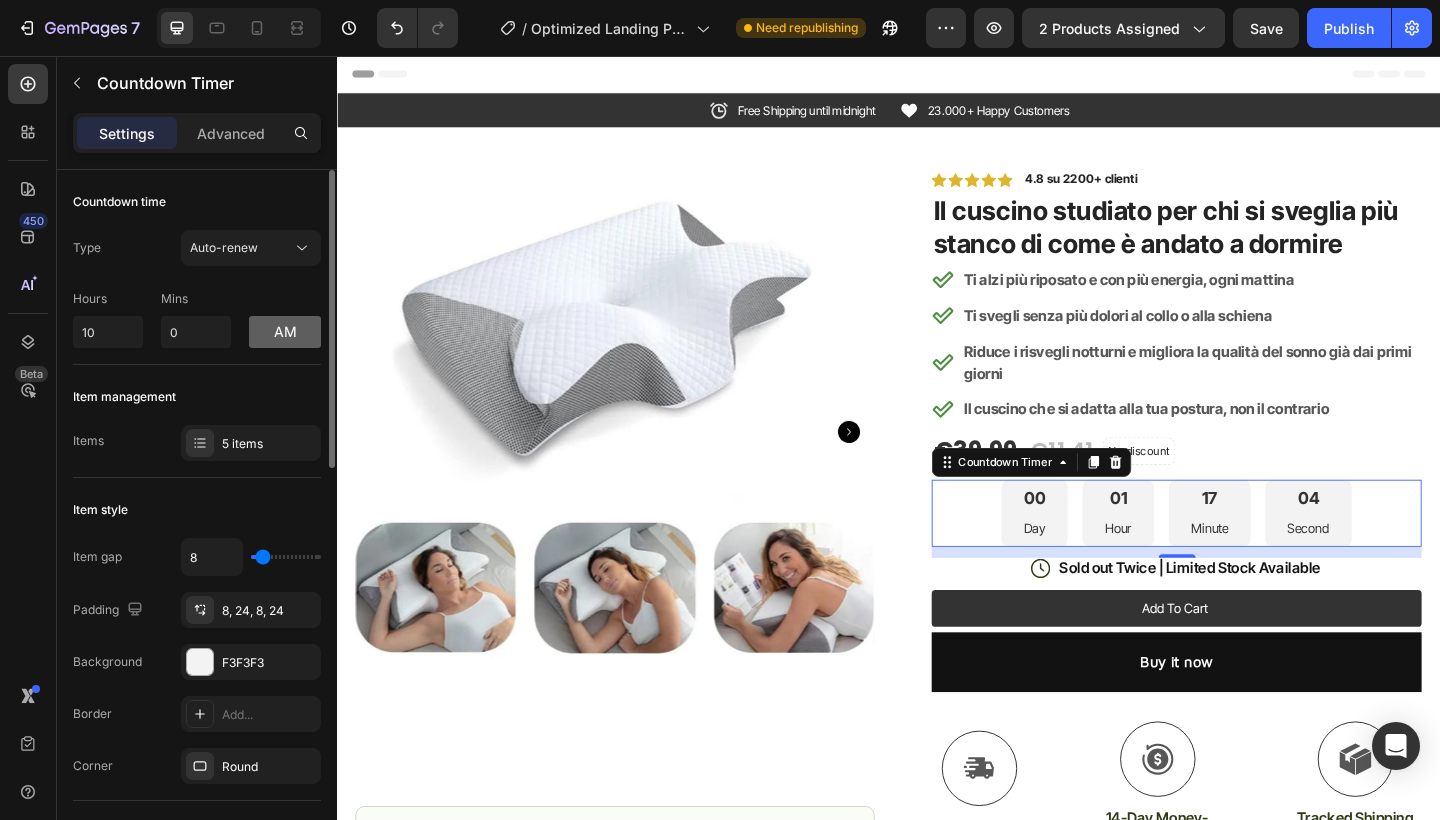 click on "am" at bounding box center [285, 332] 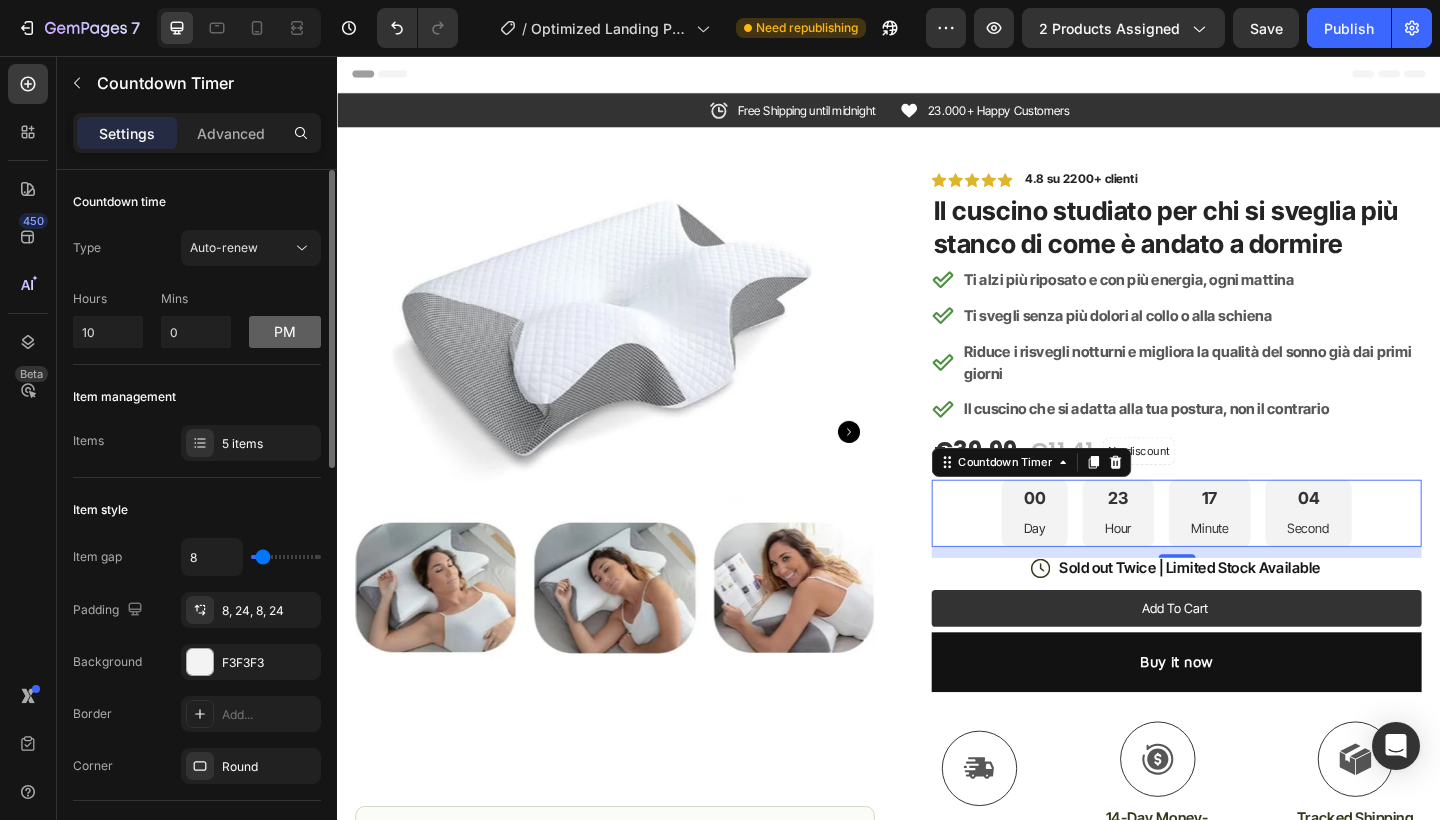 click on "pm" at bounding box center (285, 332) 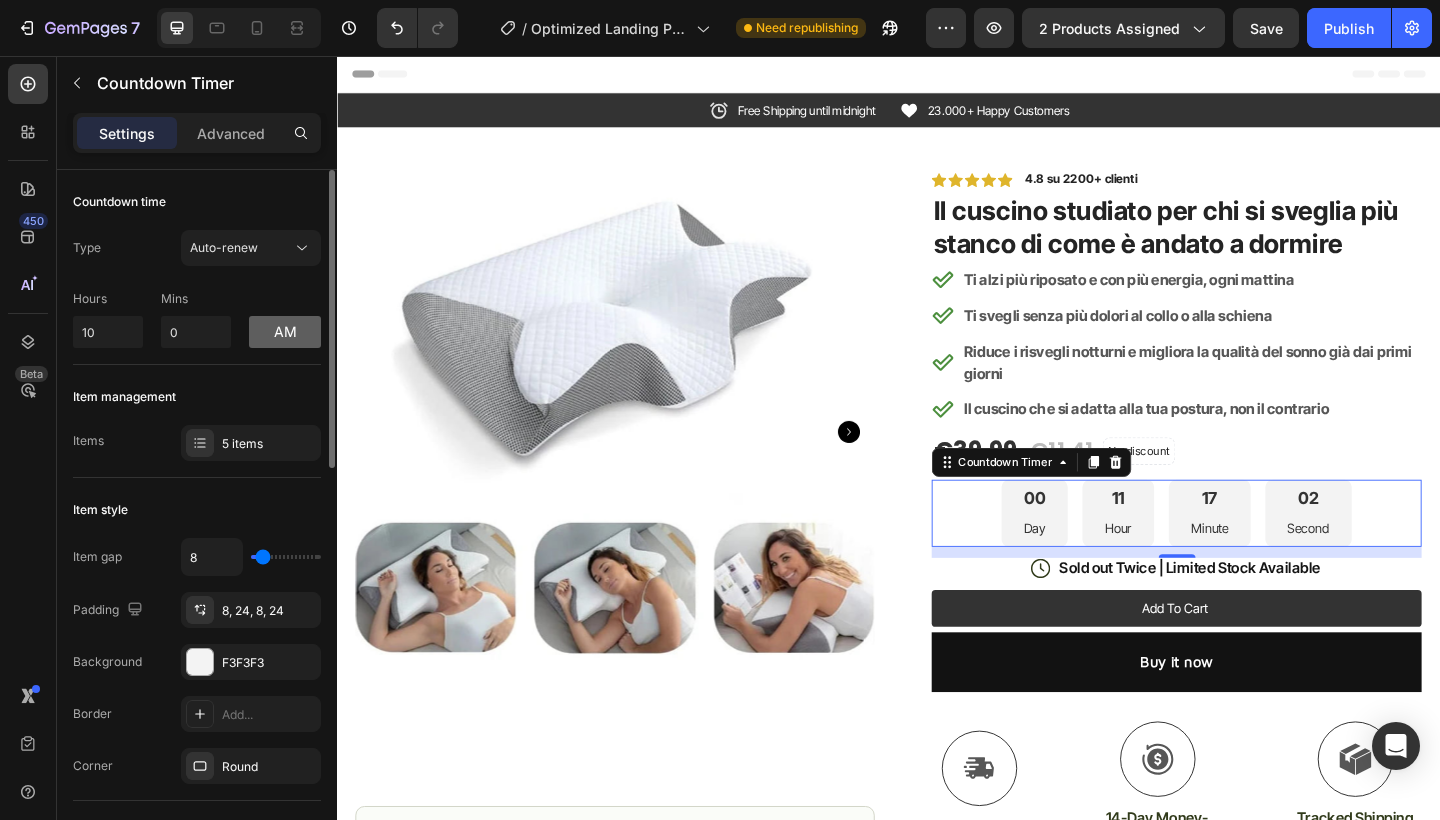 click on "am" at bounding box center (285, 332) 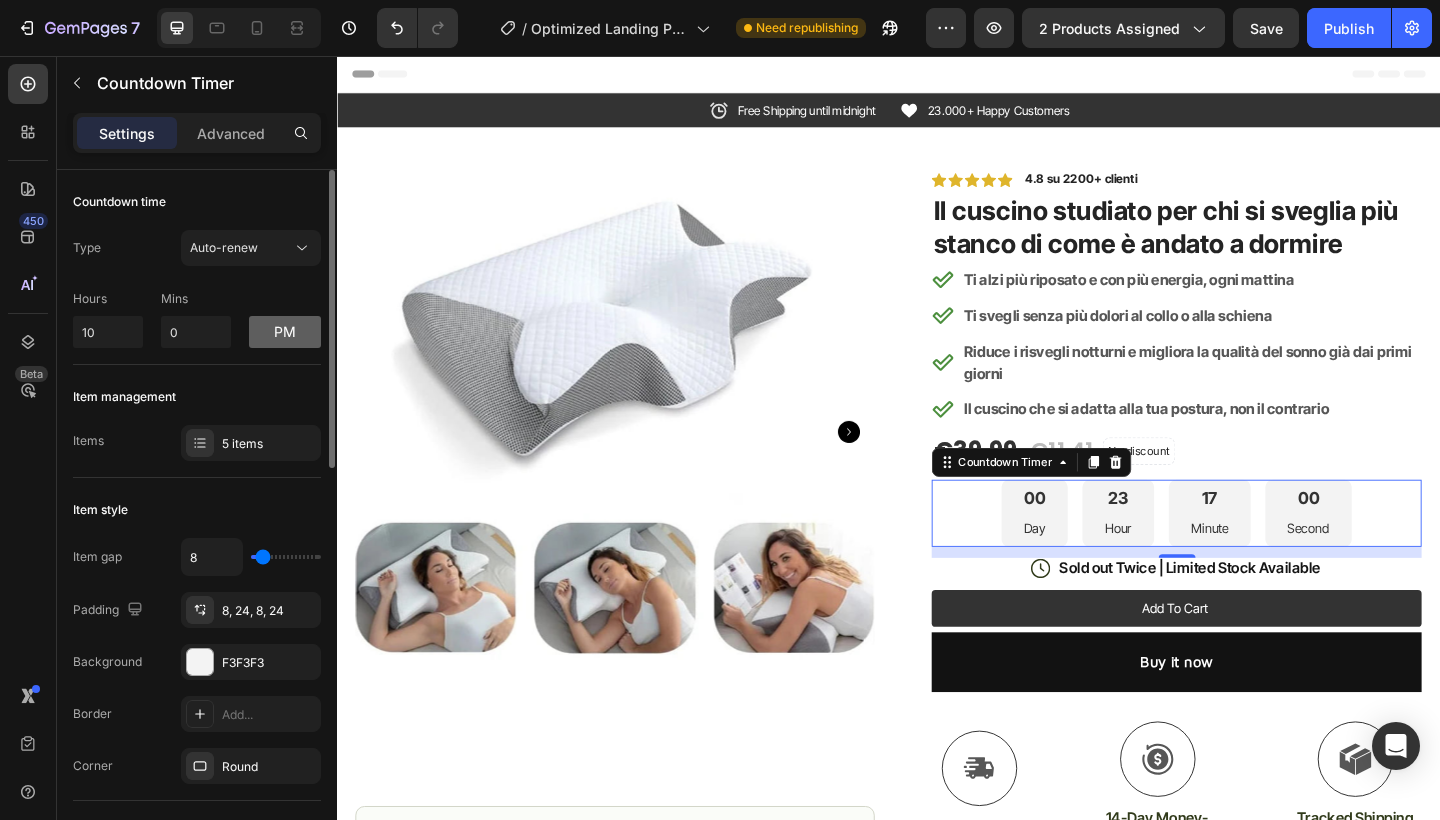 click on "pm" at bounding box center (285, 332) 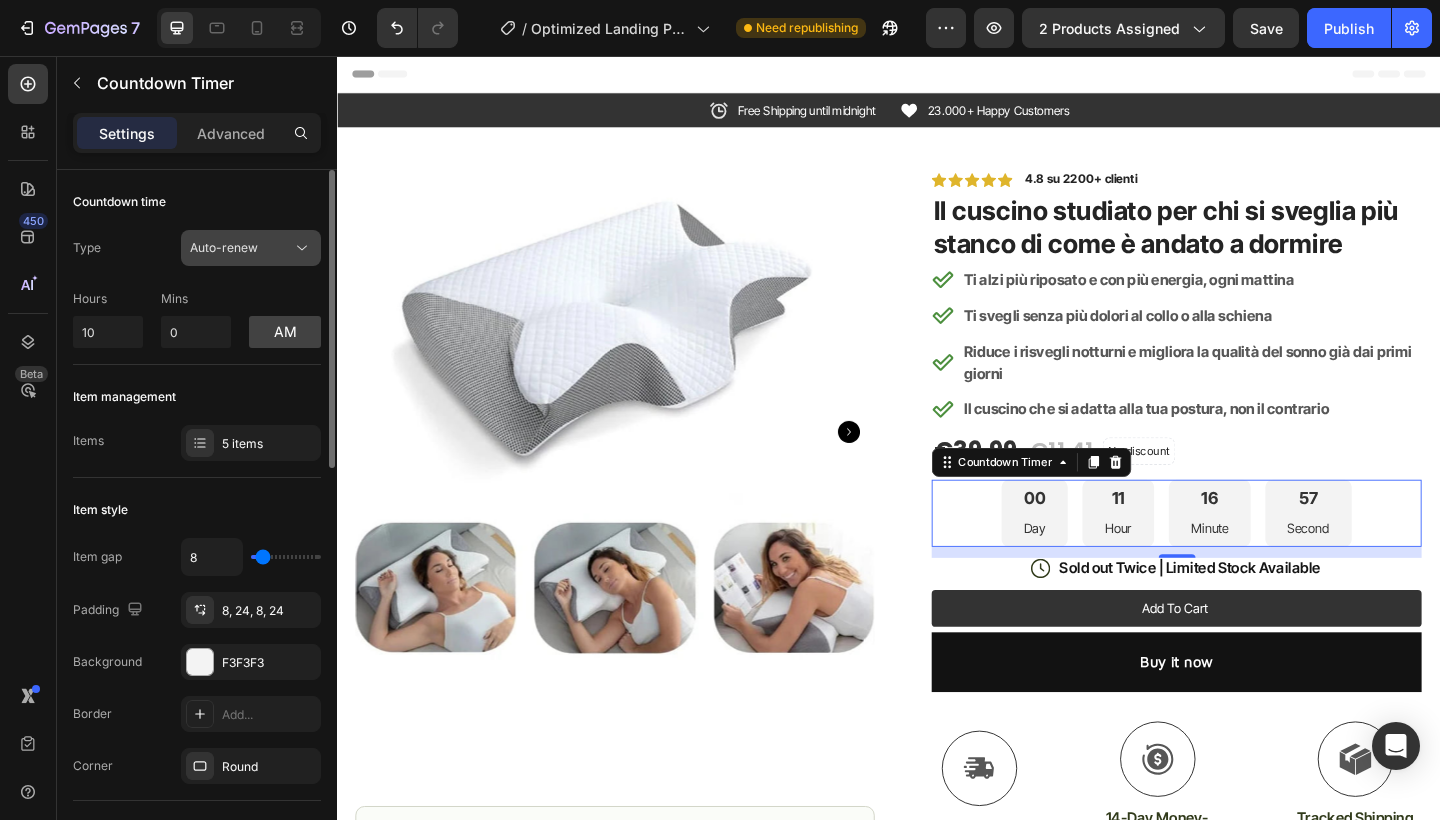 click 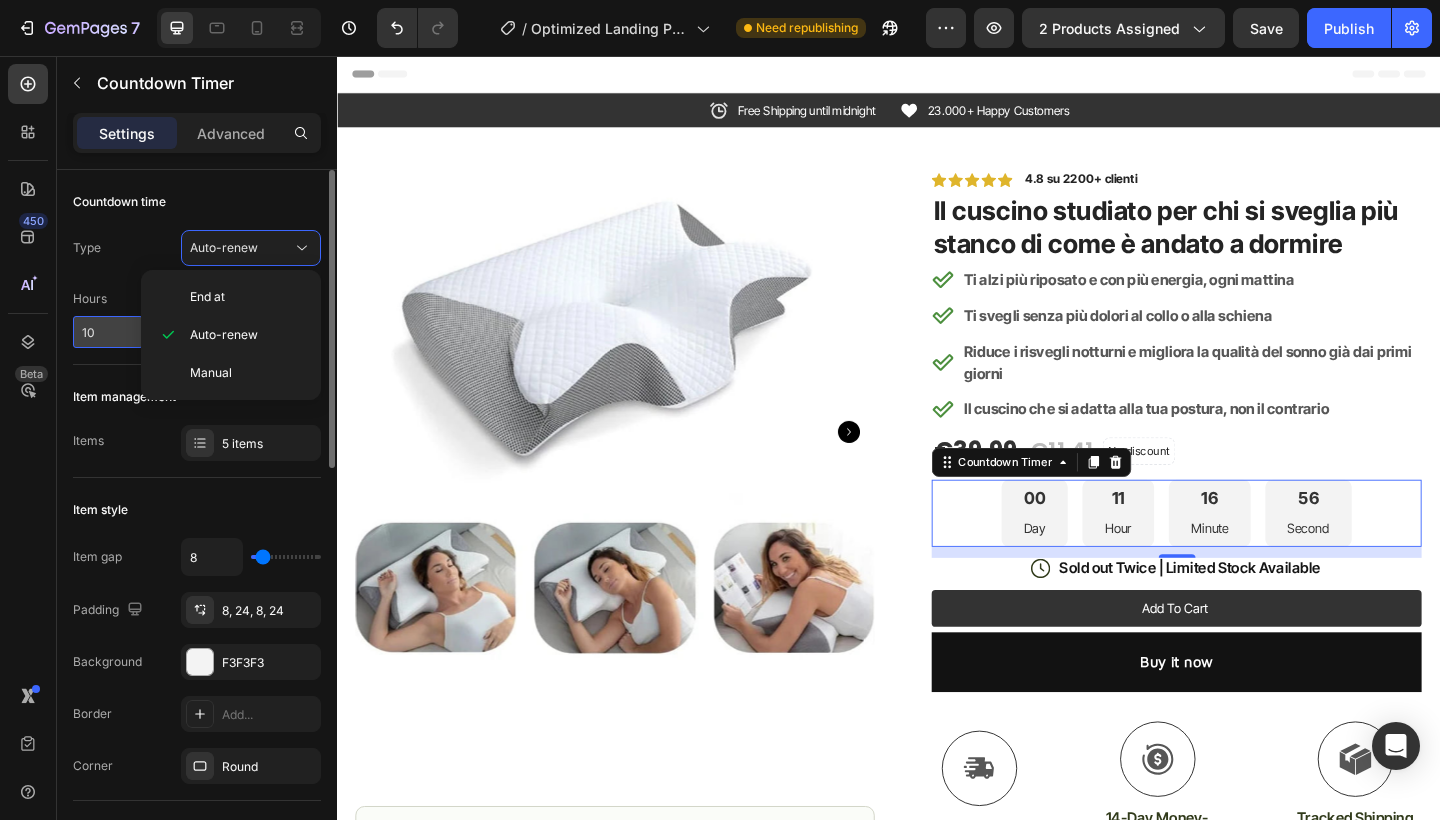 click on "10" at bounding box center [108, 332] 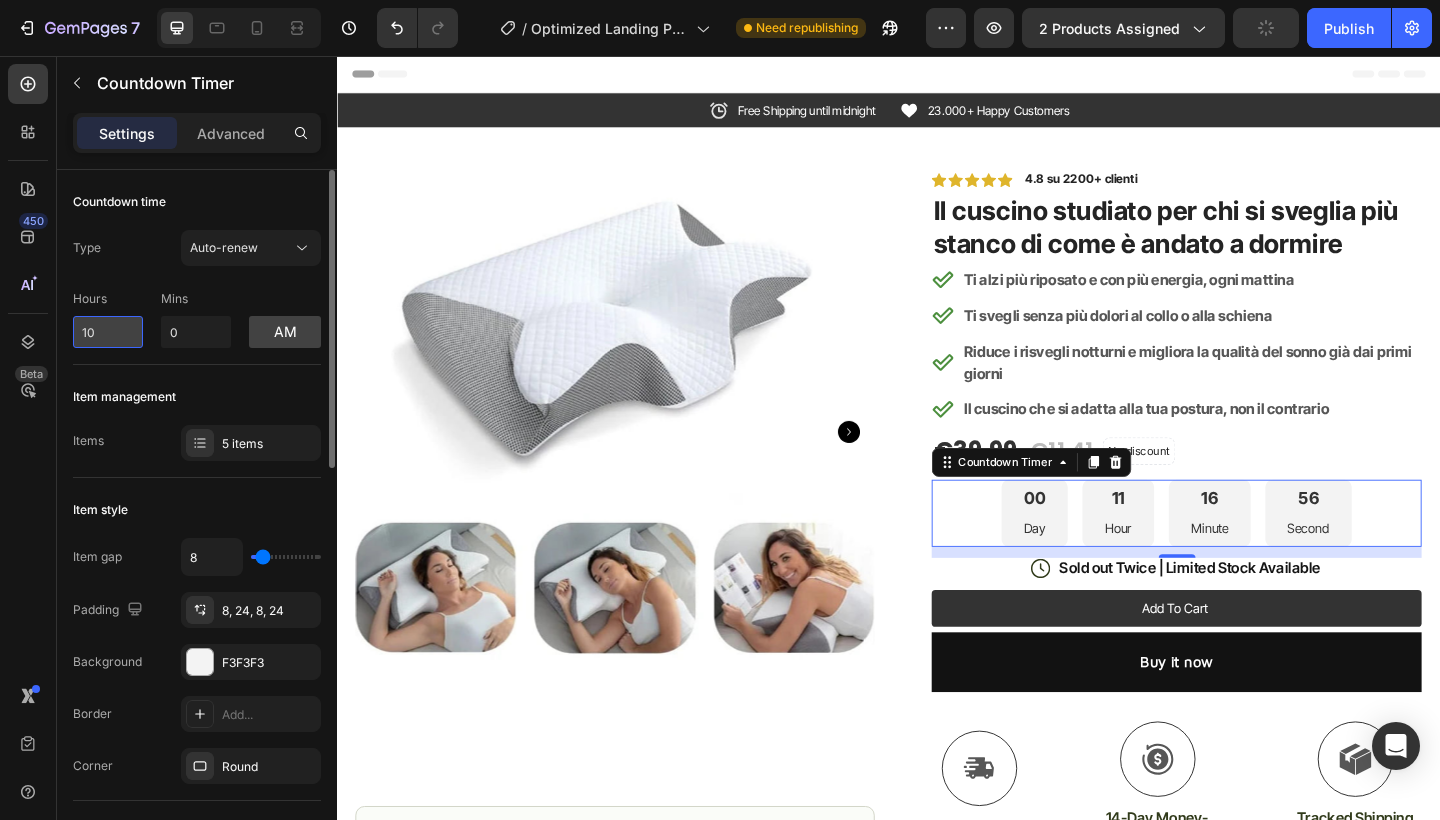 type on "1" 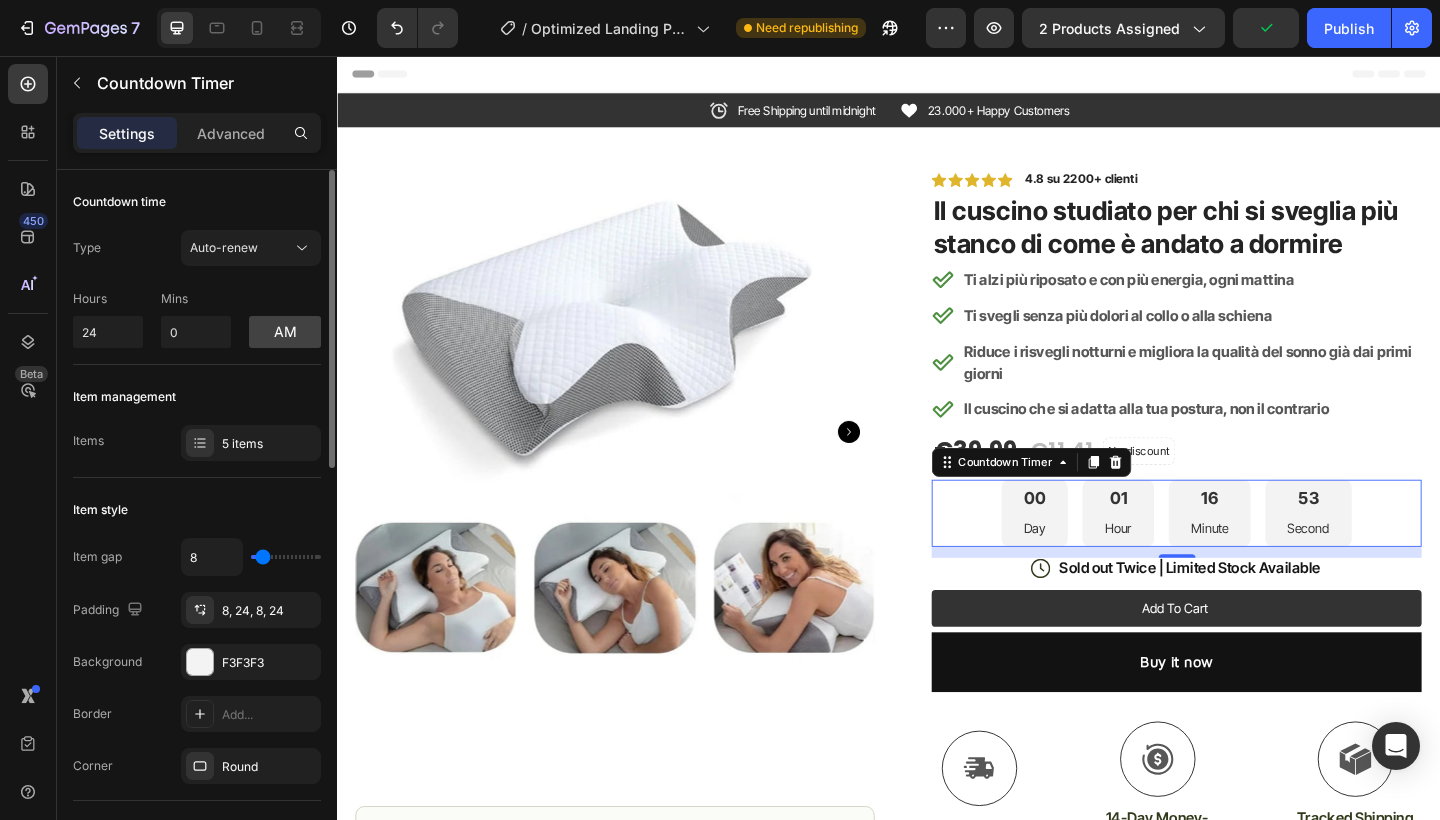 type on "10" 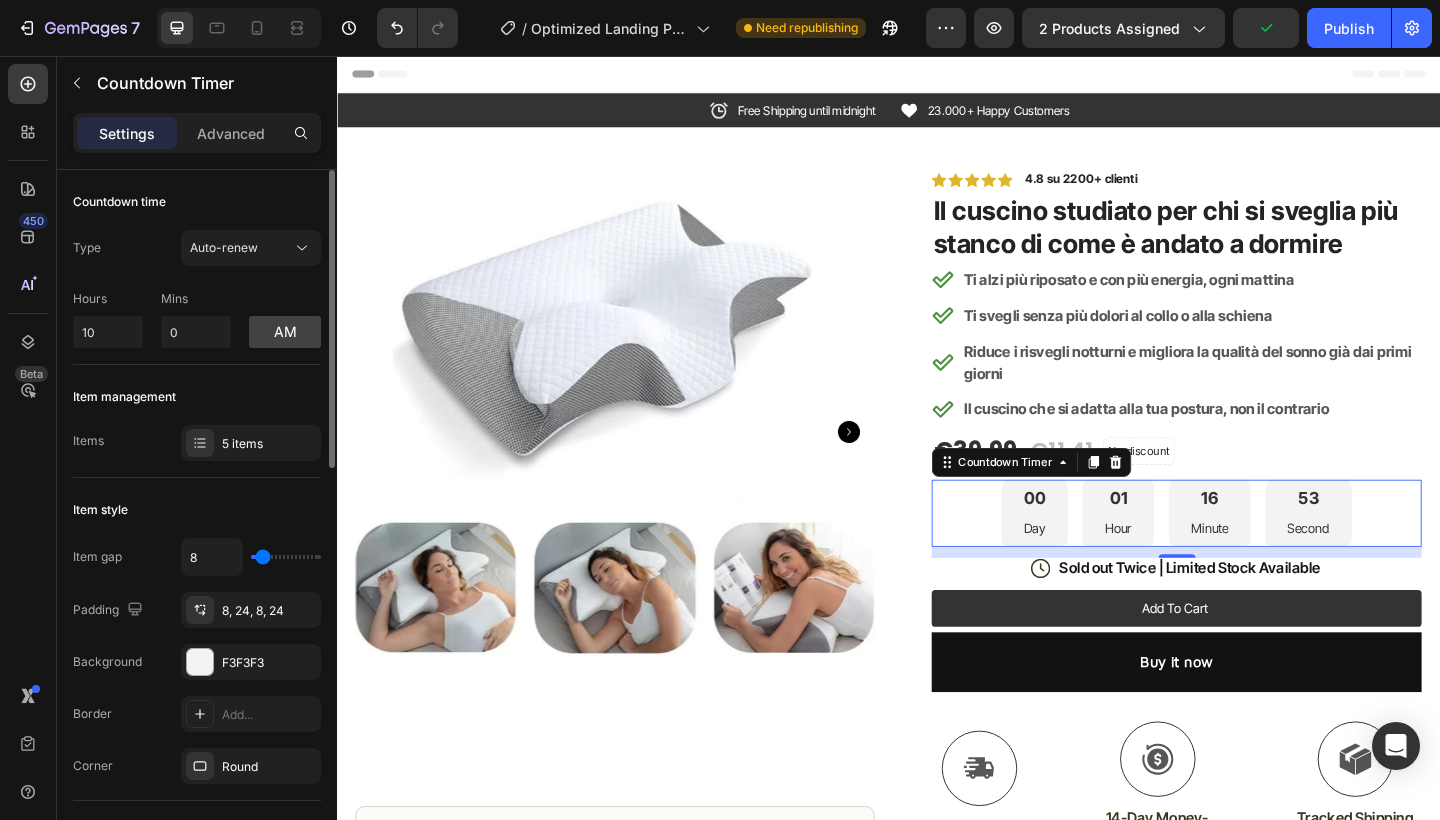 click on "Item management Items 5 items" 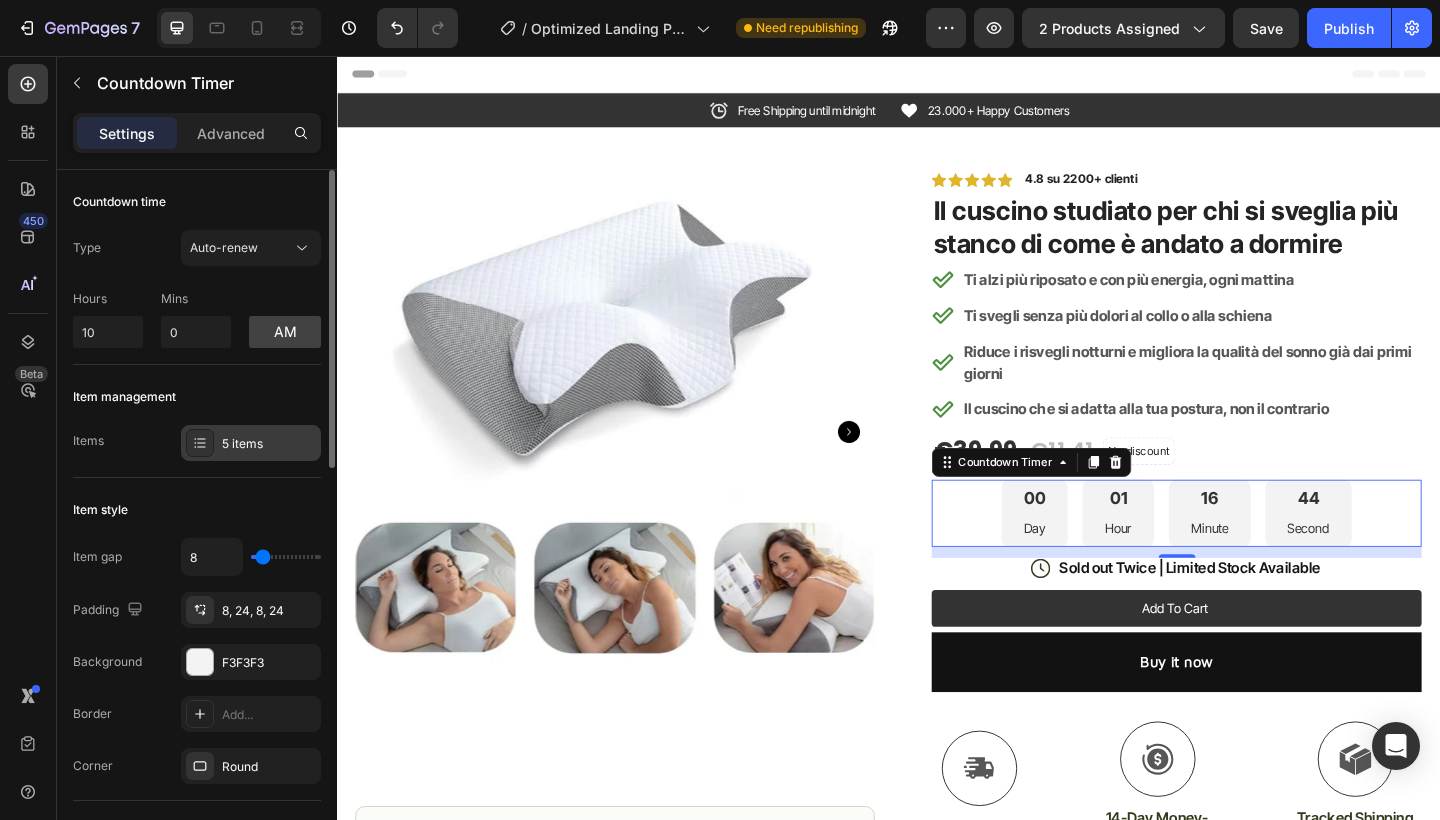 click on "5 items" at bounding box center (251, 443) 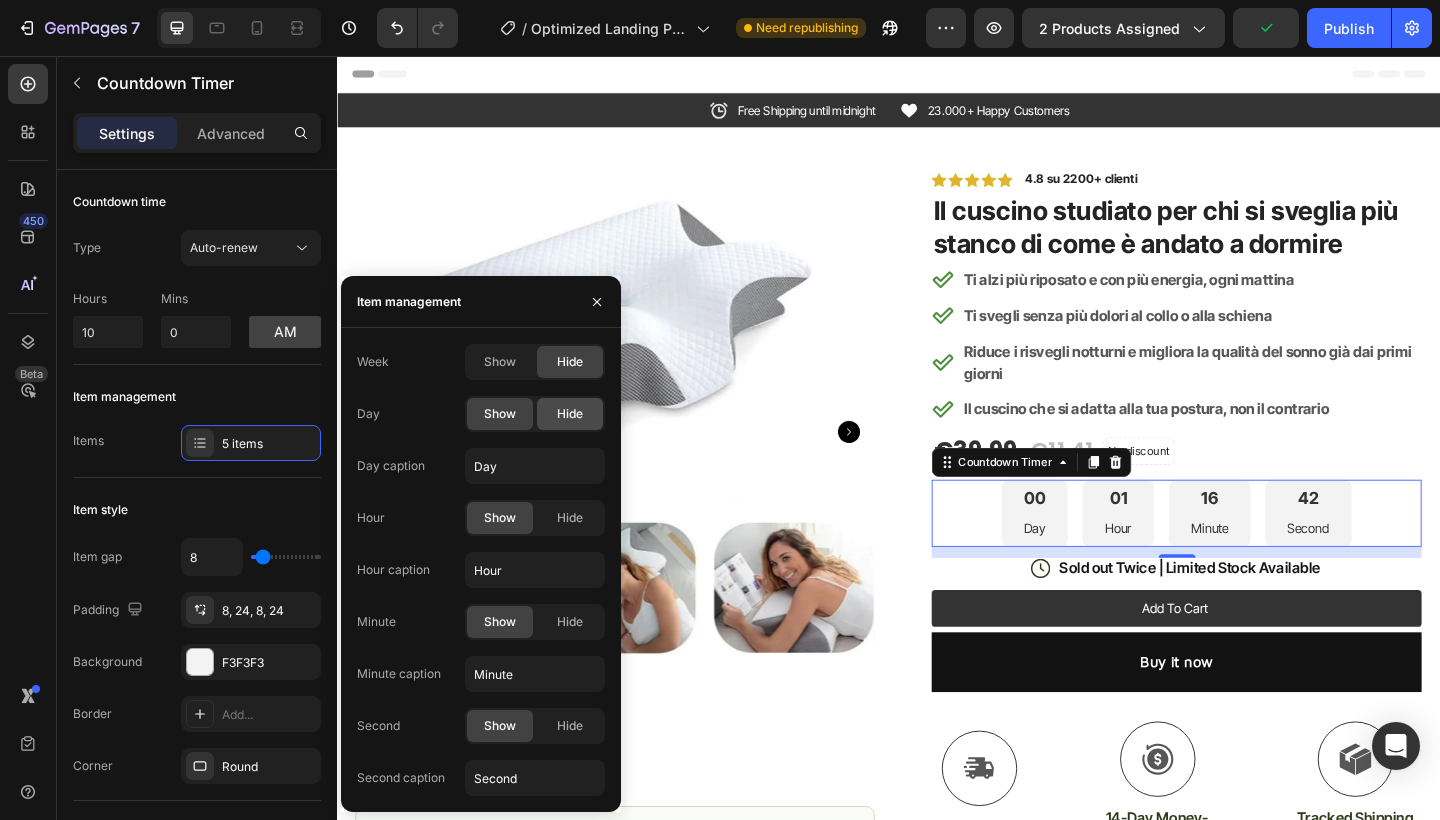 click on "Hide" 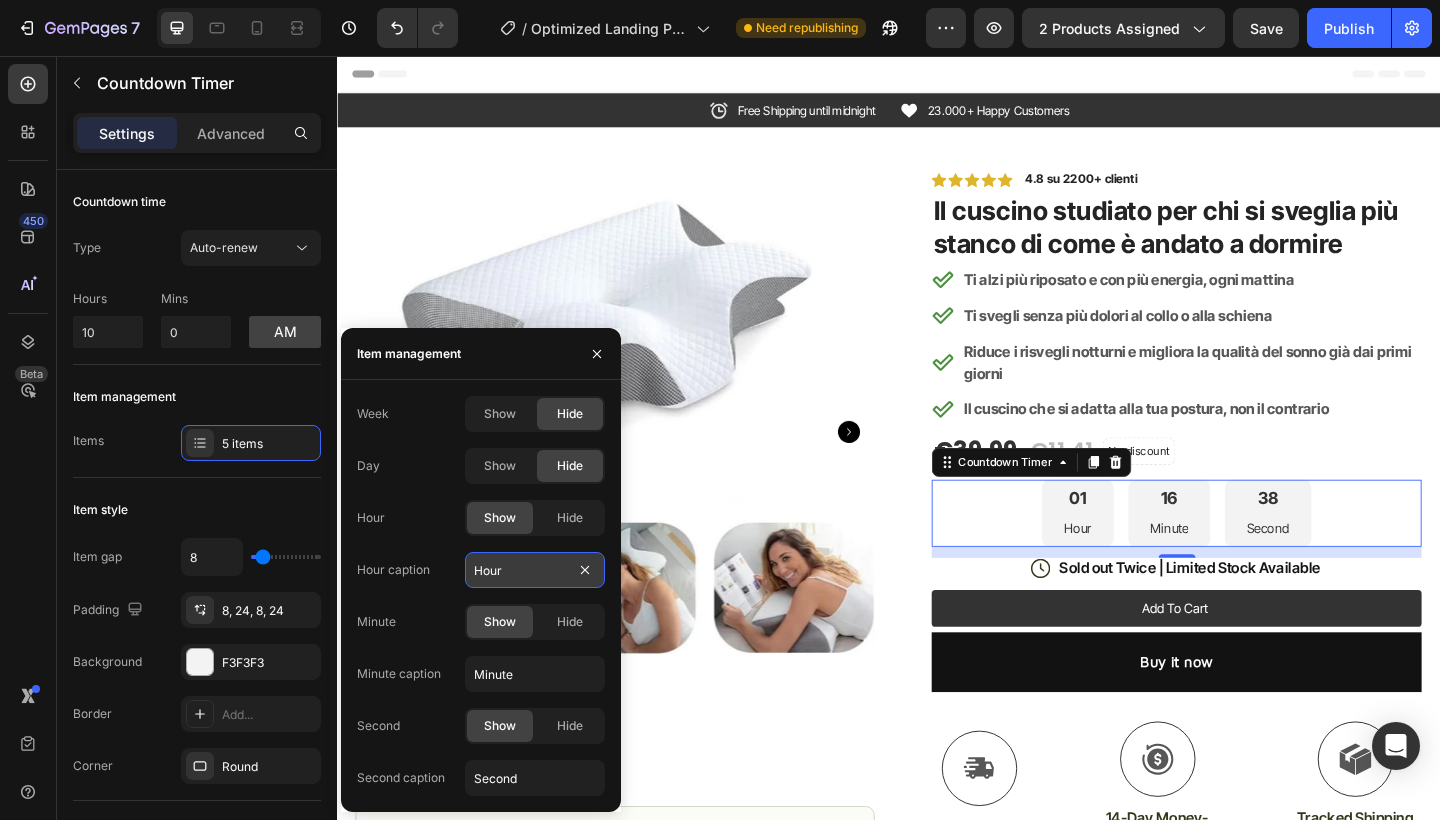 drag, startPoint x: 522, startPoint y: 575, endPoint x: 469, endPoint y: 573, distance: 53.037724 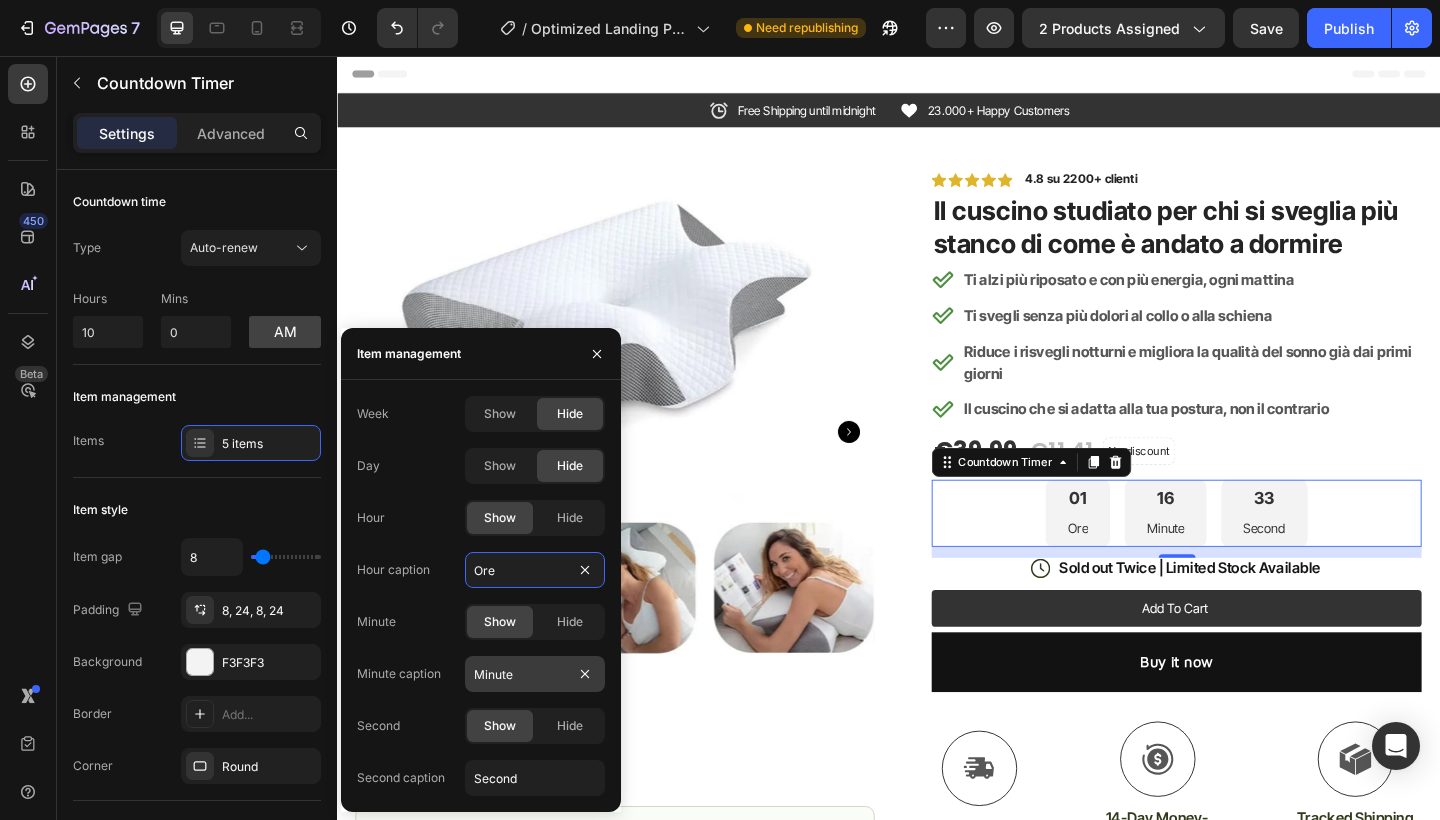type on "Ore" 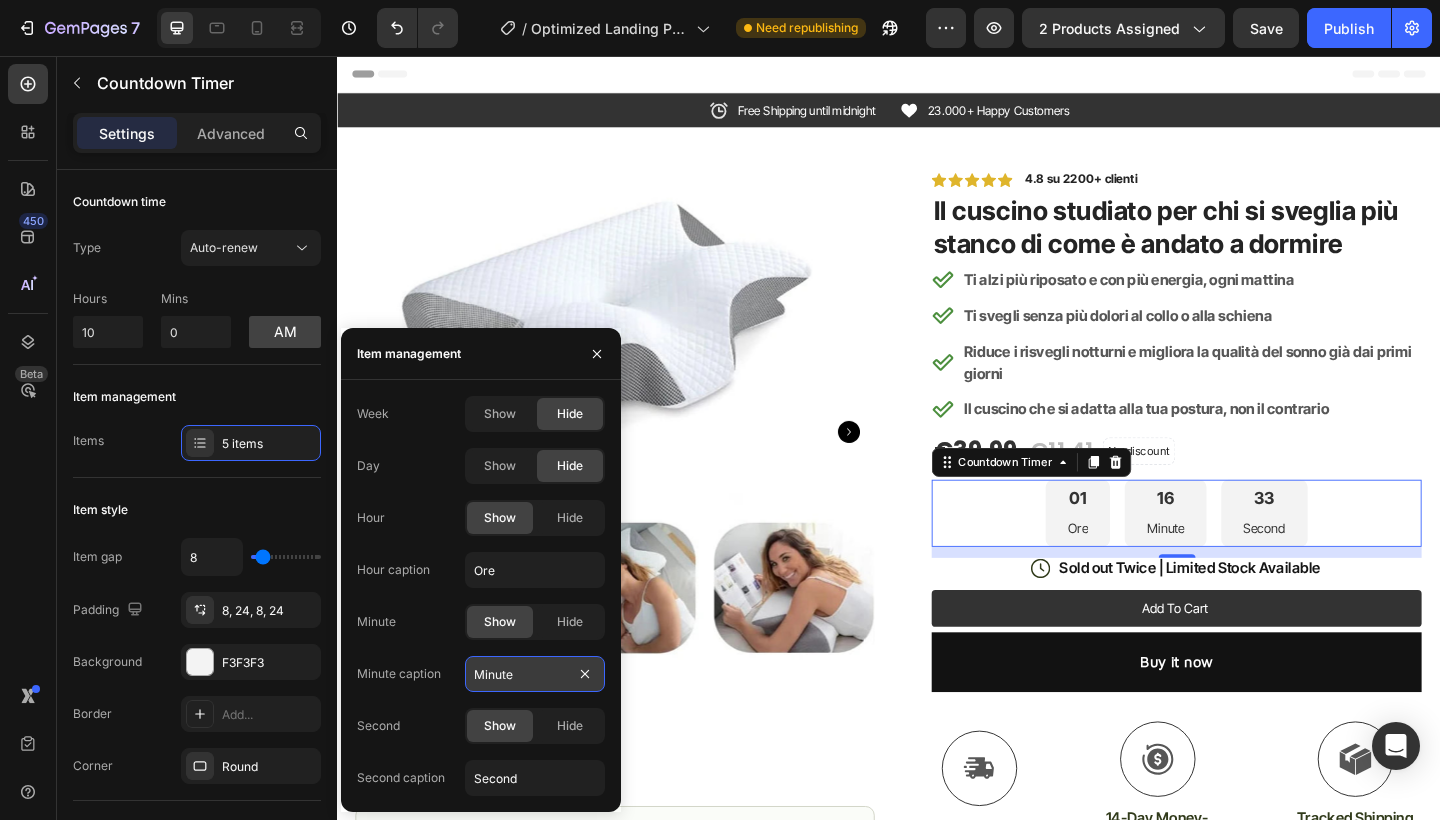 drag, startPoint x: 541, startPoint y: 677, endPoint x: 514, endPoint y: 678, distance: 27.018513 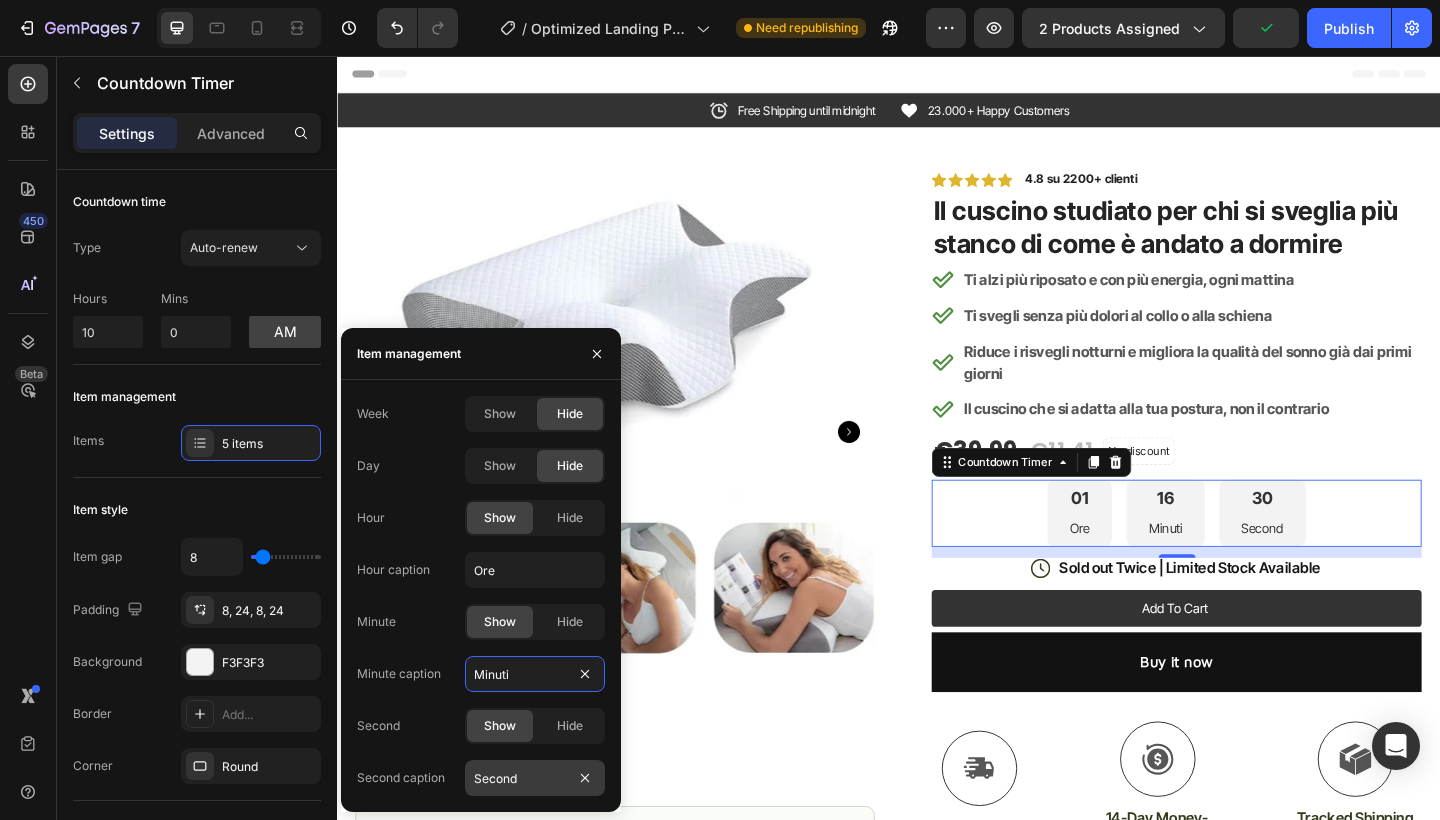 type on "Minuti" 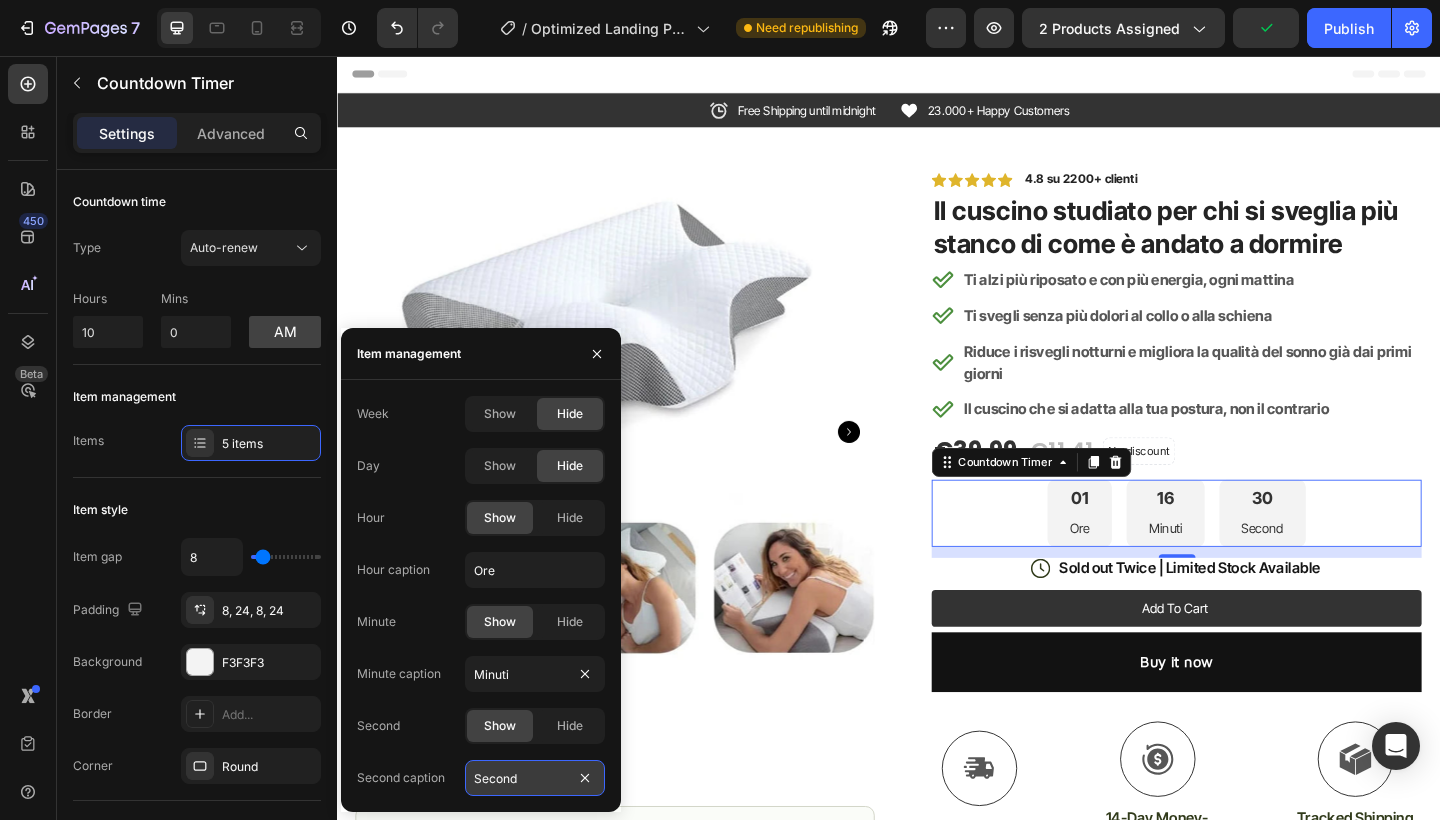 click on "Second" at bounding box center (535, 778) 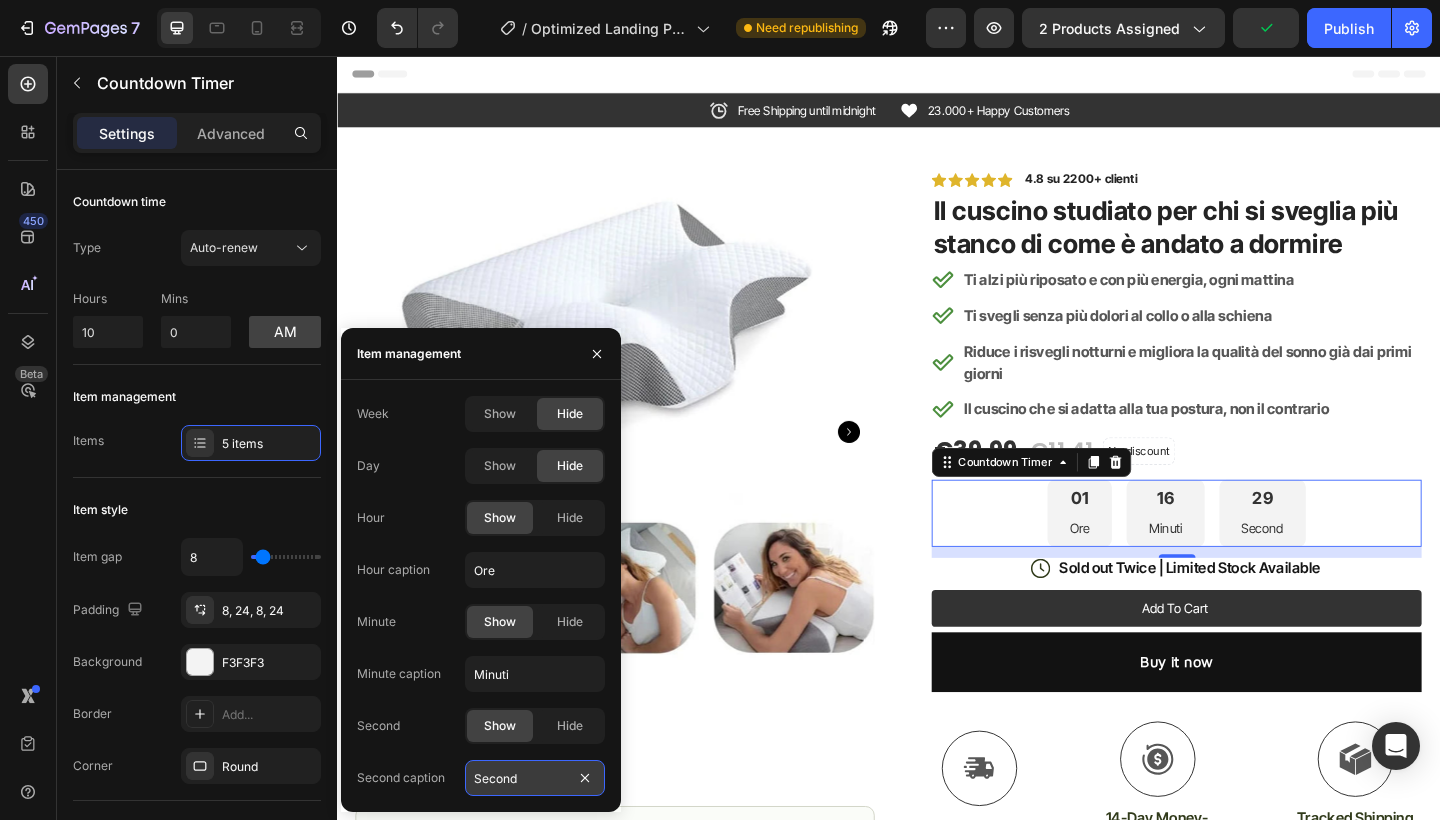type on "Secondi" 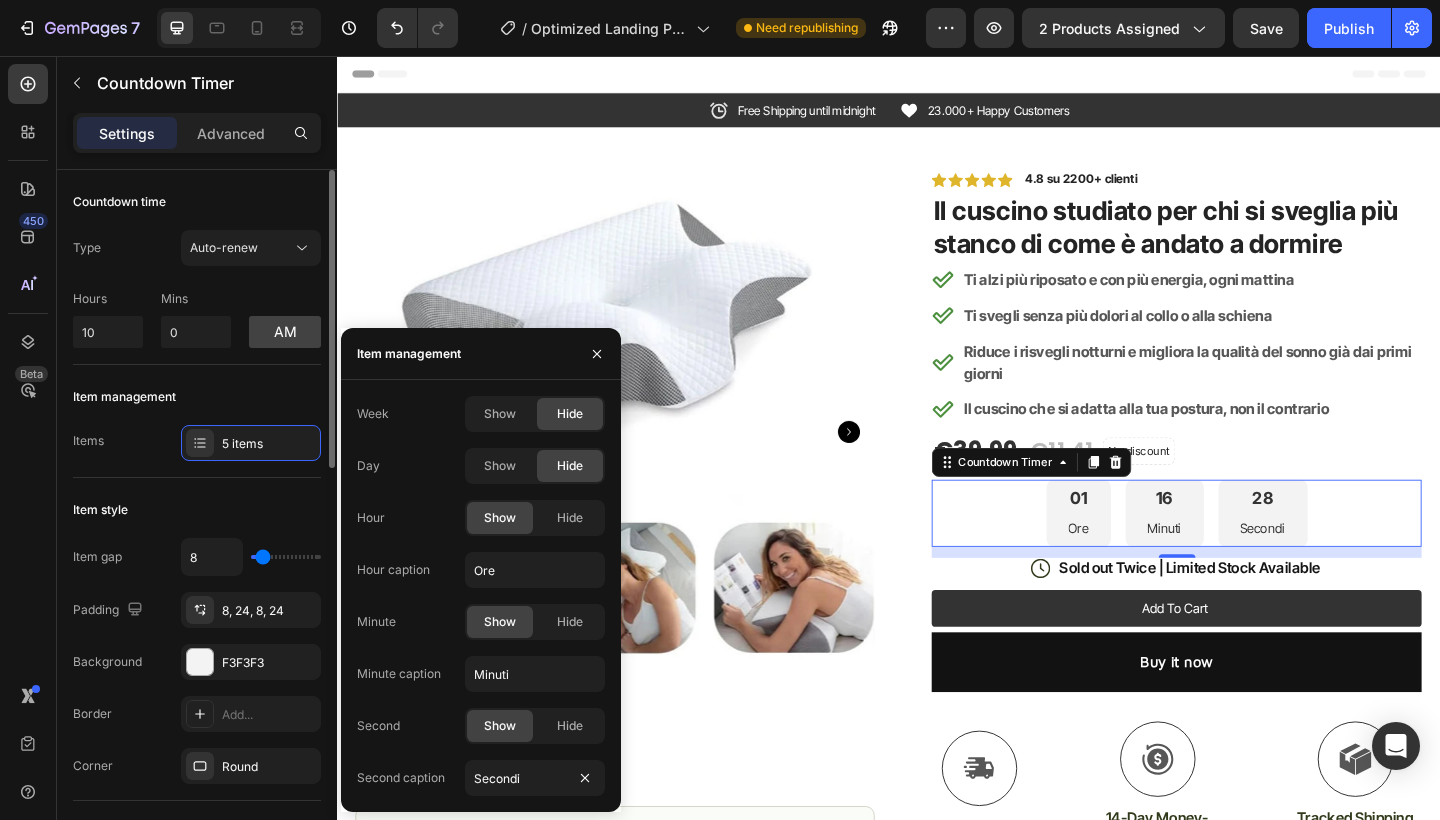 click on "Item style Item gap 8 Padding 8, 24, 8, 24 Background F3F3F3 Border Add... Corner Round" 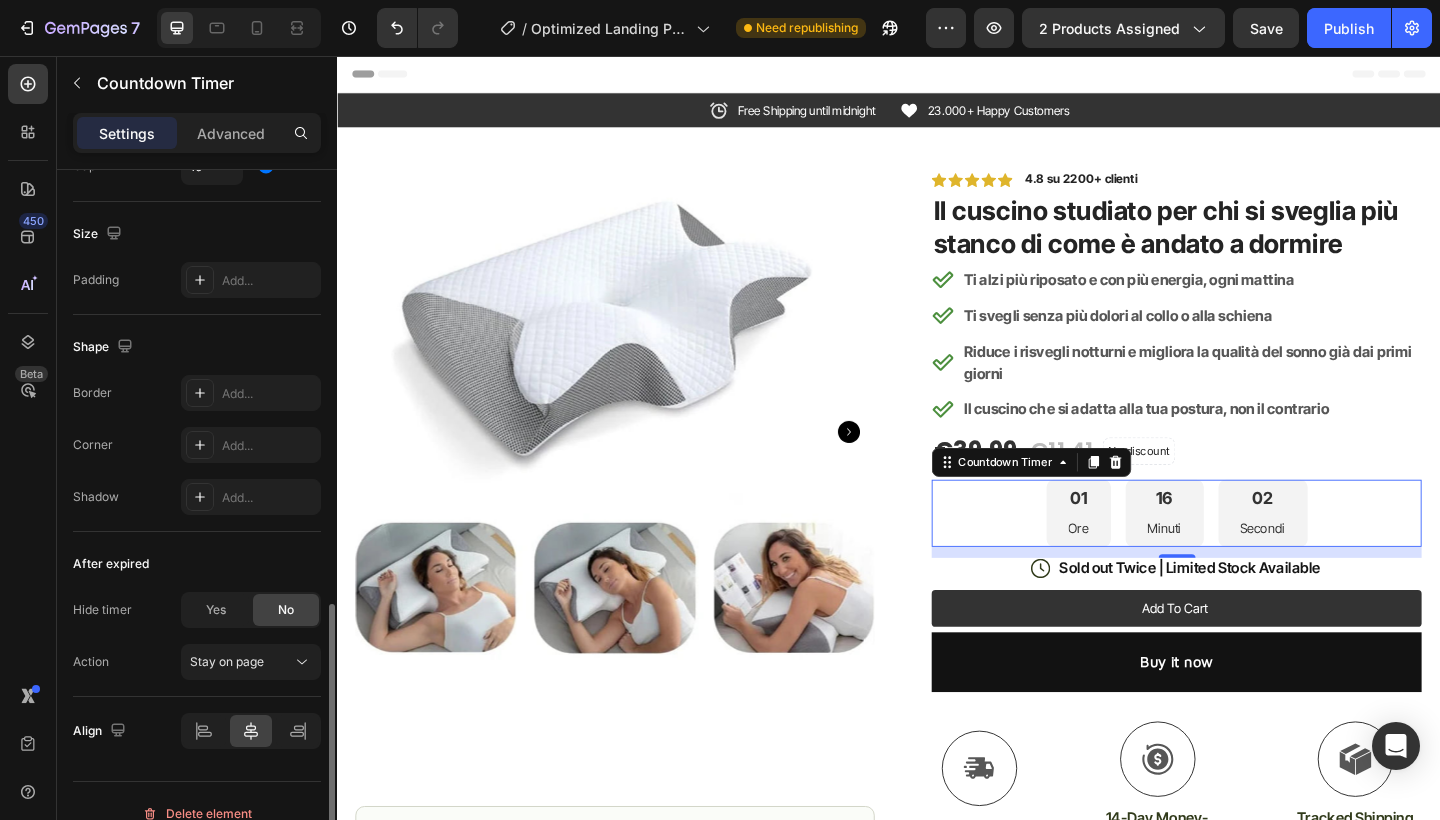 scroll, scrollTop: 969, scrollLeft: 0, axis: vertical 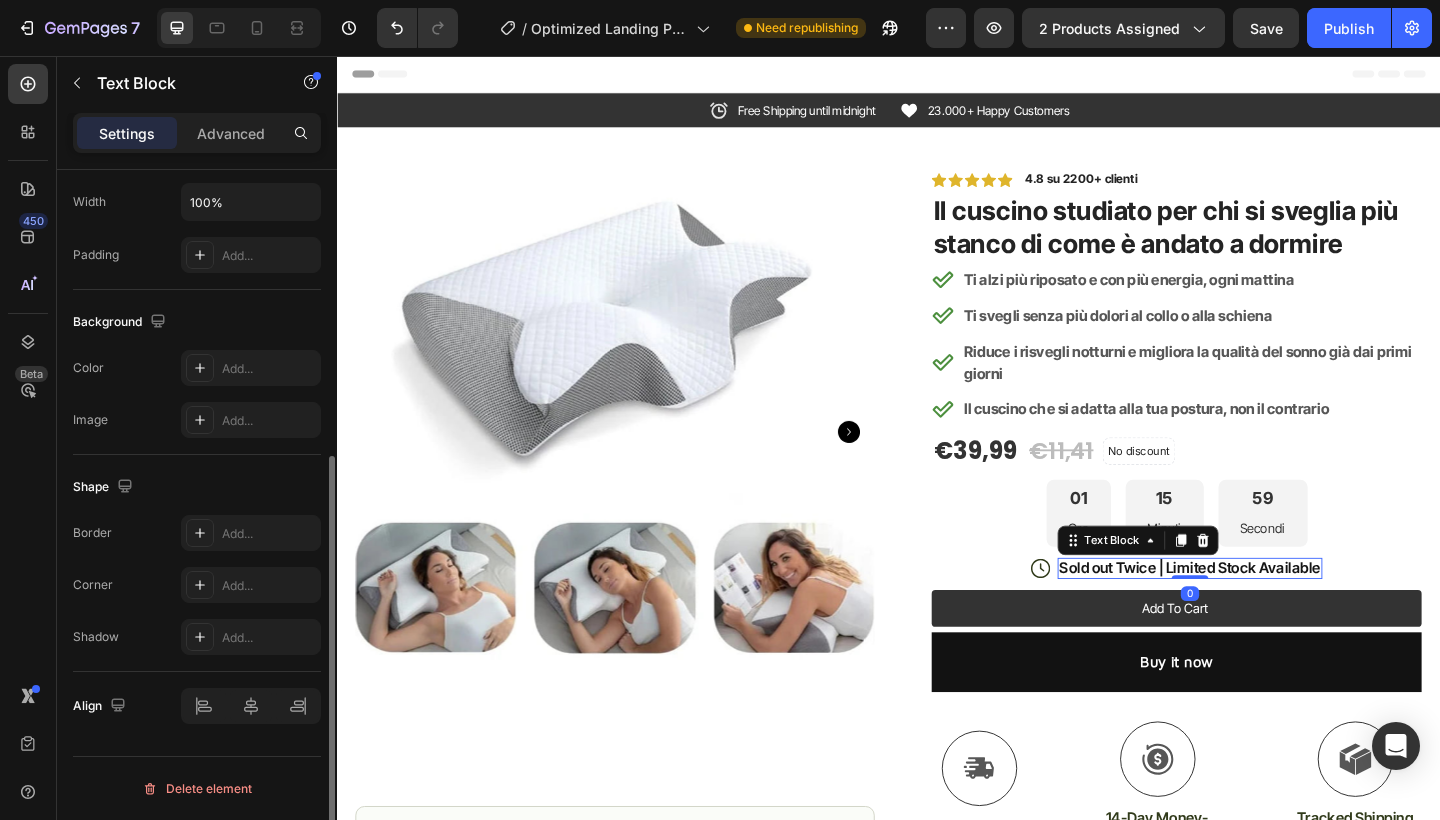 click on "Sold out Twice | Limited Stock Available" at bounding box center [1265, 612] 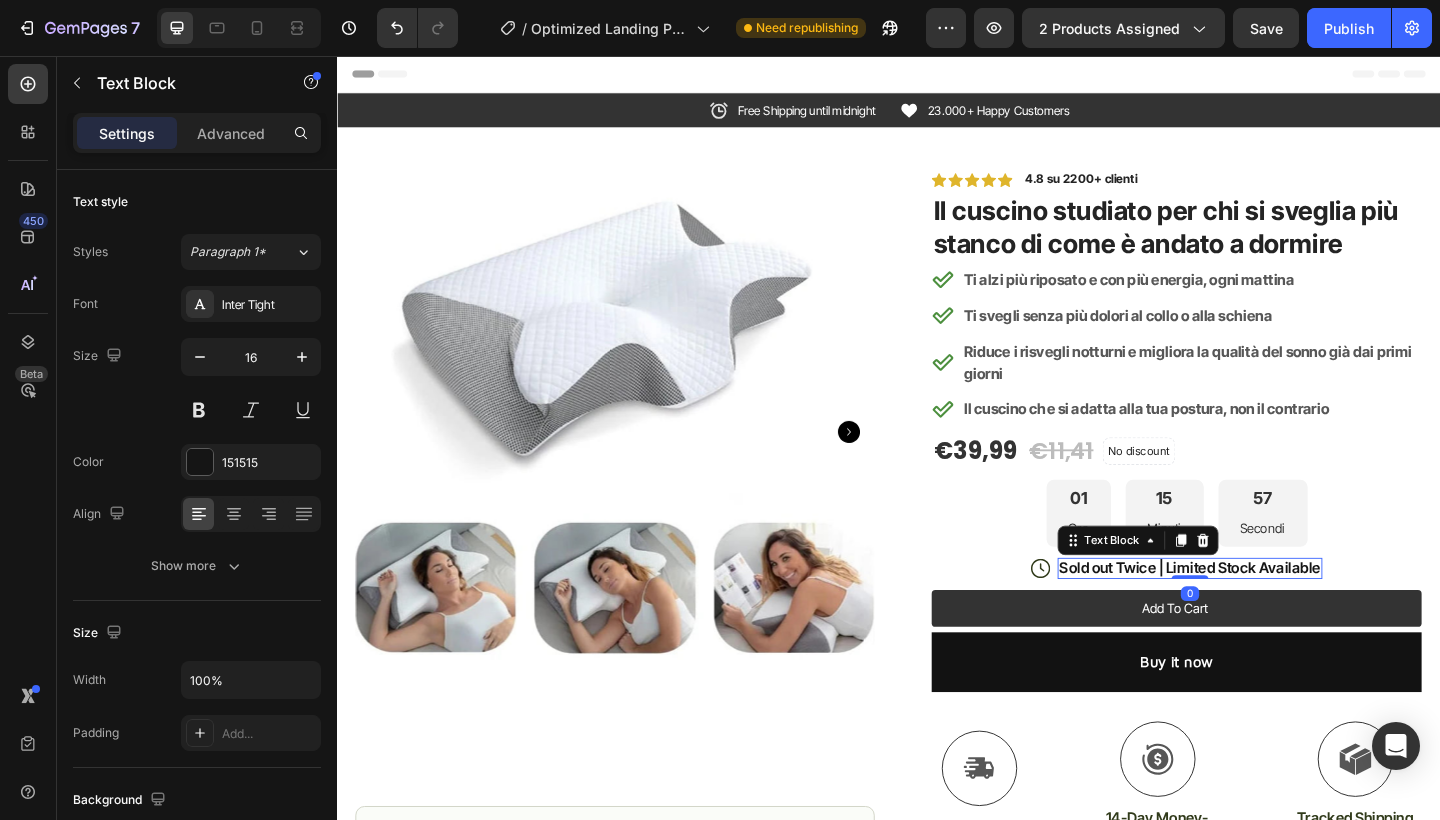 click on "Sold out Twice | Limited Stock Available" at bounding box center [1265, 612] 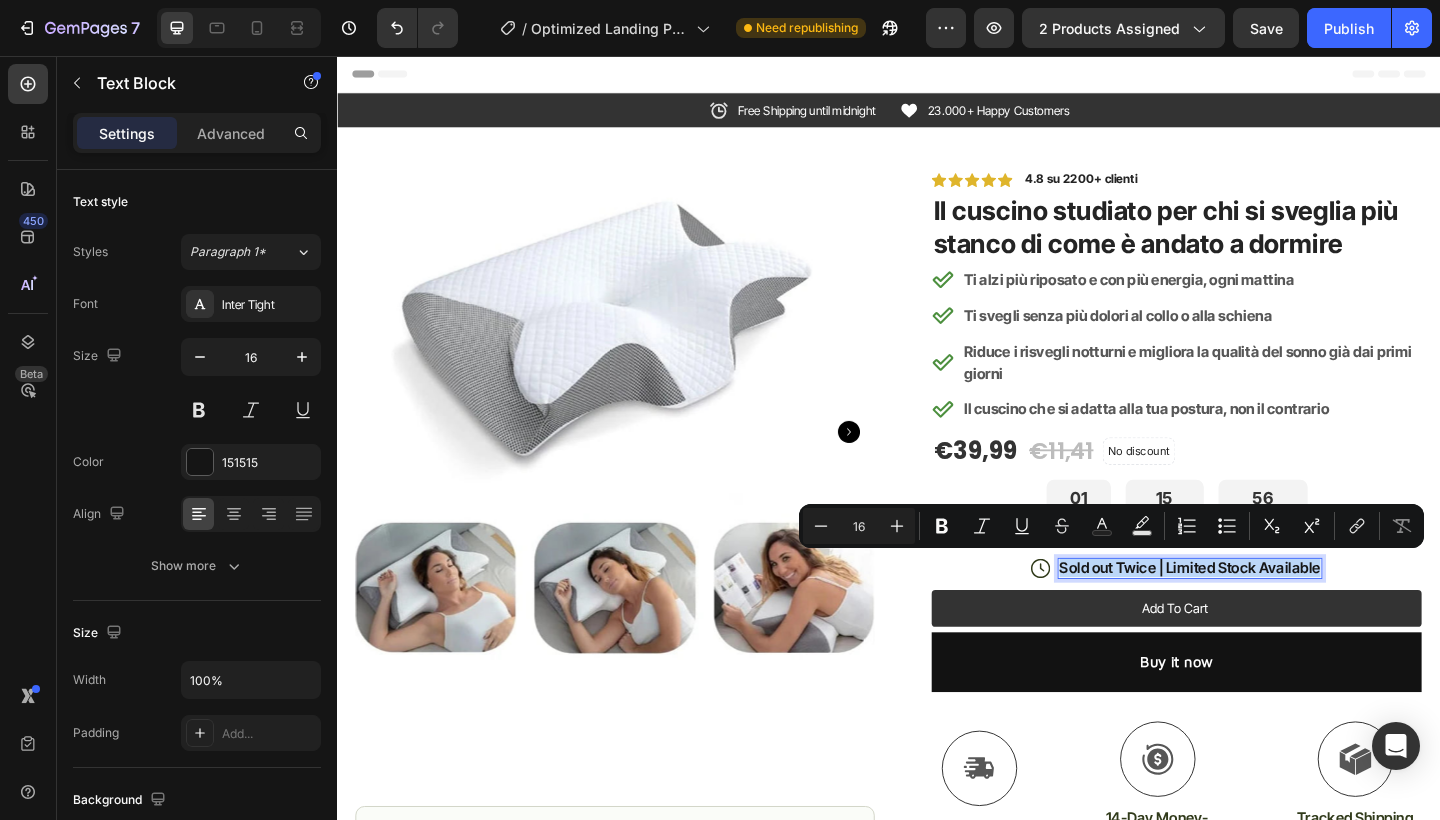 drag, startPoint x: 1404, startPoint y: 604, endPoint x: 1128, endPoint y: 604, distance: 276 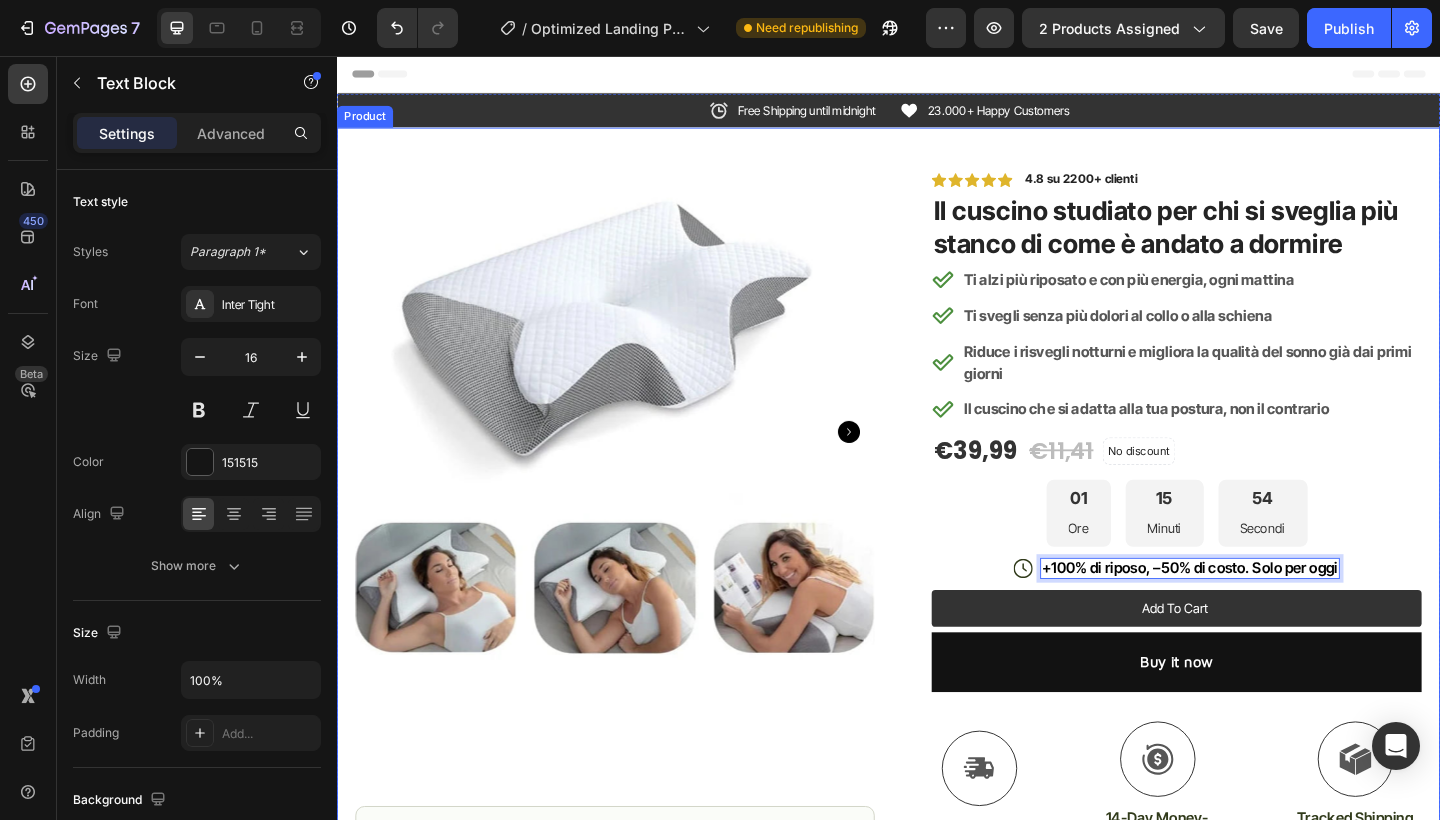 click on "Icon James P. ([CITY], [COUNTRY]) Text Block Row Row Row Icon Icon Icon Icon Icon Icon List 4.8 su 2200+ clienti Text Block Row Il cuscino studiato per chi si sveglia più stanco di come è andato a dormire Product Title
Ti alzi più riposato e con più energia, ogni mattina
Ti svegli senza più dolori al collo o alla schiena
Riduce i risvegli notturni e migliora la qualità del sonno già dai primi giorni
Row" at bounding box center [937, 659] 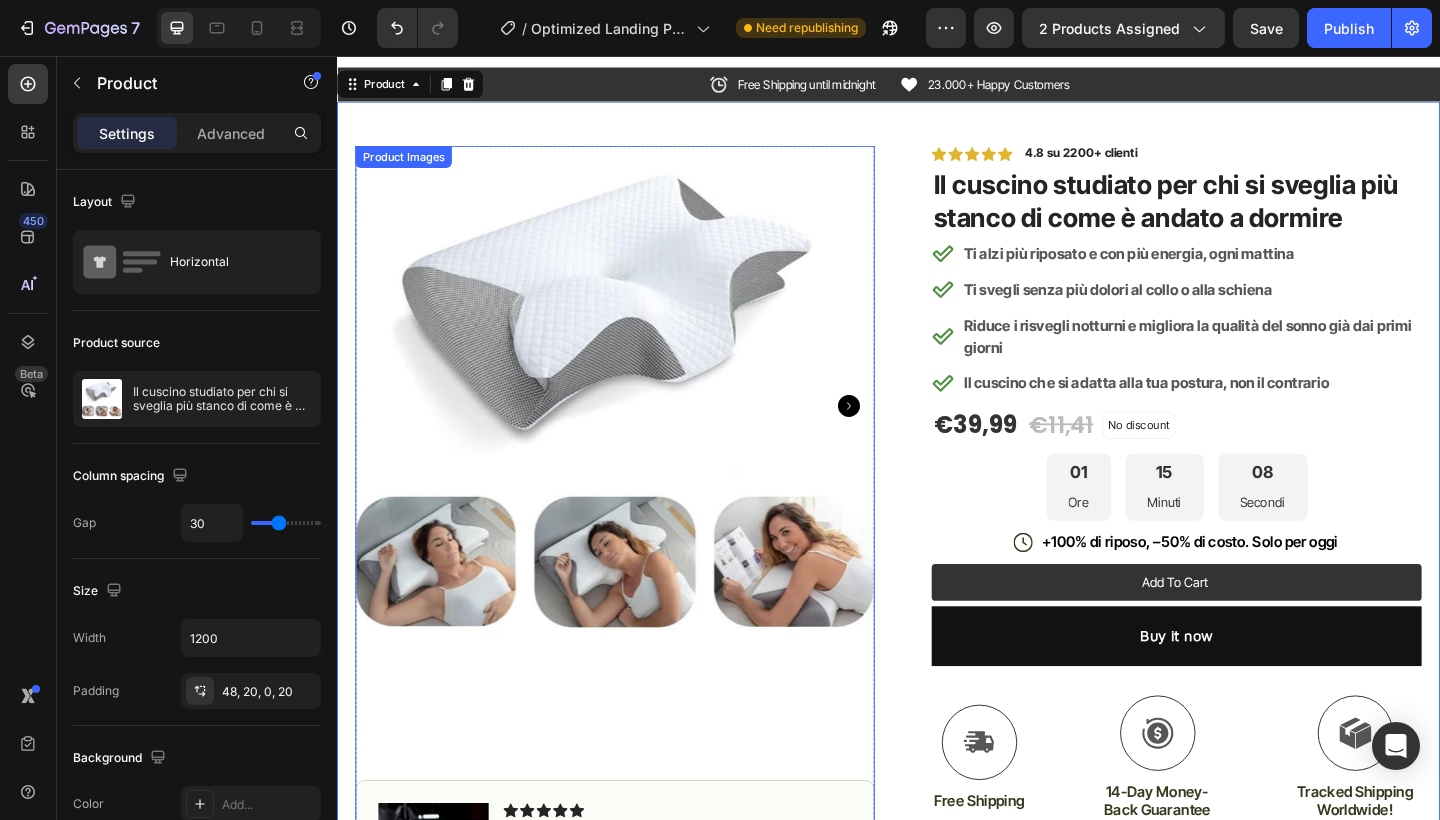 scroll, scrollTop: 0, scrollLeft: 0, axis: both 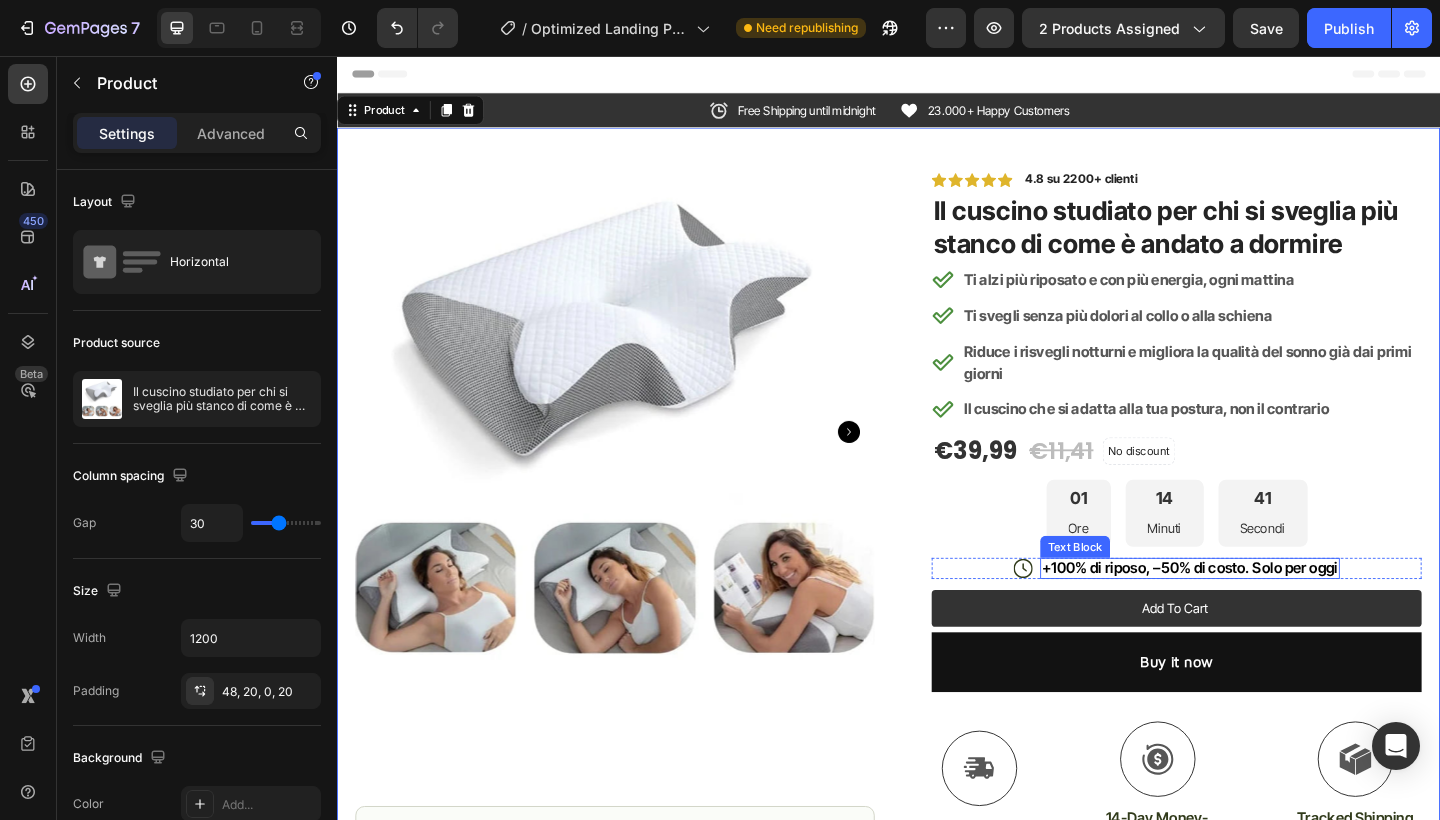 click on "+100% di riposo, –50% di costo. Solo per oggi" at bounding box center [1265, 612] 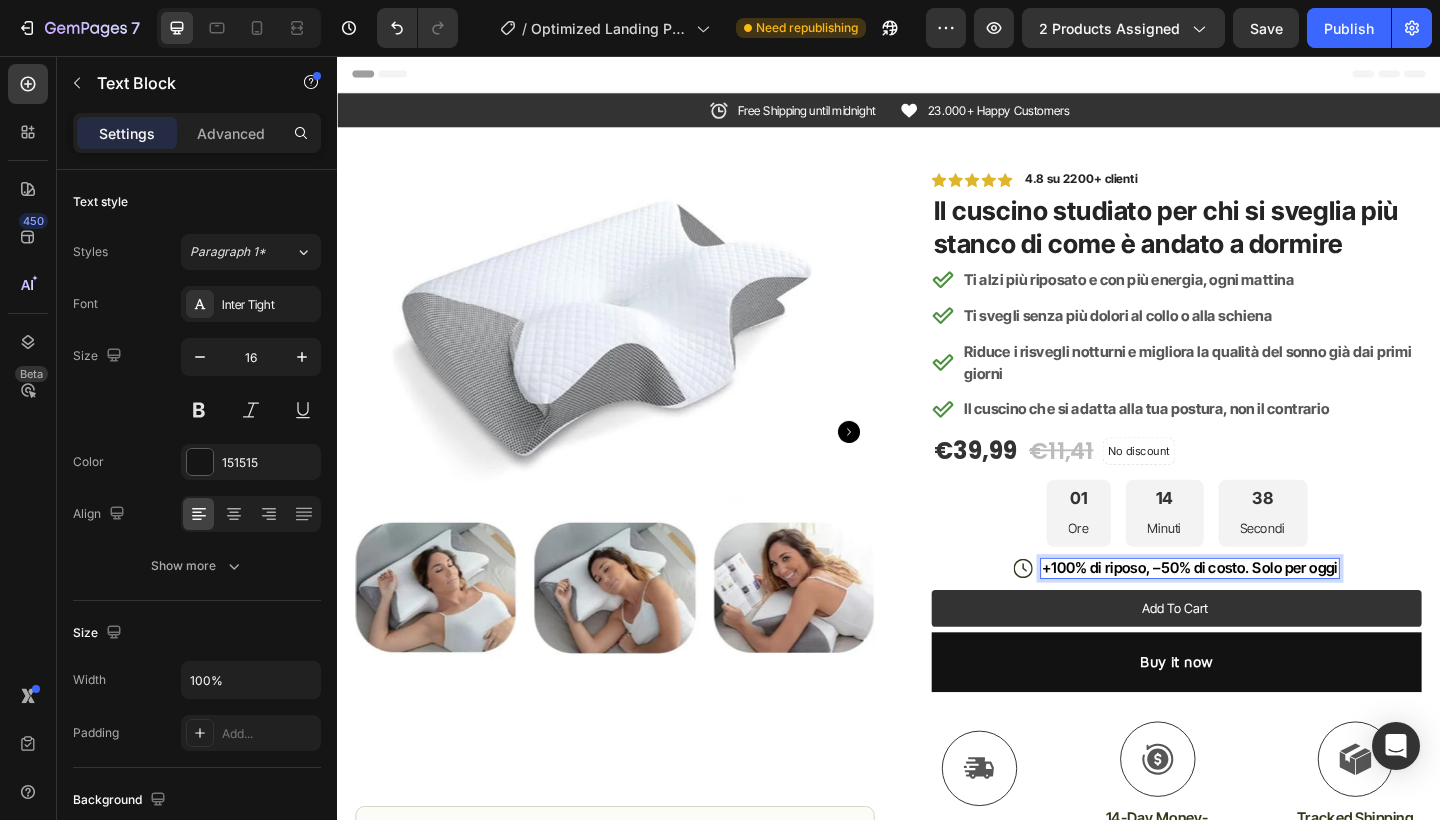click on "+100% di riposo, –50% di costo. Solo per oggi" at bounding box center (1265, 612) 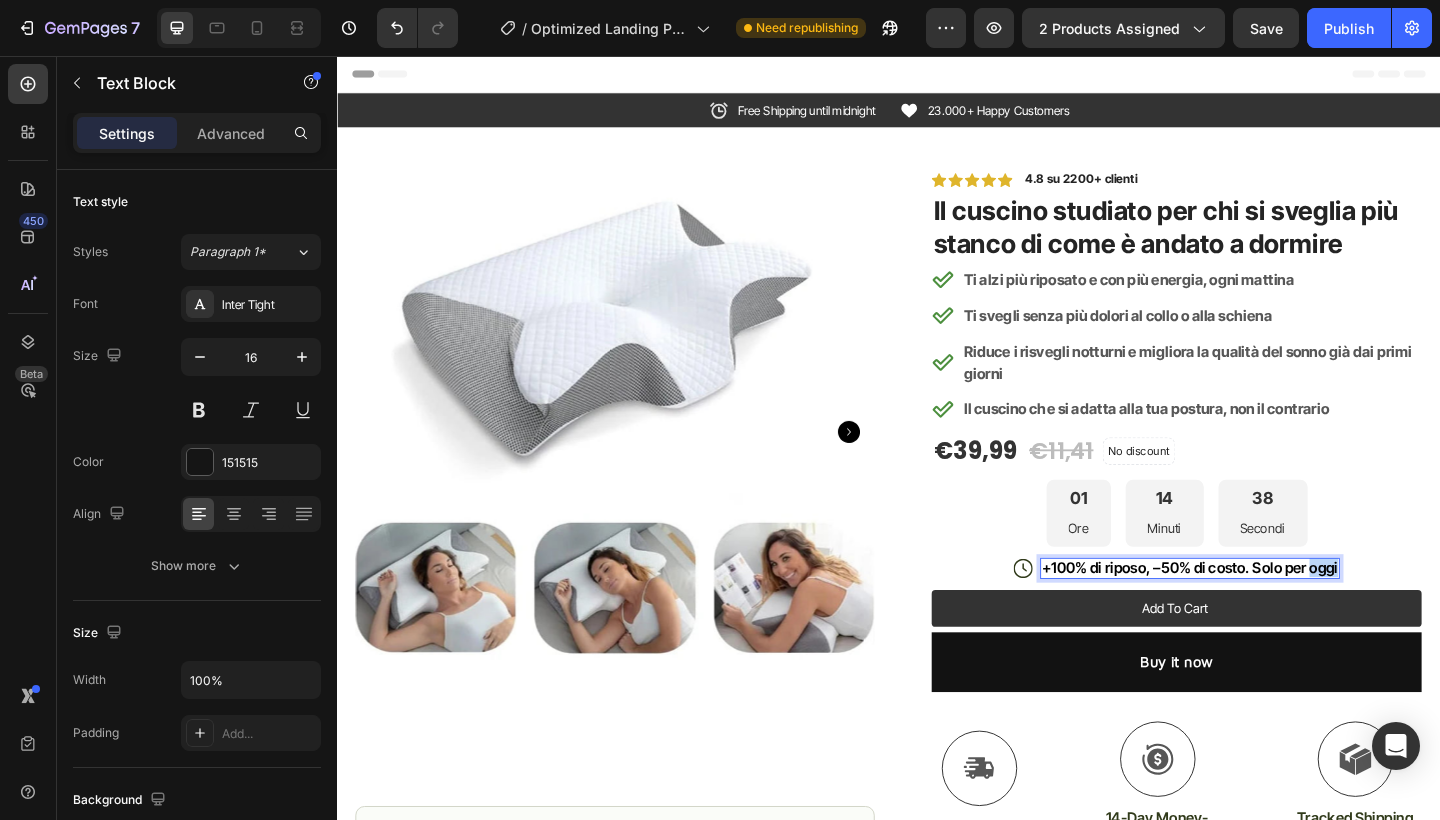 click on "+100% di riposo, –50% di costo. Solo per oggi" at bounding box center (1265, 612) 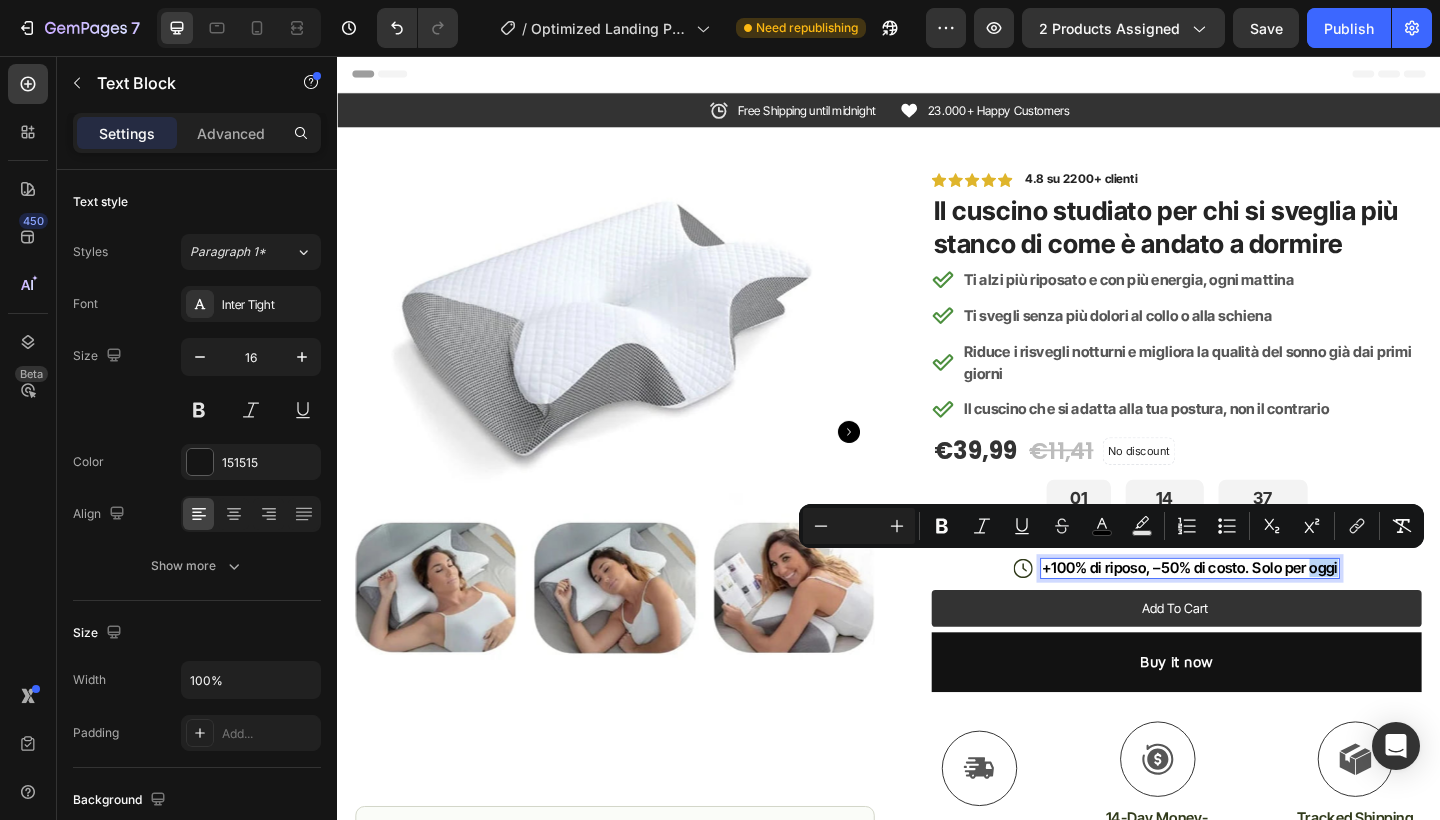 click on "+100% di riposo, –50% di costo. Solo per oggi" at bounding box center [1265, 612] 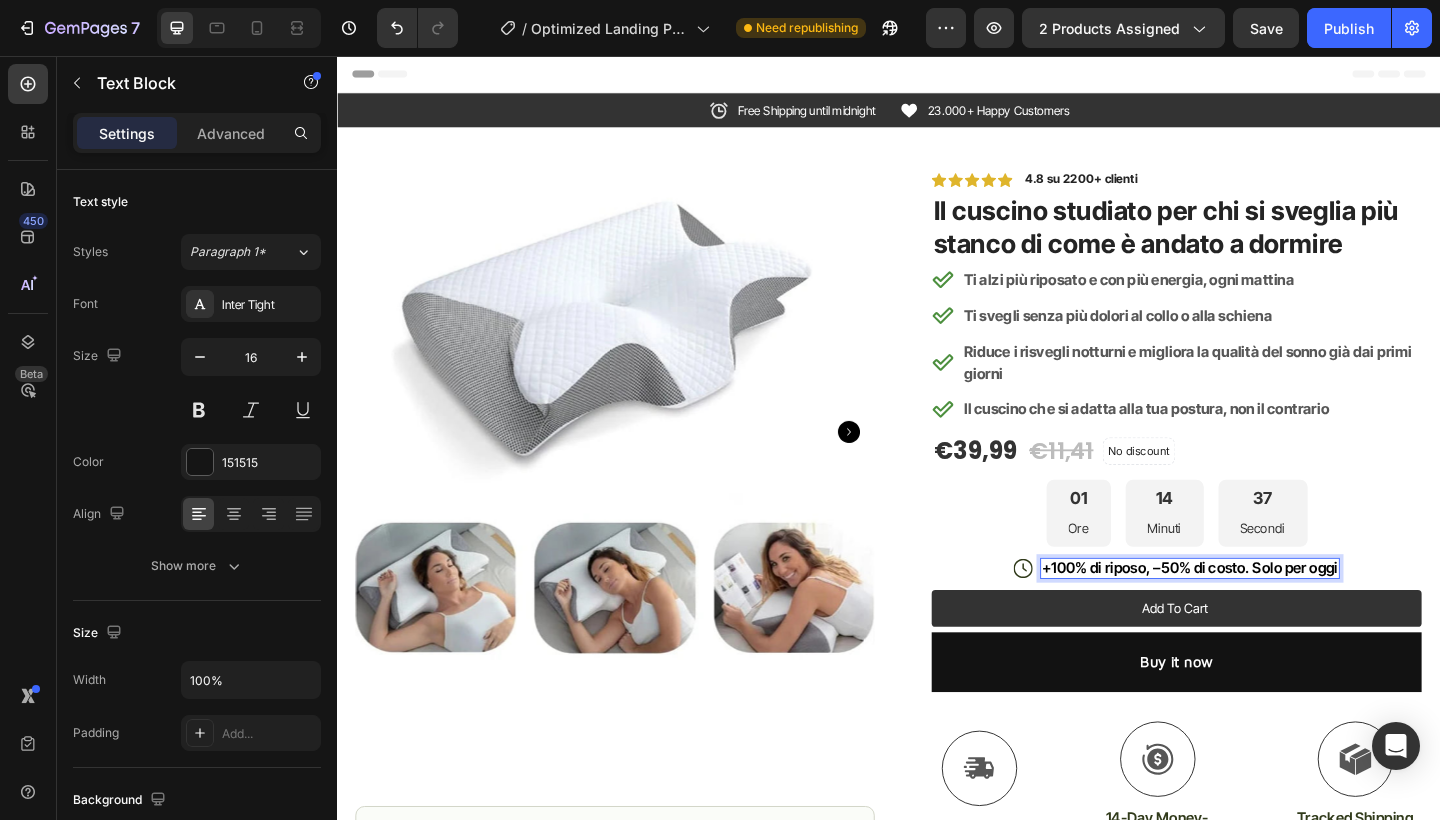 click on "+100% di riposo, –50% di costo. Solo per oggi" at bounding box center [1265, 612] 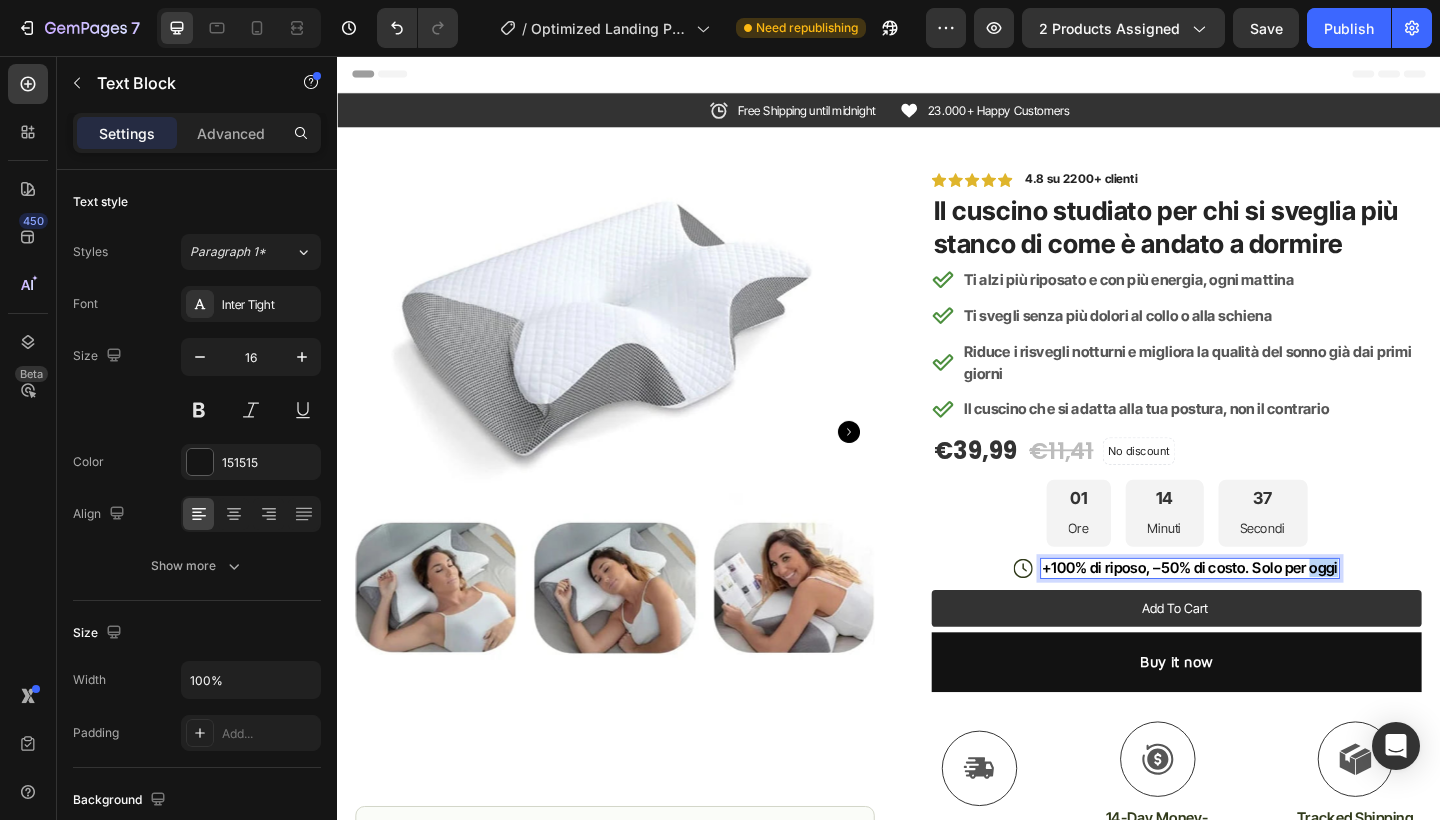 click on "+100% di riposo, –50% di costo. Solo per oggi" at bounding box center (1265, 612) 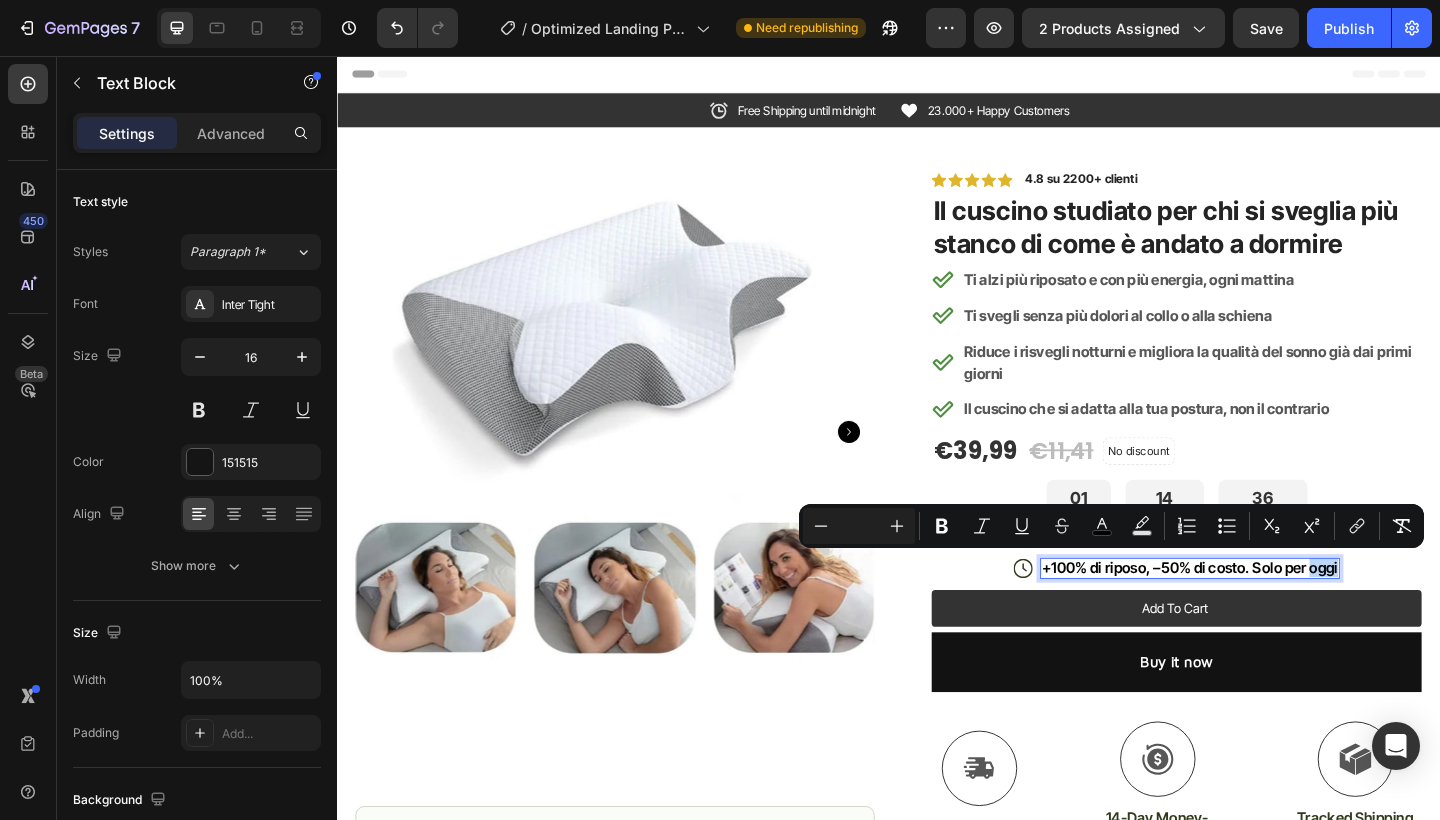click on "+100% di riposo, –50% di costo. Solo per oggi" at bounding box center [1265, 612] 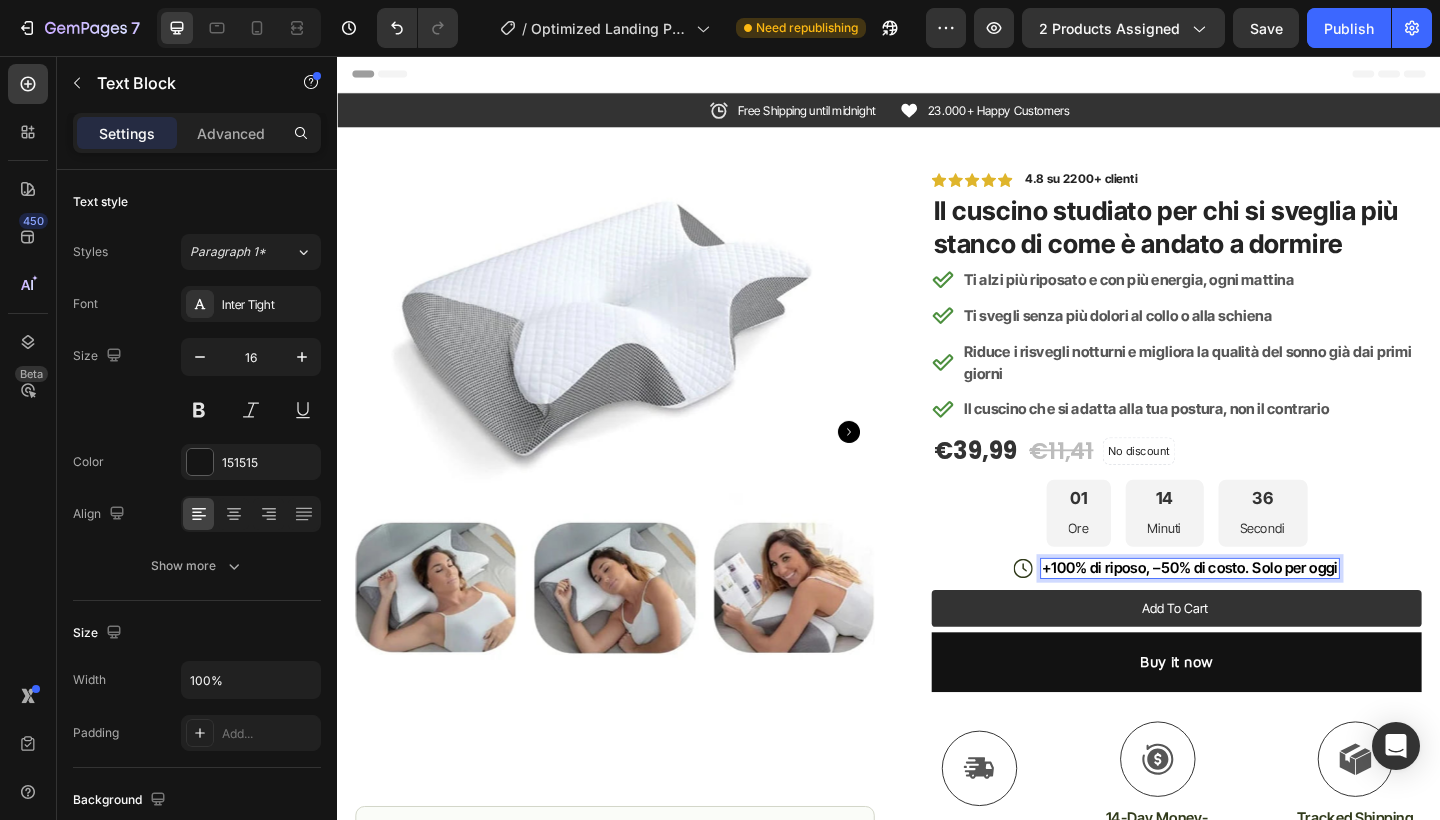 click on "+100% di riposo, –50% di costo. Solo per oggi" at bounding box center [1265, 612] 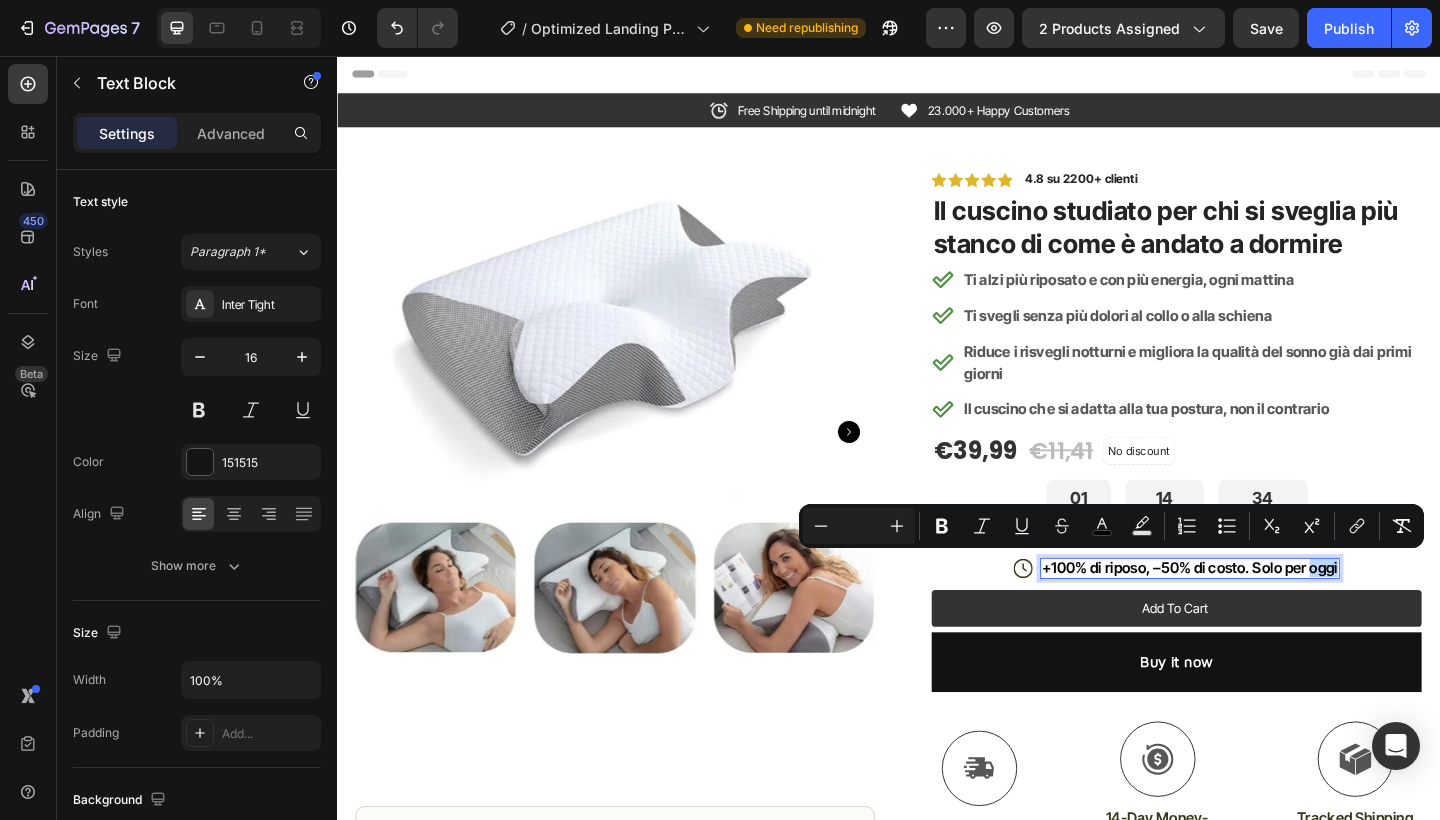 click on "+100% di riposo, –50% di costo. Solo per oggi" at bounding box center [1265, 612] 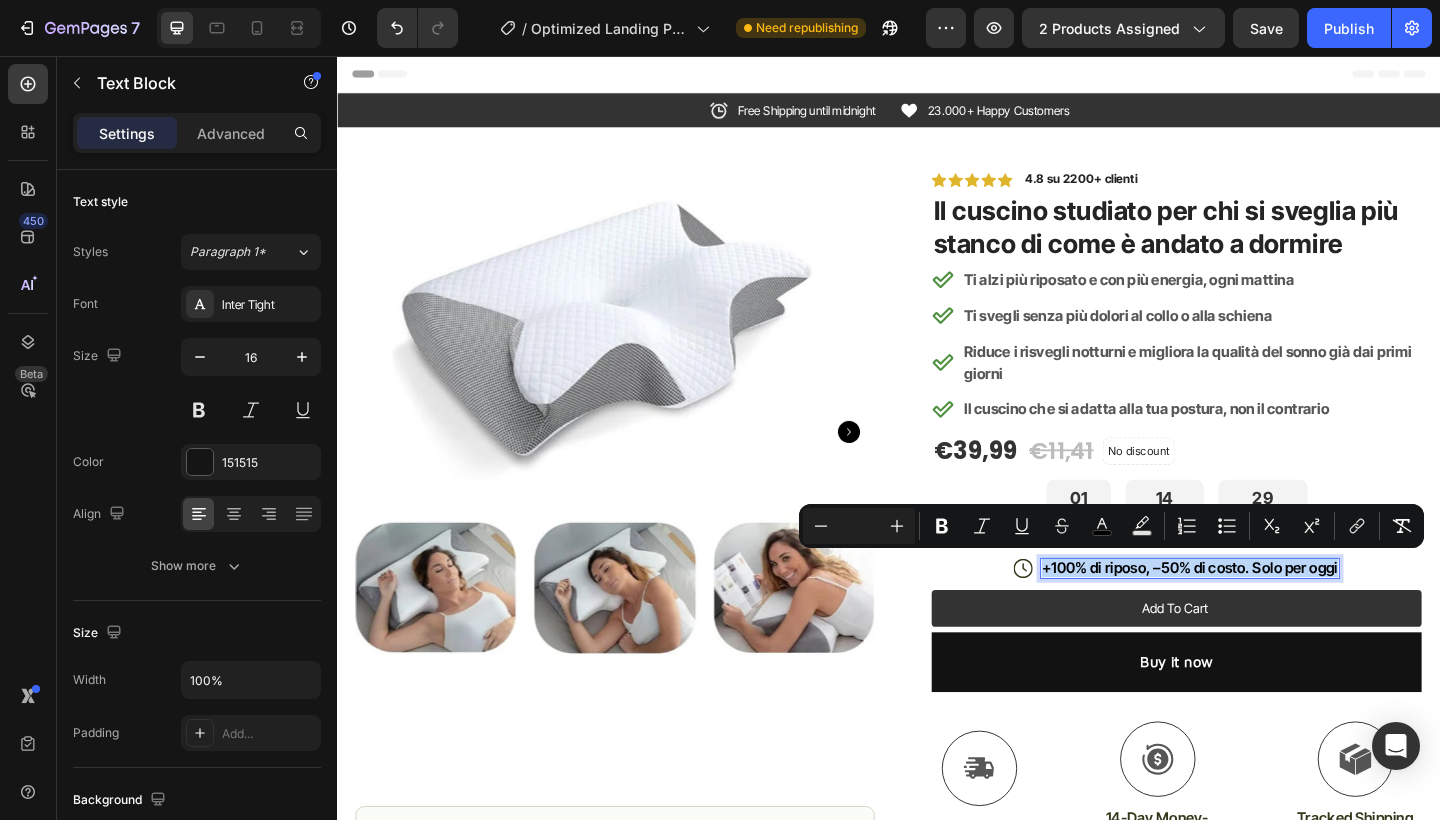 drag, startPoint x: 1108, startPoint y: 609, endPoint x: 1427, endPoint y: 610, distance: 319.00156 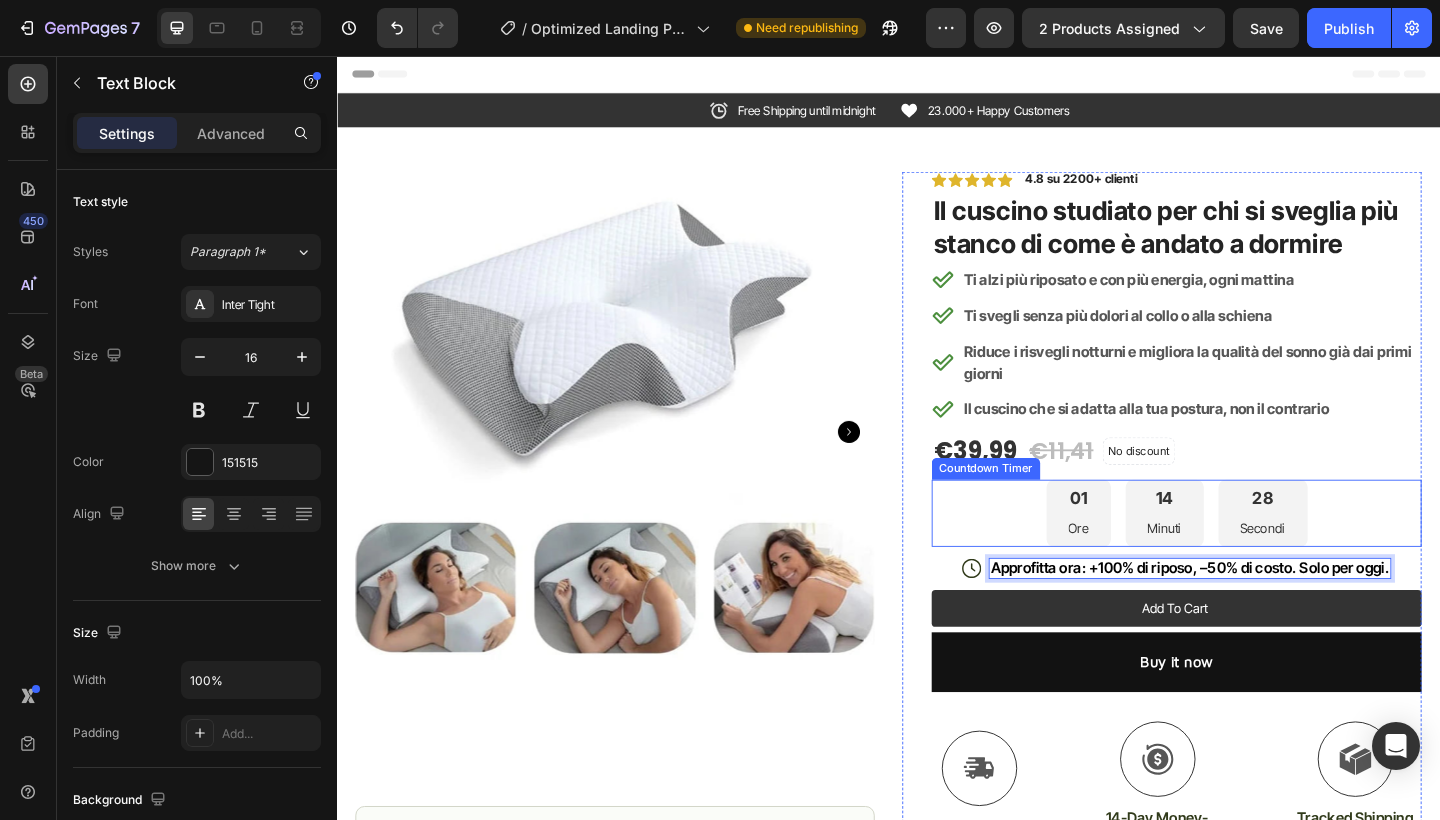 click on "01 Ore 14 Minuti 28 Secondi" at bounding box center [1250, 553] 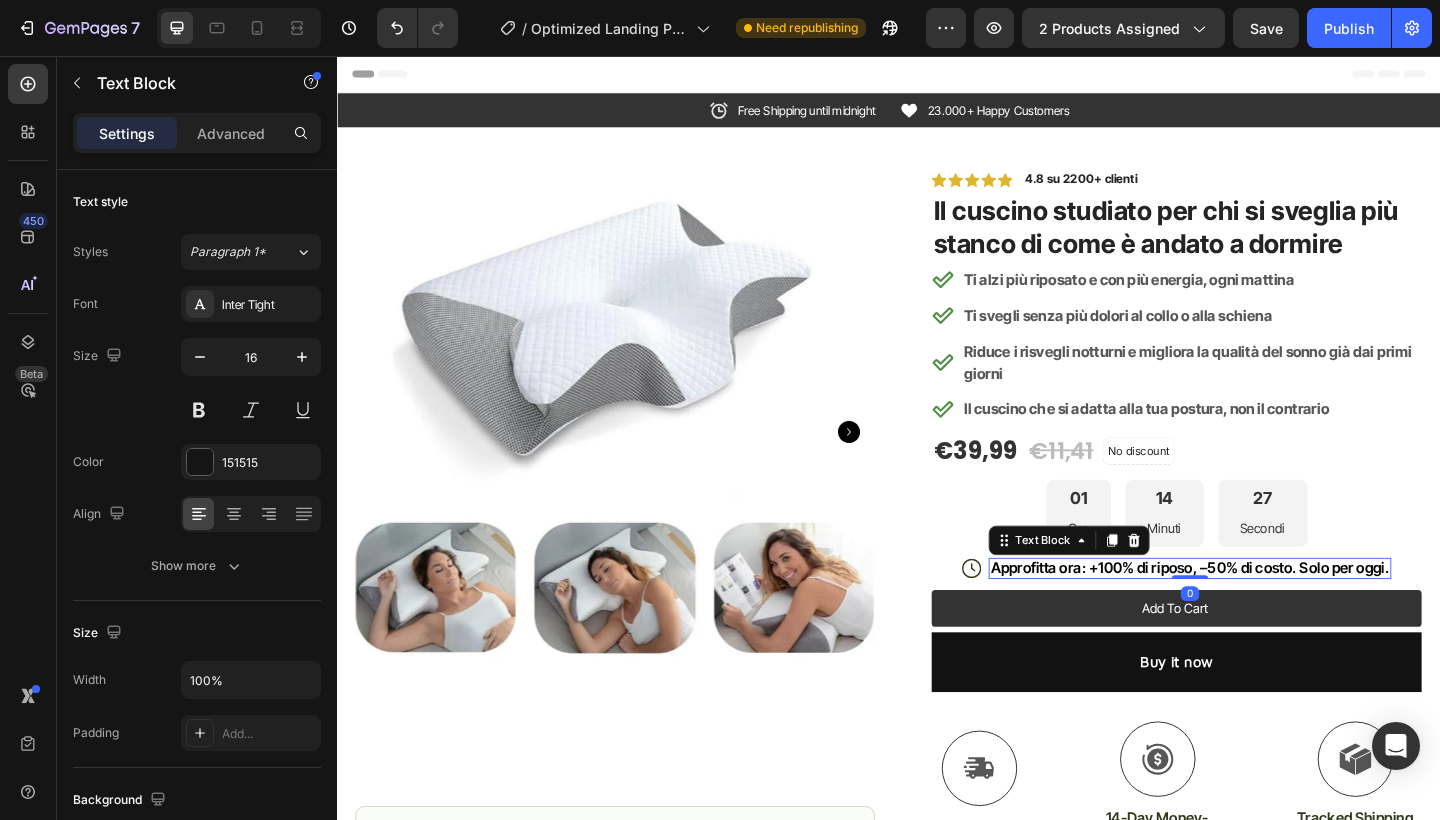 click on "Approfitta ora: +100% di riposo, –50% di costo. Solo per oggi." at bounding box center (1265, 612) 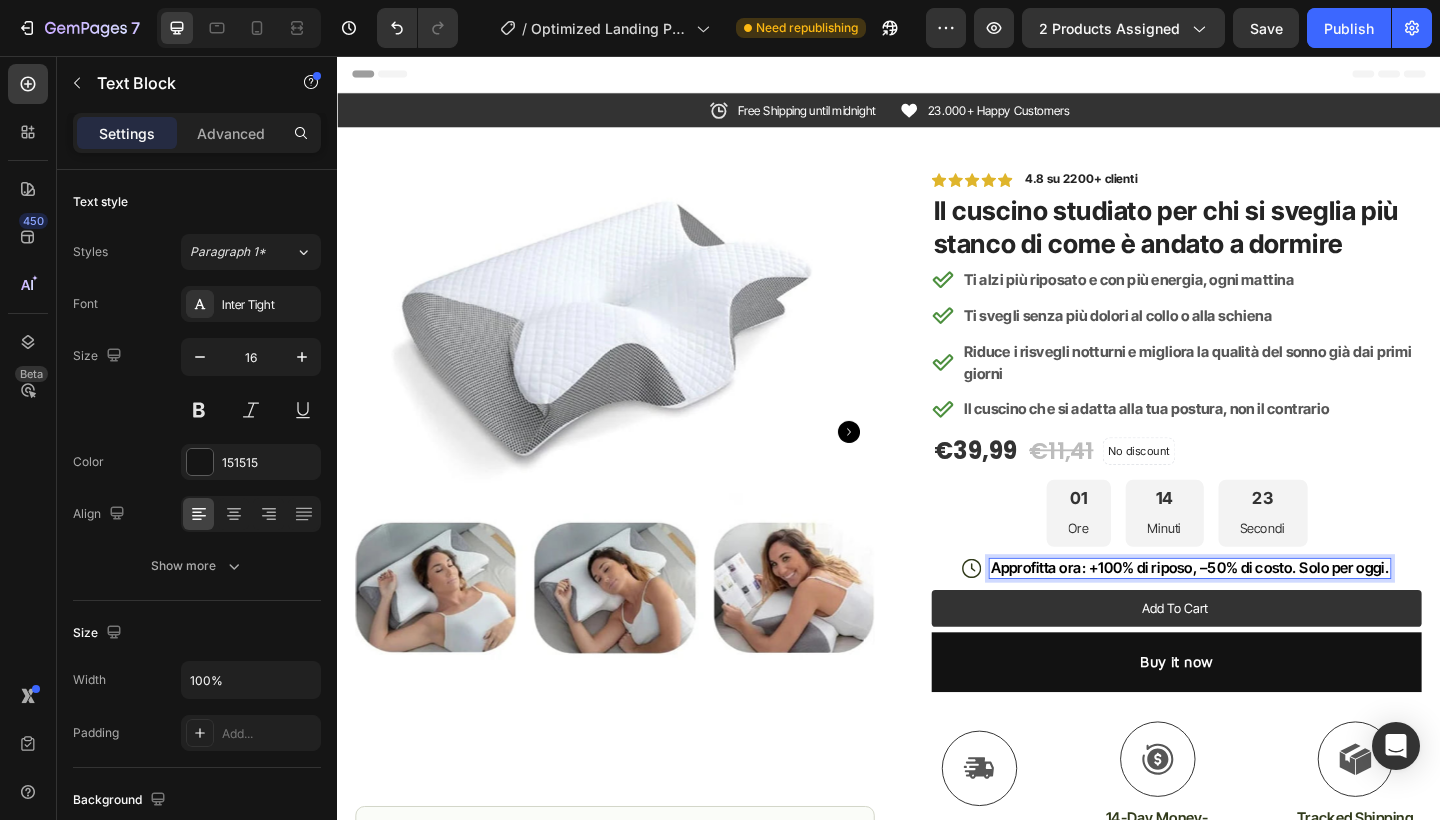 click on "Approfitta ora: +100% di riposo, –50% di costo. Solo per oggi." at bounding box center (1265, 612) 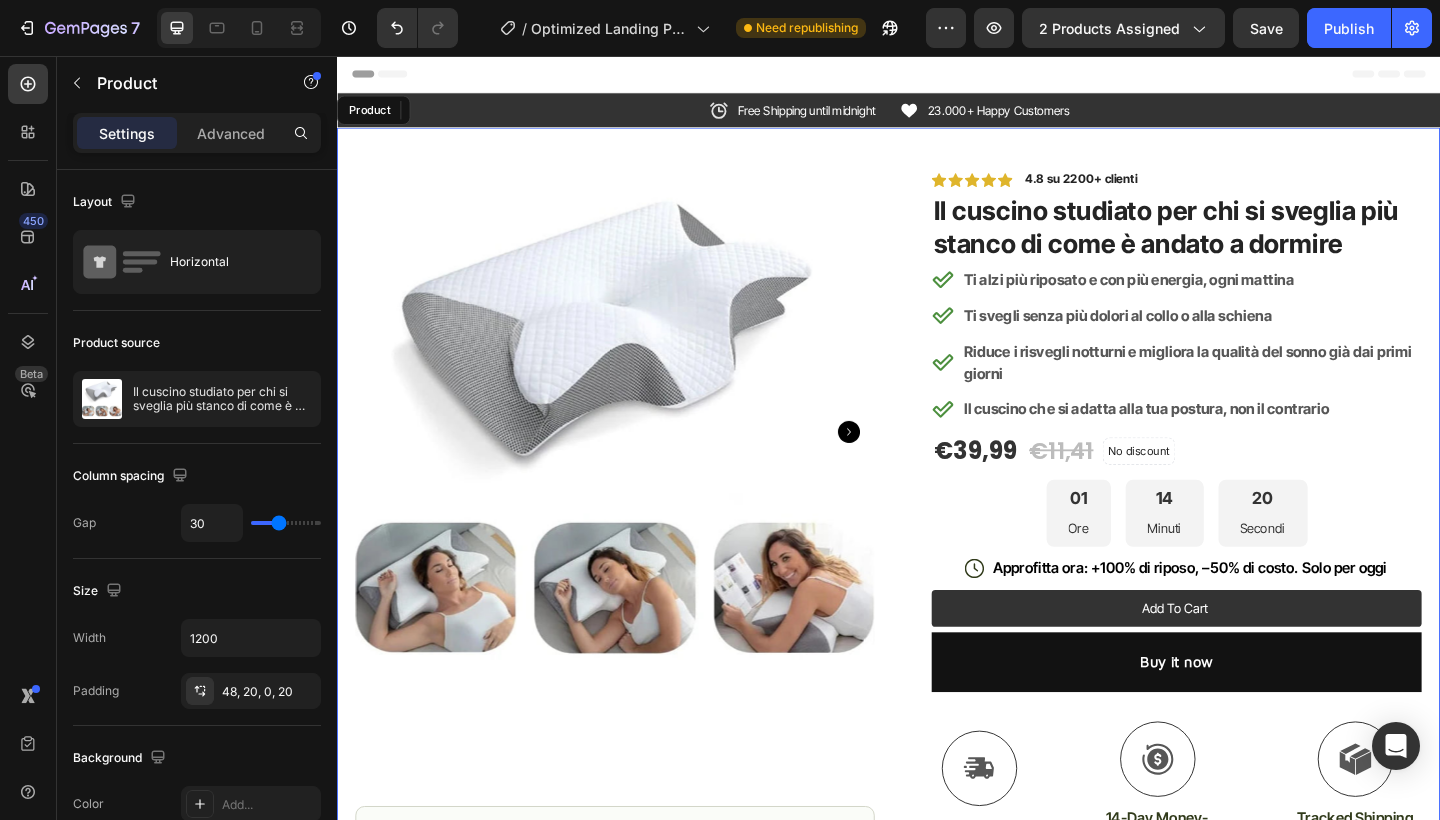 click on "Icon James P. ([CITY], [COUNTRY]) Text Block Row Row Row Icon Icon Icon Icon Icon Icon List 4.8 su 2200+ clienti Text Block Row Il cuscino studiato per chi si sveglia più stanco di come è andato a dormire Product Title
Ti alzi più riposato e con più energia, ogni mattina
Ti svegli senza più dolori al collo o alla schiena
Riduce i risvegli notturni e migliora la qualità del sonno già dai primi giorni
Row" at bounding box center (937, 659) 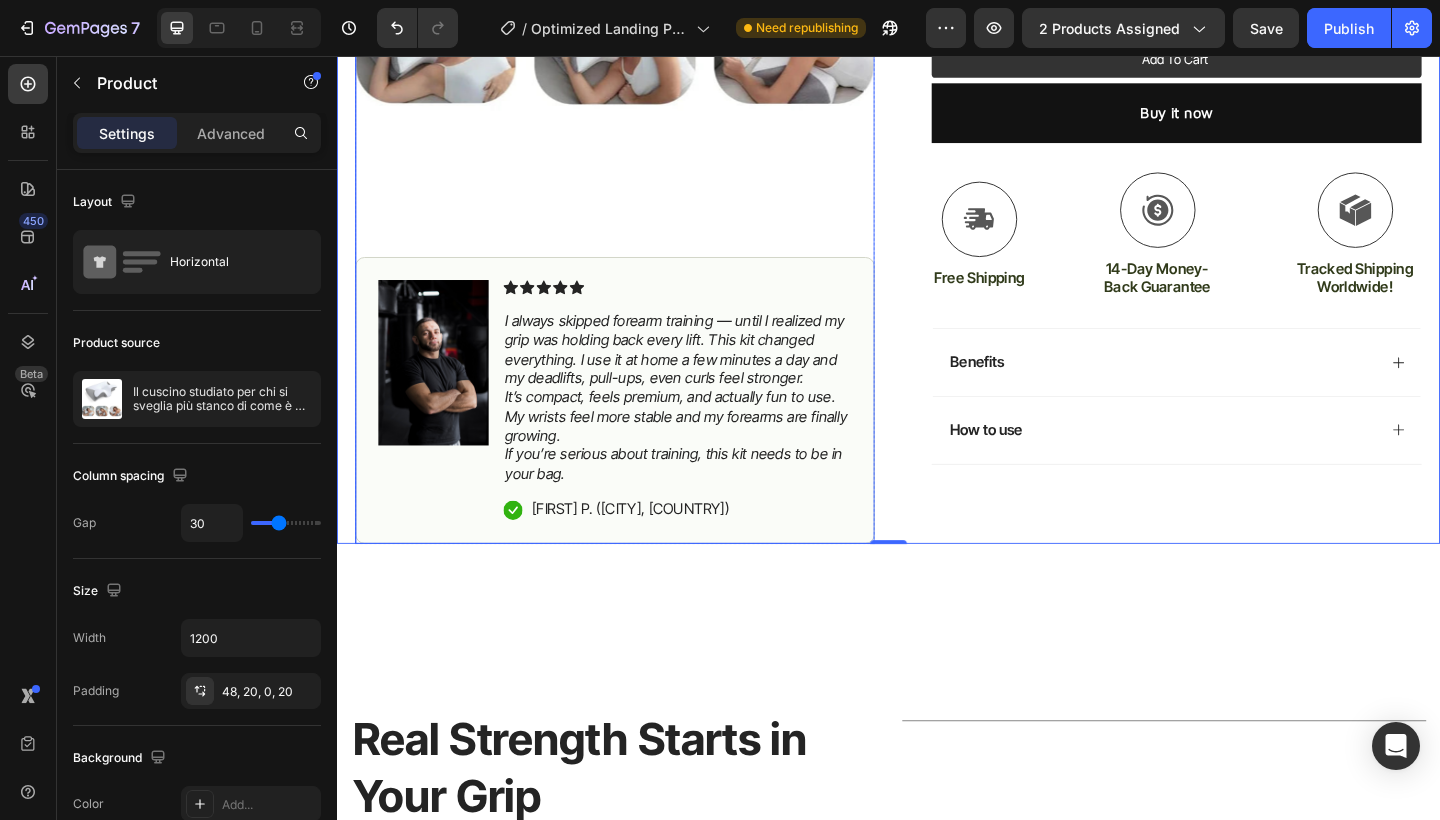 scroll, scrollTop: 598, scrollLeft: 0, axis: vertical 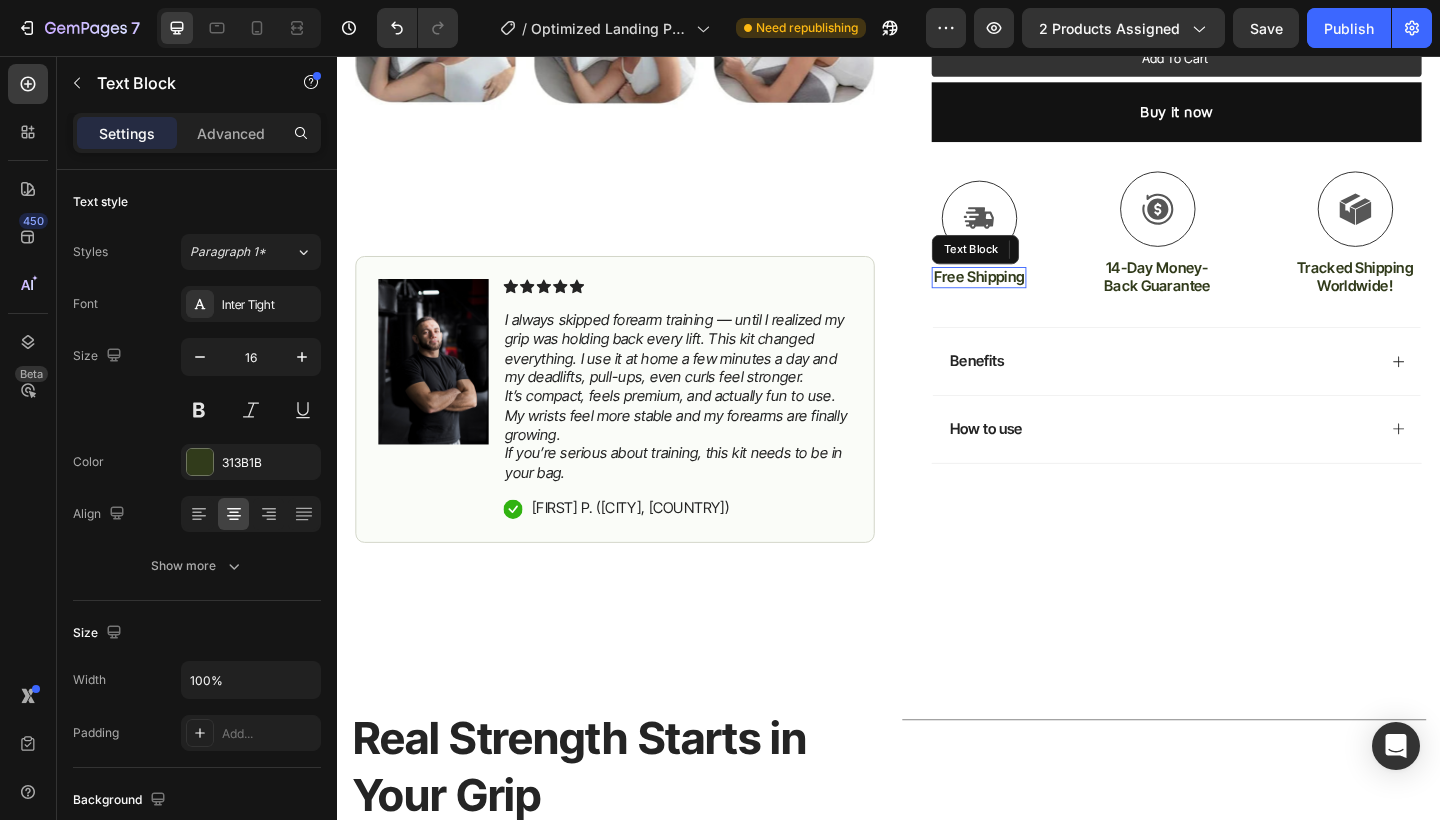 click on "Free Shipping" at bounding box center (1035, 296) 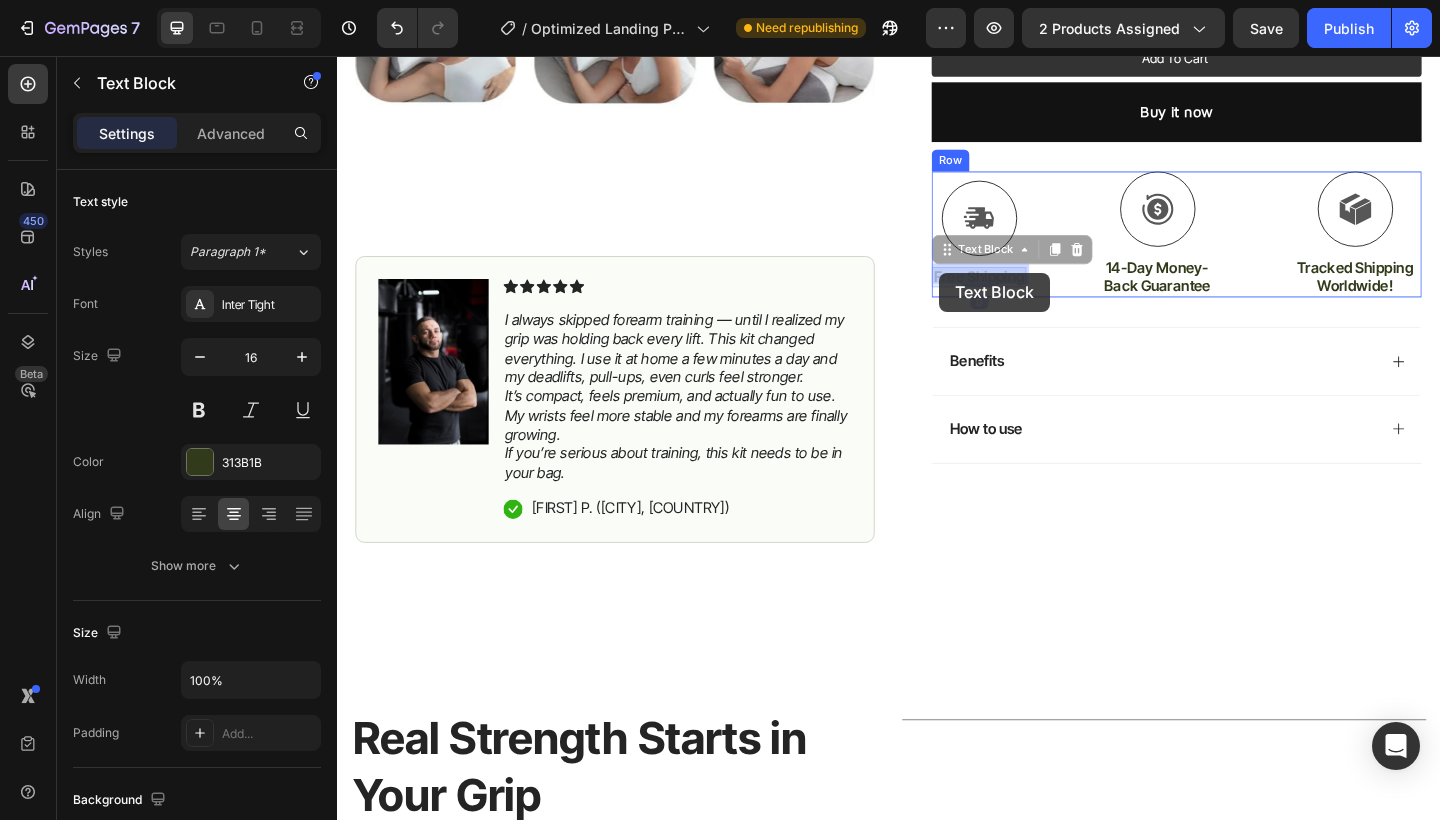 drag, startPoint x: 1084, startPoint y: 290, endPoint x: 993, endPoint y: 293, distance: 91.04944 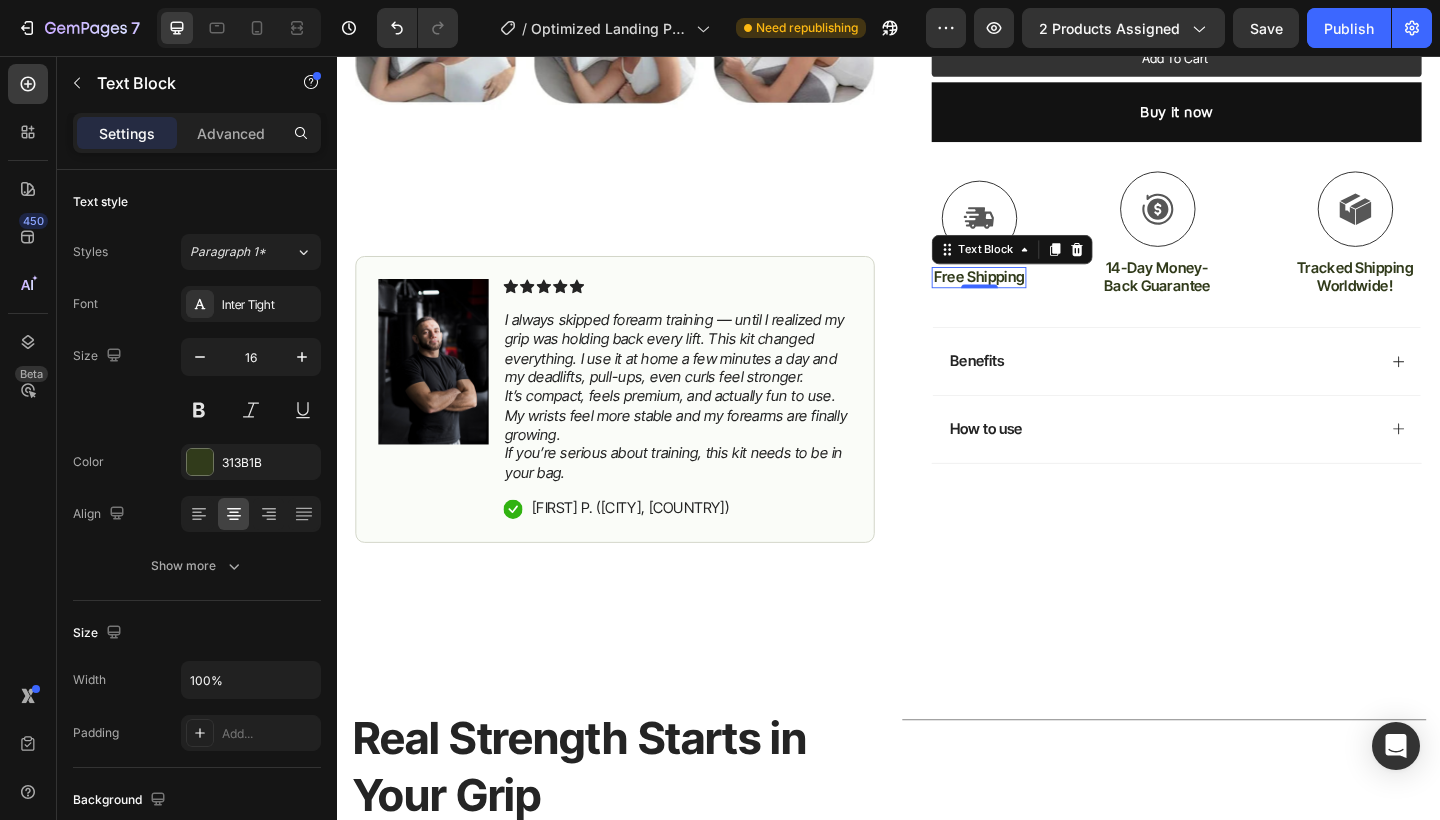 click on "Free Shipping" at bounding box center [1035, 296] 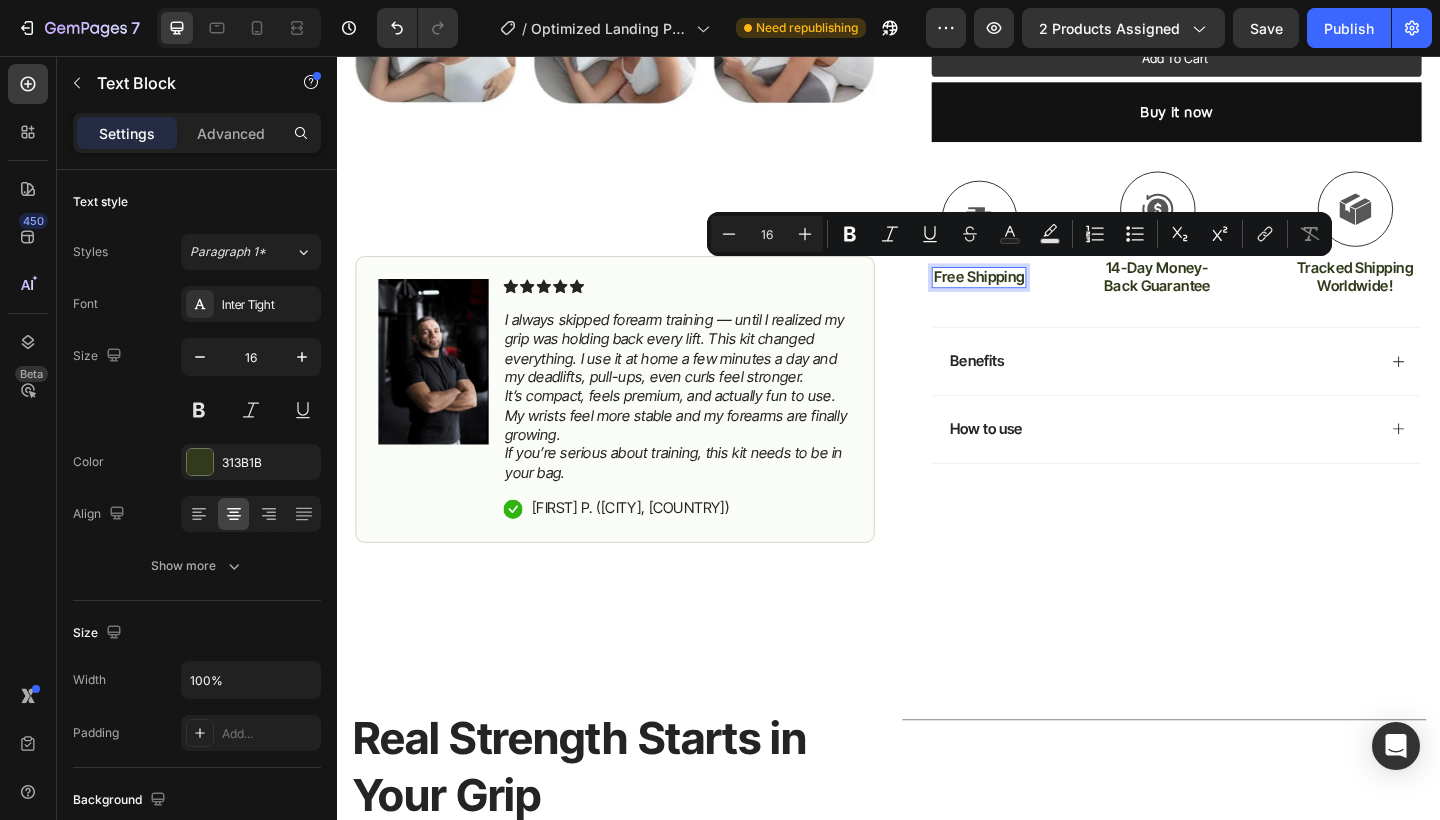 click on "Free Shipping" at bounding box center (1035, 296) 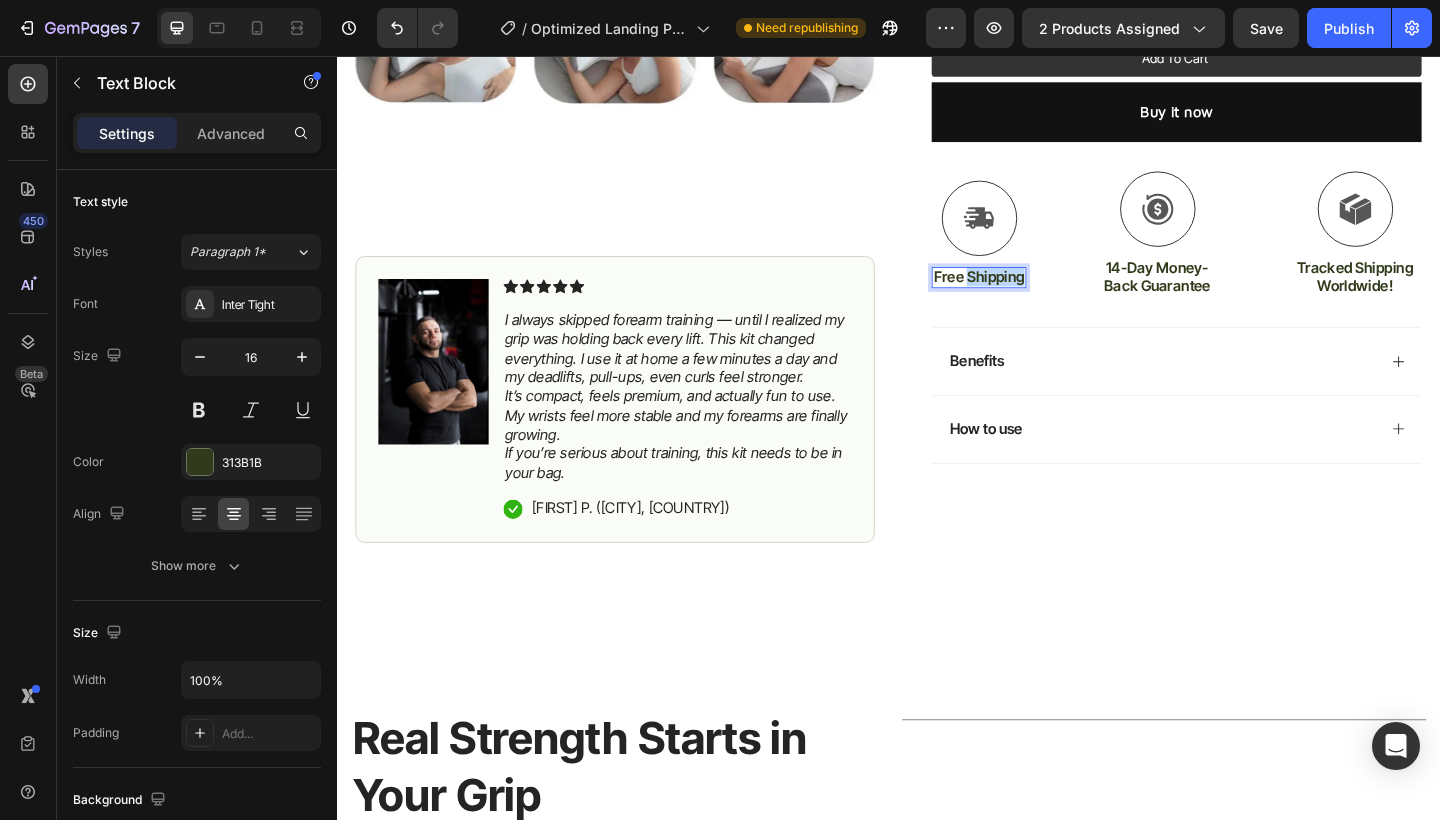 click on "Free Shipping" at bounding box center [1035, 296] 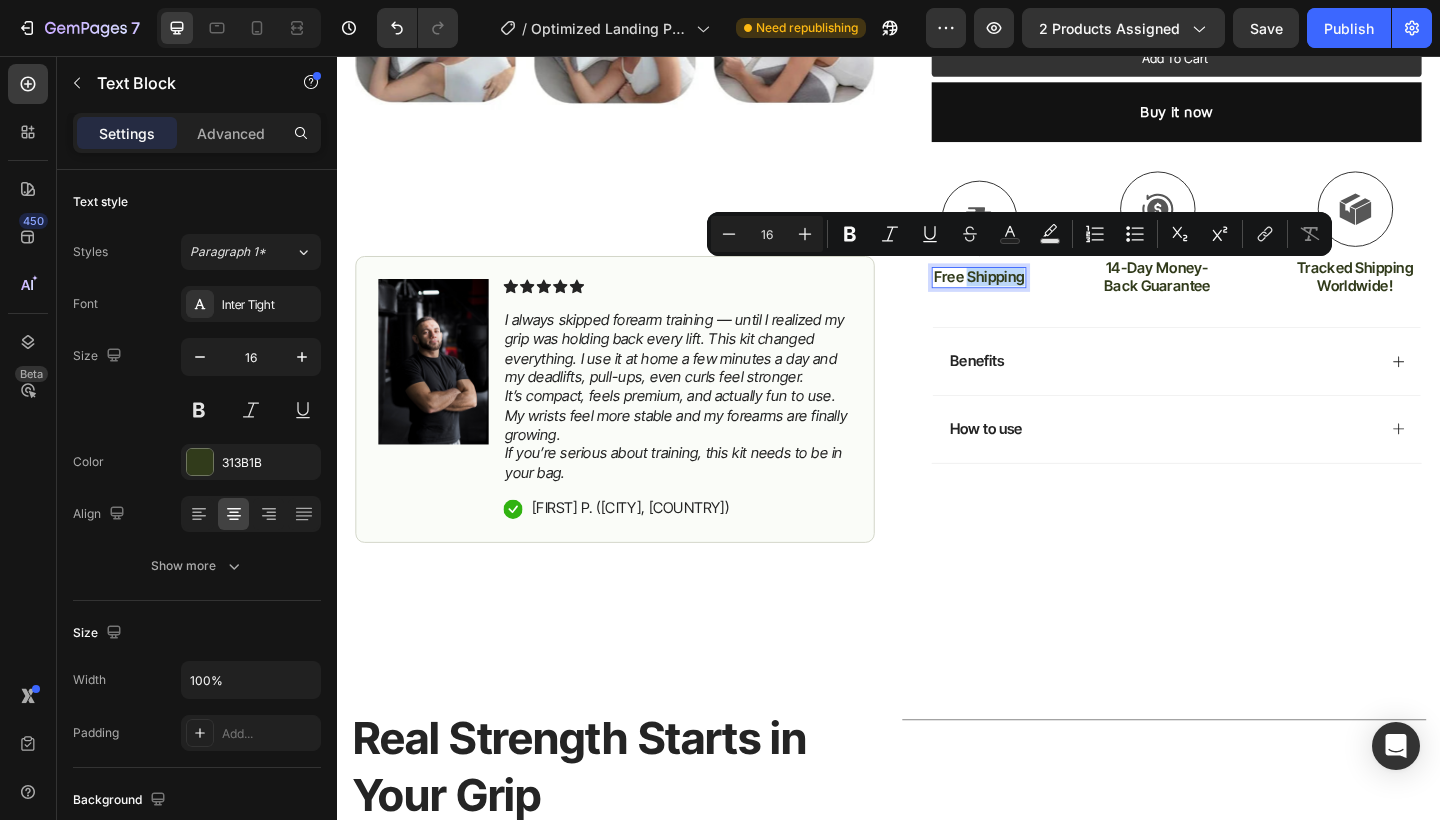 click on "Free Shipping" at bounding box center [1035, 296] 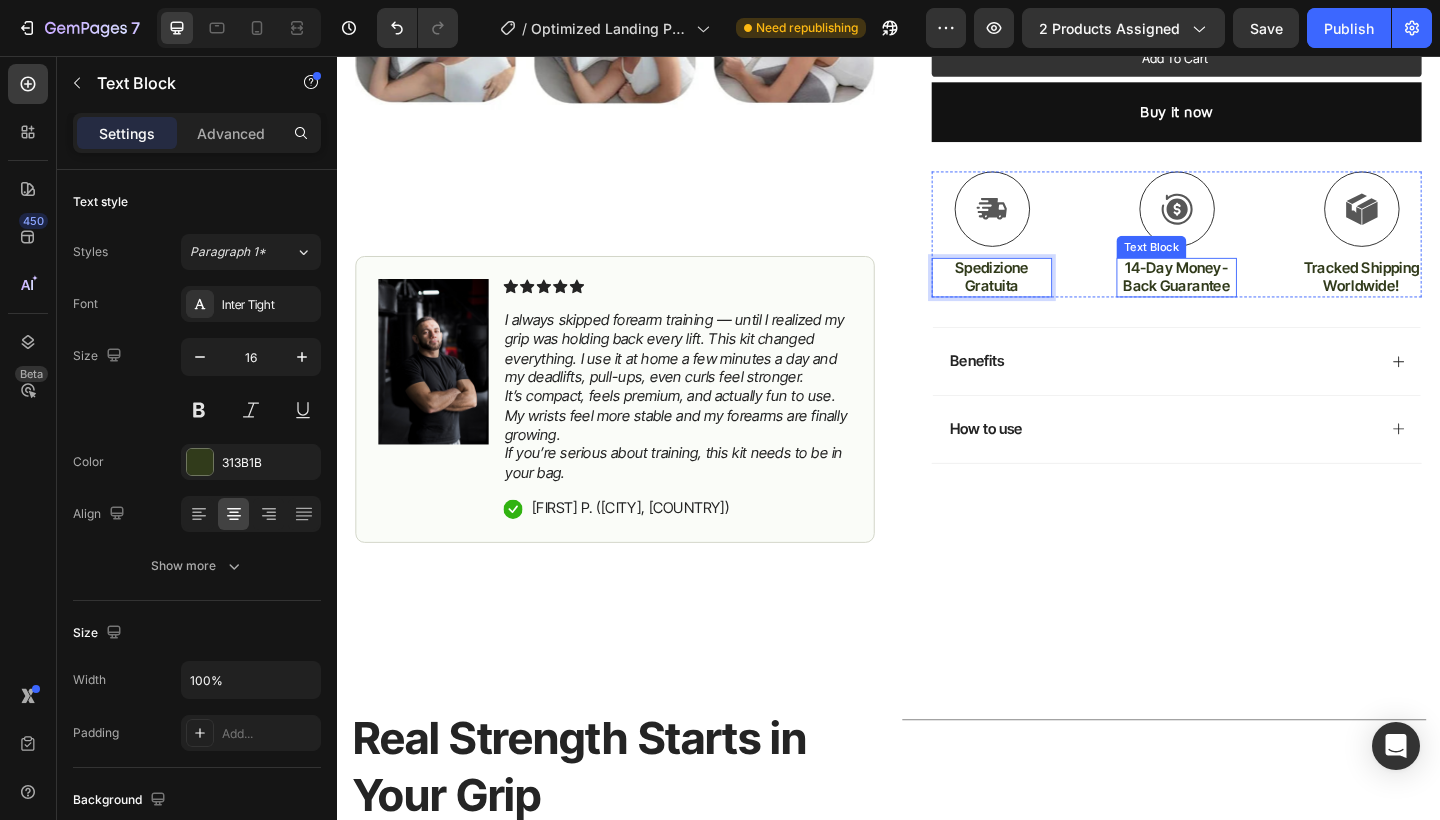 click on "14-Day Money-Back Guarantee" at bounding box center [1250, 297] 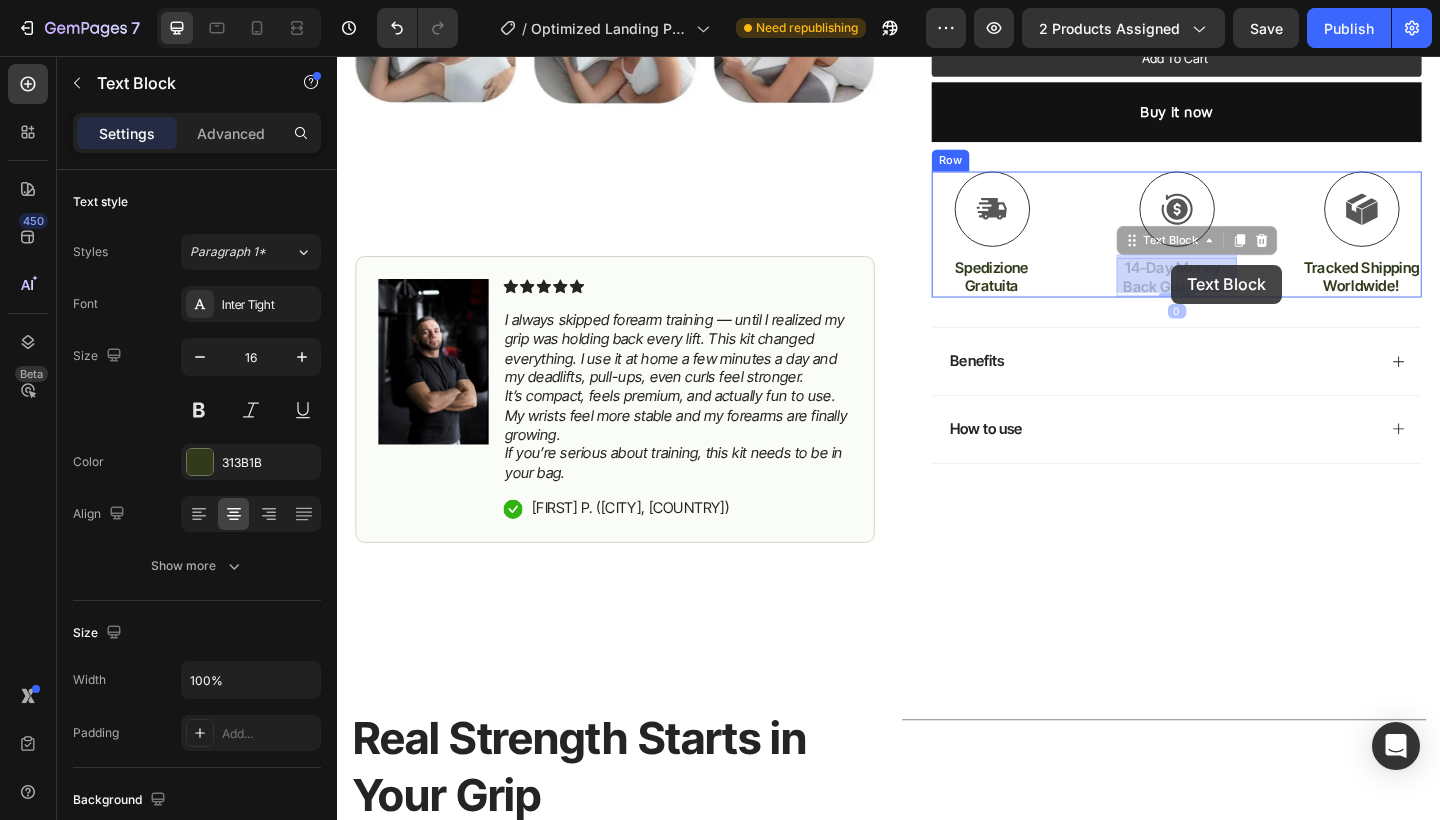 drag, startPoint x: 1304, startPoint y: 302, endPoint x: 1245, endPoint y: 284, distance: 61.68468 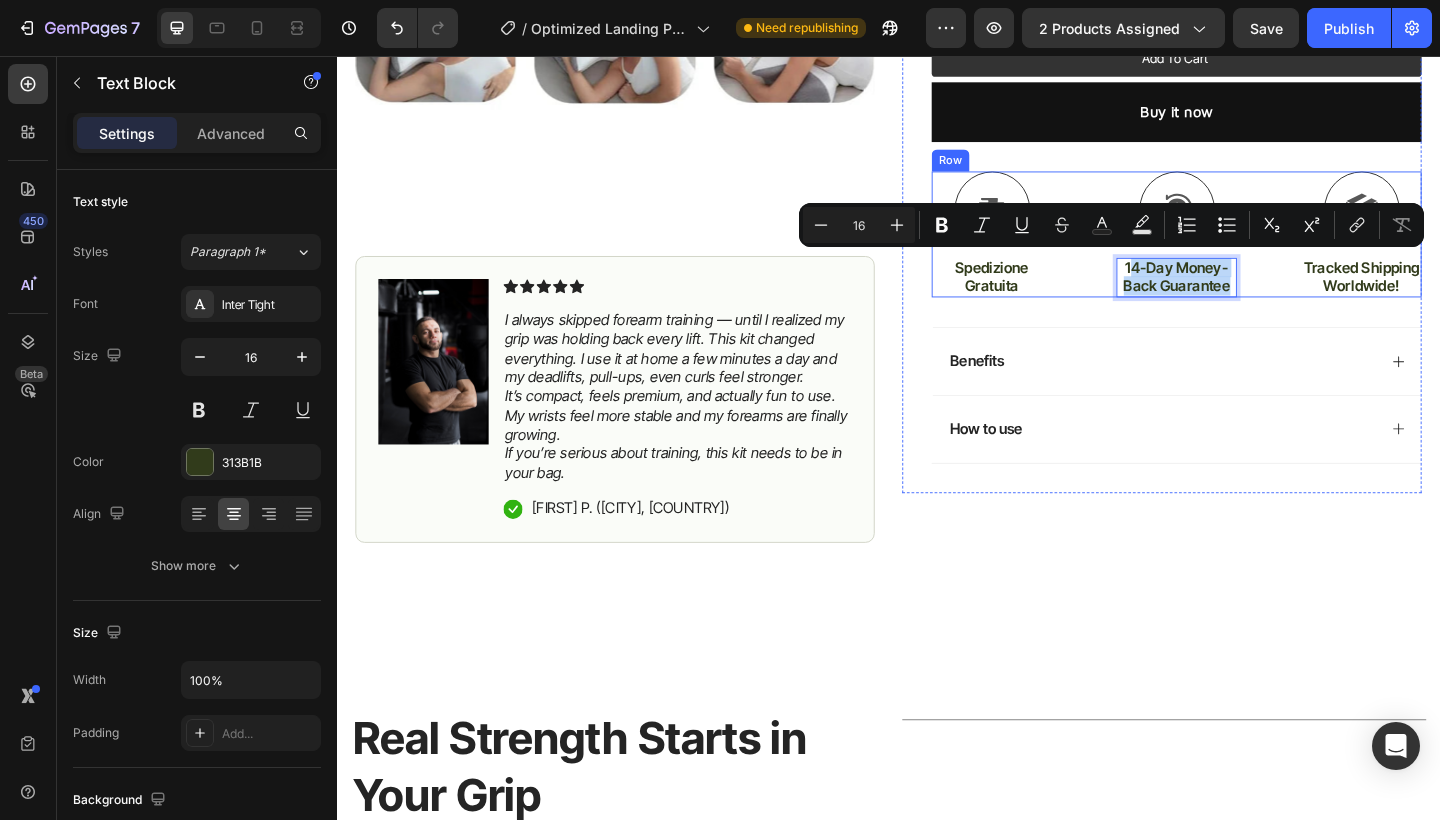 drag, startPoint x: 1200, startPoint y: 280, endPoint x: 1315, endPoint y: 302, distance: 117.08544 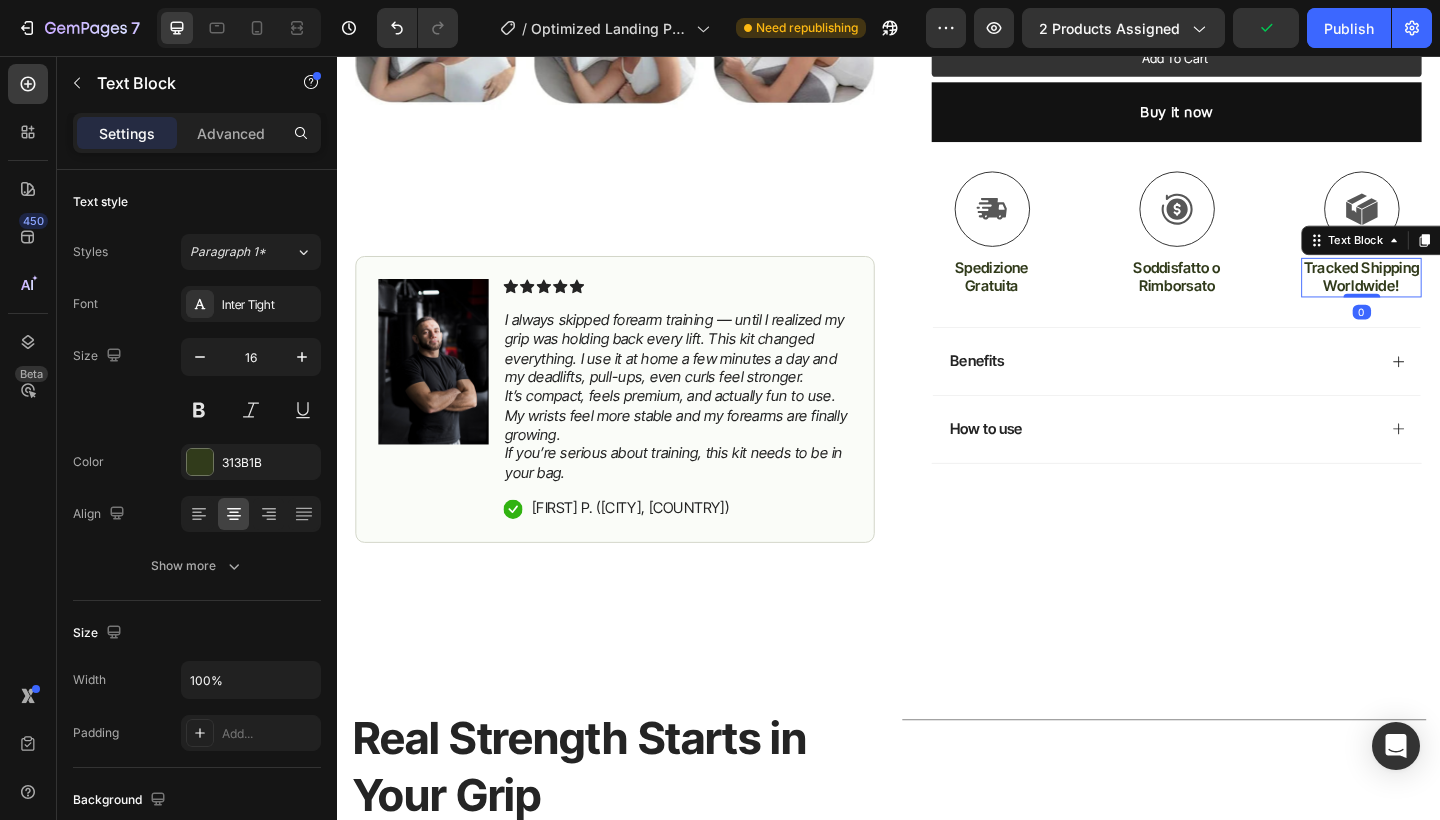 click on "Tracked Shipping Worldwide!" at bounding box center (1451, 297) 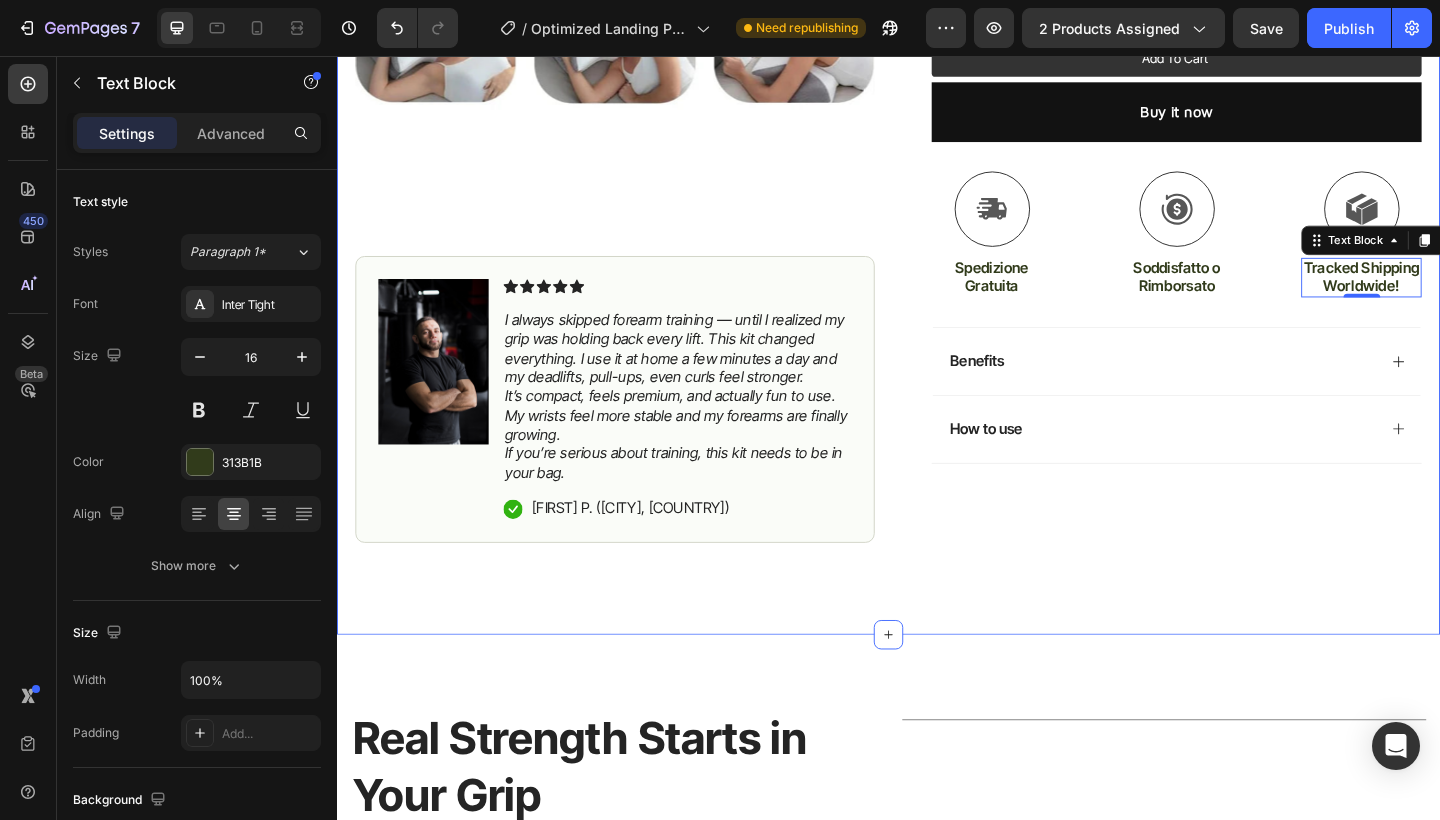click on "Icon Free Shipping until midnight   Text Block Row
Icon [NUMBER]+ Happy Customers Text Block Row Carousel Row
Product Images #1 BESTSELLER IN GYM ACCESSORIES [YEAR] Text Block Image Icon Icon Icon Icon Icon Icon List I always skipped forearm training — until I realized my grip was holding back every lift. This kit changed everything. I use it at home a few minutes a day and my deadlifts, pull-ups, even curls feel stronger. It’s compact, feels premium, and actually fun to use. My wrists feel more stable and my forearms are finally growing. If you’re serious about training, this kit needs to be in your bag. Text Block
Icon [NAME] [LAST] ([CITY], [COUNTRY]) Text Block Row Row Row Icon Icon Icon Icon Icon Icon List [NUMBER] su [NUMBER]+ clienti Text Block Row Il cuscino studiato per chi si sveglia più stanco di come è andato a dormire Product Title
Ti alzi più riposato e con più energia, ogni mattina
Item List" at bounding box center (937, 92) 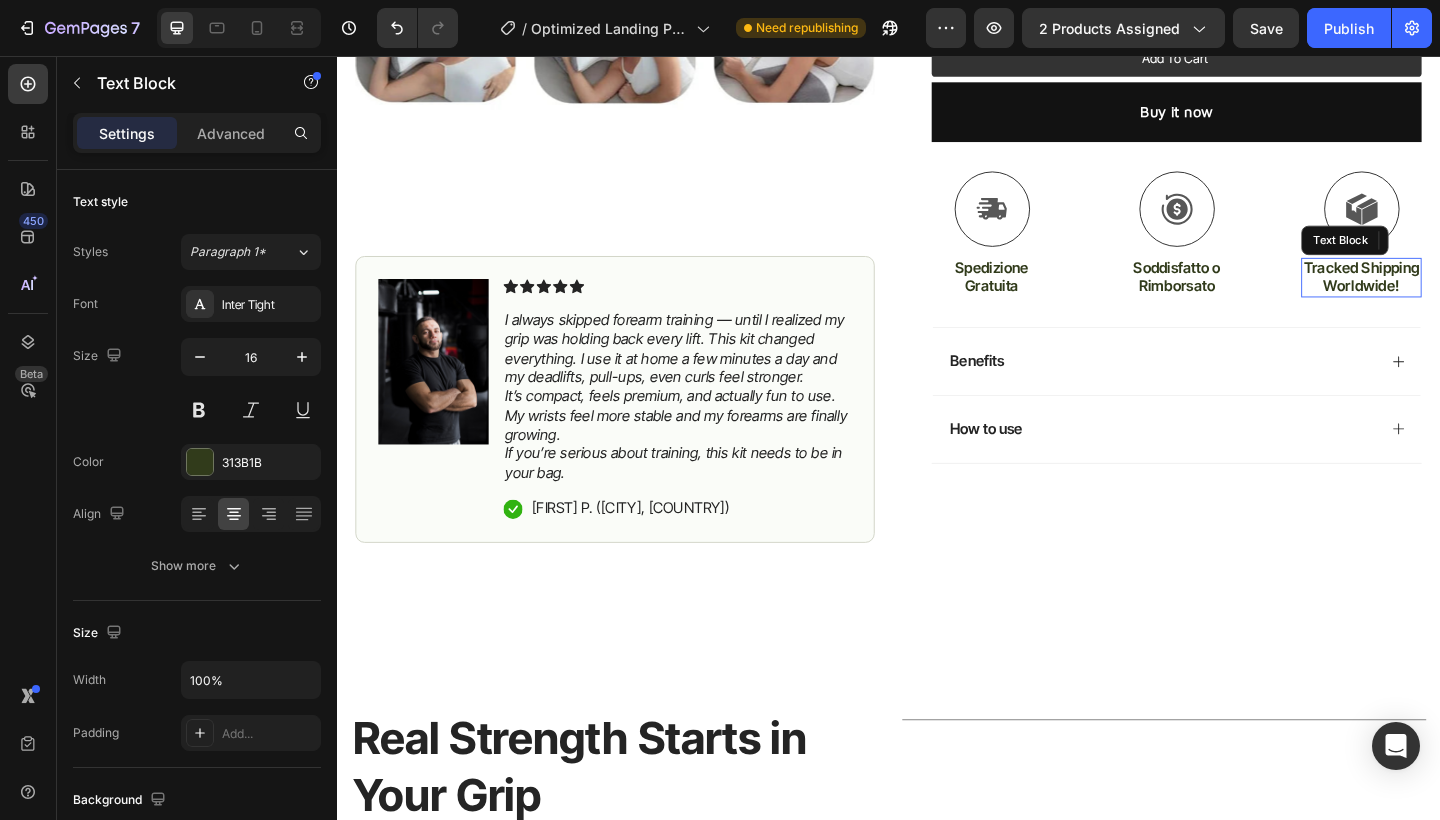 click on "Tracked Shipping Worldwide!" at bounding box center (1451, 297) 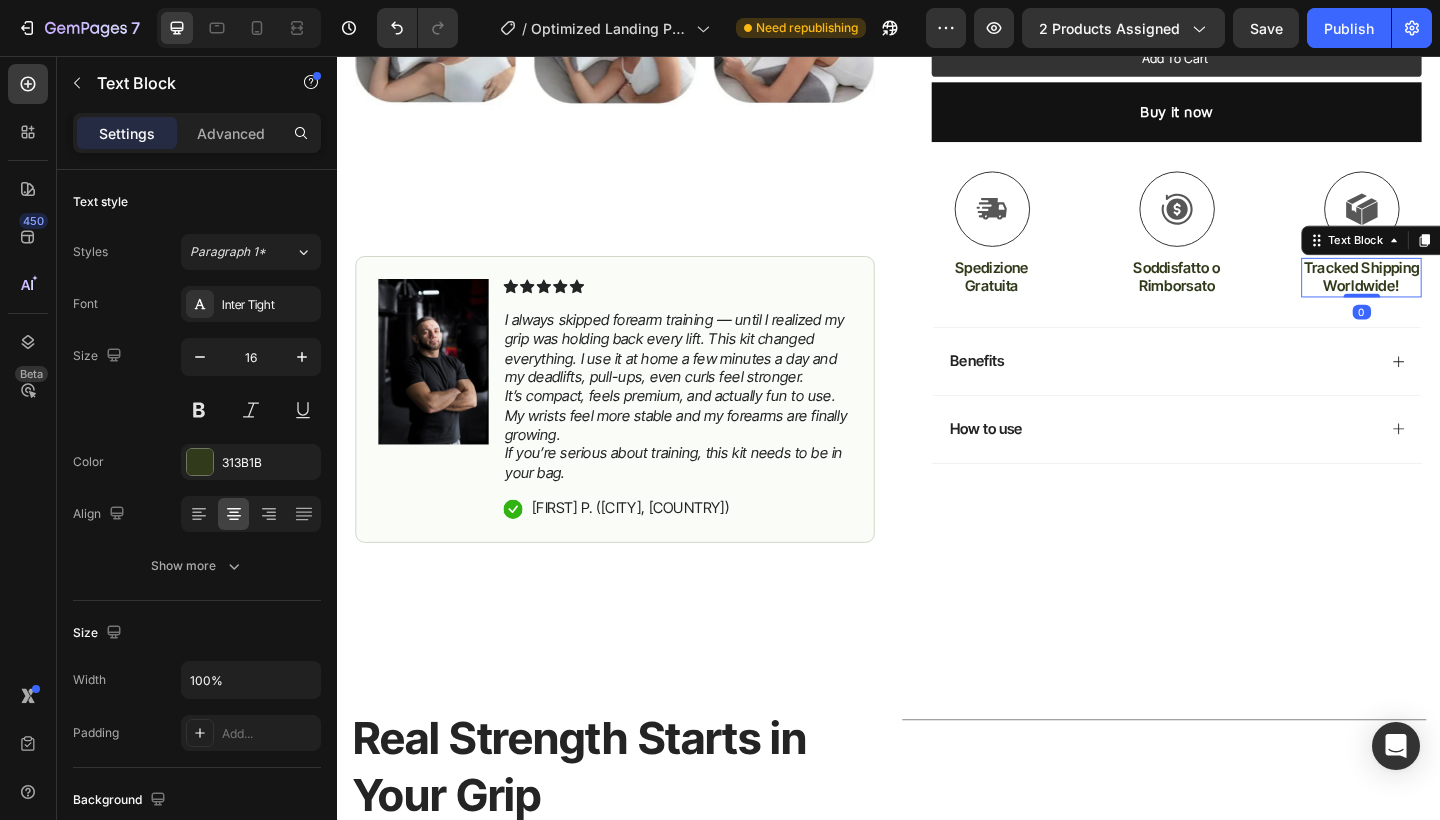click on "Tracked Shipping Worldwide!" at bounding box center (1451, 297) 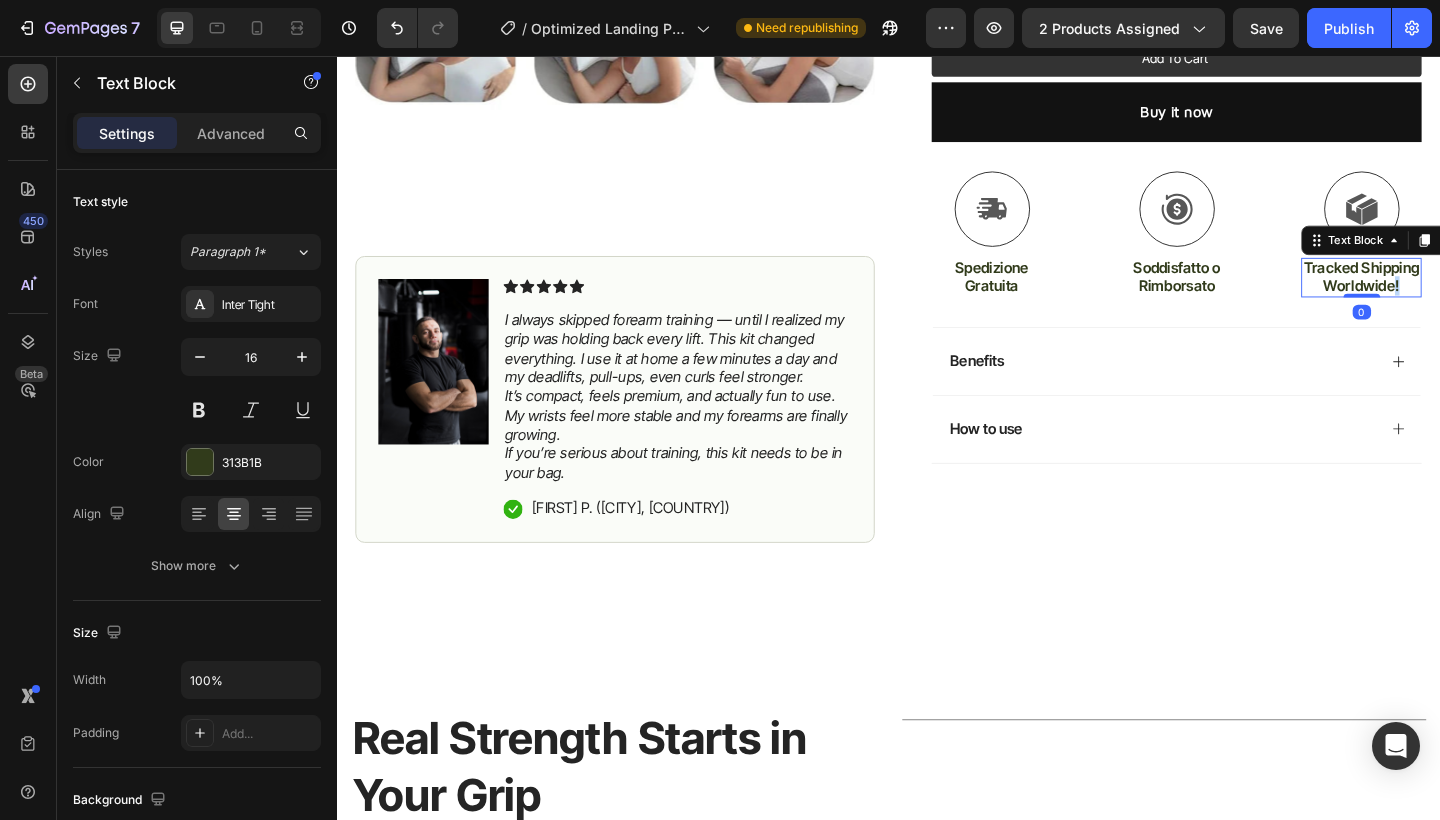 click on "Tracked Shipping Worldwide!" at bounding box center (1451, 297) 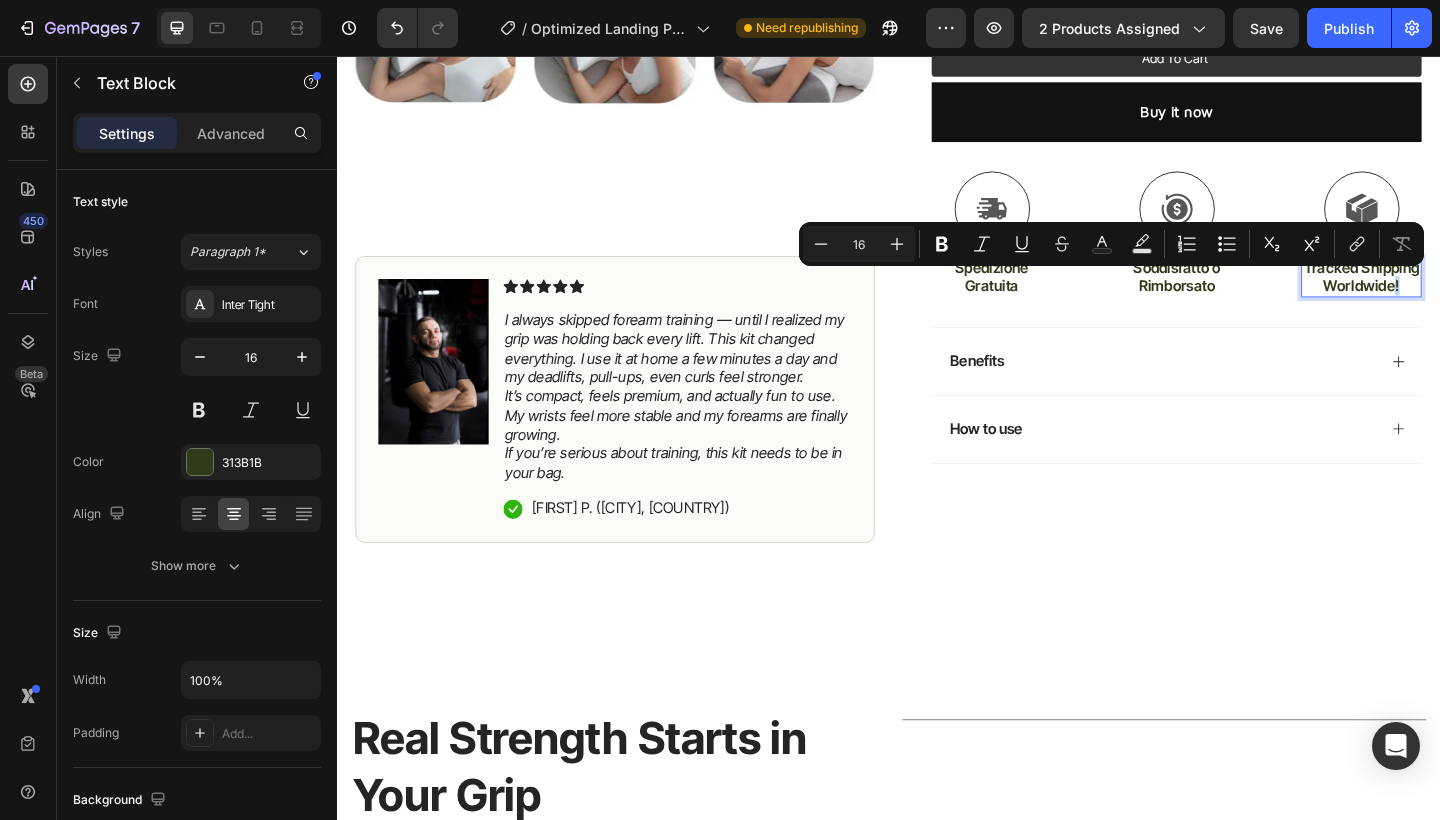 click on "Tracked Shipping Worldwide!" at bounding box center [1451, 297] 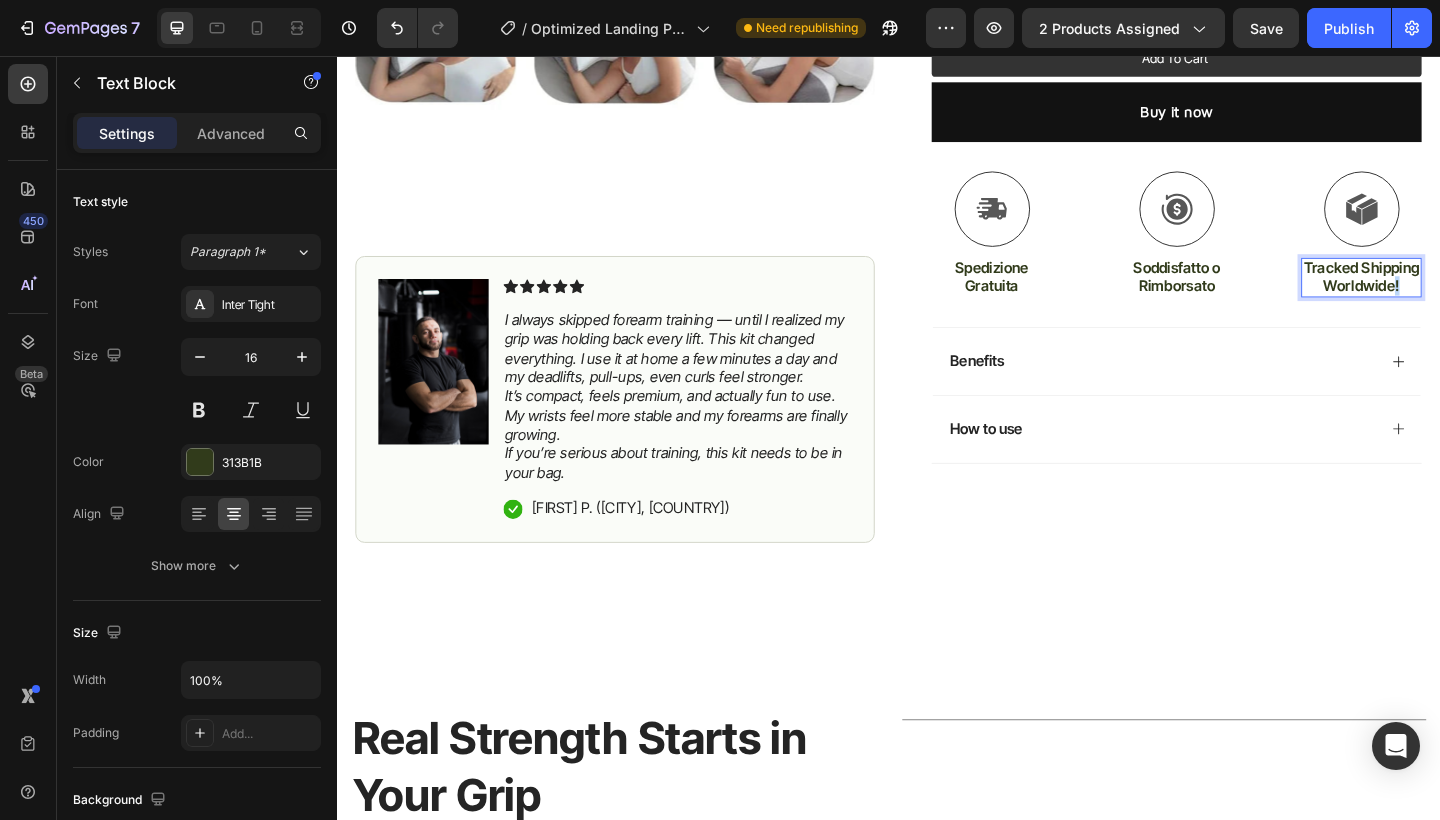 click on "Tracked Shipping Worldwide!" at bounding box center (1451, 297) 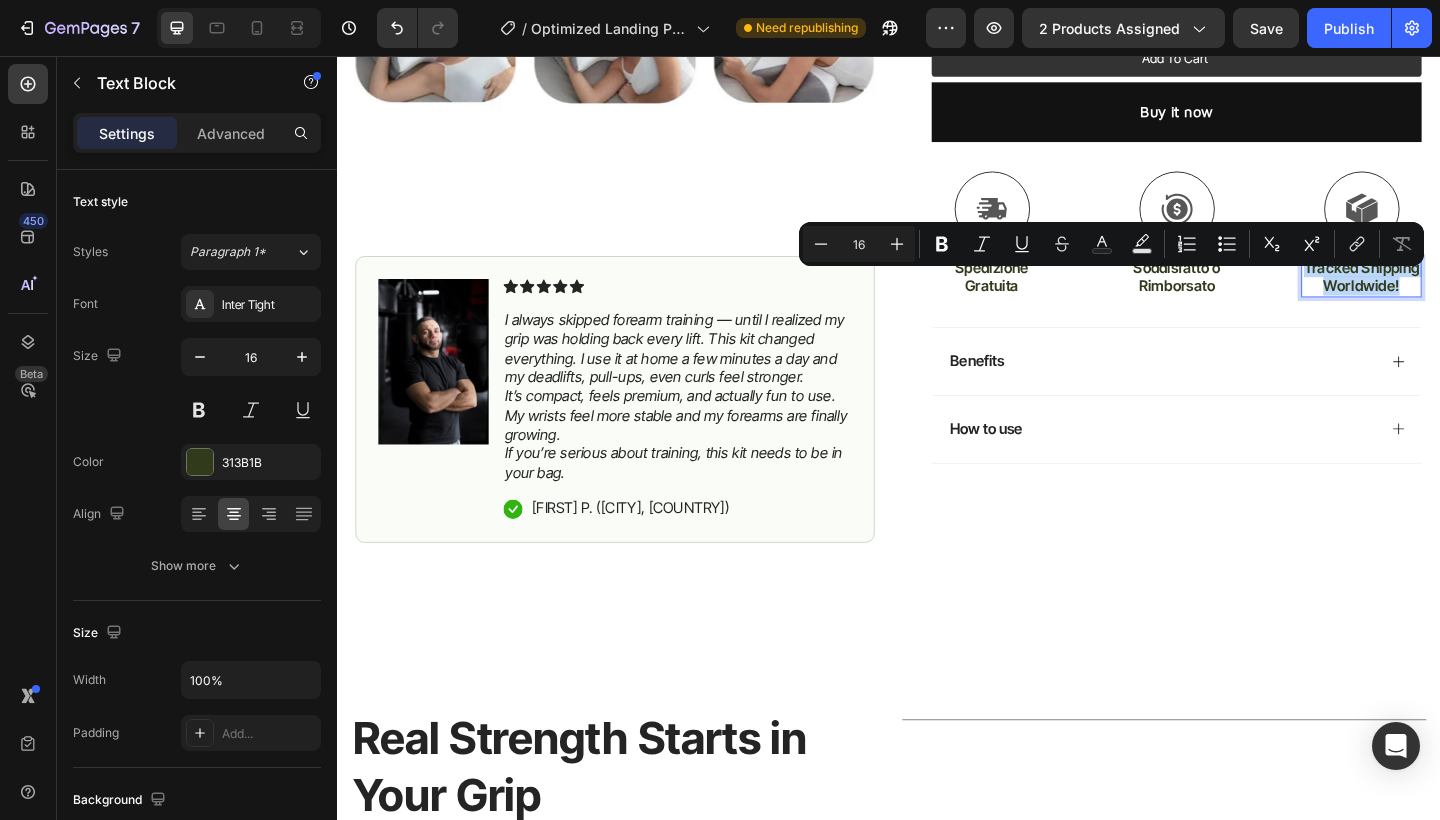 click on "Tracked Shipping Worldwide!" at bounding box center [1451, 297] 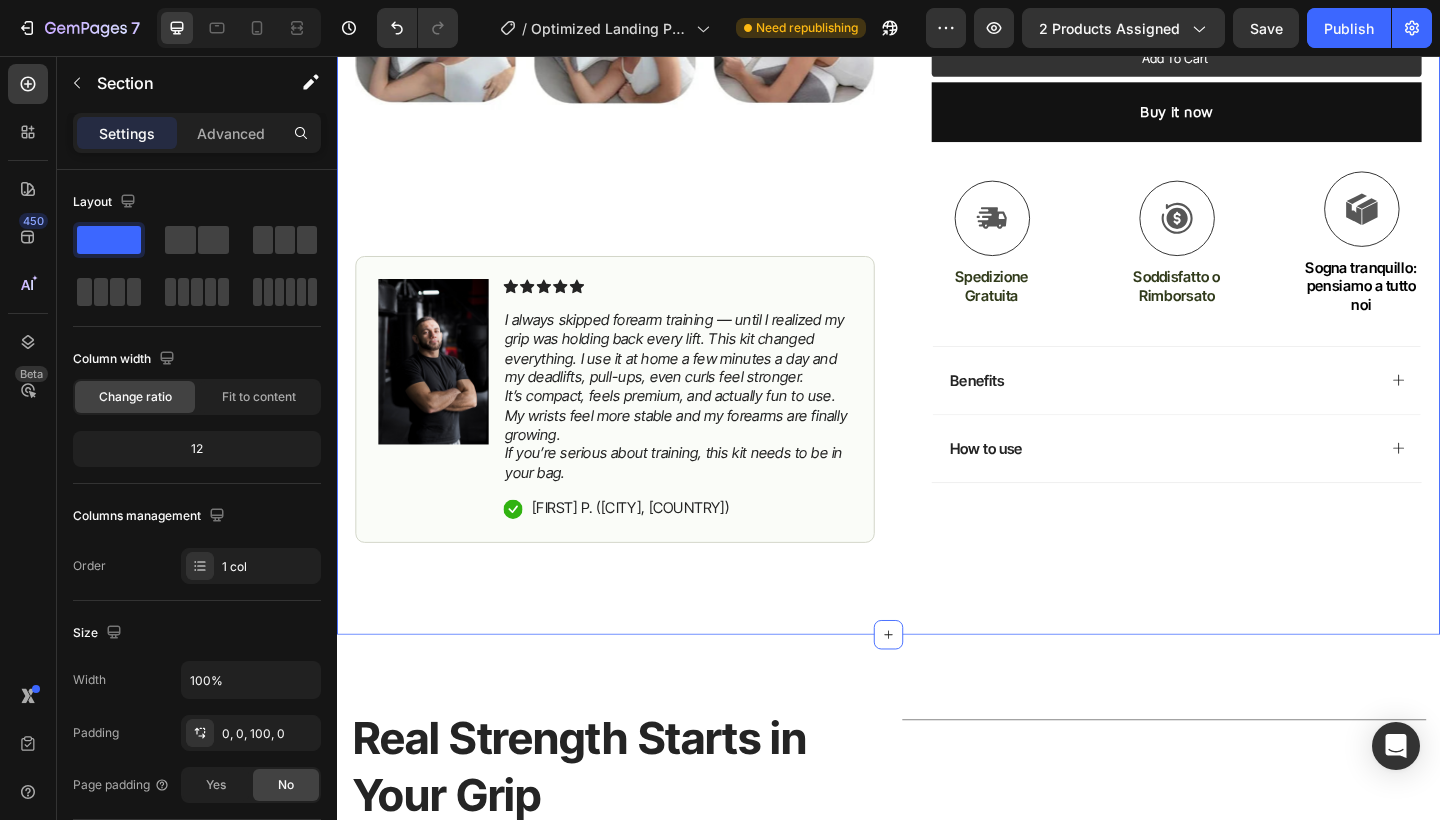 click on "Icon Free Shipping until midnight   Text Block Row
Icon [NUMBER]+ Happy Customers Text Block Row Carousel Row
Product Images #1 BESTSELLER IN GYM ACCESSORIES [YEAR] Text Block Image Icon Icon Icon Icon Icon Icon List I always skipped forearm training — until I realized my grip was holding back every lift. This kit changed everything. I use it at home a few minutes a day and my deadlifts, pull-ups, even curls feel stronger. It’s compact, feels premium, and actually fun to use. My wrists feel more stable and my forearms are finally growing. If you’re serious about training, this kit needs to be in your bag. Text Block
Icon [NAME] [LAST] ([CITY], [COUNTRY]) Text Block Row Row Row Icon Icon Icon Icon Icon Icon List [NUMBER] su [NUMBER]+ clienti Text Block Row Il cuscino studiato per chi si sveglia più stanco di come è andato a dormire Product Title
Ti alzi più riposato e con più energia, ogni mattina
Item List" at bounding box center [937, 92] 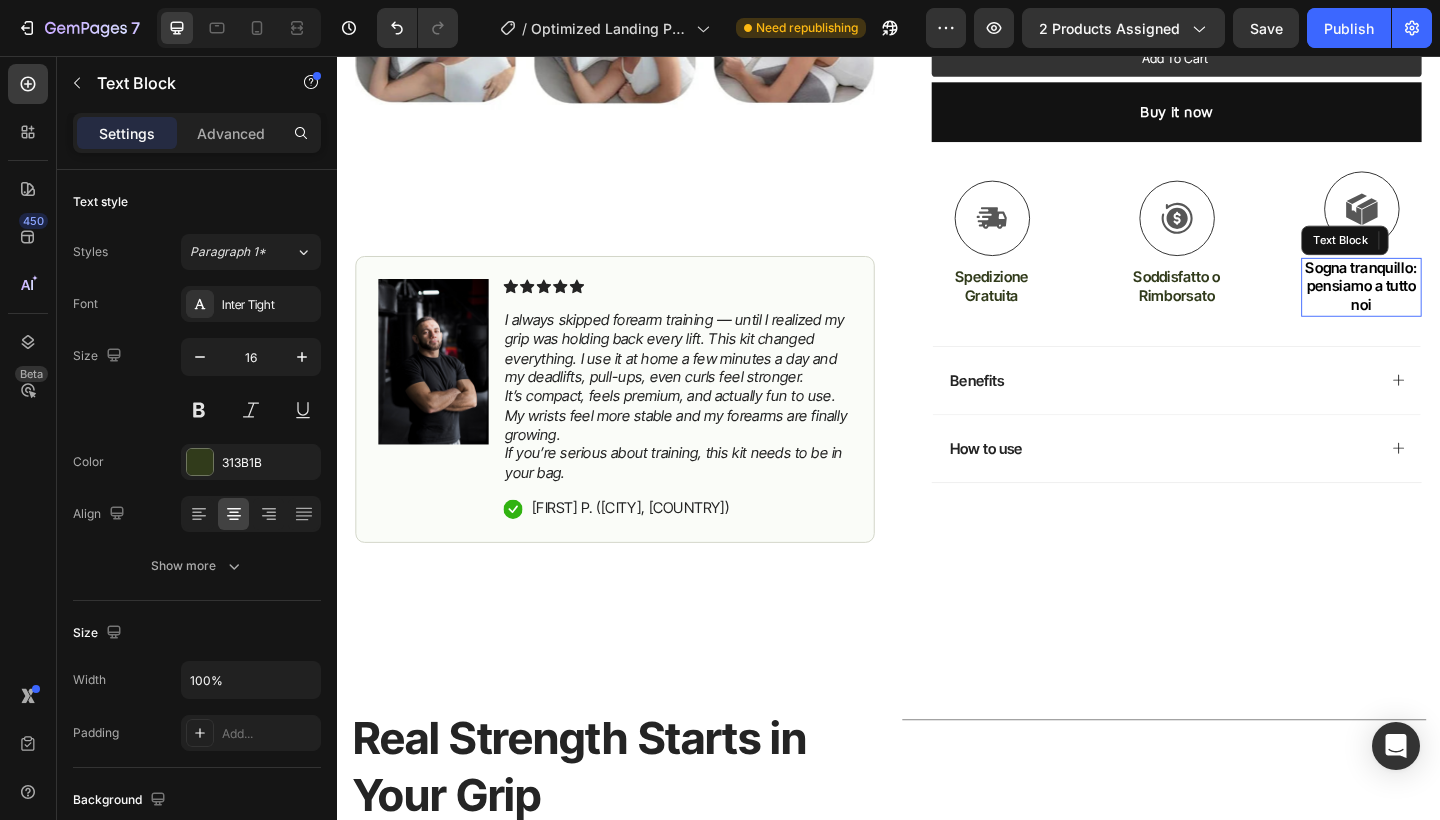 click on "Sogna tranquillo: pensiamo a tutto noi" at bounding box center [1452, 307] 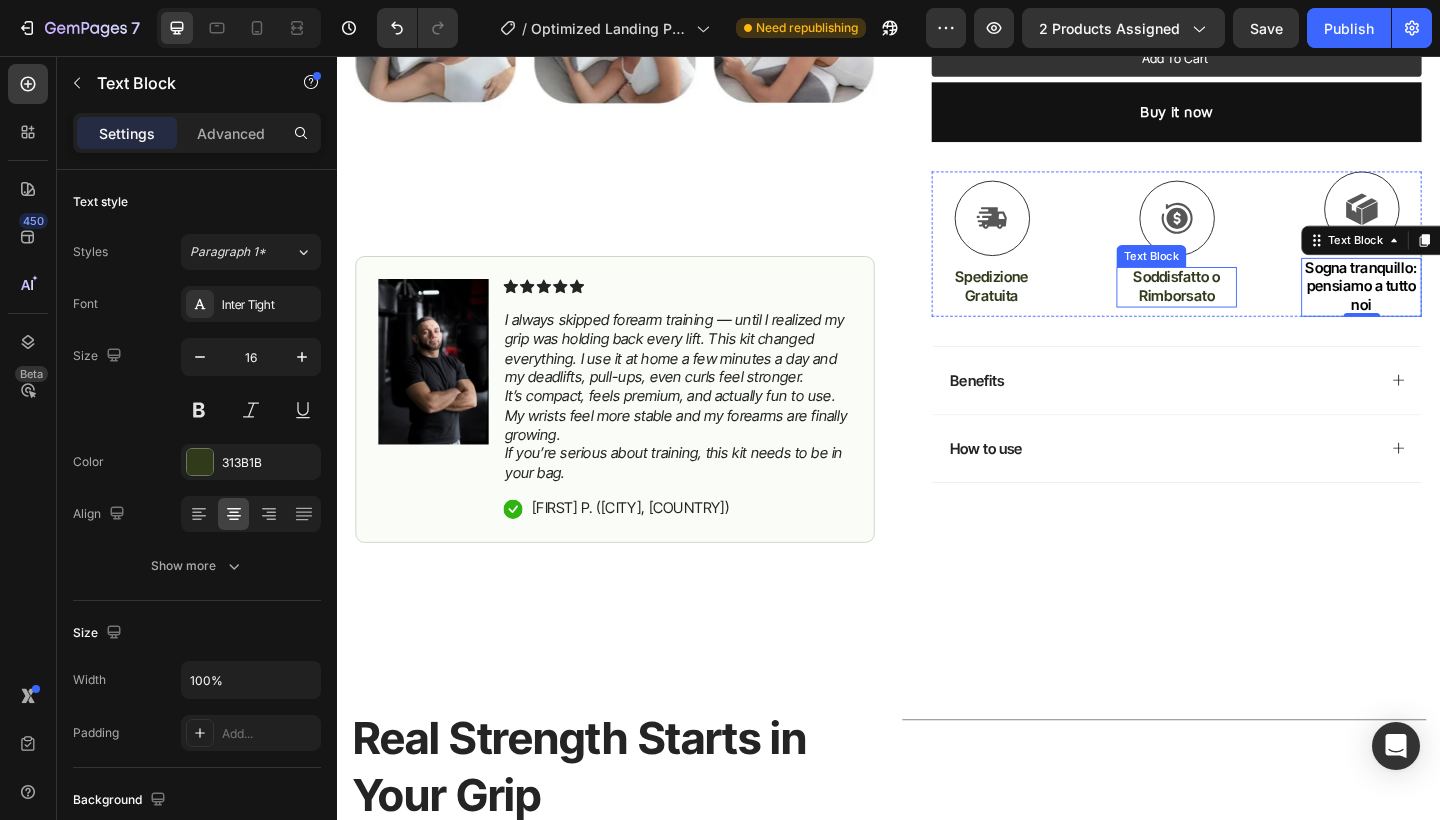 click on "Soddisfatto o Rimborsato" at bounding box center [1250, 307] 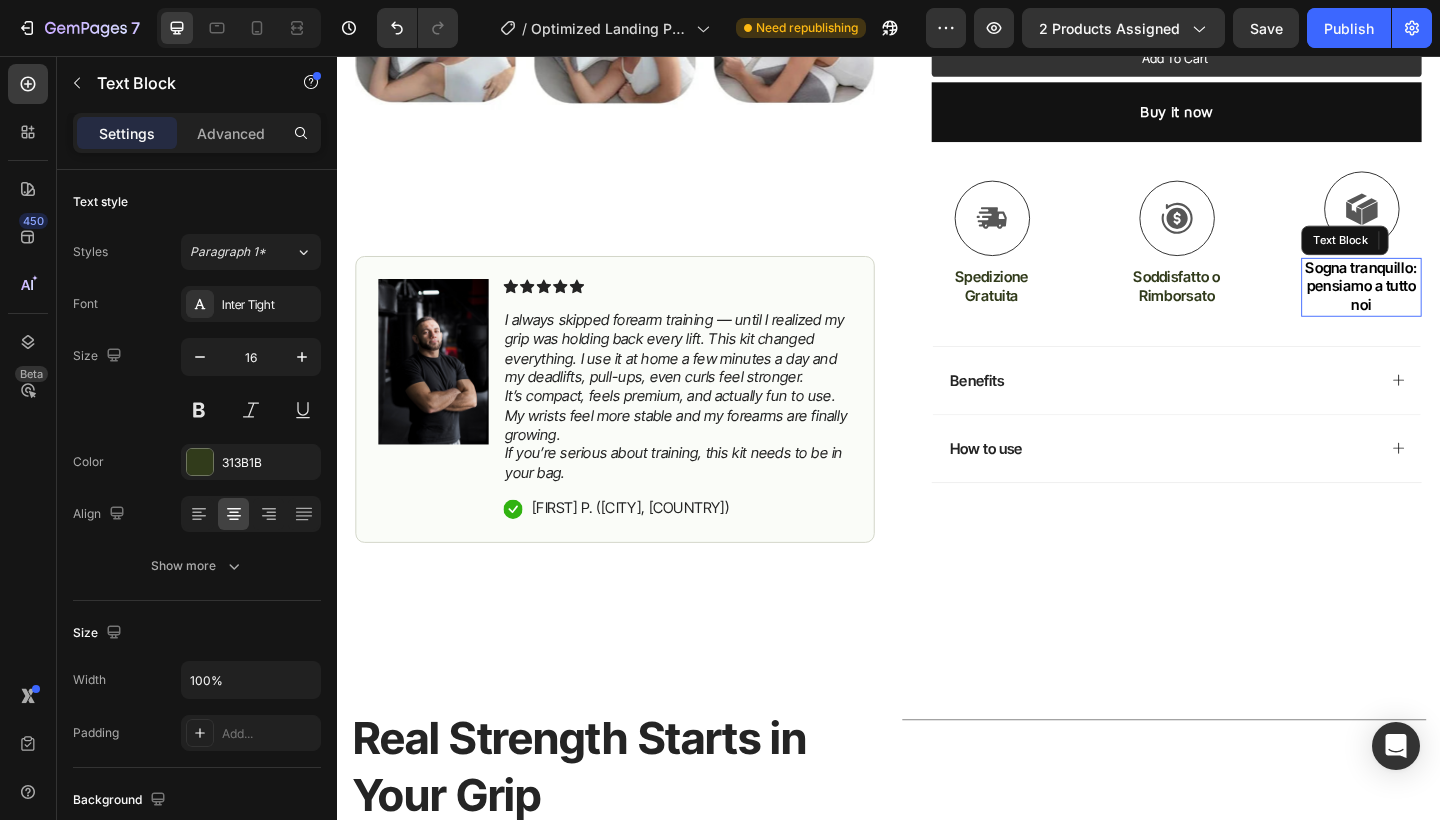 click on "Sogna tranquillo: pensiamo a tutto noi" at bounding box center (1452, 307) 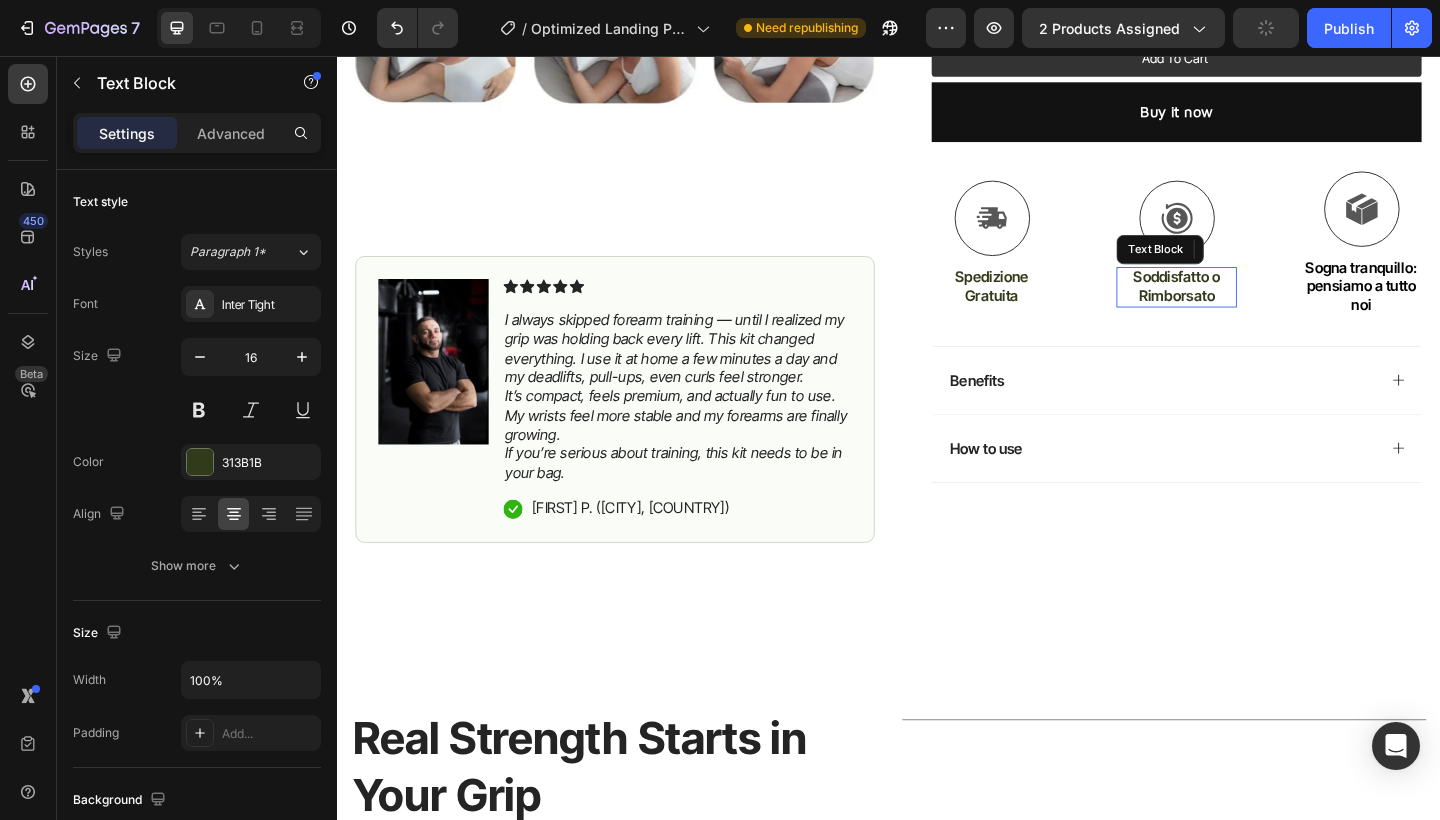 click on "Soddisfatto o Rimborsato" at bounding box center [1250, 307] 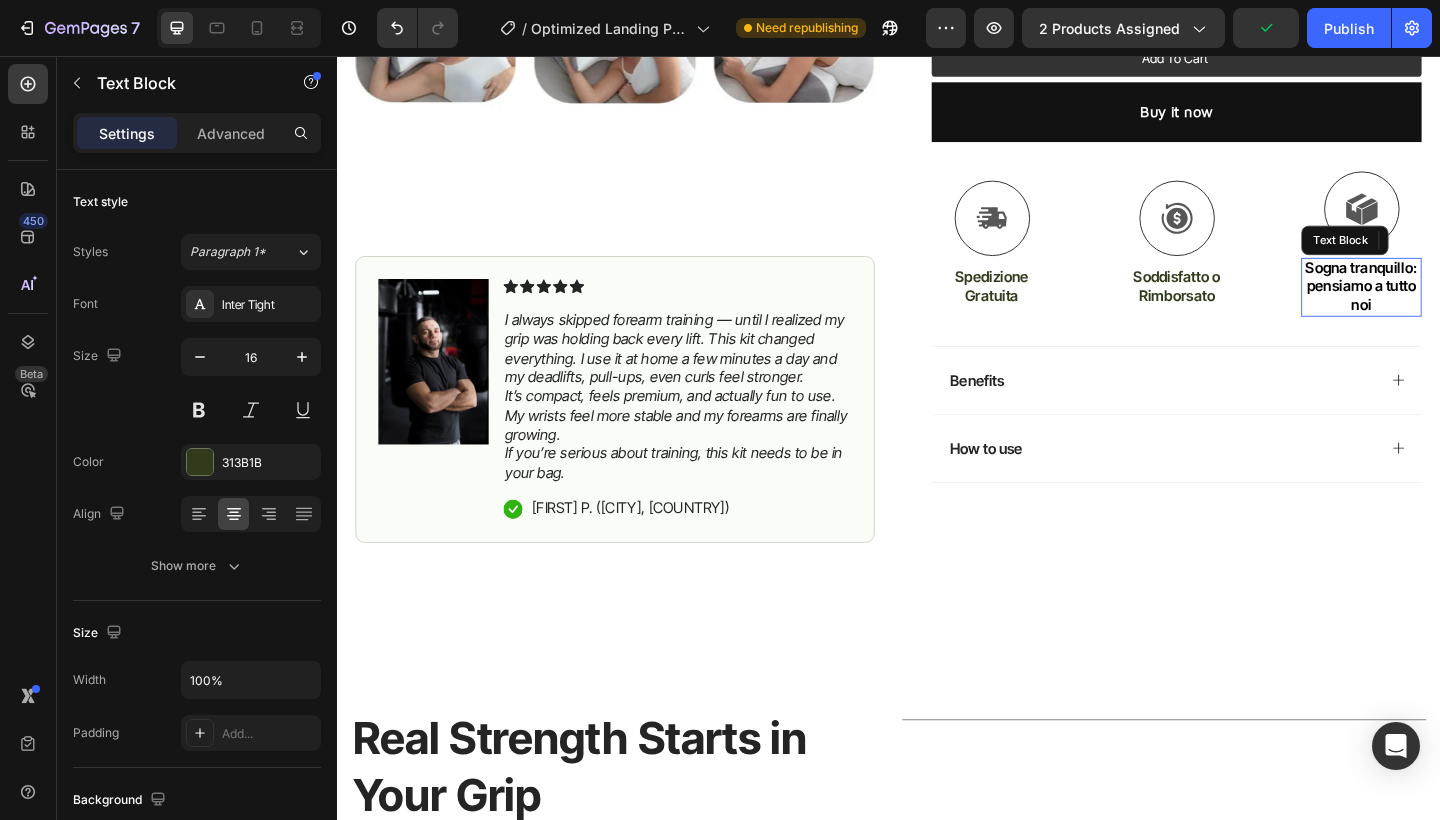 click on "Sogna tranquillo: pensiamo a tutto noi" at bounding box center [1452, 307] 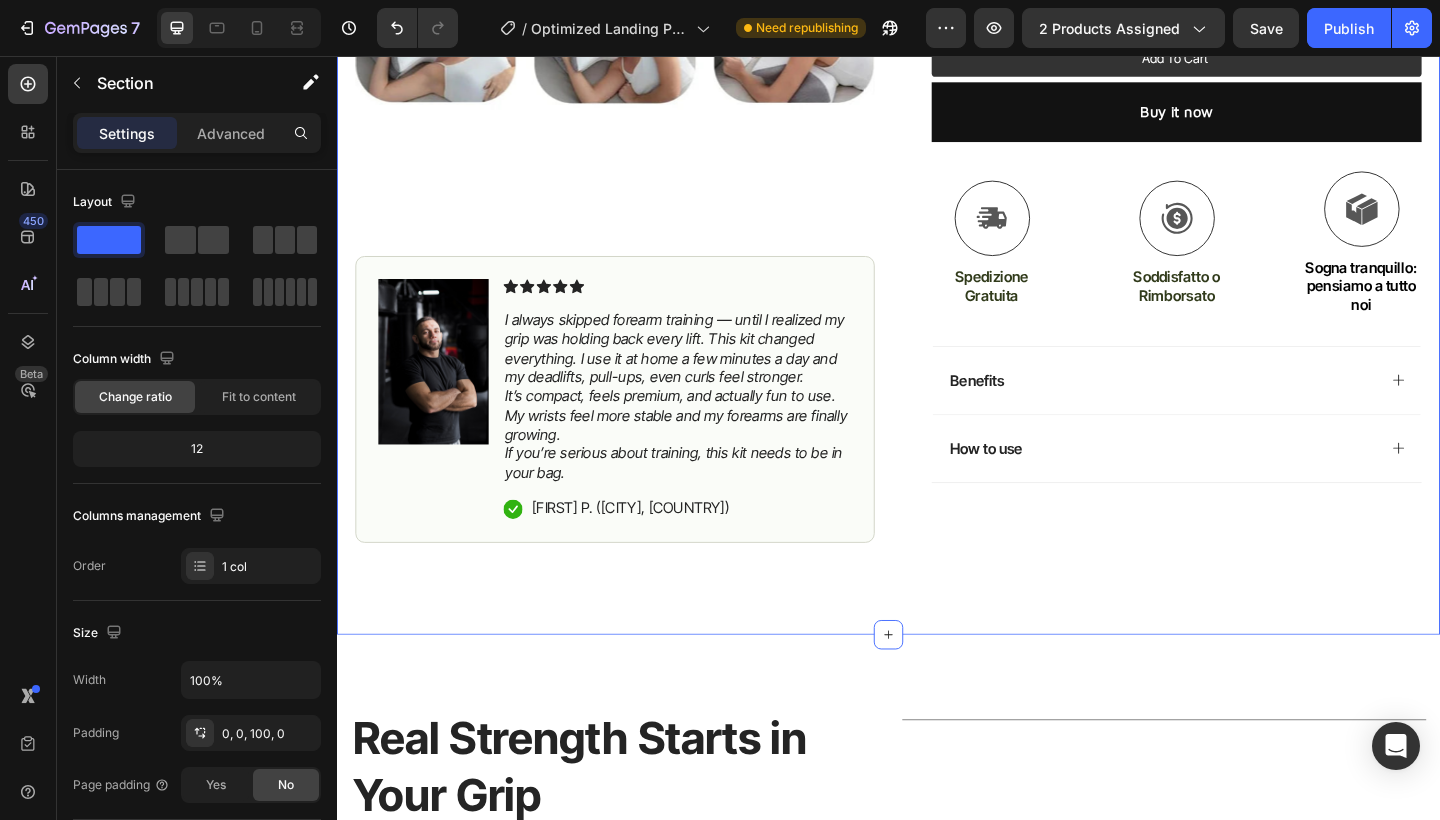 click on "Icon Free Shipping until midnight   Text Block Row
Icon [NUMBER]+ Happy Customers Text Block Row Carousel Row
Product Images #1 BESTSELLER IN GYM ACCESSORIES [YEAR] Text Block Image Icon Icon Icon Icon Icon Icon List I always skipped forearm training — until I realized my grip was holding back every lift. This kit changed everything. I use it at home a few minutes a day and my deadlifts, pull-ups, even curls feel stronger. It’s compact, feels premium, and actually fun to use. My wrists feel more stable and my forearms are finally growing. If you’re serious about training, this kit needs to be in your bag. Text Block
Icon [NAME] [LAST] ([CITY], [COUNTRY]) Text Block Row Row Row Icon Icon Icon Icon Icon Icon List [NUMBER] su [NUMBER]+ clienti Text Block Row Il cuscino studiato per chi si sveglia più stanco di come è andato a dormire Product Title
Ti alzi più riposato e con più energia, ogni mattina
Item List" at bounding box center [937, 92] 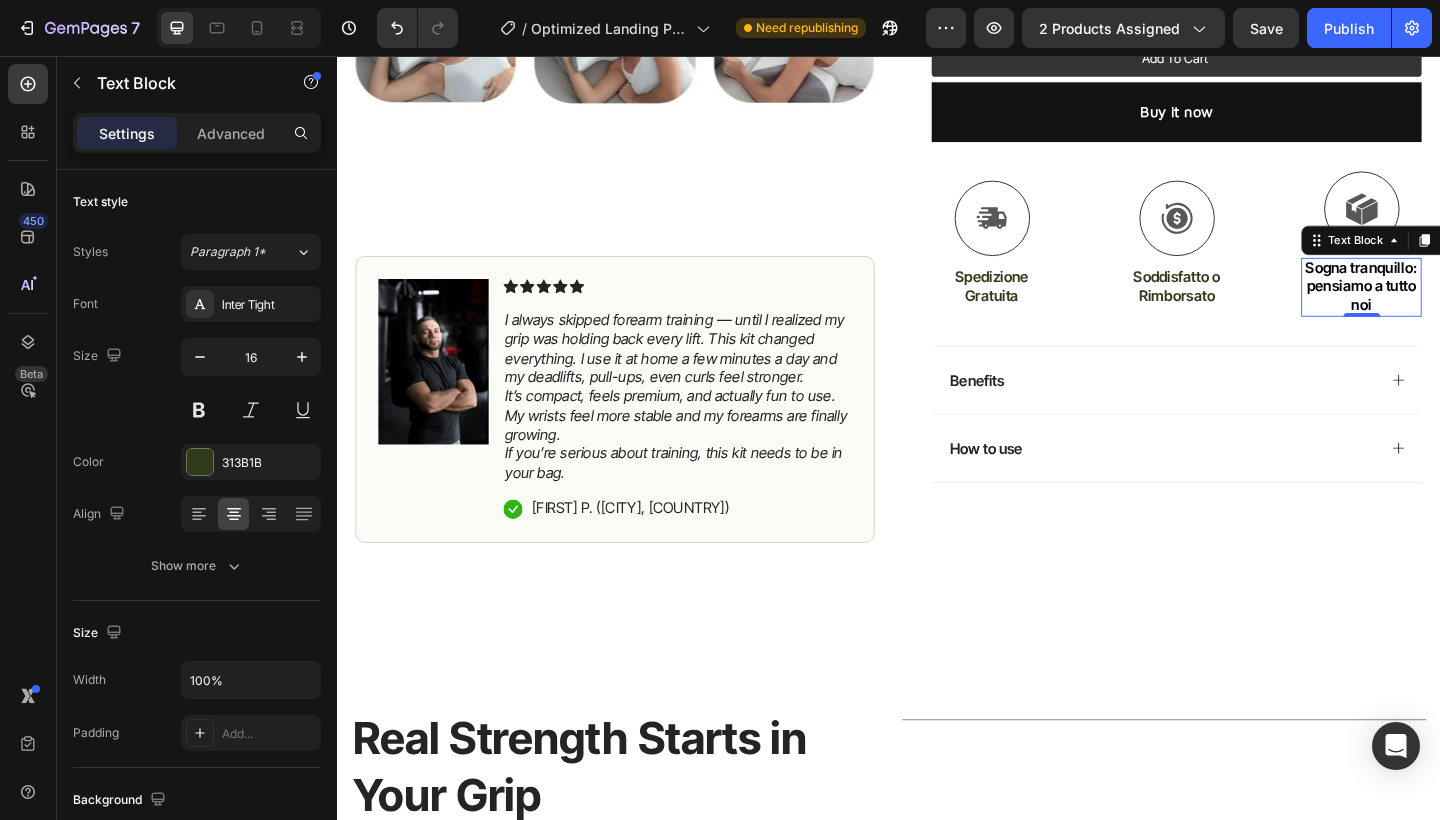 click on "Sogna tranquillo: pensiamo a tutto noi" at bounding box center [1451, 307] 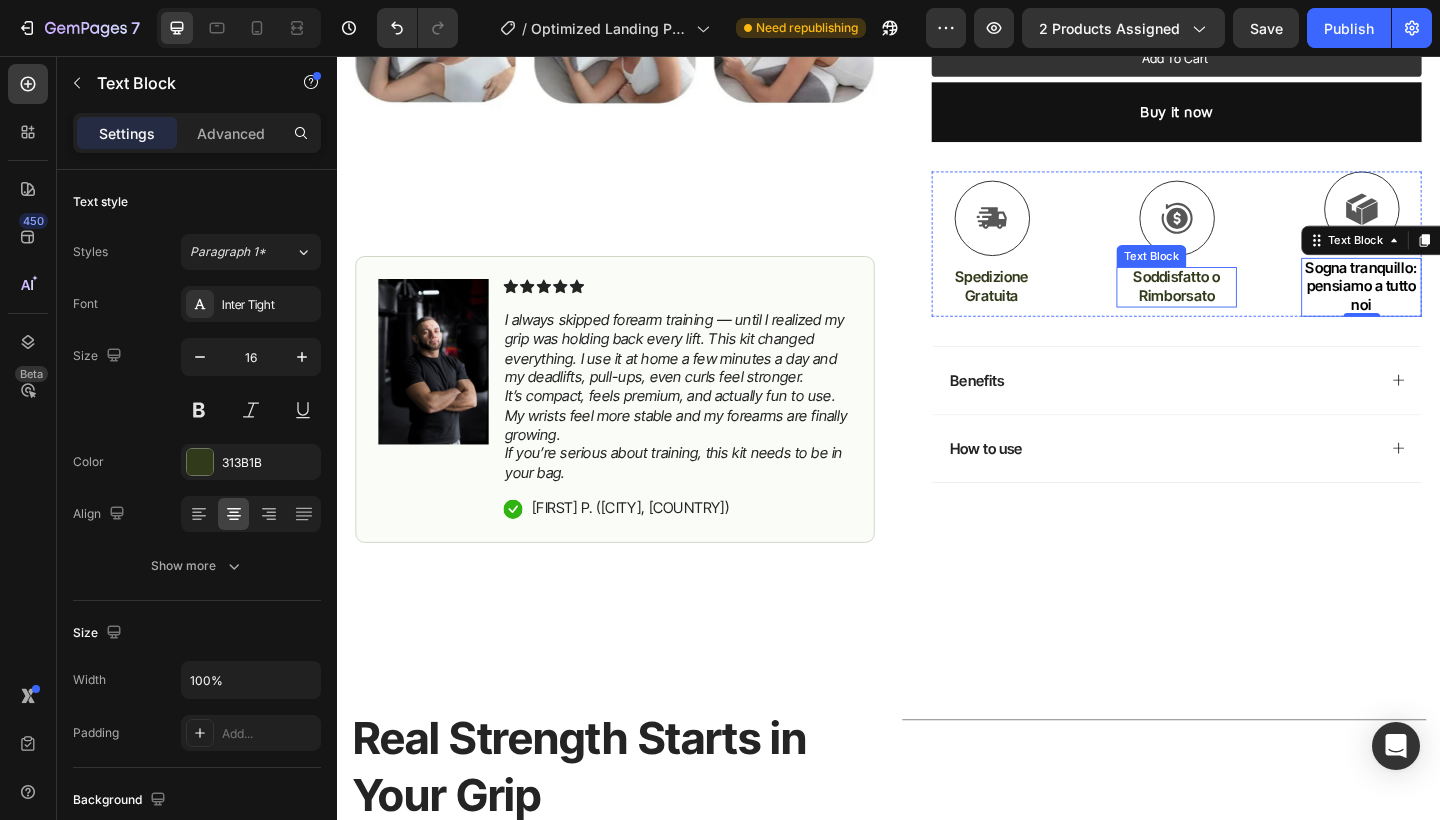 click on "Soddisfatto o Rimborsato" at bounding box center [1250, 307] 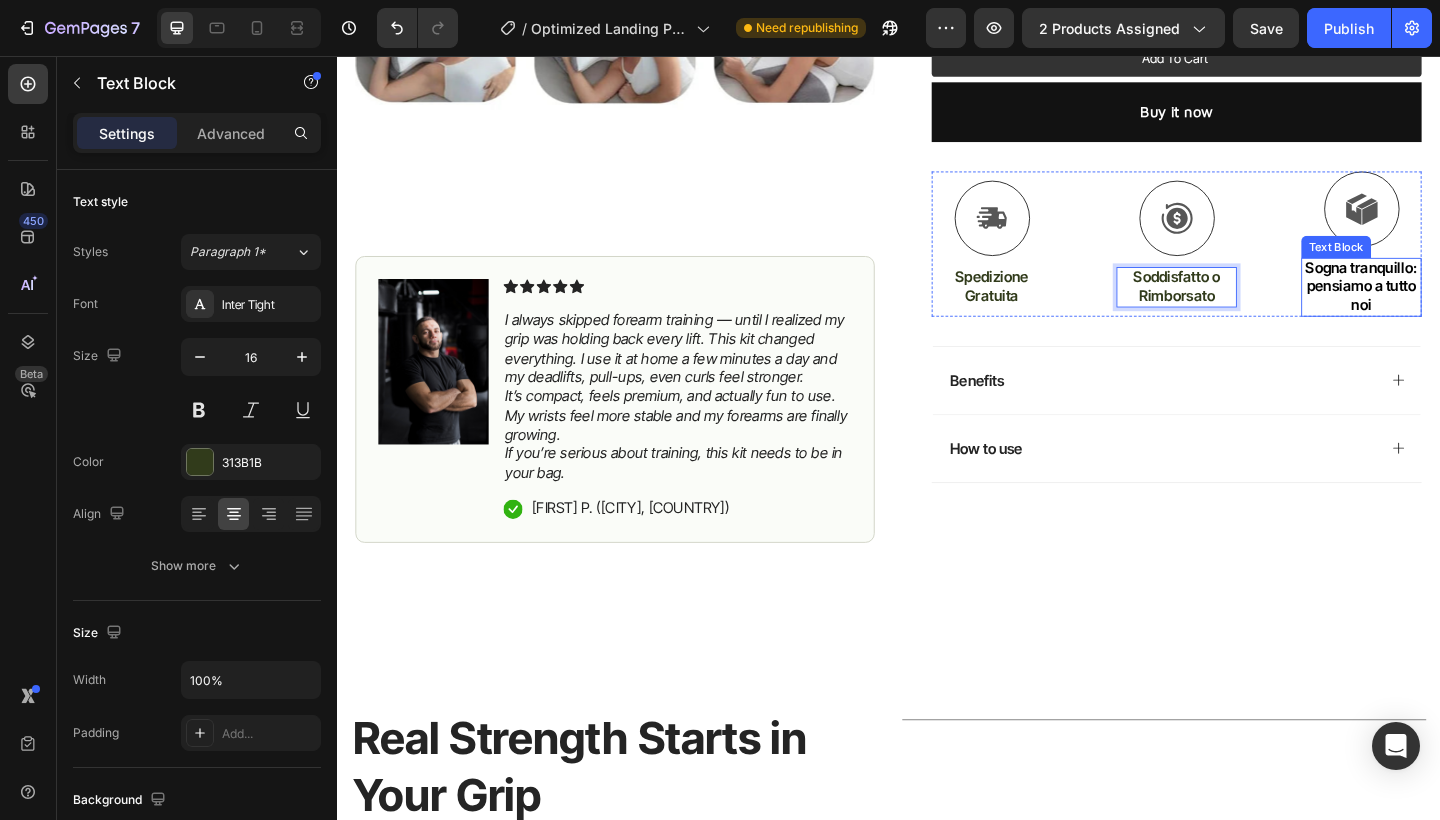 click on "Sogna tranquillo: pensiamo a tutto noi" at bounding box center [1452, 307] 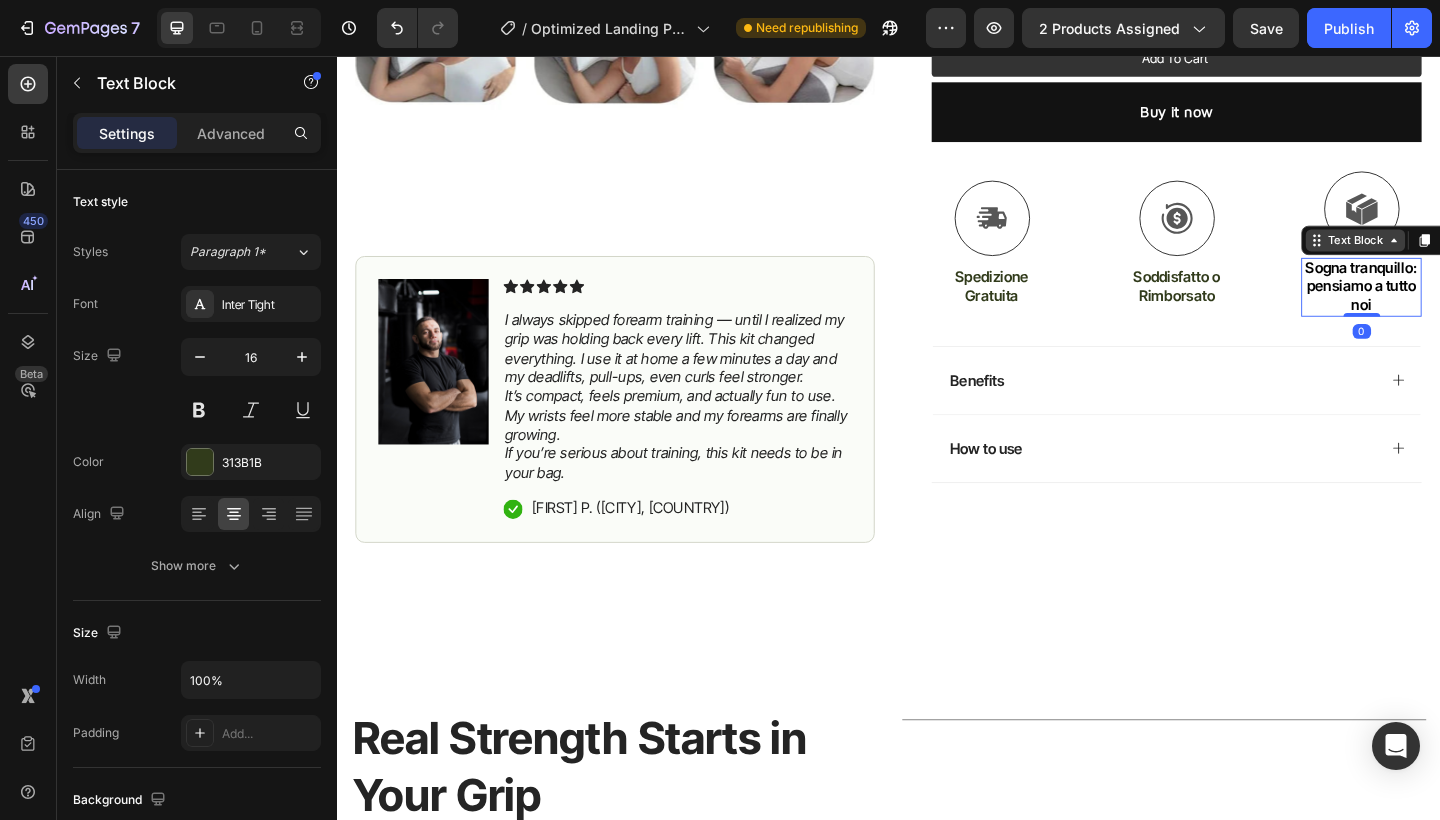 click on "Text Block" at bounding box center [1445, 257] 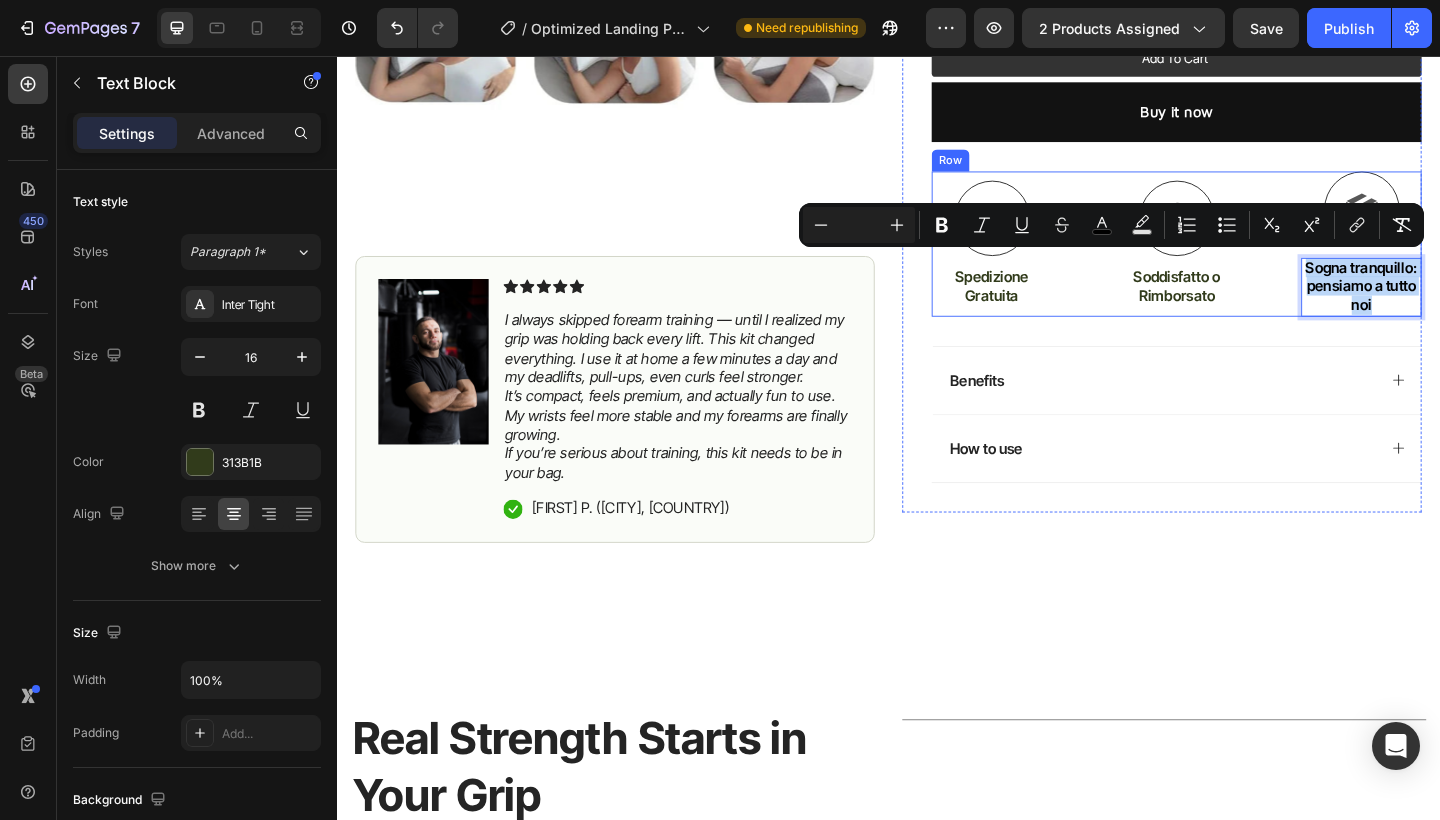 drag, startPoint x: 1475, startPoint y: 326, endPoint x: 1403, endPoint y: 270, distance: 91.214035 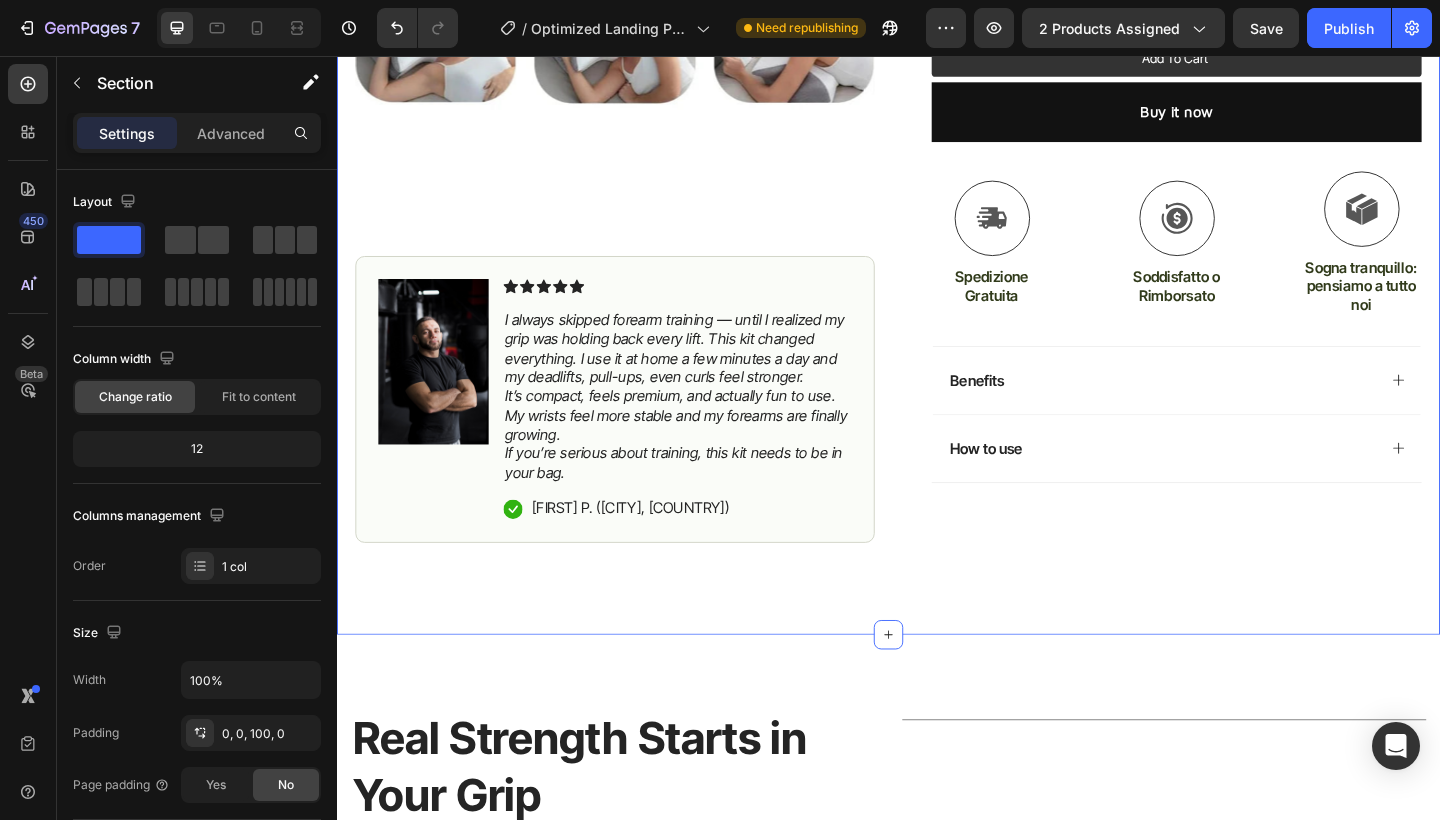 click on "Icon Free Shipping until midnight   Text Block Row
Icon [NUMBER]+ Happy Customers Text Block Row Carousel Row
Product Images #1 BESTSELLER IN GYM ACCESSORIES [YEAR] Text Block Image Icon Icon Icon Icon Icon Icon List I always skipped forearm training — until I realized my grip was holding back every lift. This kit changed everything. I use it at home a few minutes a day and my deadlifts, pull-ups, even curls feel stronger. It’s compact, feels premium, and actually fun to use. My wrists feel more stable and my forearms are finally growing. If you’re serious about training, this kit needs to be in your bag. Text Block
Icon [NAME] [LAST] ([CITY], [COUNTRY]) Text Block Row Row Row Icon Icon Icon Icon Icon Icon List [NUMBER] su [NUMBER]+ clienti Text Block Row Il cuscino studiato per chi si sveglia più stanco di come è andato a dormire Product Title
Ti alzi più riposato e con più energia, ogni mattina
Item List" at bounding box center [937, 92] 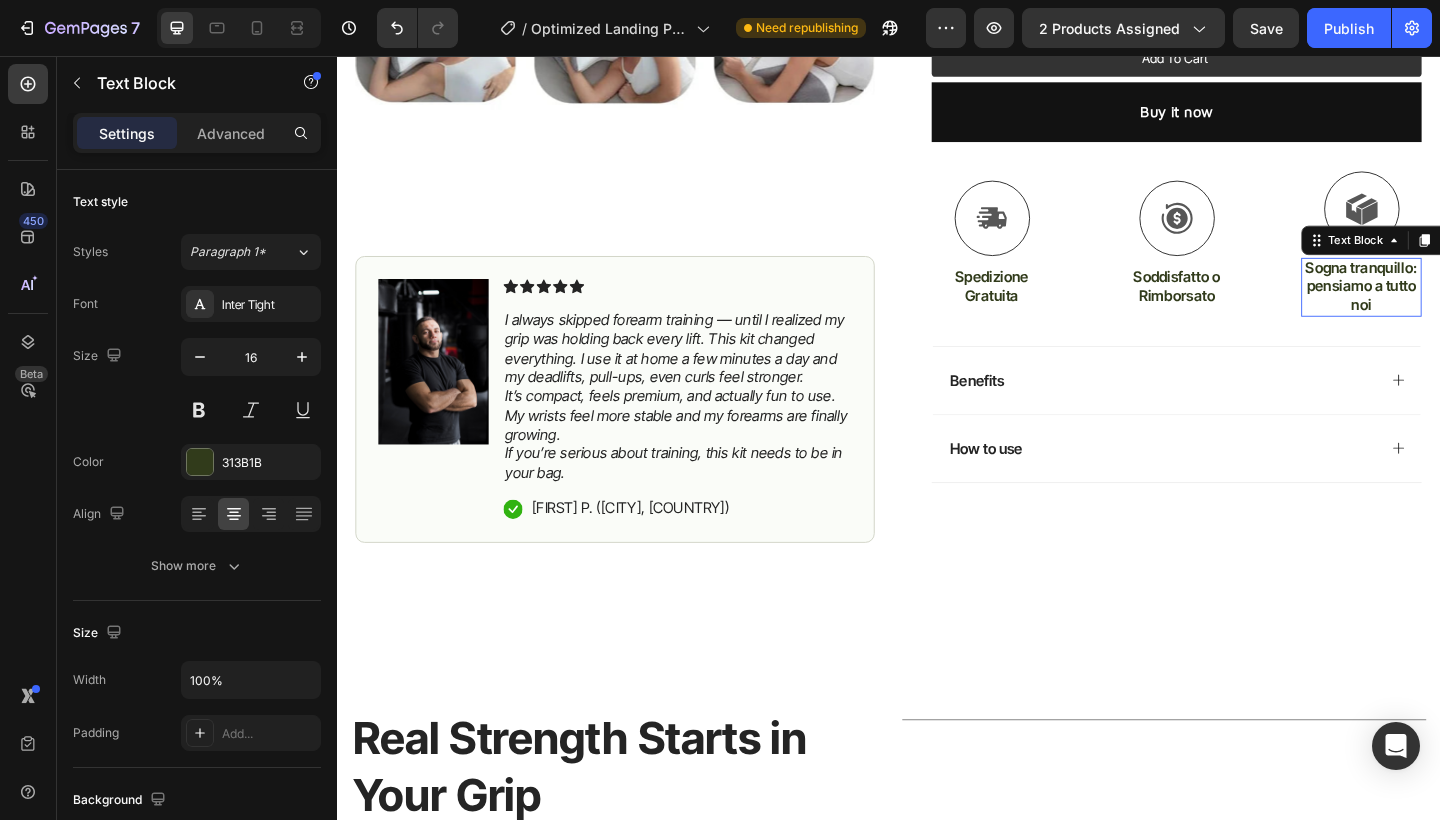 click on "Sogna tranquillo: pensiamo a tutto noi" at bounding box center (1451, 307) 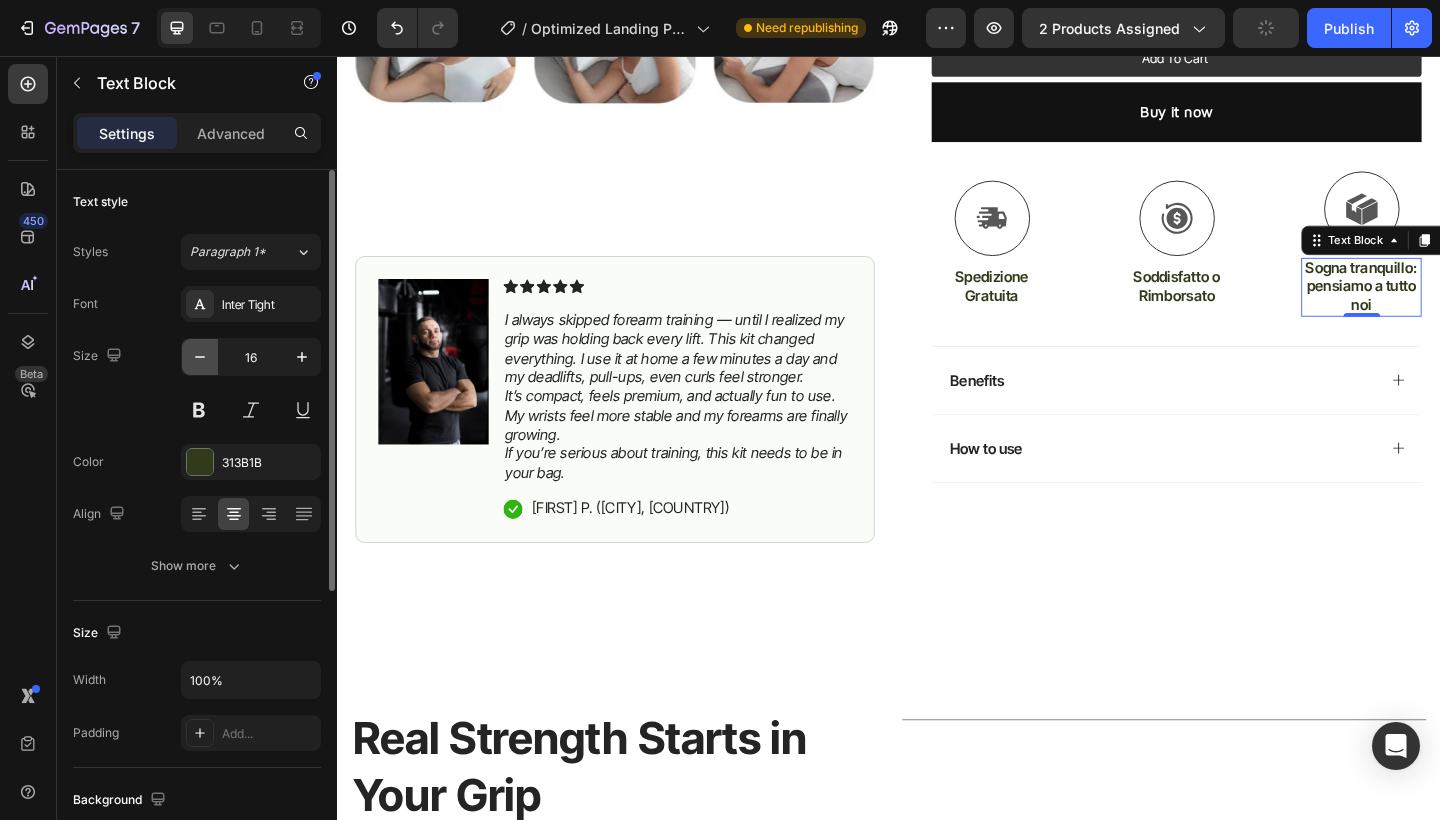 click 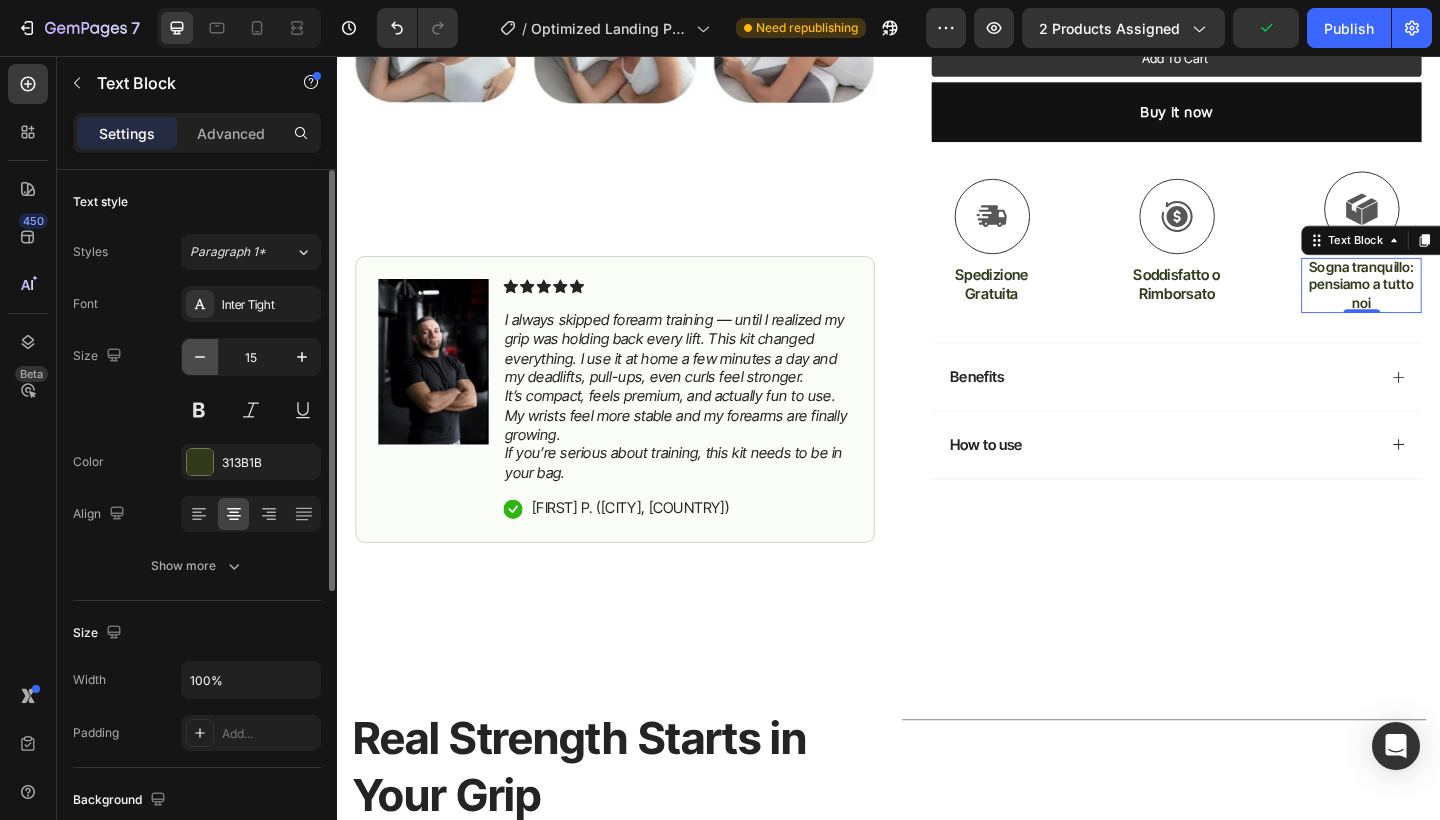 click 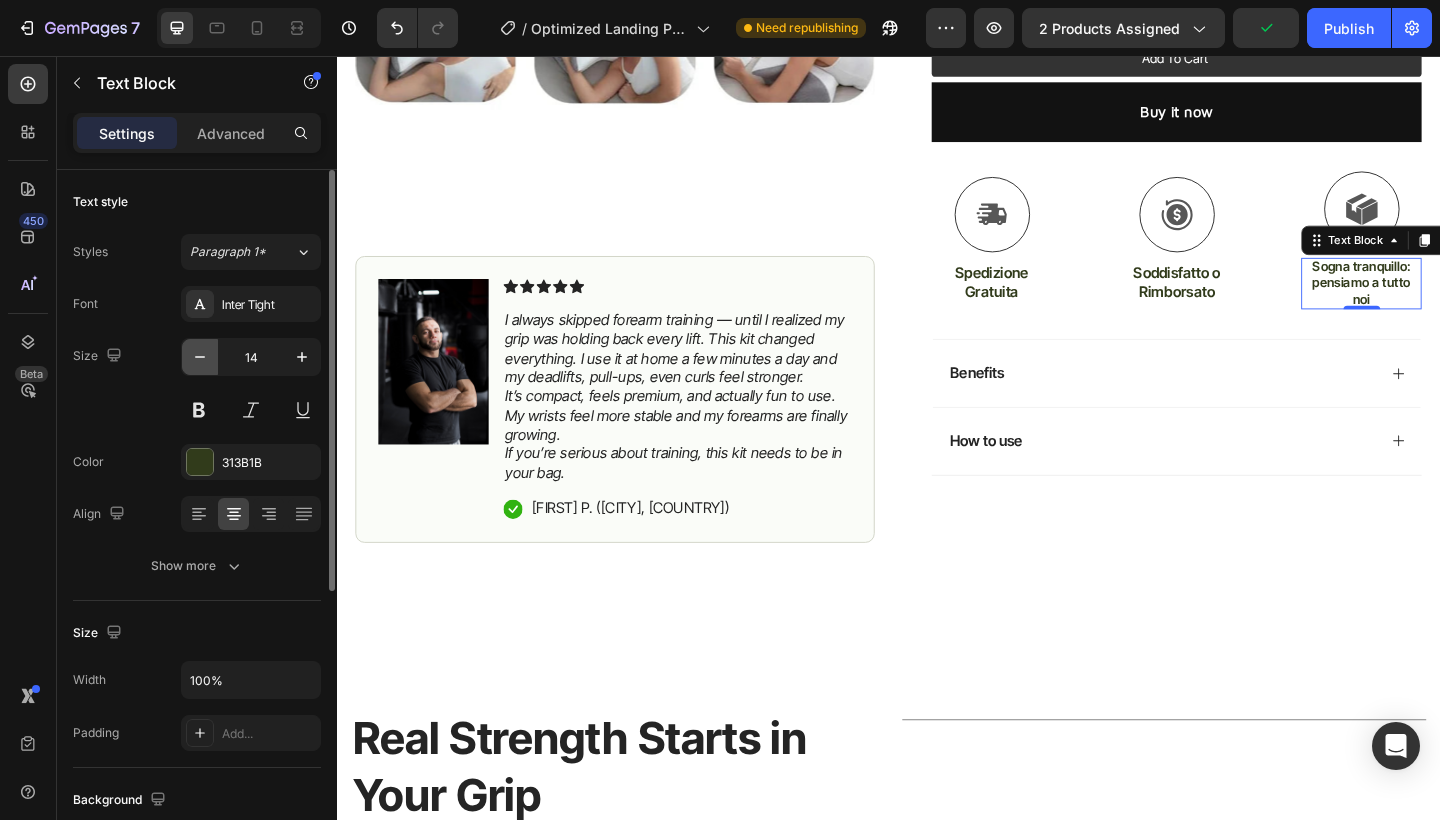 click 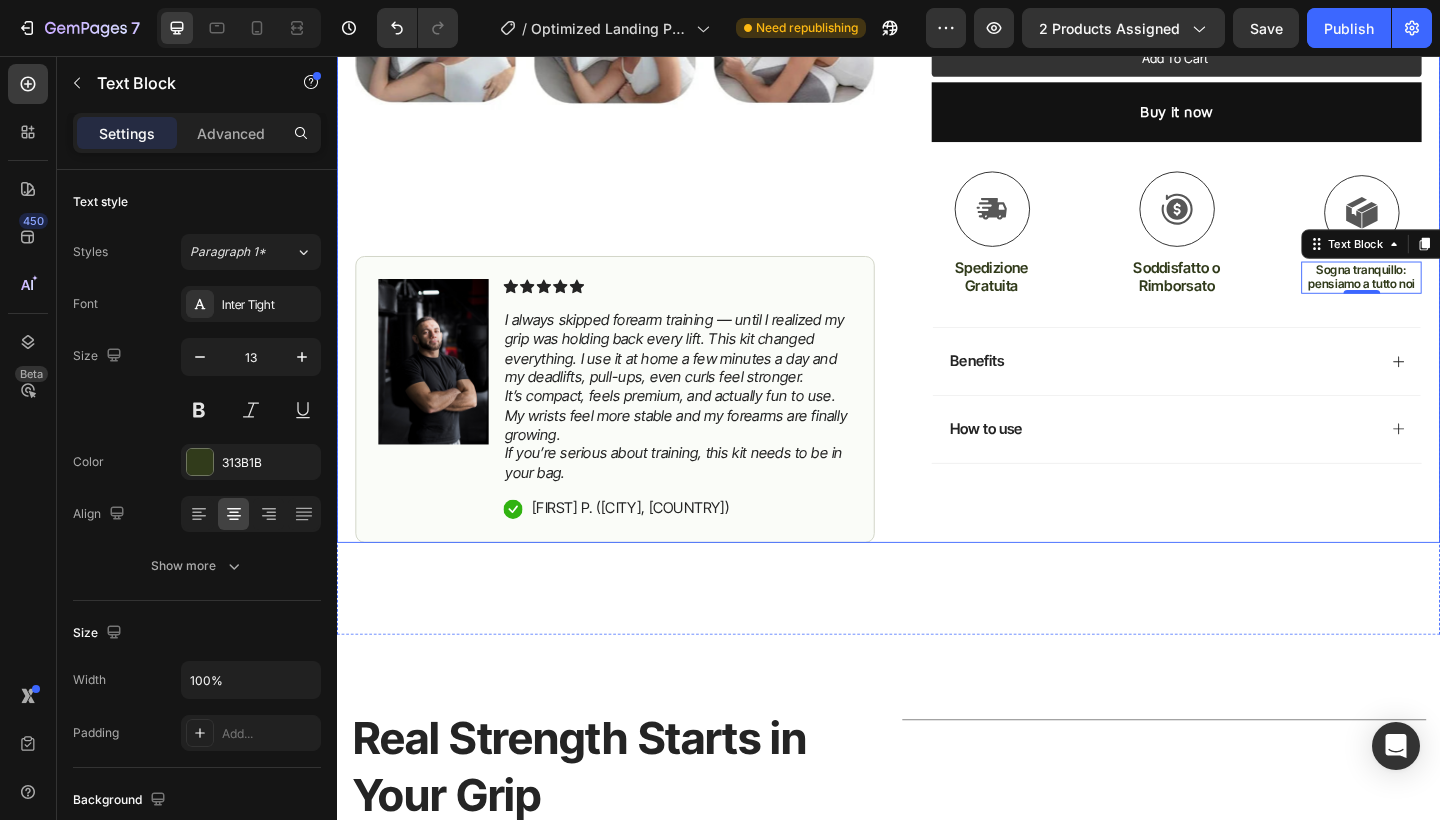 click on "Icon Free Shipping until midnight   Text Block Row
Icon [NUMBER]+ Happy Customers Text Block Row Carousel Row
Product Images #1 BESTSELLER IN GYM ACCESSORIES [YEAR] Text Block Image Icon Icon Icon Icon Icon Icon List I always skipped forearm training — until I realized my grip was holding back every lift. This kit changed everything. I use it at home a few minutes a day and my deadlifts, pull-ups, even curls feel stronger. It’s compact, feels premium, and actually fun to use. My wrists feel more stable and my forearms are finally growing. If you’re serious about training, this kit needs to be in your bag. Text Block
Icon [NAME] [LAST] ([CITY], [COUNTRY]) Text Block Row Row Row Icon Icon Icon Icon Icon Icon List [NUMBER] su [NUMBER]+ clienti Text Block Row Il cuscino studiato per chi si sveglia più stanco di come è andato a dormire Product Title
Ti alzi più riposato e con più energia, ogni mattina
Item List" at bounding box center [937, 92] 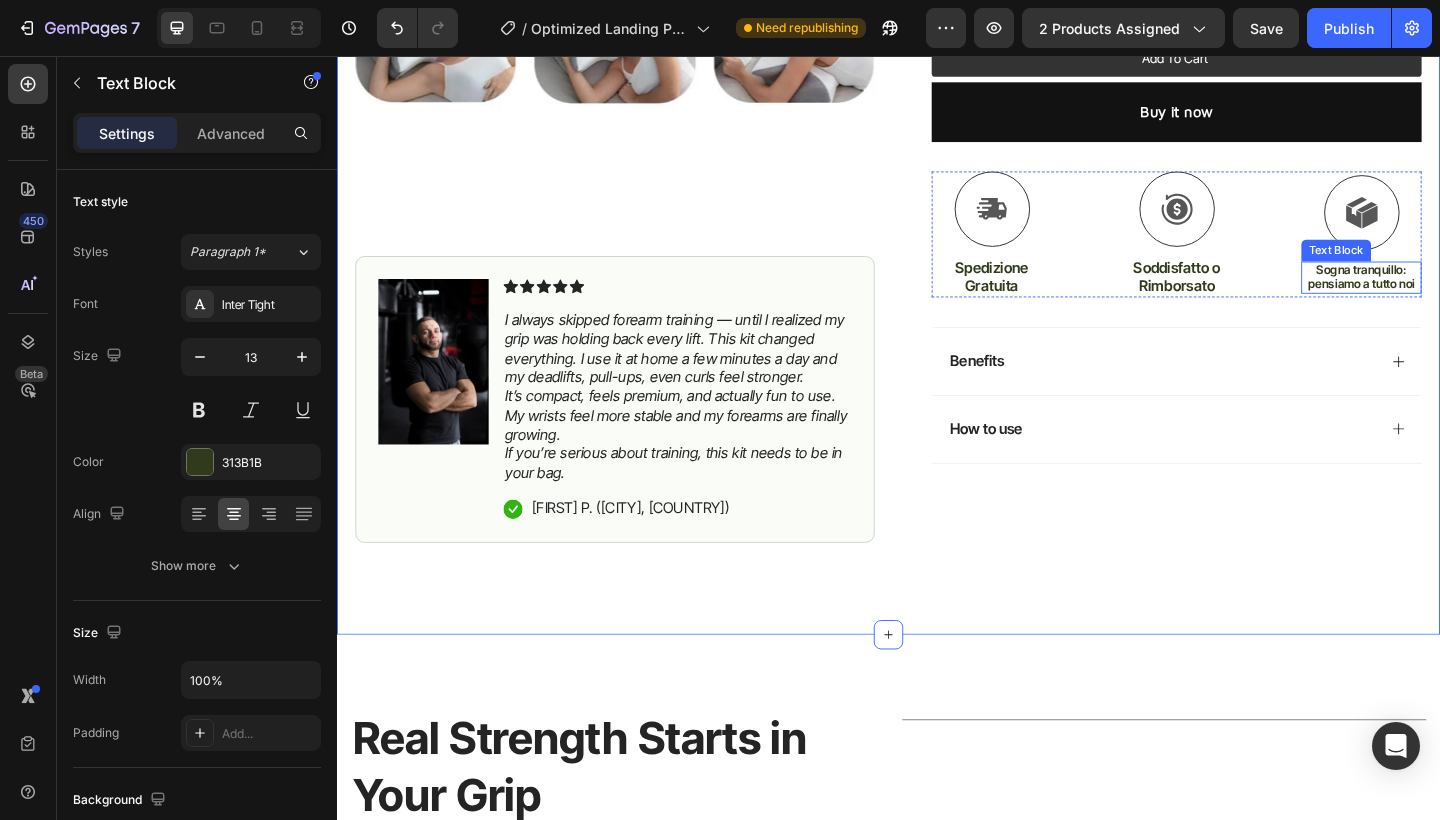 click on "Sogna tranquillo: pensiamo a tutto noi" at bounding box center (1451, 297) 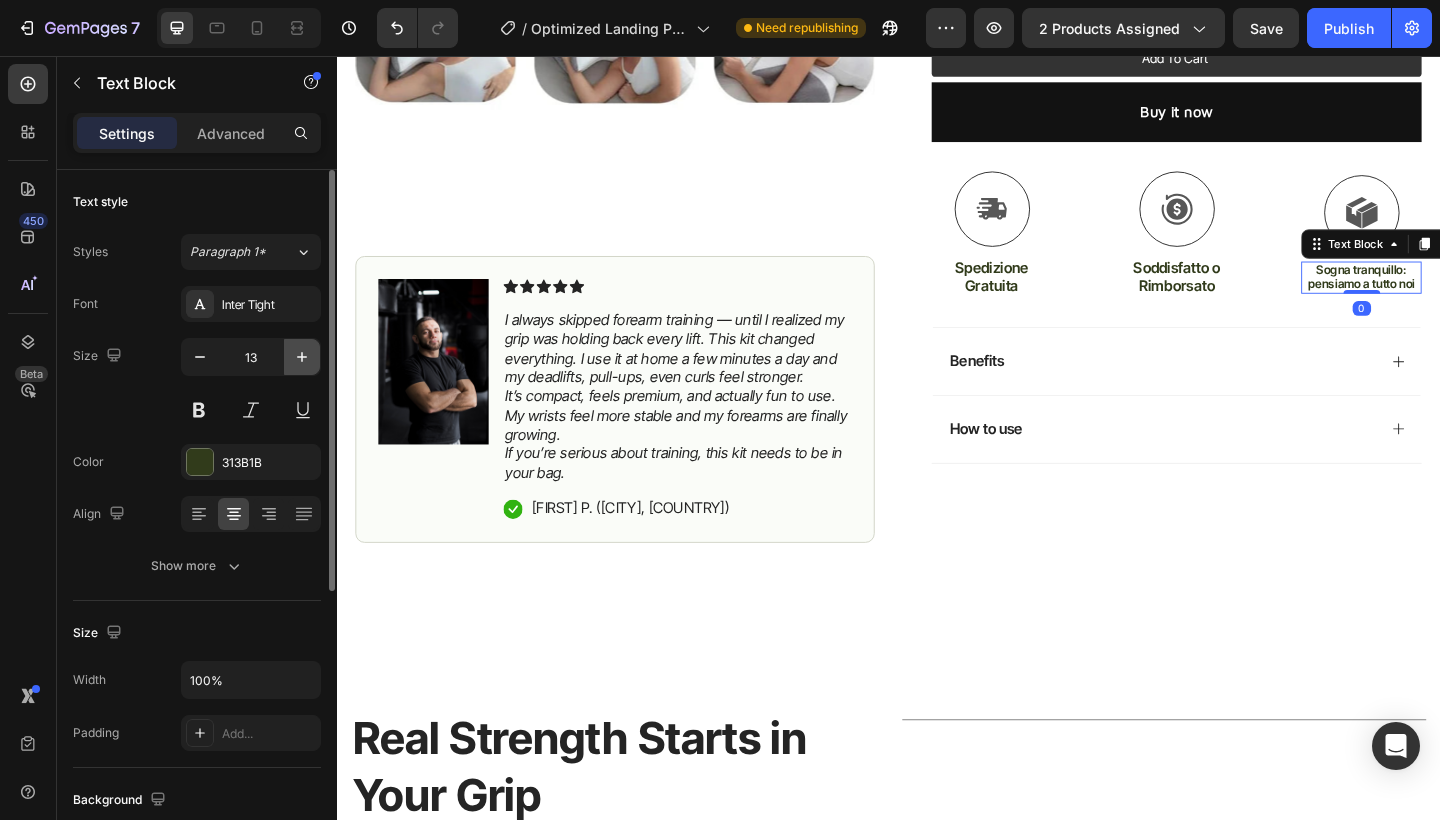 click 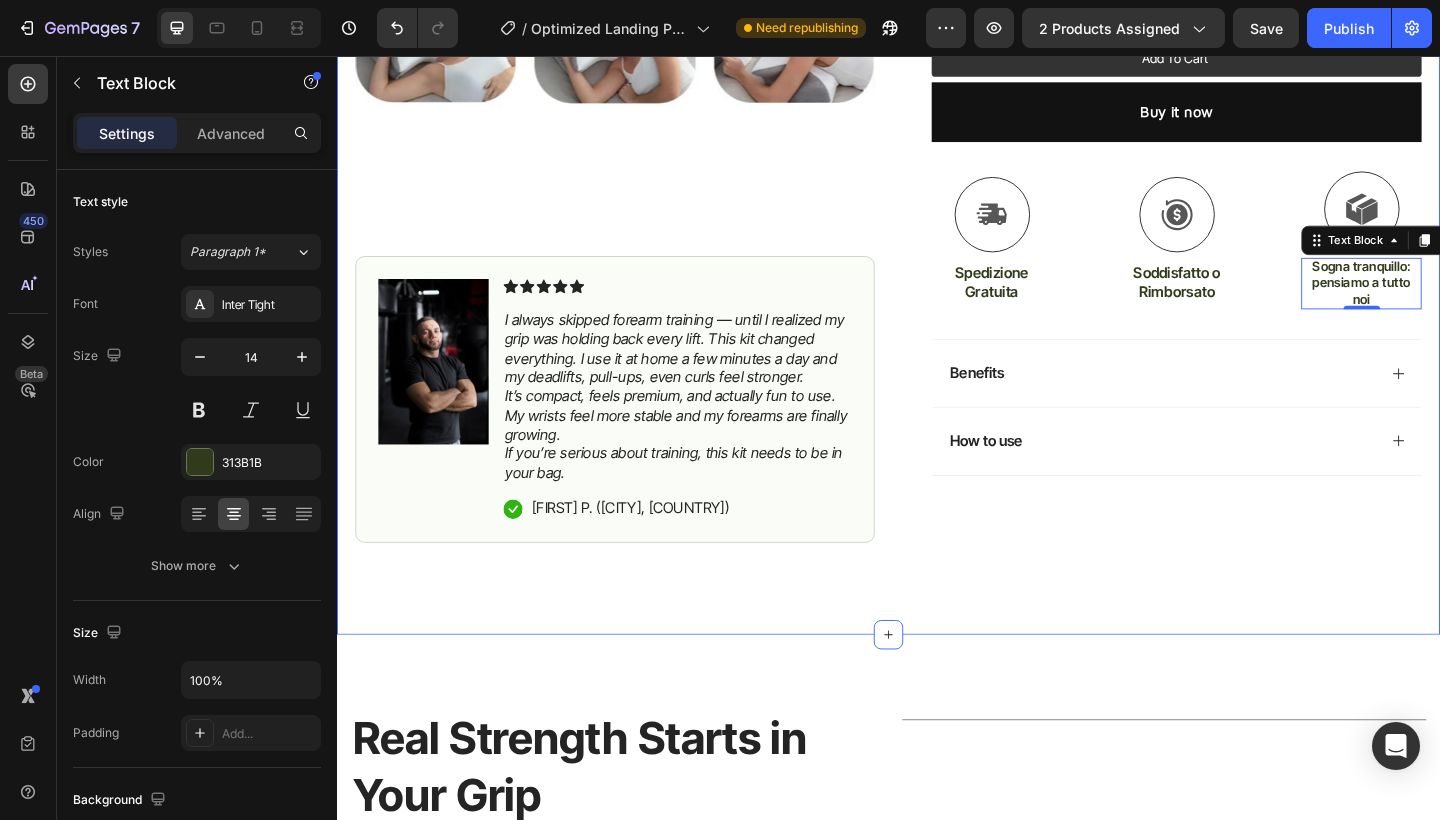 click on "Icon Free Shipping until midnight   Text Block Row
Icon [NUMBER]+ Happy Customers Text Block Row Carousel Row
Product Images #1 BESTSELLER IN GYM ACCESSORIES [YEAR] Text Block Image Icon Icon Icon Icon Icon Icon List I always skipped forearm training — until I realized my grip was holding back every lift. This kit changed everything. I use it at home a few minutes a day and my deadlifts, pull-ups, even curls feel stronger. It’s compact, feels premium, and actually fun to use. My wrists feel more stable and my forearms are finally growing. If you’re serious about training, this kit needs to be in your bag. Text Block
Icon [NAME] [LAST] ([CITY], [COUNTRY]) Text Block Row Row Row Icon Icon Icon Icon Icon Icon List [NUMBER] su [NUMBER]+ clienti Text Block Row Il cuscino studiato per chi si sveglia più stanco di come è andato a dormire Product Title
Ti alzi più riposato e con più energia, ogni mattina
Item List" at bounding box center [937, 92] 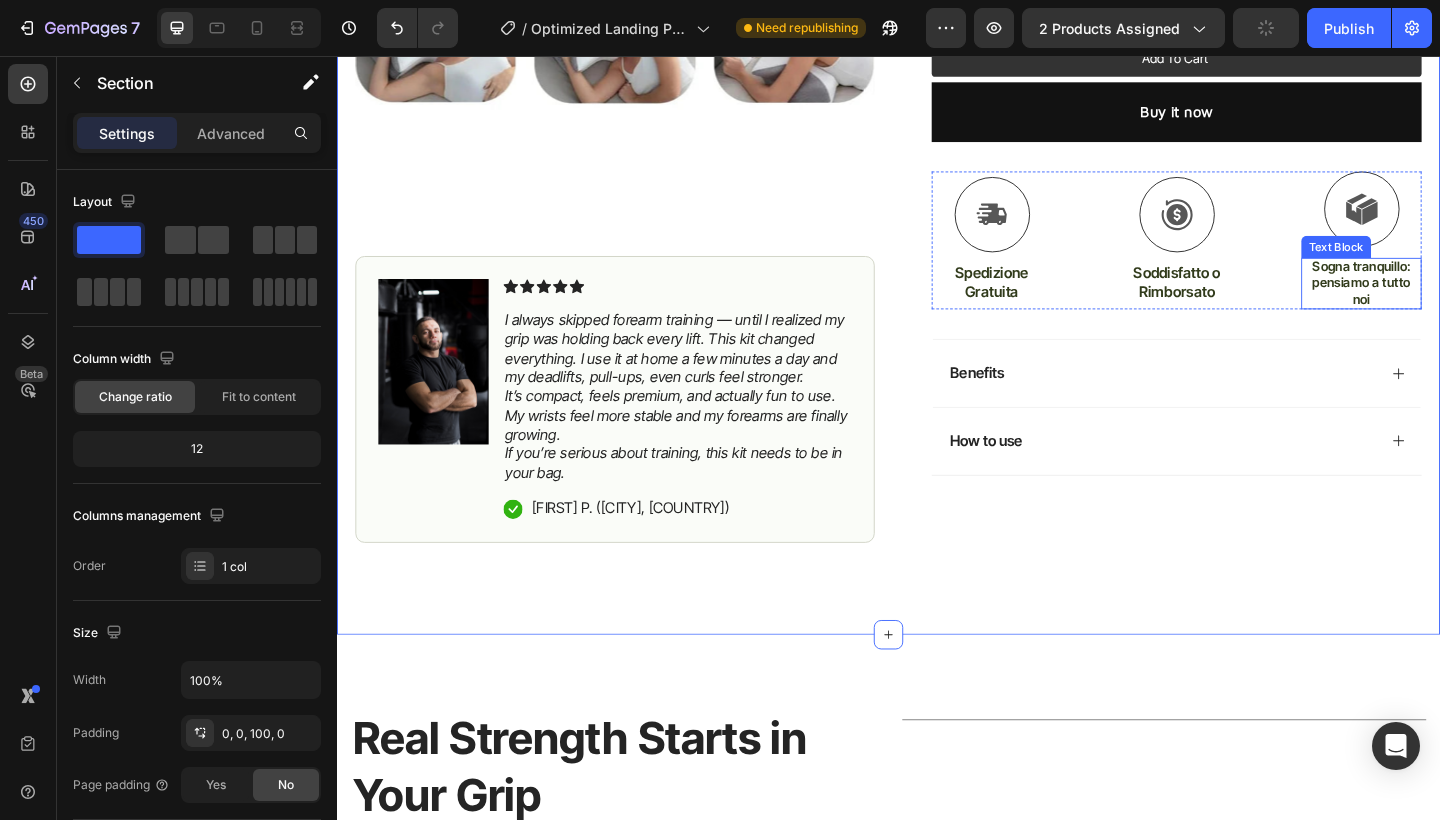click on "Sogna tranquillo: pensiamo a tutto noi" at bounding box center (1451, 303) 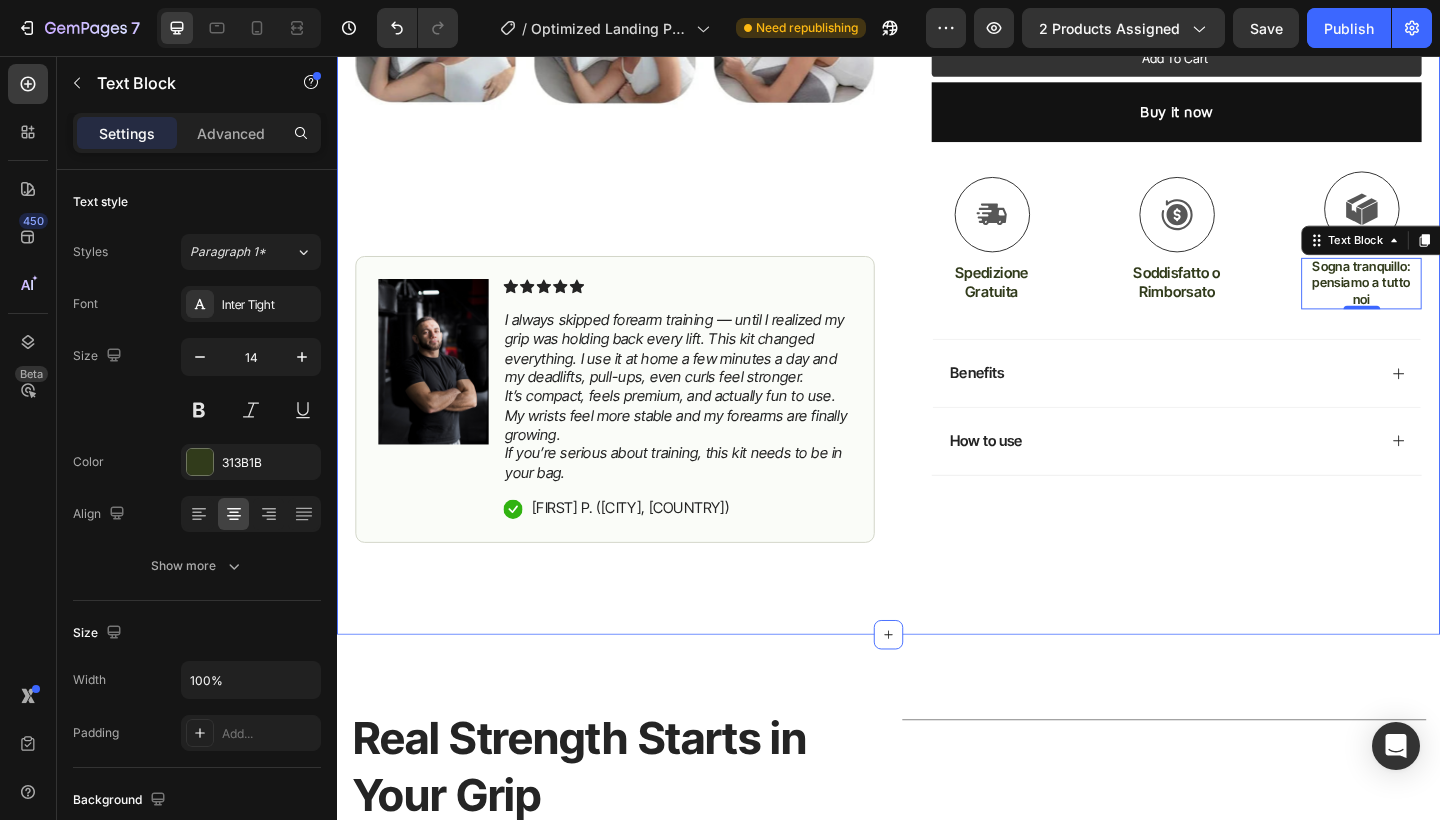 click on "Icon Free Shipping until midnight   Text Block Row
Icon [NUMBER]+ Happy Customers Text Block Row Carousel Row
Product Images #1 BESTSELLER IN GYM ACCESSORIES [YEAR] Text Block Image Icon Icon Icon Icon Icon Icon List I always skipped forearm training — until I realized my grip was holding back every lift. This kit changed everything. I use it at home a few minutes a day and my deadlifts, pull-ups, even curls feel stronger. It’s compact, feels premium, and actually fun to use. My wrists feel more stable and my forearms are finally growing. If you’re serious about training, this kit needs to be in your bag. Text Block
Icon [NAME] [LAST] ([CITY], [COUNTRY]) Text Block Row Row Row Icon Icon Icon Icon Icon Icon List [NUMBER] su [NUMBER]+ clienti Text Block Row Il cuscino studiato per chi si sveglia più stanco di come è andato a dormire Product Title
Ti alzi più riposato e con più energia, ogni mattina
Item List" at bounding box center (937, 92) 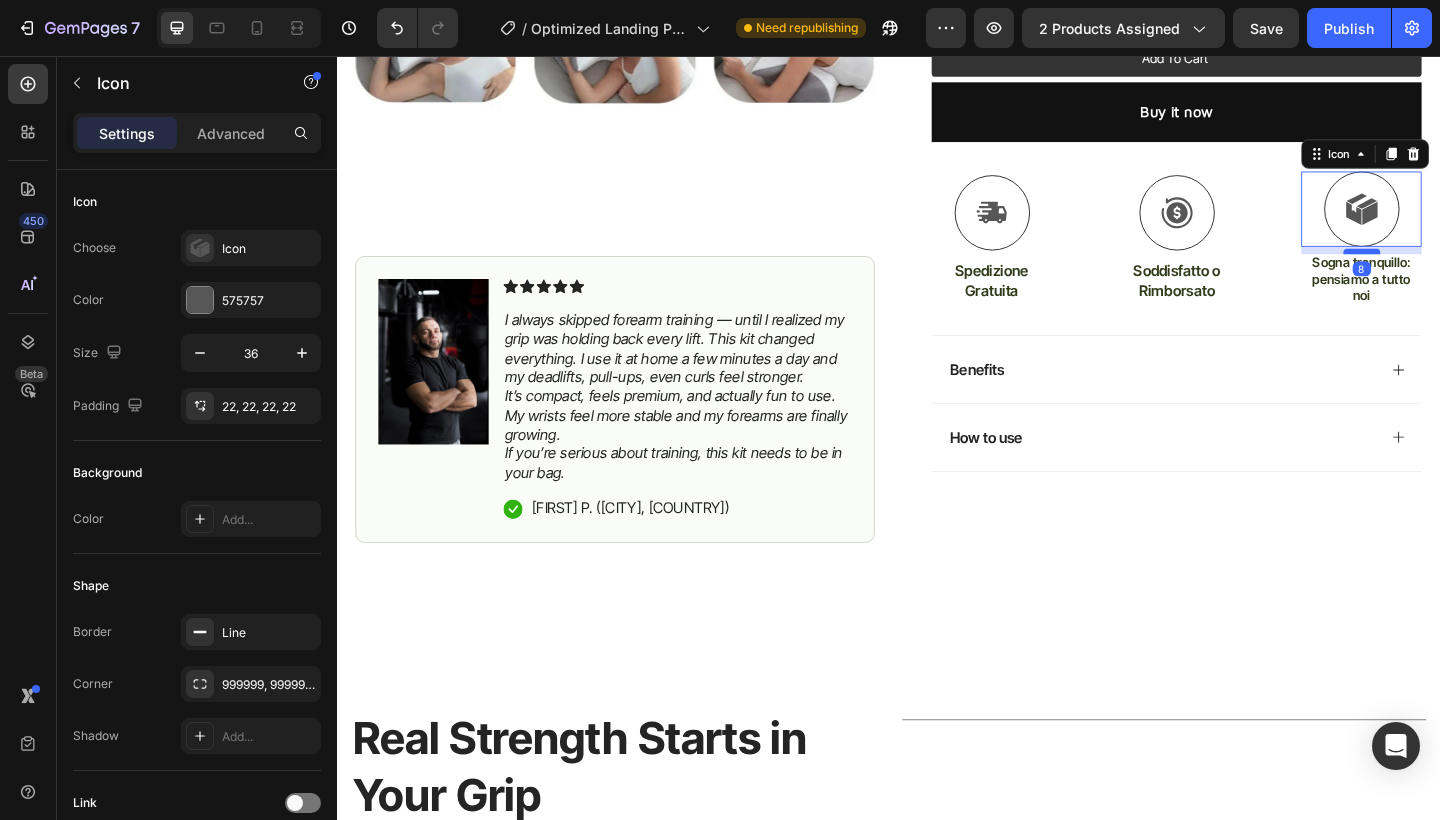 click at bounding box center [1452, 269] 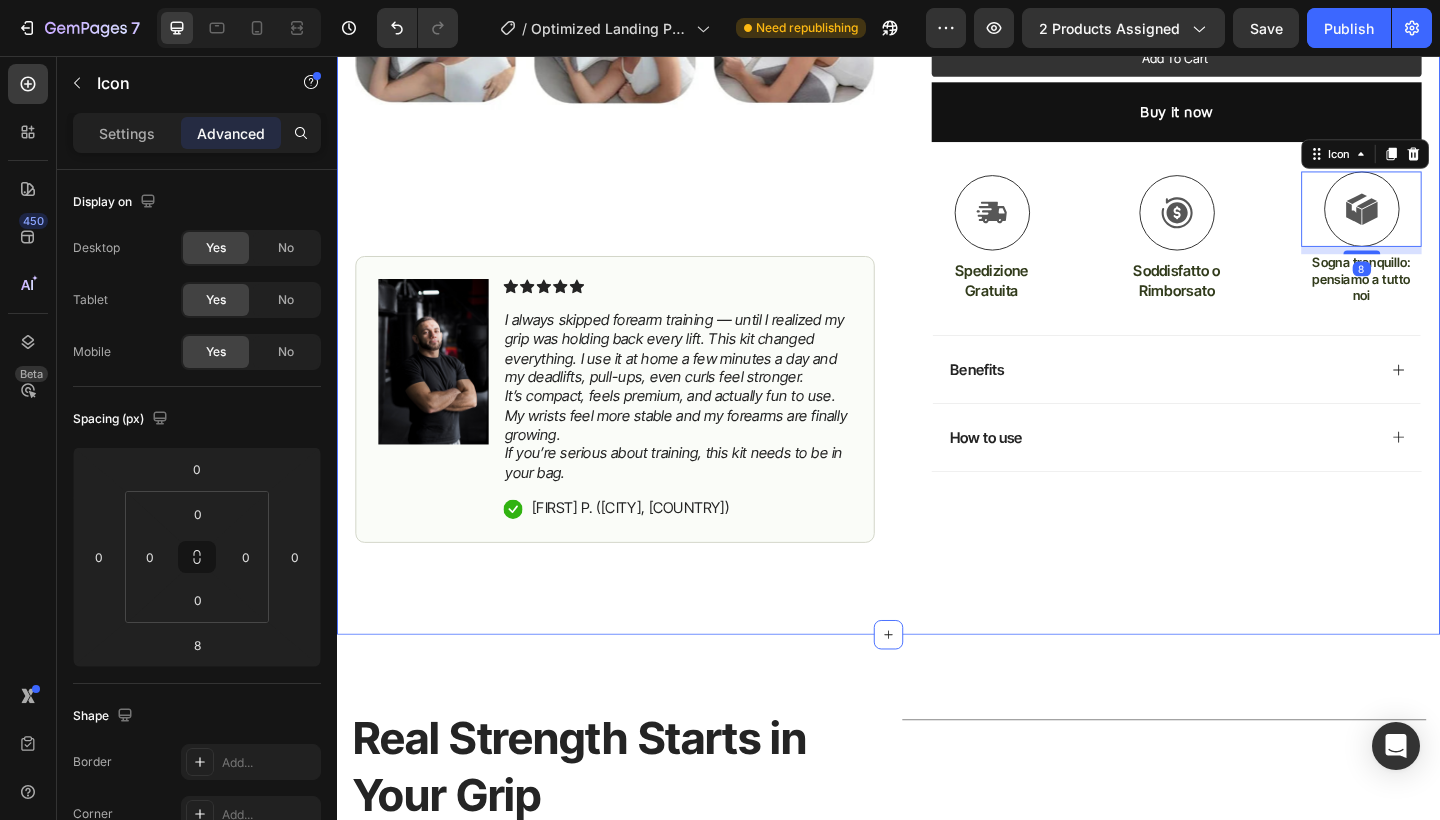 click on "Icon Free Shipping until midnight   Text Block Row
Icon [NUMBER]+ Happy Customers Text Block Row Carousel Row
Product Images #1 BESTSELLER IN GYM ACCESSORIES [YEAR] Text Block Image Icon Icon Icon Icon Icon Icon List I always skipped forearm training — until I realized my grip was holding back every lift. This kit changed everything. I use it at home a few minutes a day and my deadlifts, pull-ups, even curls feel stronger. It’s compact, feels premium, and actually fun to use. My wrists feel more stable and my forearms are finally growing. If you’re serious about training, this kit needs to be in your bag. Text Block
Icon [NAME] [LAST] ([CITY], [COUNTRY]) Text Block Row Row Row Icon Icon Icon Icon Icon Icon List [NUMBER] su [NUMBER]+ clienti Text Block Row Il cuscino studiato per chi si sveglia più stanco di come è andato a dormire Product Title
Ti alzi più riposato e con più energia, ogni mattina
Item List" at bounding box center [937, 92] 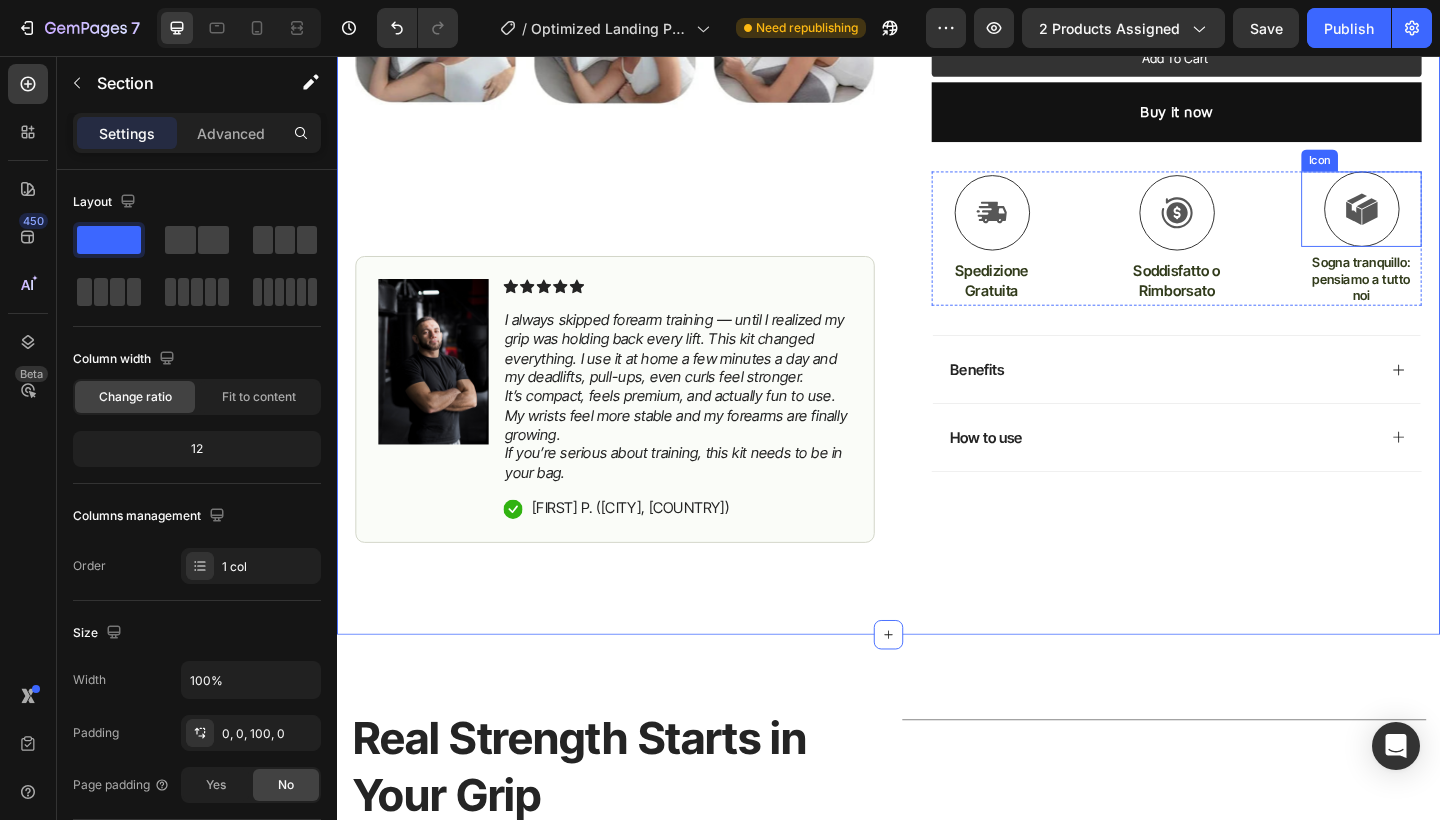 click at bounding box center (1452, 223) 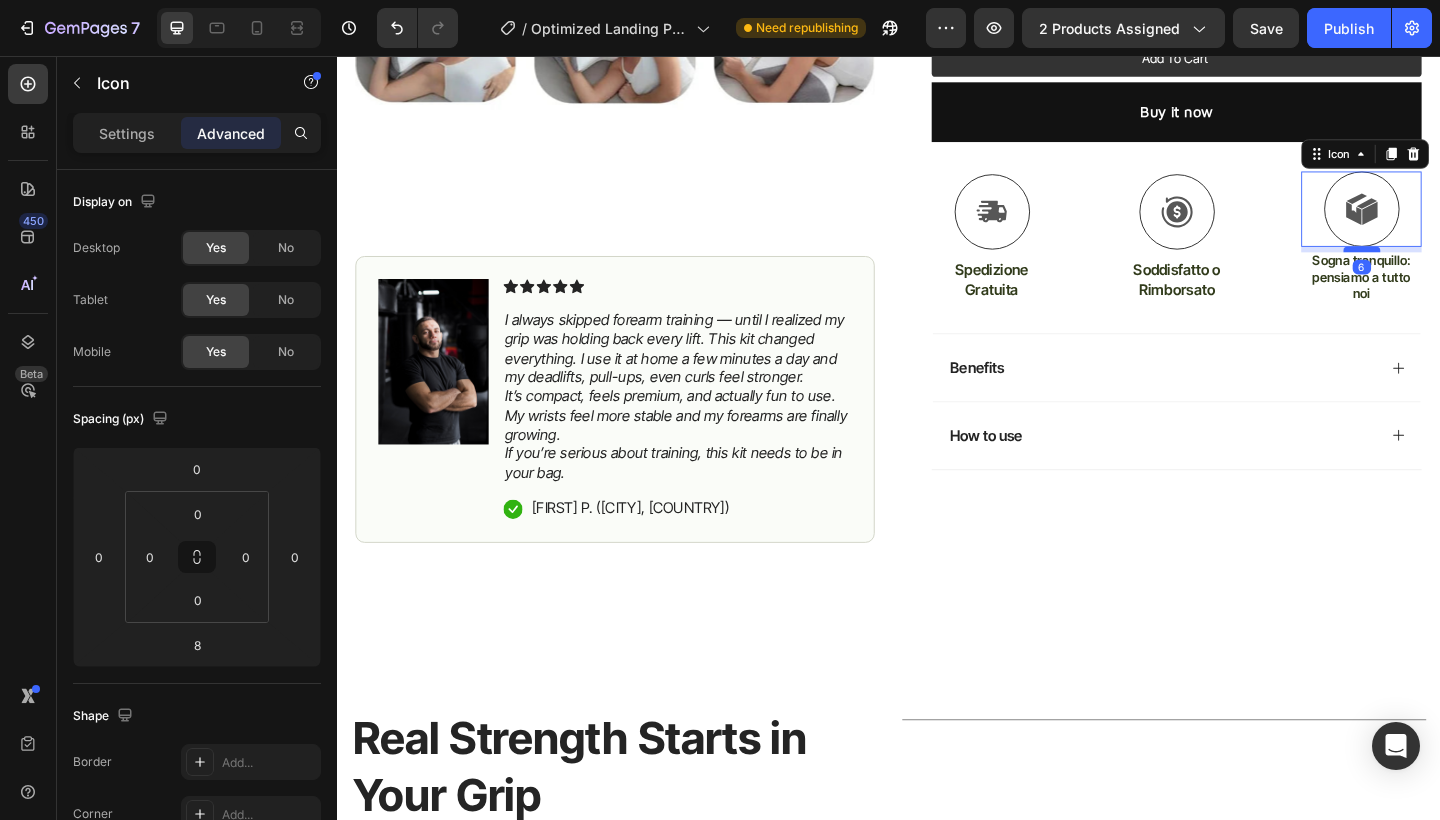 click at bounding box center (1452, 267) 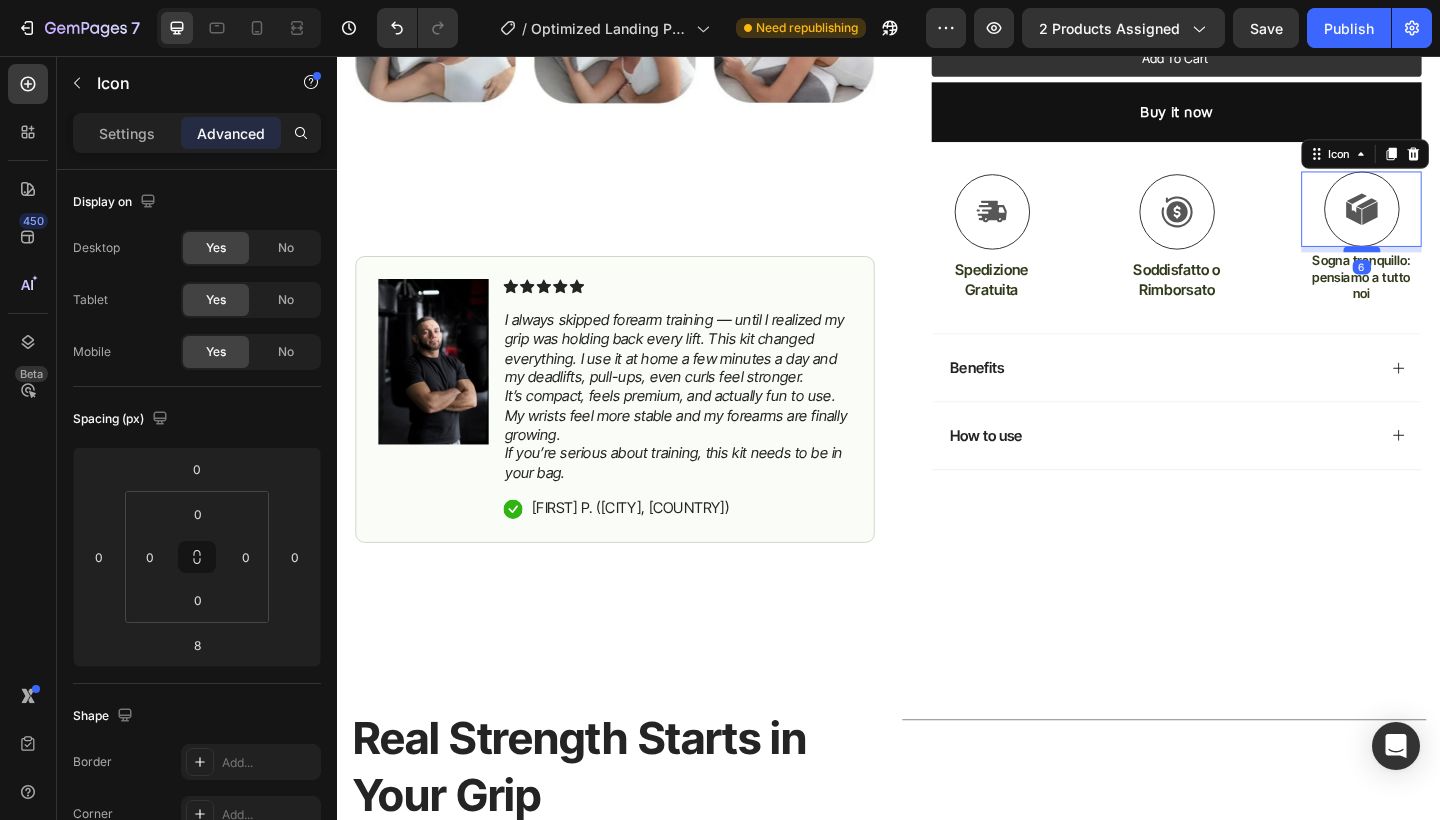 type on "6" 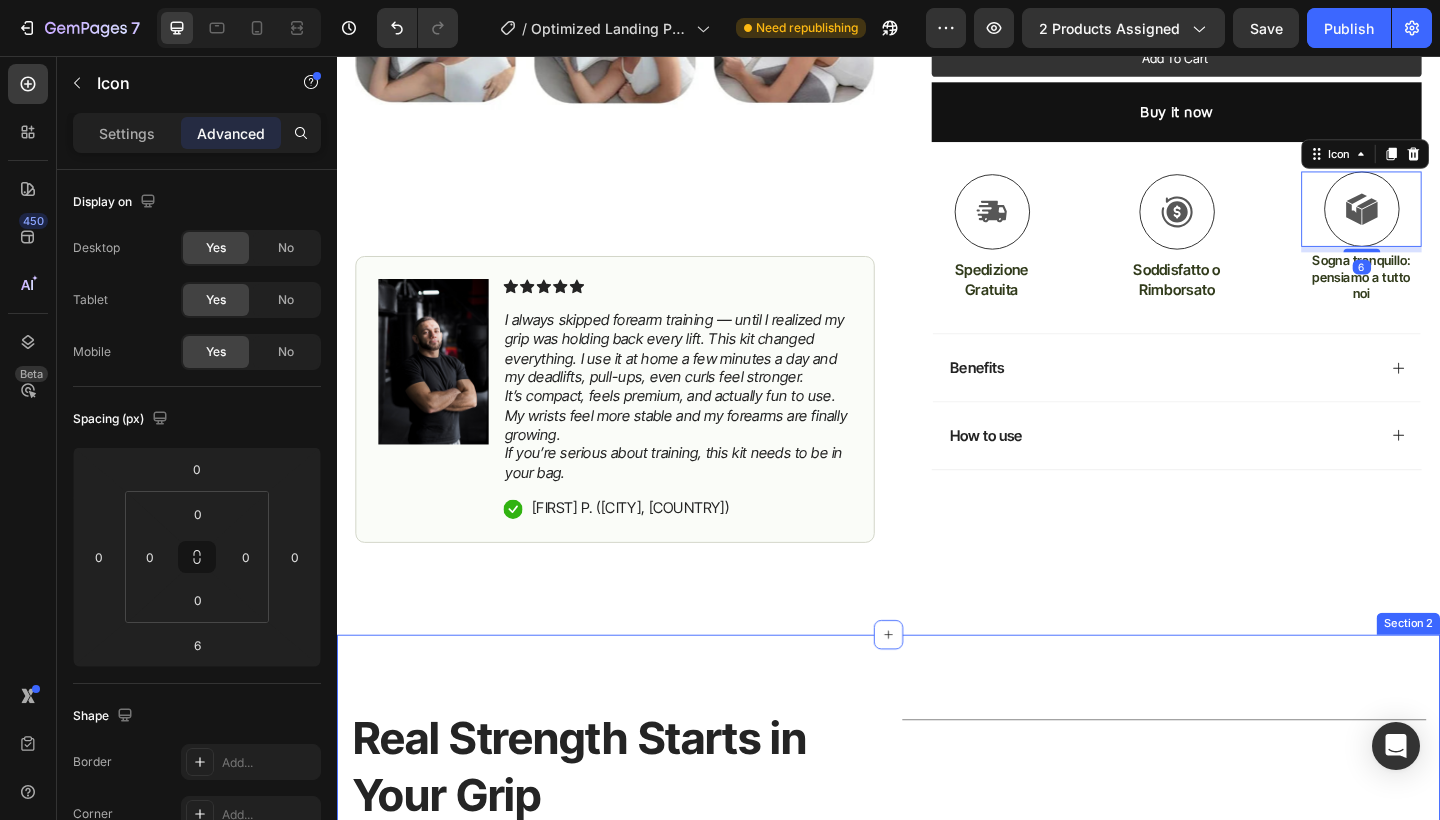 click on "Real Strength Starts in Your Grip Heading Stop letting weak grip ruin your progress. This 4-in-1 kit hits every part of your forearms, wrists and fingers — giving you real strength where it matters. No more failed reps, wrist pain or skipped arm days. Train smarter, look stronger and finally grow the muscles that never hide. Stronger grip. Bigger forearms. Zero excuses. Text Block                Title Line Row Section 2" at bounding box center (937, 900) 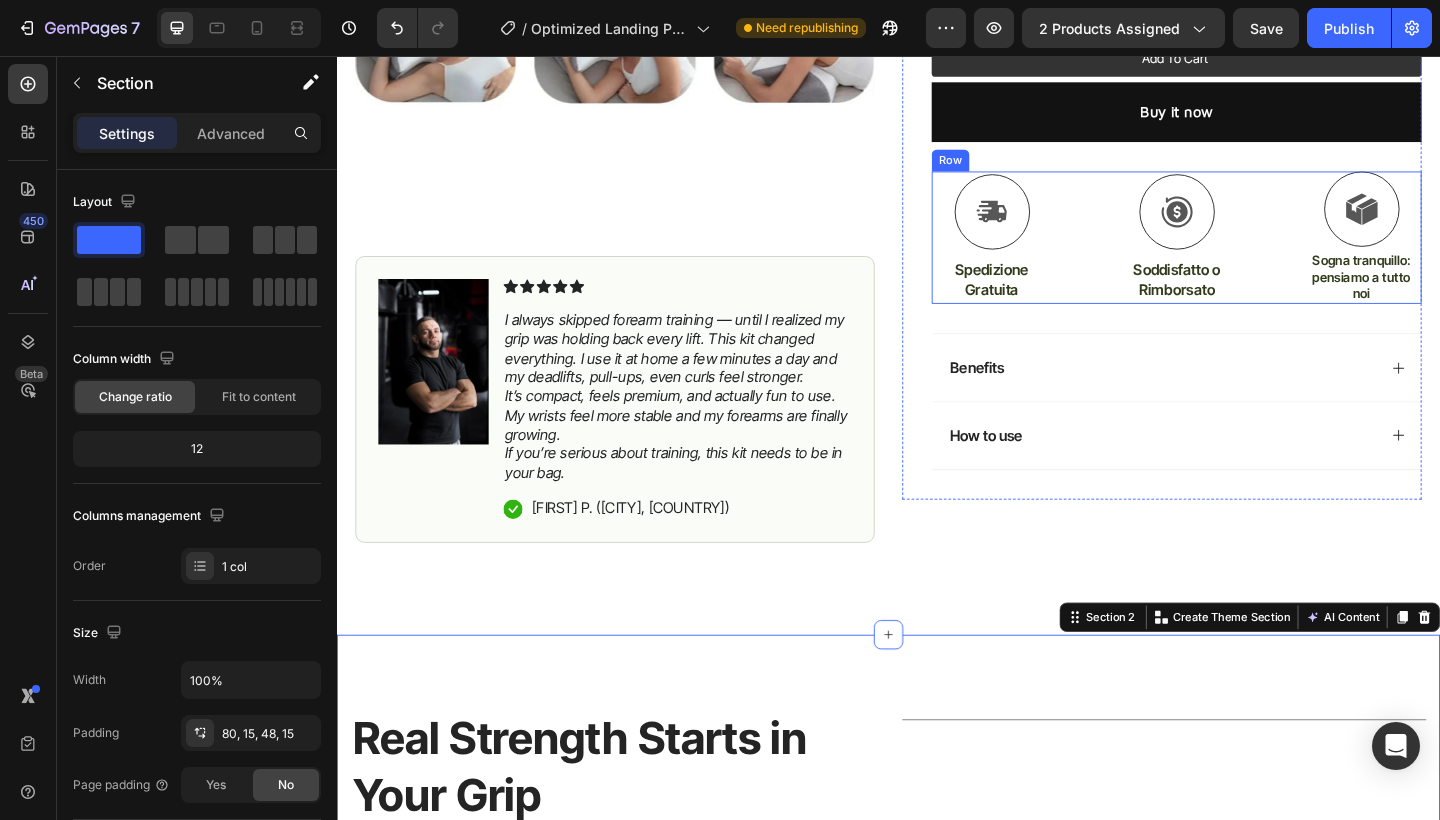 click on "Icon Spedizione Gratuita Text Block
Icon Soddisfatto o Rimborsato Text Block
Icon Sogna tranquillo: pensiamo a tutto noi Text Block Row" at bounding box center [1250, 254] 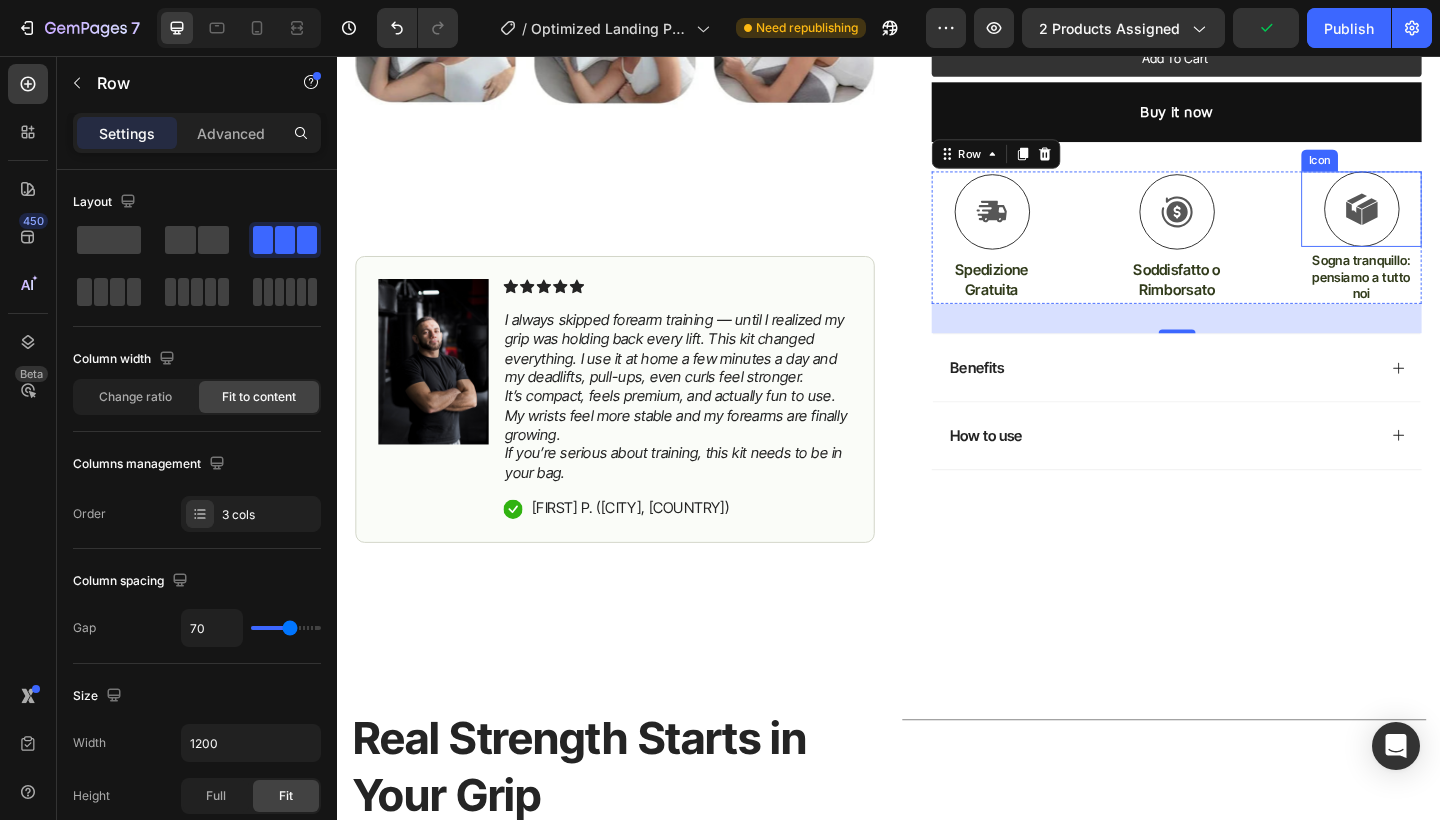 click 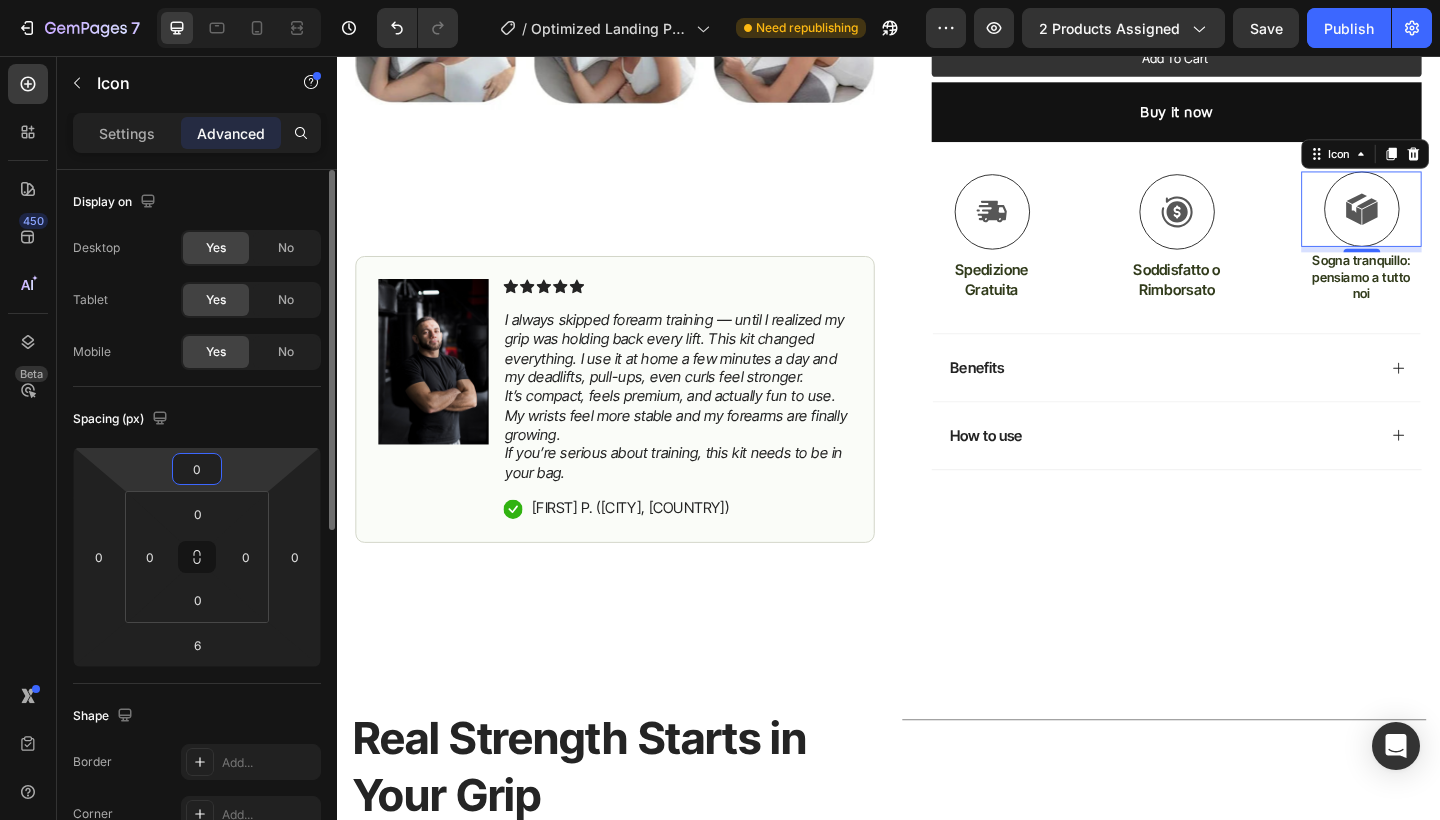 click on "0" at bounding box center (197, 469) 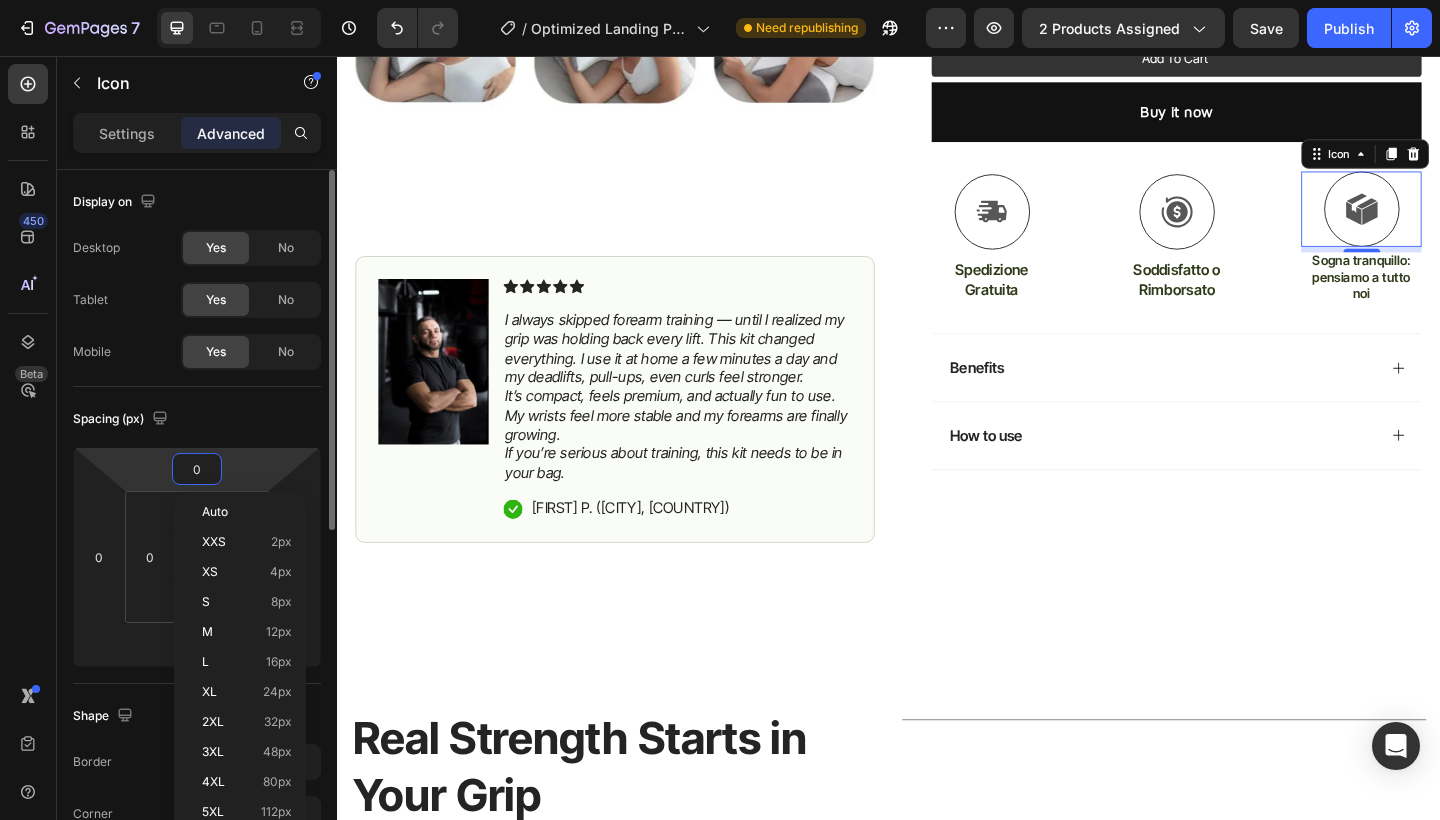 click on "[NUMBER] / Optimized Landing Page Template Need republishing Preview [NUMBER] products assigned Save Publish [NUMBER] Beta Sections([NUMBER]) Elements([NUMBER]) Section Element Hero Section Product Detail Brands Trusted Badges Guarantee Product Breakdown How to use Testimonials Compare Bundle FAQs Social Proof Brand Story Product List Collection Blog List Contact Sticky Add to Cart Custom Footer Browse Library [NUMBER] Layout
Row
Row
Row
Row Text
Heading
Text Block Button
Button
Button Media
Image
Image
Video" at bounding box center [720, 0] 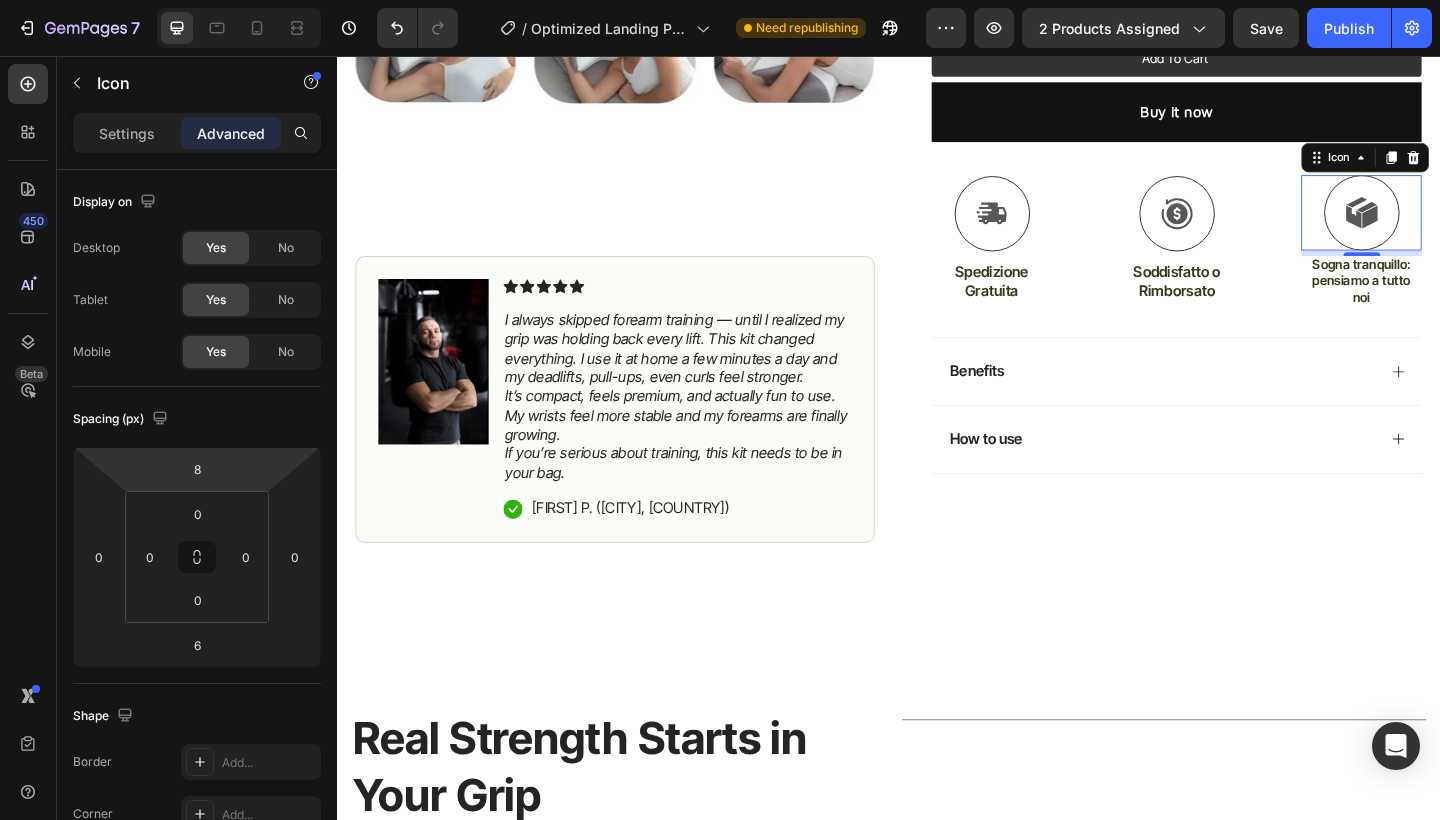 type on "10" 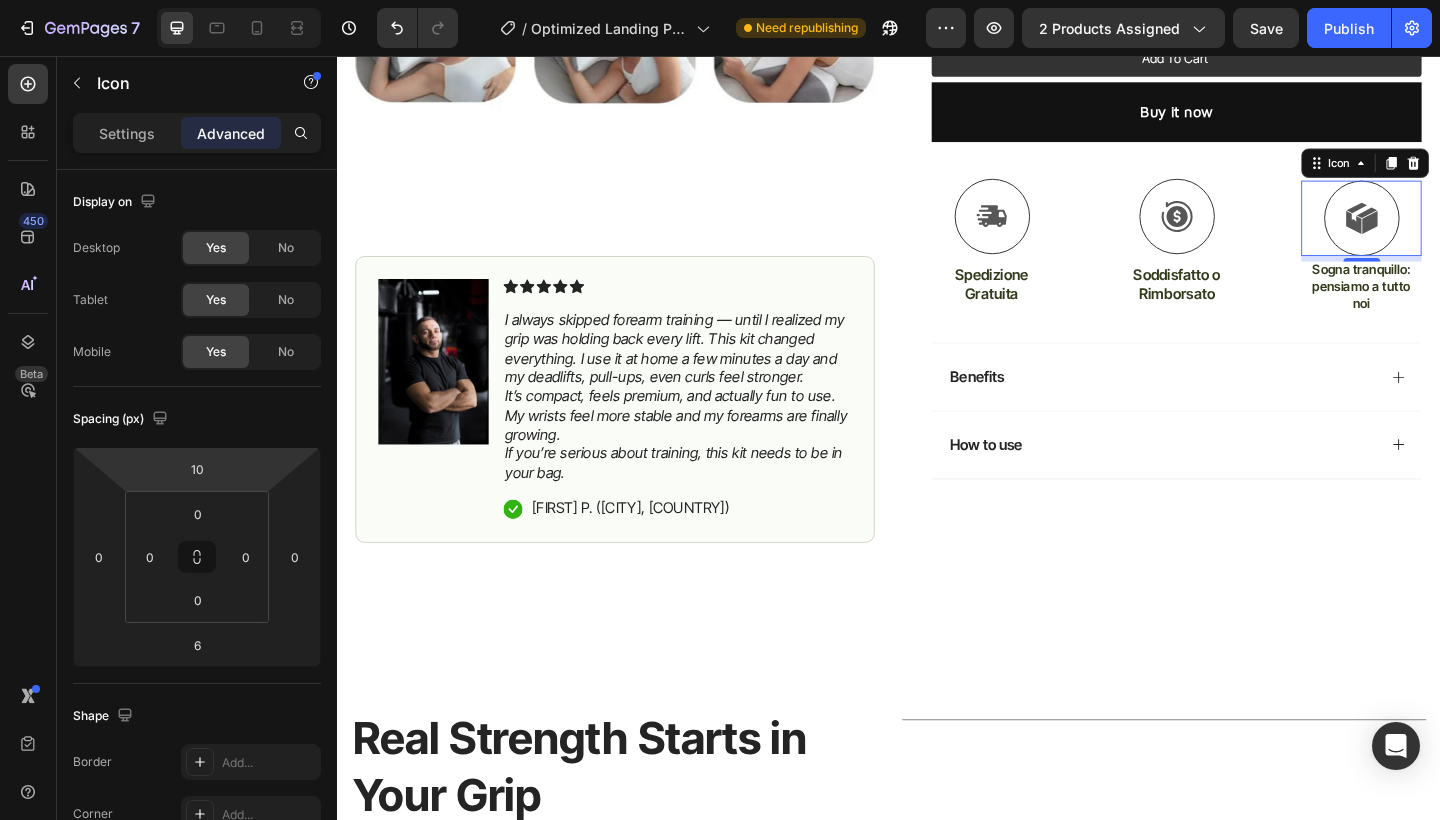 click on "[NUMBER] / Optimized Landing Page Template Need republishing Preview [NUMBER] products assigned Save Publish [NUMBER] Beta Sections([NUMBER]) Elements([NUMBER]) Section Element Hero Section Product Detail Brands Trusted Badges Guarantee Product Breakdown How to use Testimonials Compare Bundle FAQs Social Proof Brand Story Product List Collection Blog List Contact Sticky Add to Cart Custom Footer Browse Library [NUMBER] Layout
Row
Row
Row
Row Text
Heading
Text Block Button
Button
Button Media
Image
Image
Video" at bounding box center [720, 0] 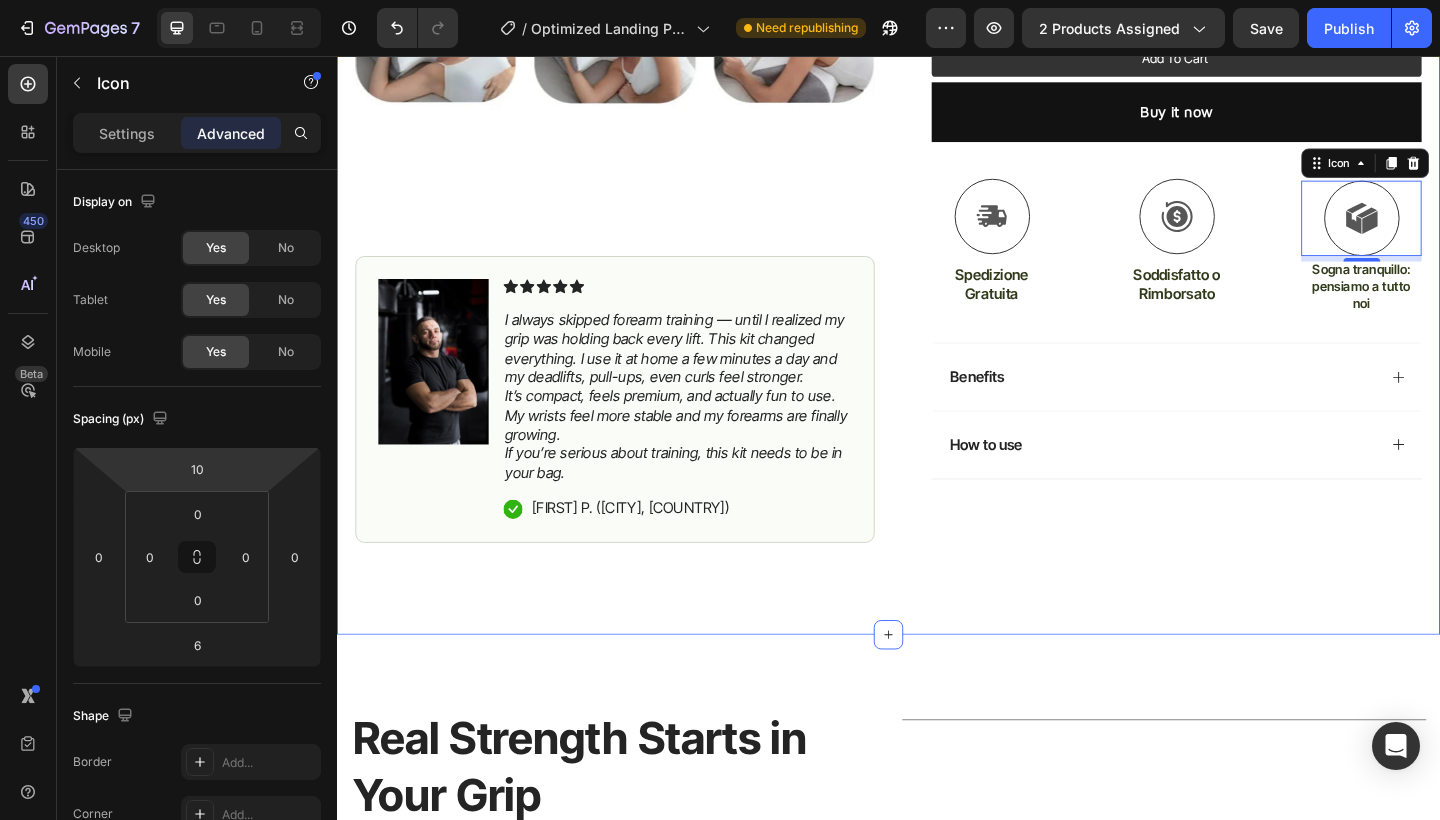 click on "Icon Free Shipping until midnight   Text Block Row
Icon [NUMBER]+ Happy Customers Text Block Row Carousel Row
Product Images #1 BESTSELLER IN GYM ACCESSORIES [YEAR] Text Block Image Icon Icon Icon Icon Icon Icon List I always skipped forearm training — until I realized my grip was holding back every lift. This kit changed everything. I use it at home a few minutes a day and my deadlifts, pull-ups, even curls feel stronger. It’s compact, feels premium, and actually fun to use. My wrists feel more stable and my forearms are finally growing. If you’re serious about training, this kit needs to be in your bag. Text Block
Icon [NAME] [LAST] ([CITY], [COUNTRY]) Text Block Row Row Row Icon Icon Icon Icon Icon Icon List [NUMBER] su [NUMBER]+ clienti Text Block Row Il cuscino studiato per chi si sveglia più stanco di come è andato a dormire Product Title
Ti alzi più riposato e con più energia, ogni mattina
Item List" at bounding box center [937, 92] 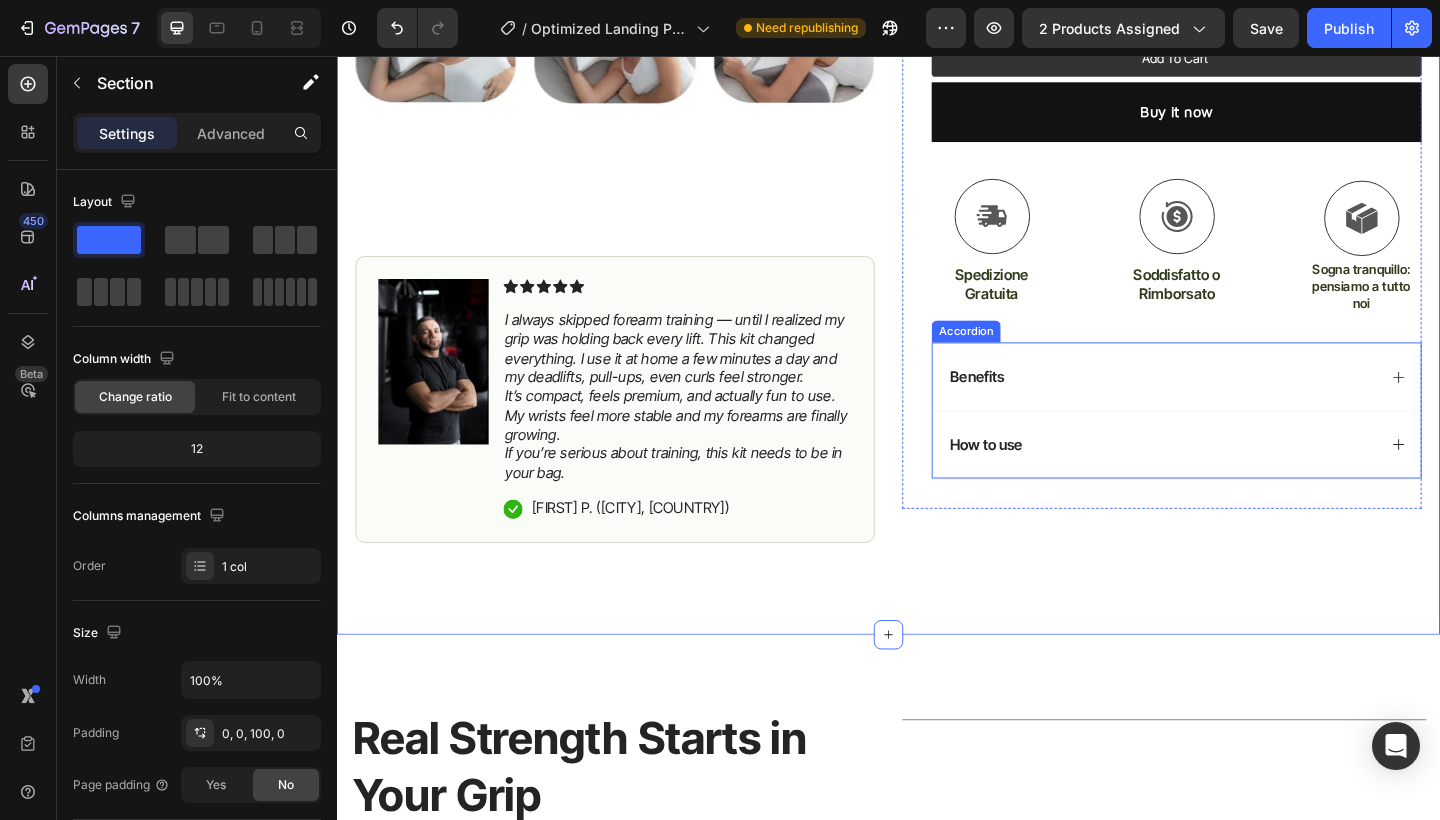 click on "Benefits" at bounding box center [1033, 405] 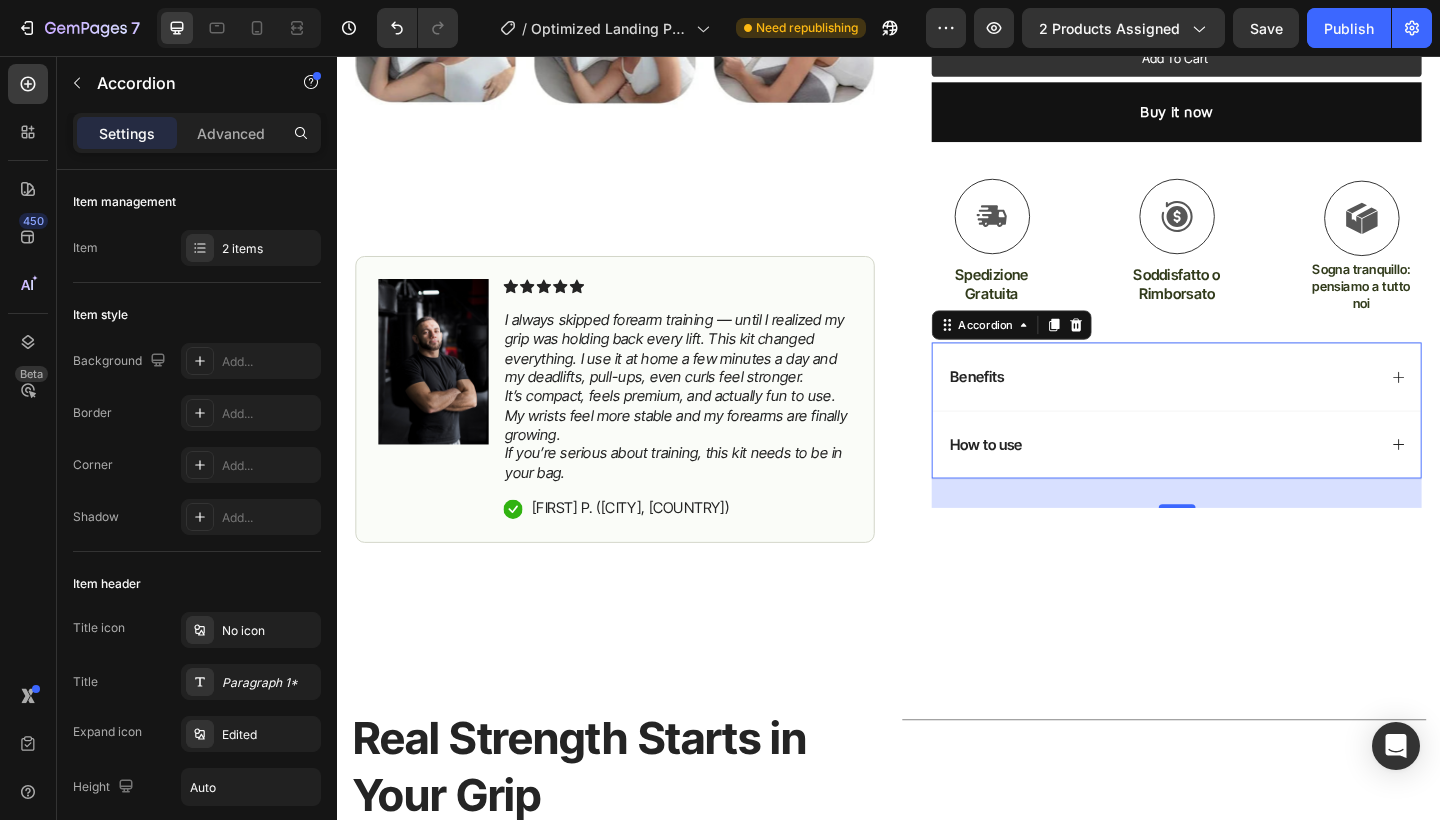 click on "Benefits" at bounding box center (1033, 405) 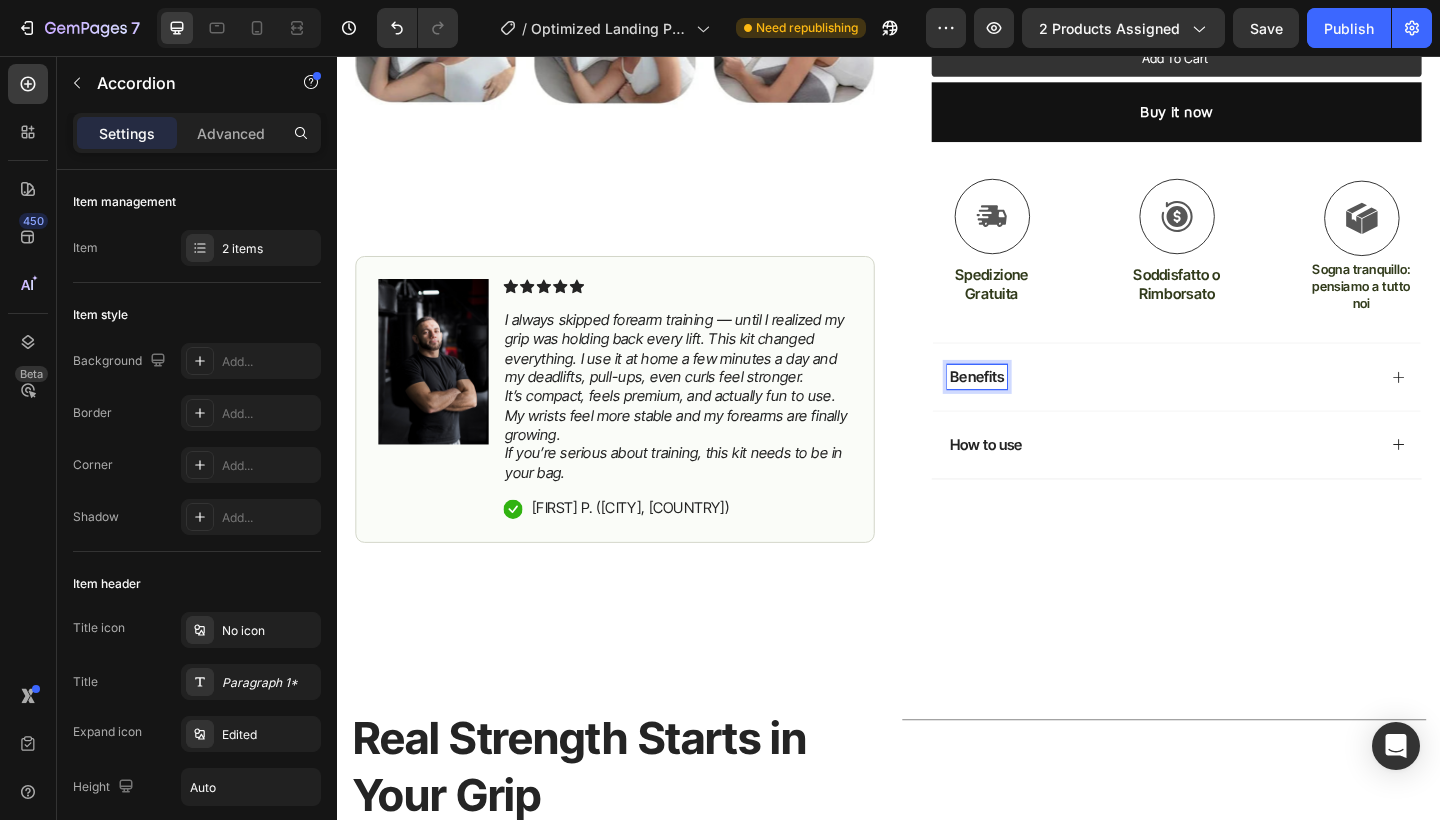 click on "Benefits" at bounding box center [1033, 405] 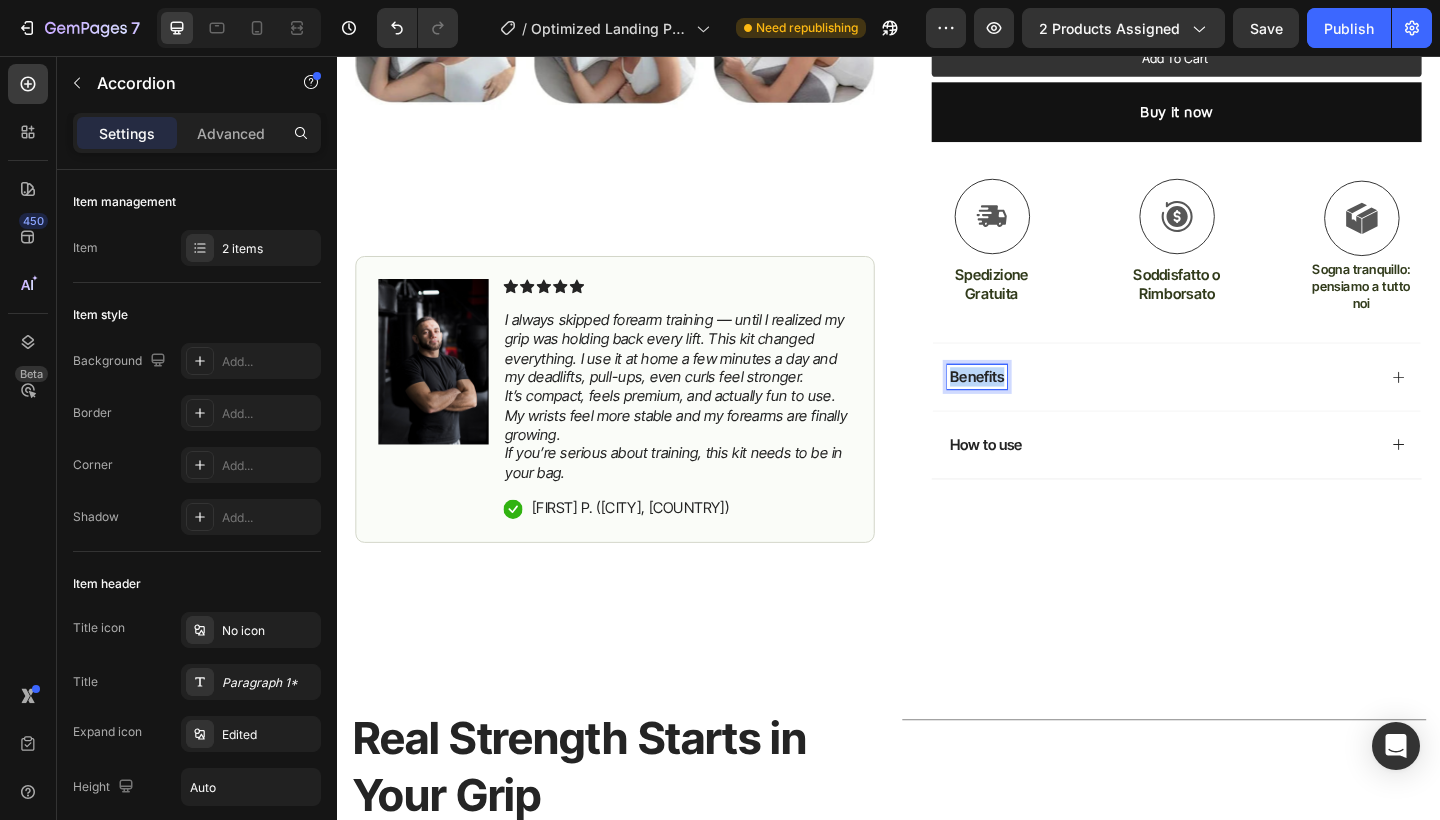 click on "Benefits" at bounding box center [1033, 405] 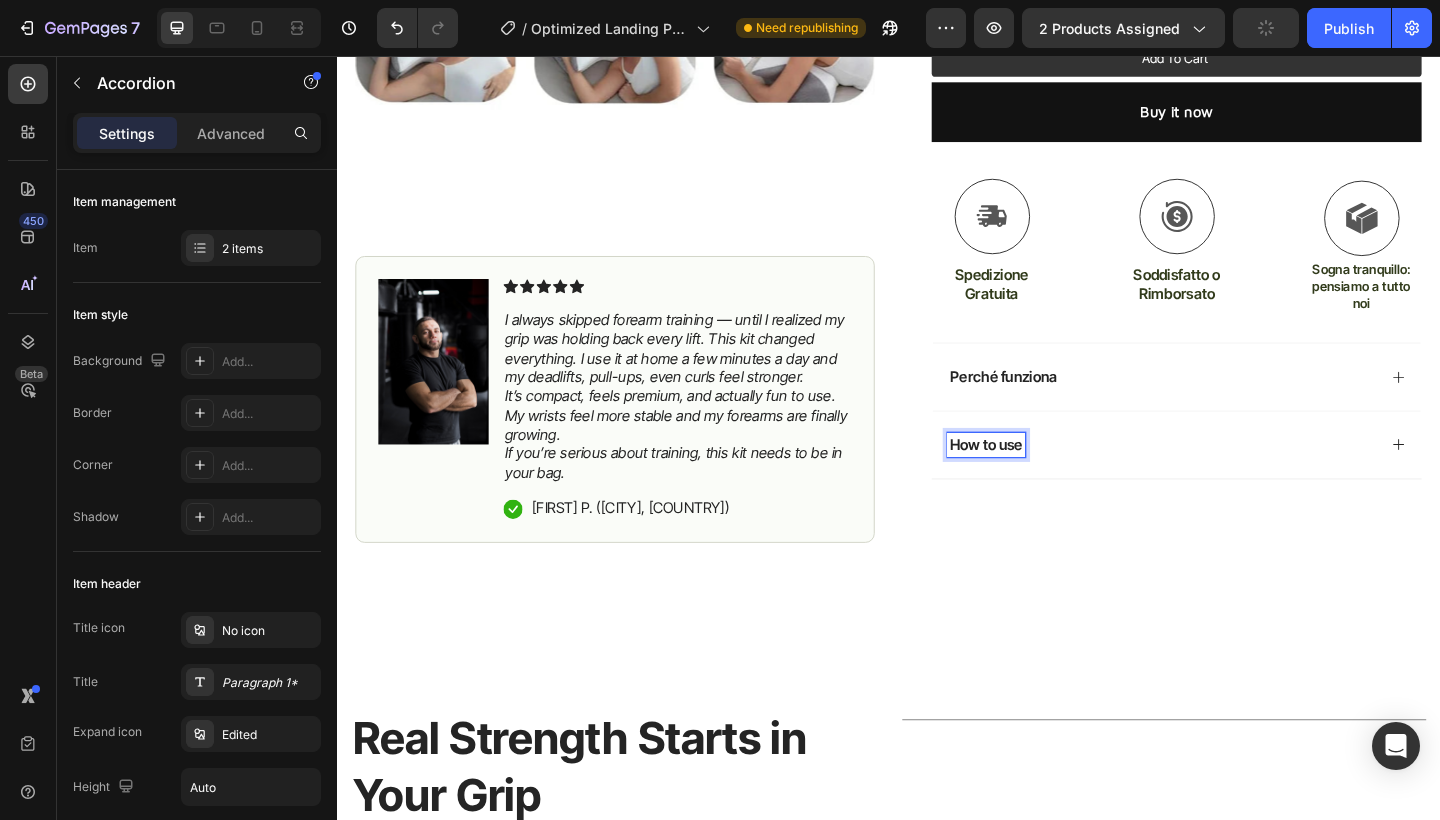 click on "How to use" at bounding box center [1043, 479] 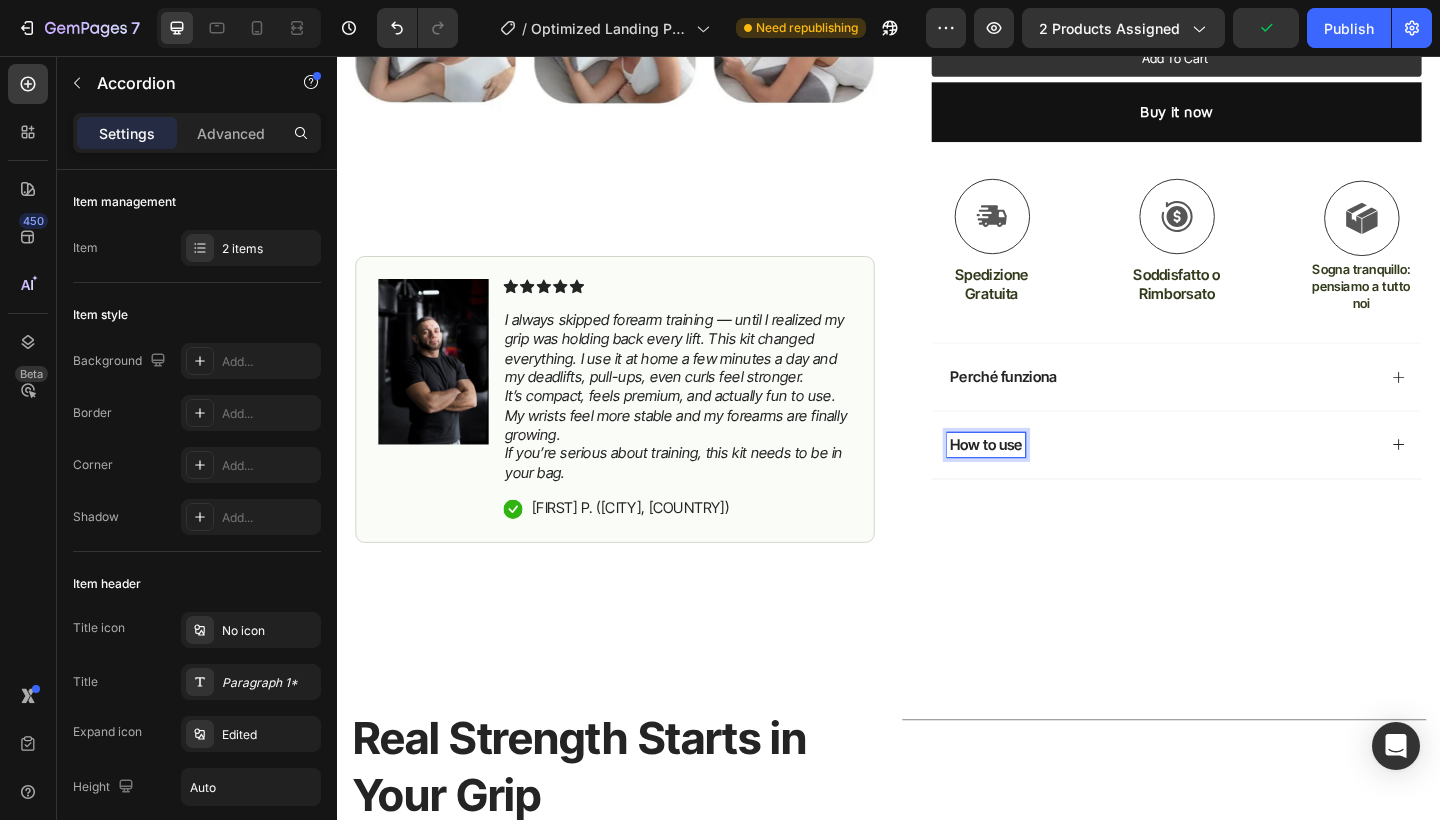 click on "How to use" at bounding box center (1043, 479) 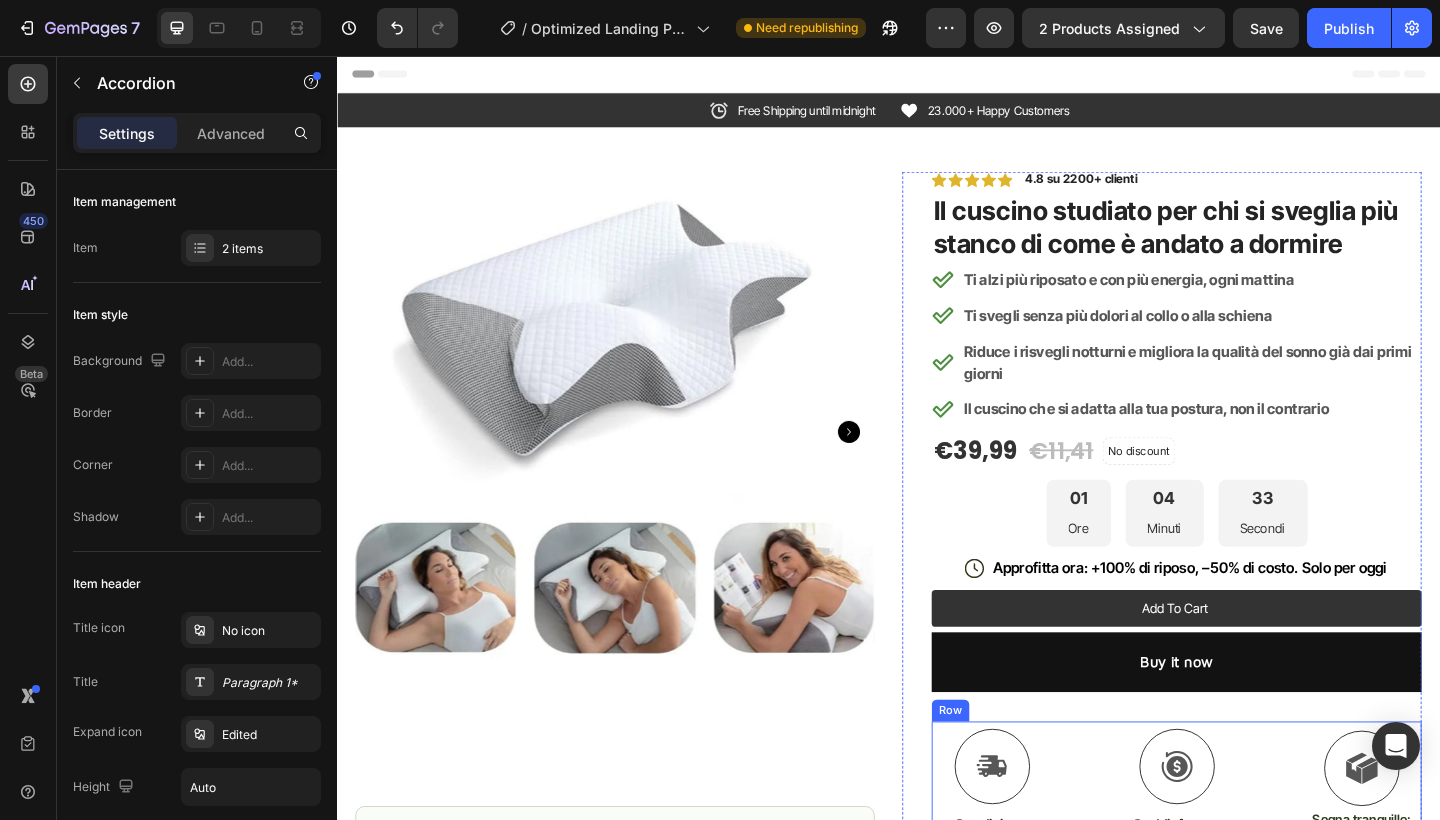 scroll, scrollTop: 0, scrollLeft: 0, axis: both 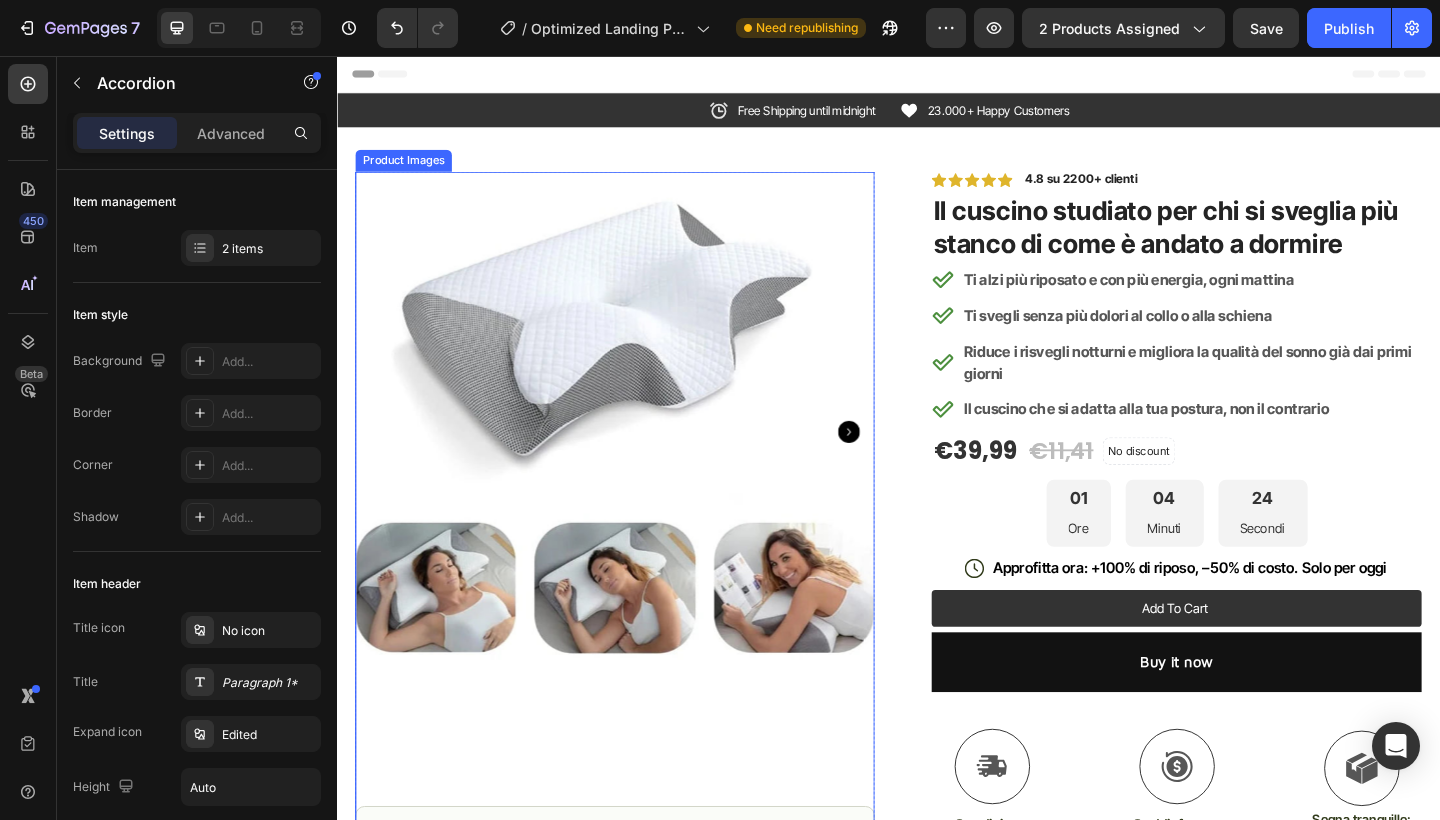 click 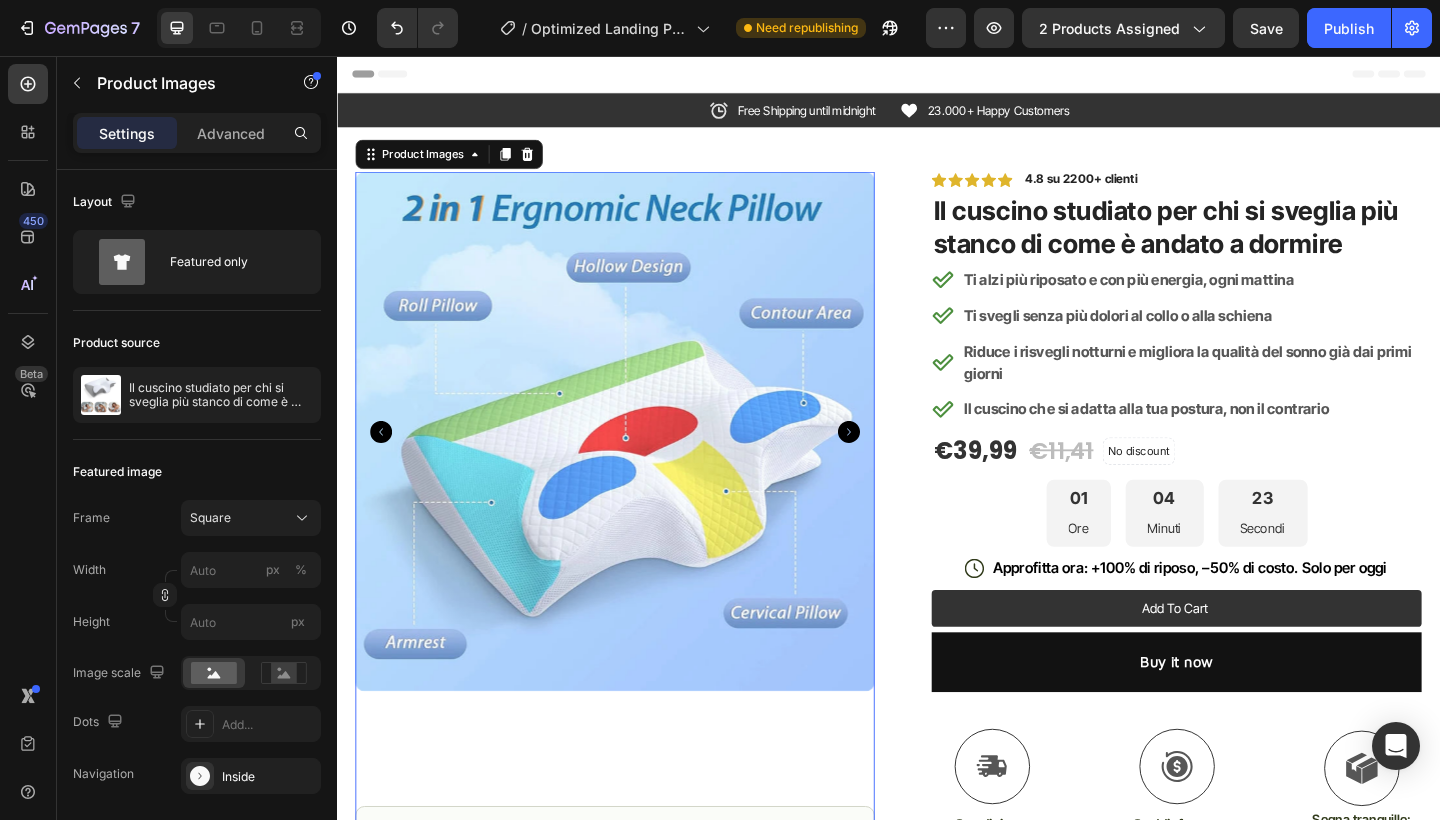 click 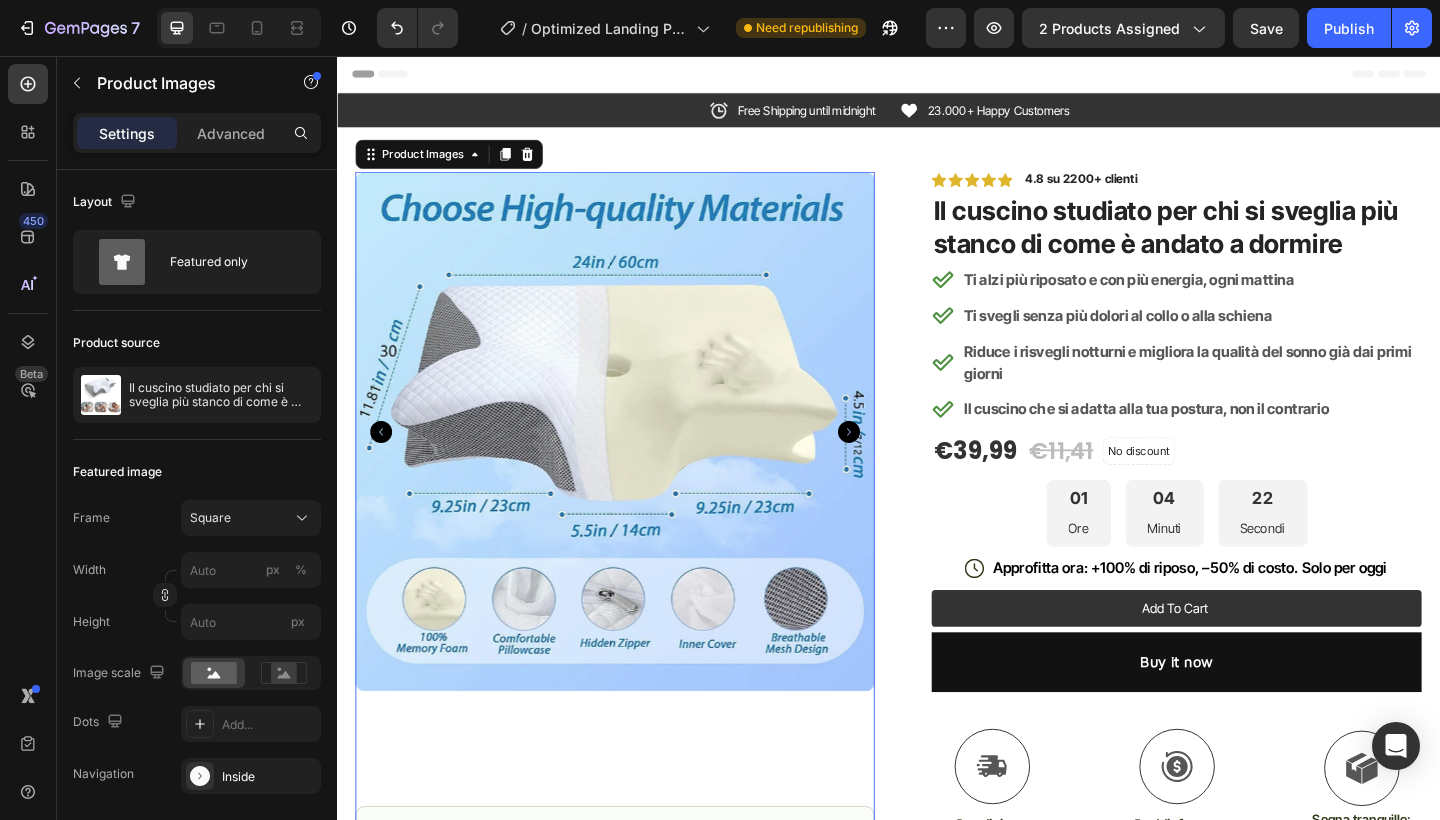 click 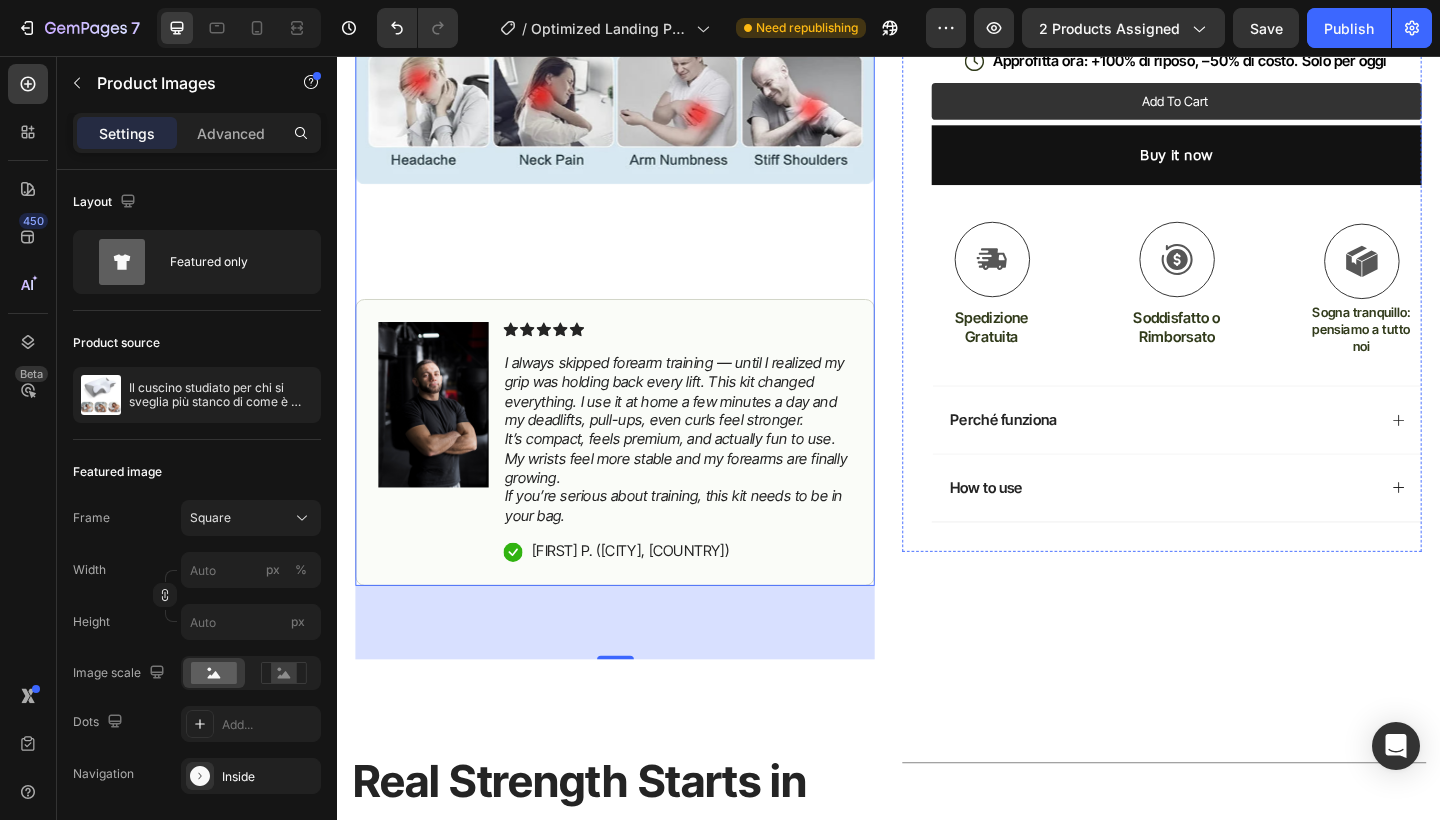 scroll, scrollTop: 552, scrollLeft: 0, axis: vertical 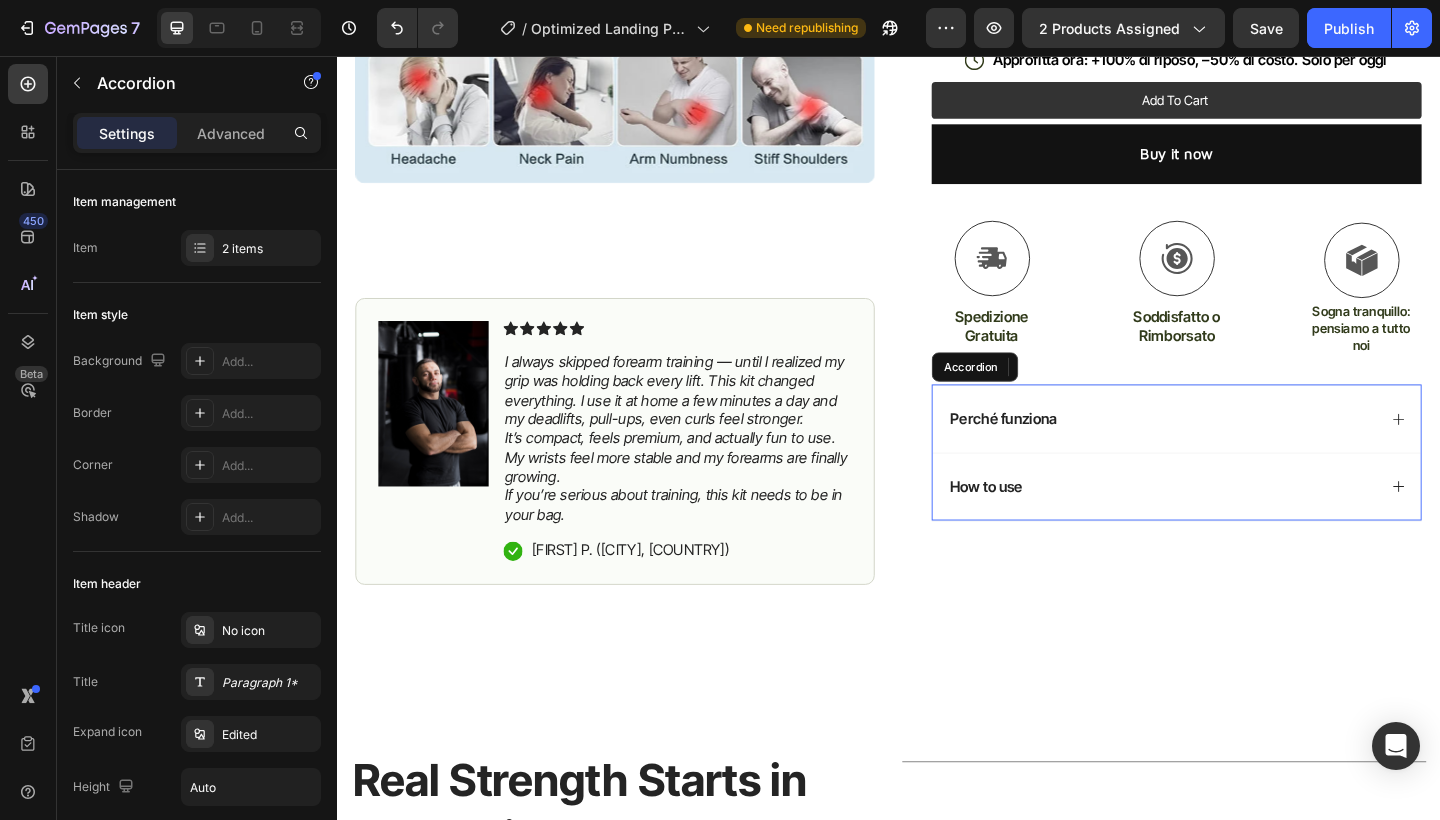 click on "How to use" at bounding box center (1043, 525) 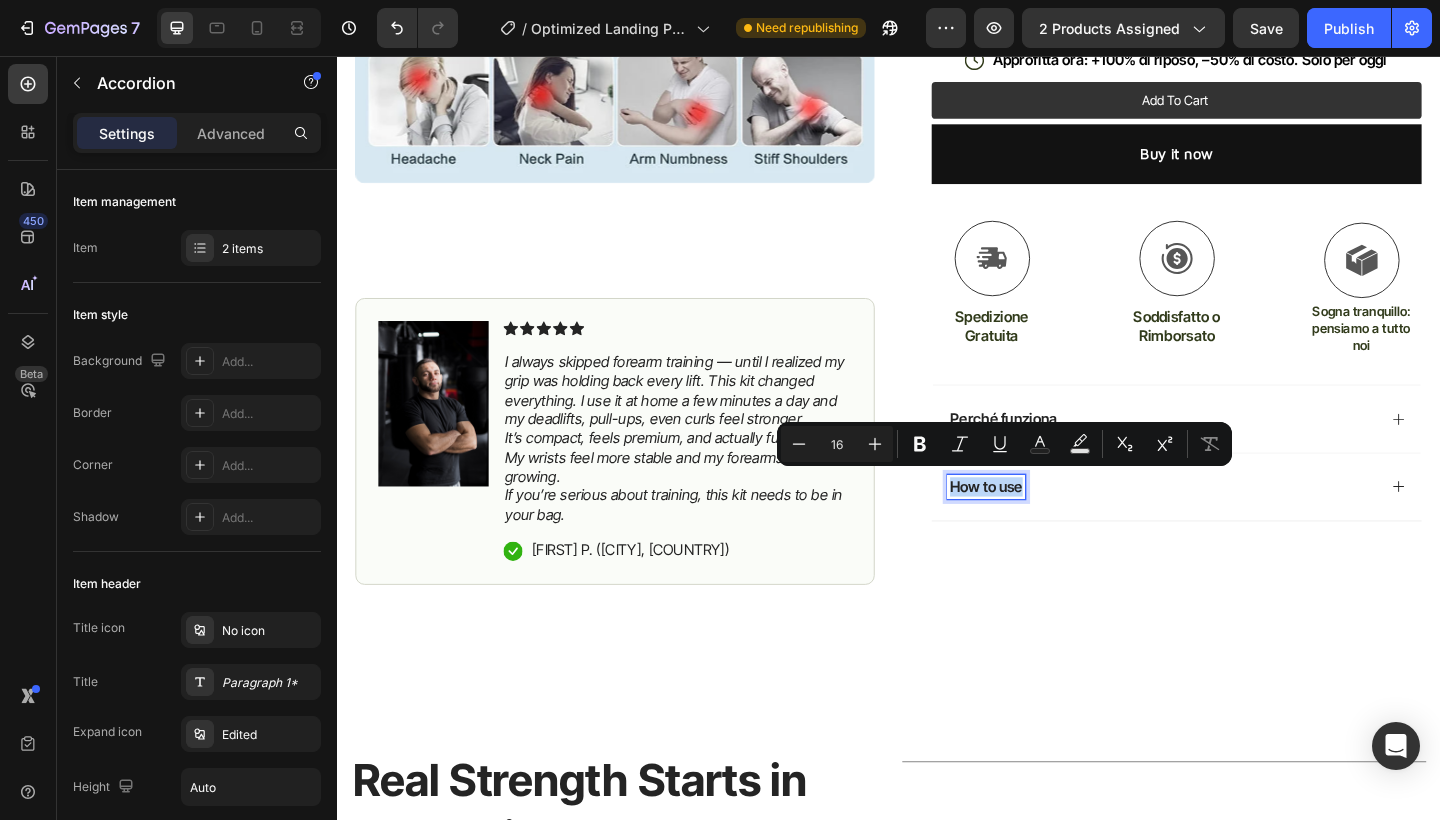 drag, startPoint x: 1080, startPoint y: 523, endPoint x: 1005, endPoint y: 524, distance: 75.00667 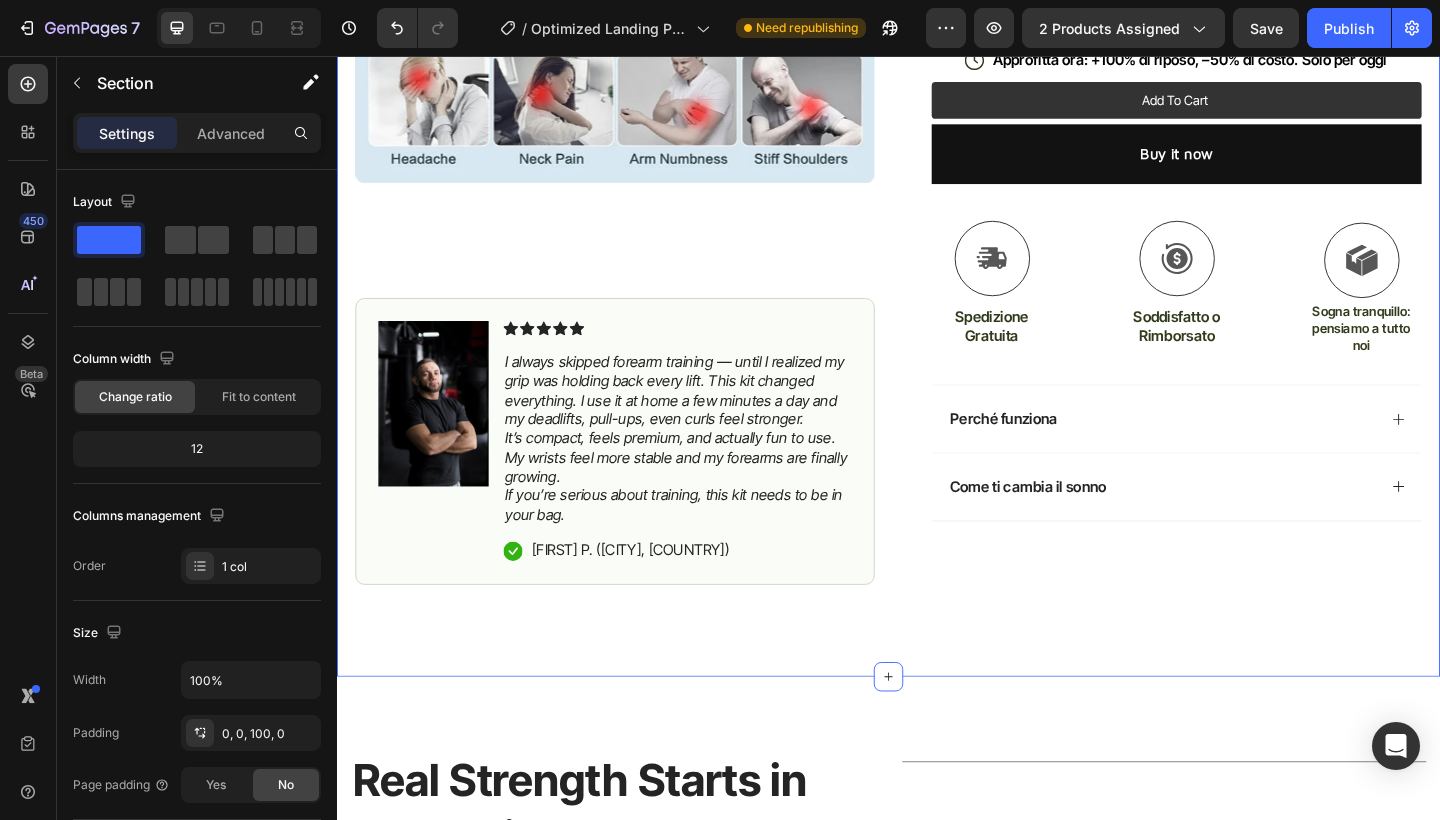 click on "Icon Free Shipping until midnight   Text Block Row
Icon [NUMBER]+ Happy Customers Text Block Row Carousel Row
Product Images #1 BESTSELLER IN GYM ACCESSORIES [YEAR] Text Block Image Icon Icon Icon Icon Icon Icon List I always skipped forearm training — until I realized my grip was holding back every lift. This kit changed everything. I use it at home a few minutes a day and my deadlifts, pull-ups, even curls feel stronger. It’s compact, feels premium, and actually fun to use. My wrists feel more stable and my forearms are finally growing. If you’re serious about training, this kit needs to be in your bag. Text Block
Icon [NAME] [LAST] ([CITY], [COUNTRY]) Text Block Row Row Row Icon Icon Icon Icon Icon Icon List [NUMBER] su [NUMBER]+ clienti Text Block Row Il cuscino studiato per chi si sveglia più stanco di come è andato a dormire Product Title
Ti alzi più riposato e con più energia, ogni mattina
Item List" at bounding box center [937, 138] 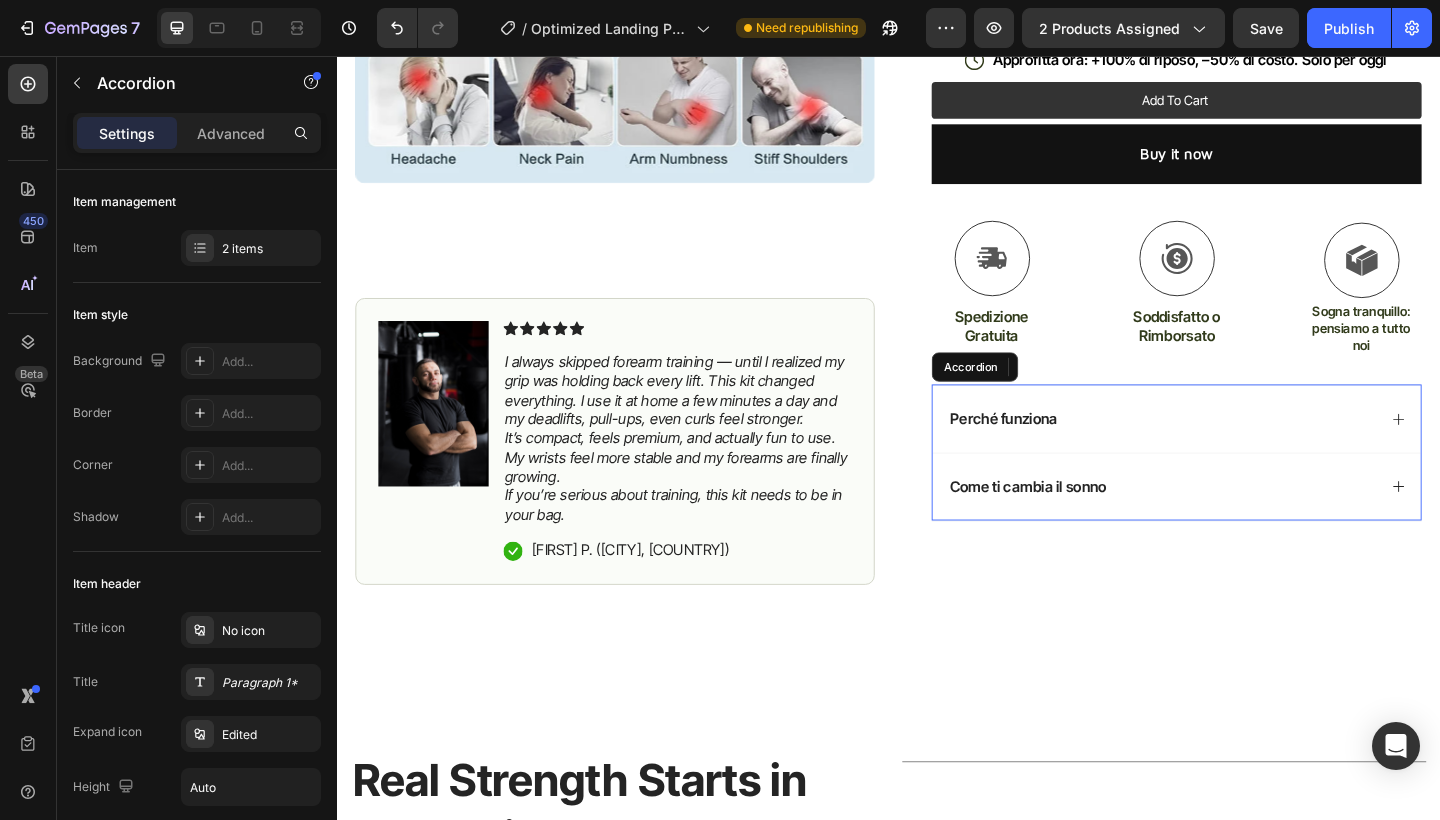 click 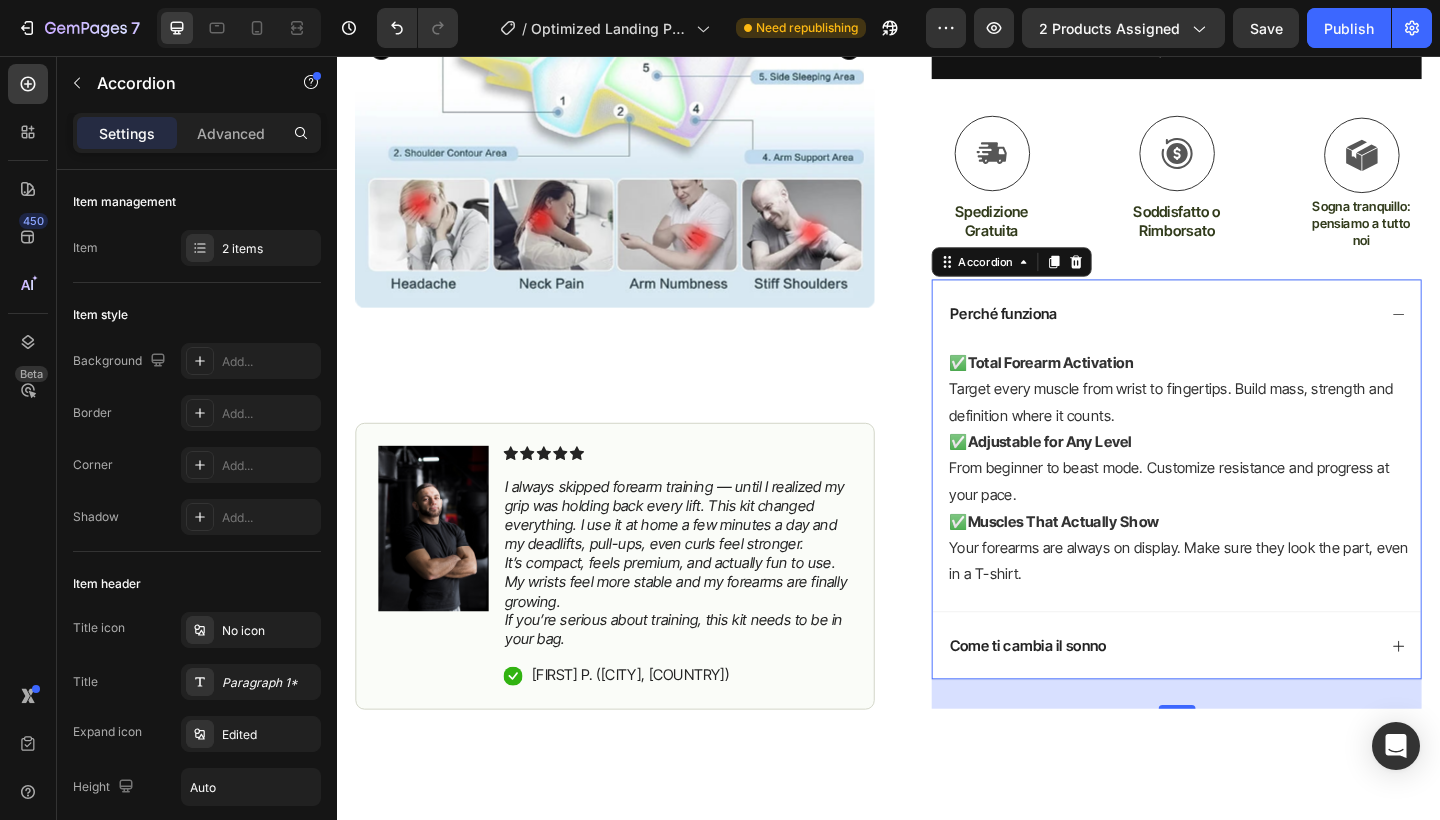 scroll, scrollTop: 684, scrollLeft: 0, axis: vertical 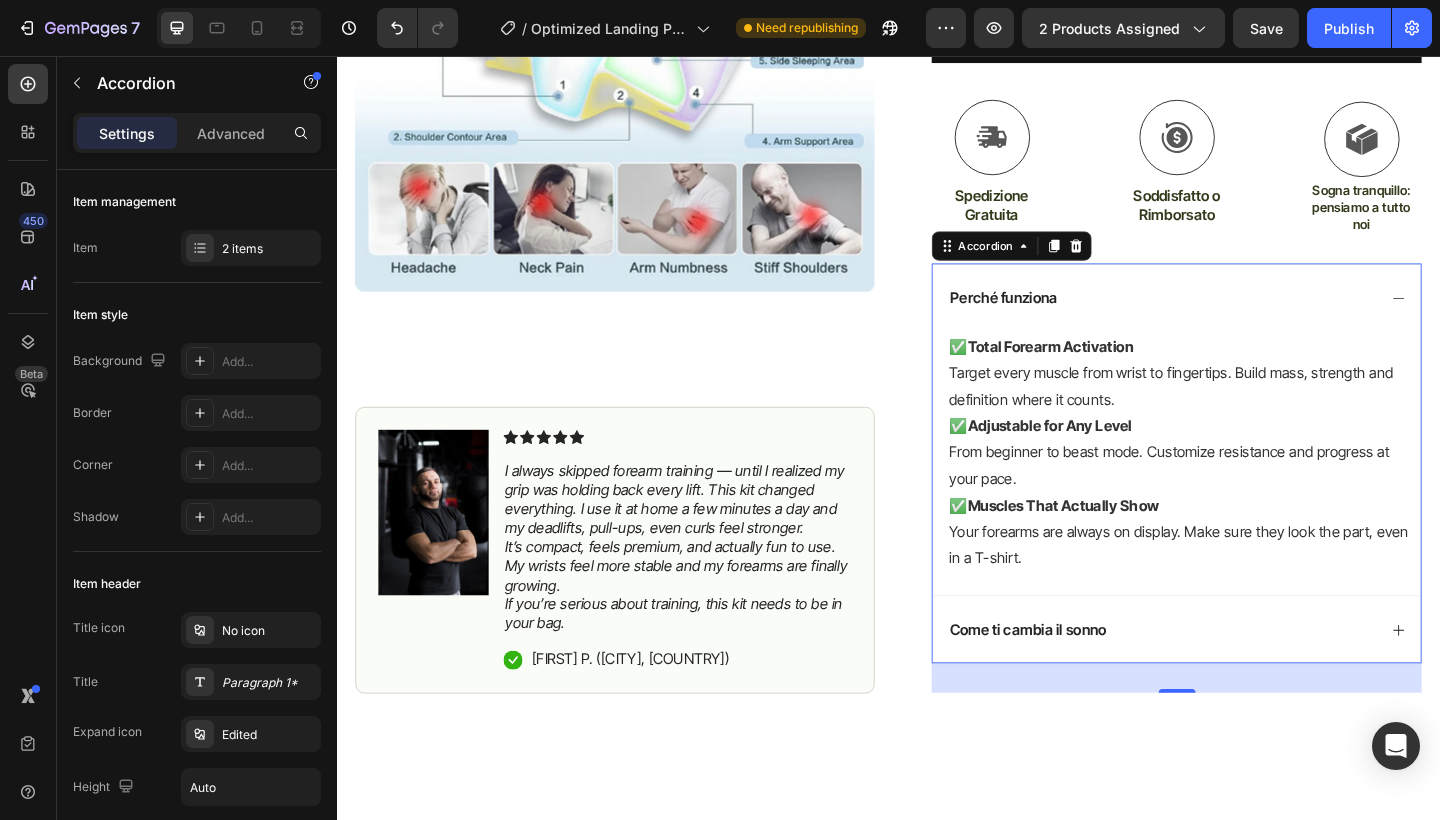 click 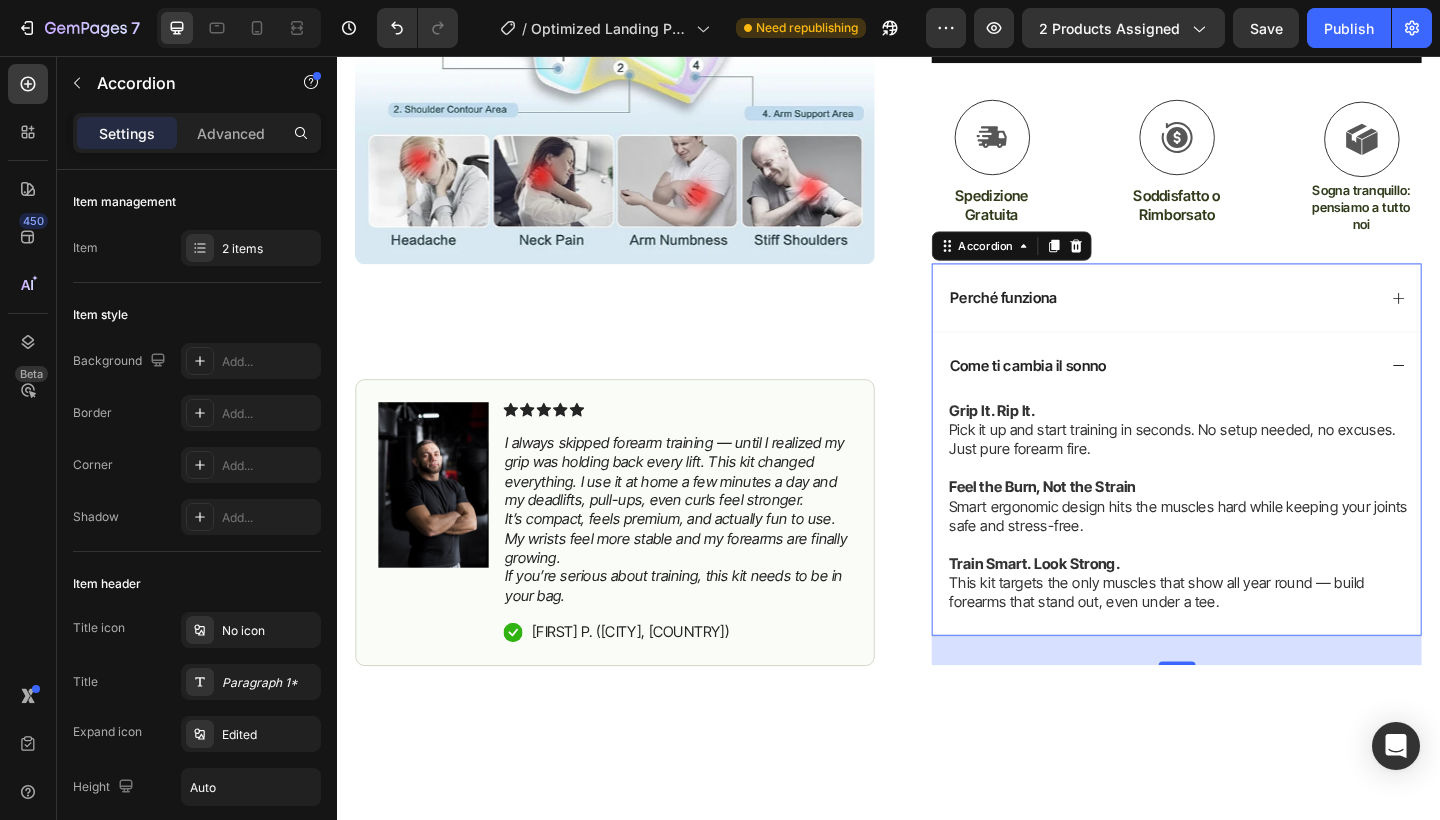 click 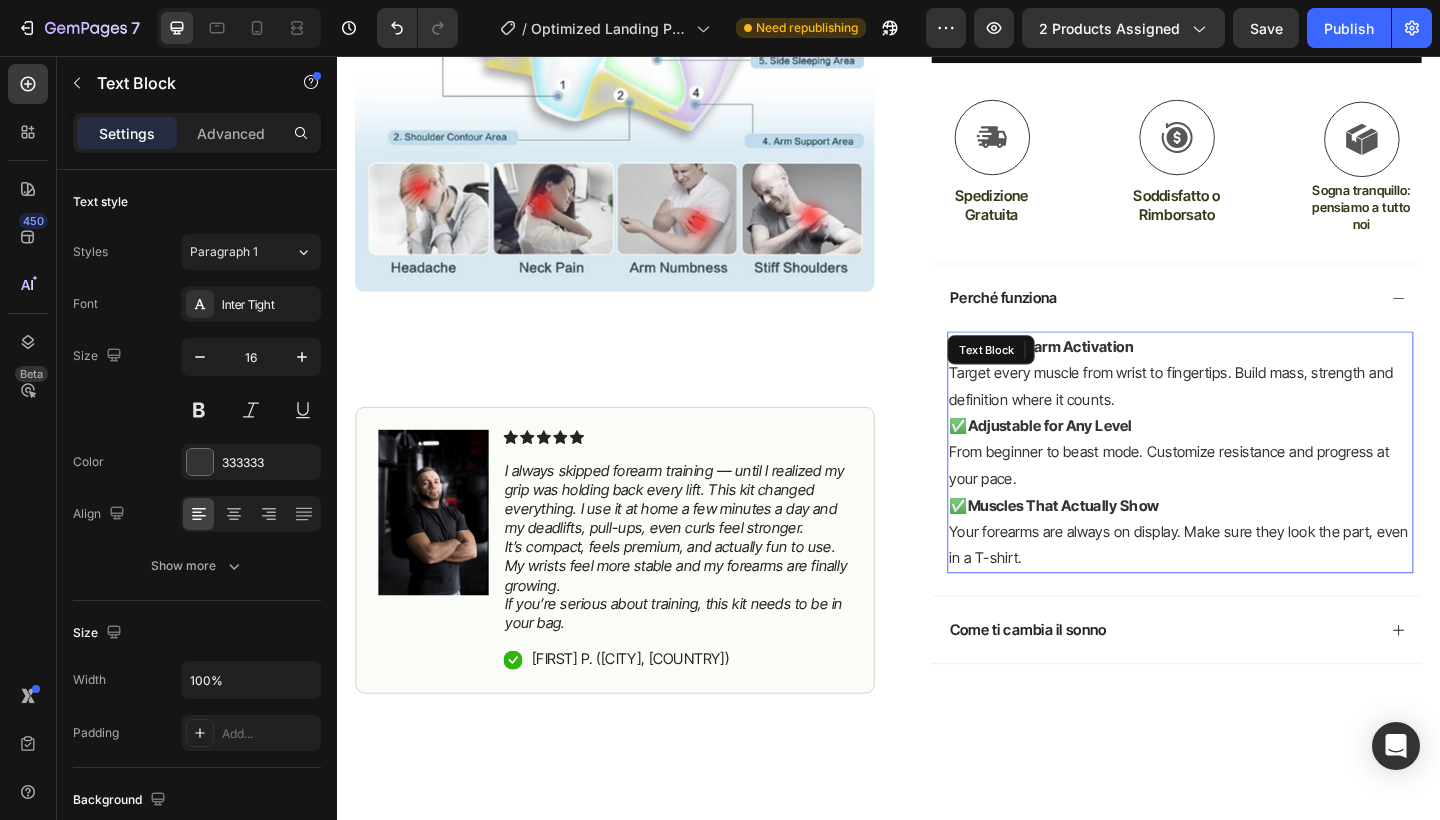 click on "Your forearms are always on display. Make sure they look the part, even in a T-shirt." at bounding box center [1254, 589] 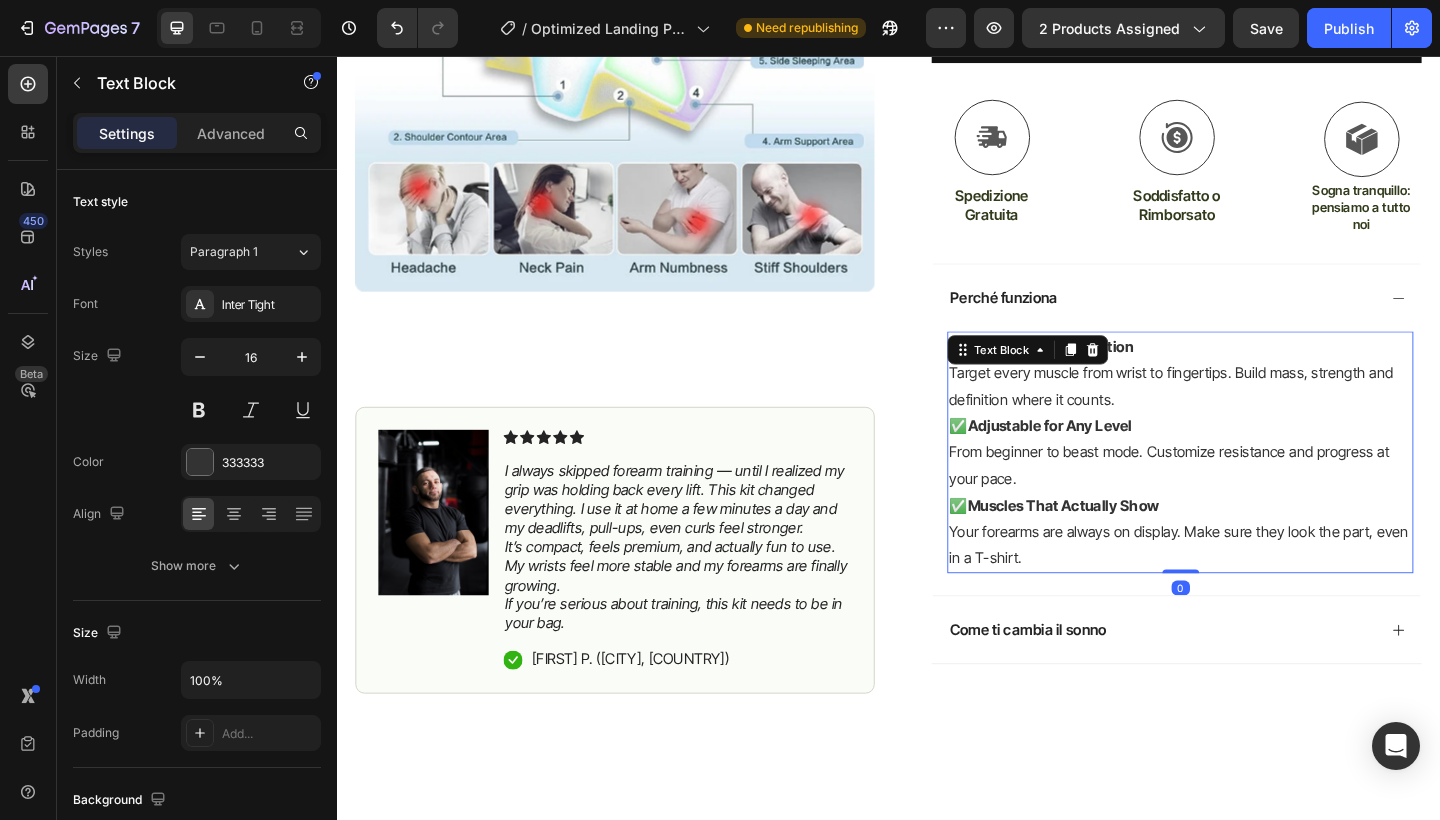 click on "Your forearms are always on display. Make sure they look the part, even in a T-shirt." at bounding box center (1254, 589) 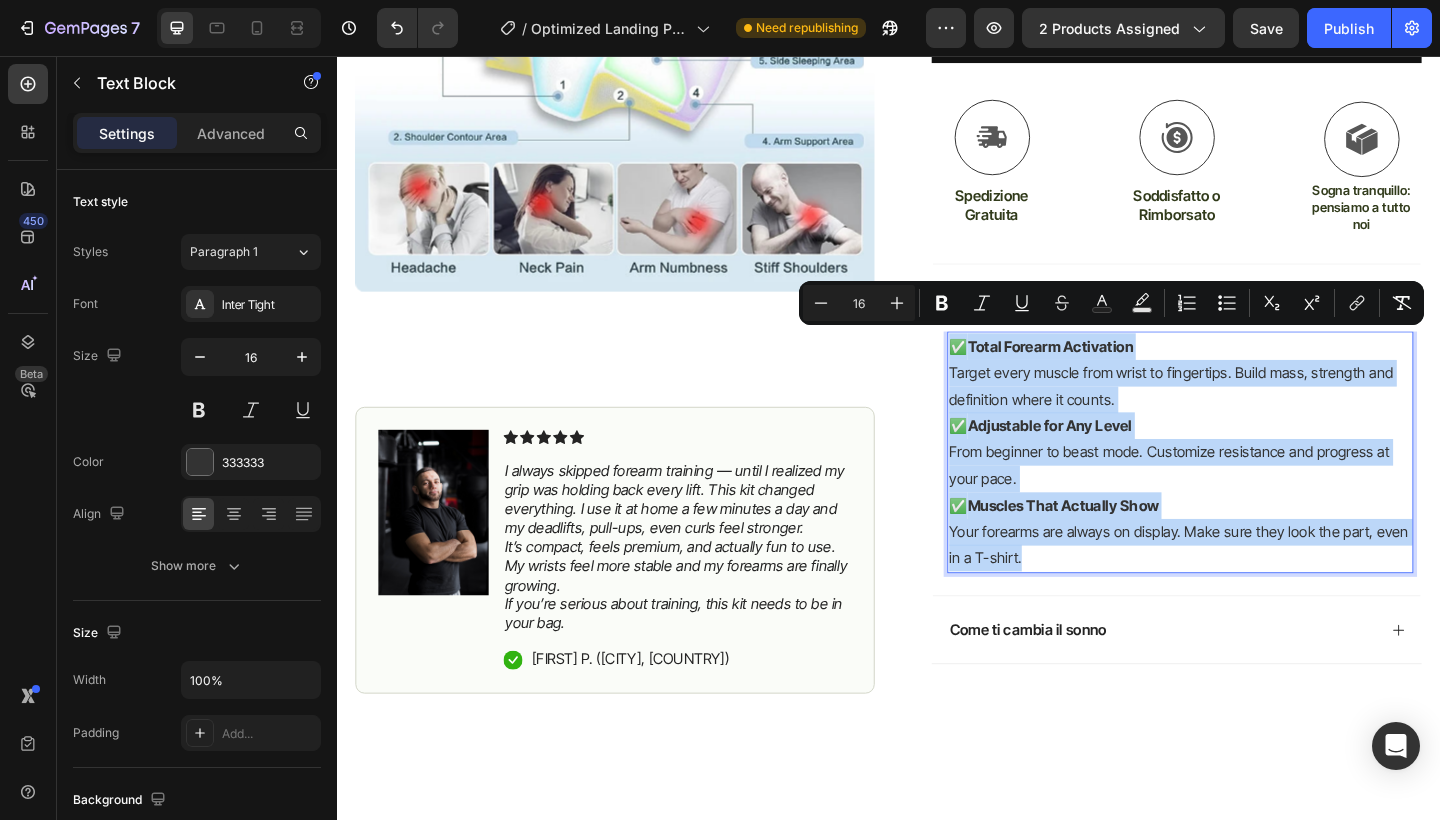 drag, startPoint x: 1079, startPoint y: 595, endPoint x: 1006, endPoint y: 370, distance: 236.54597 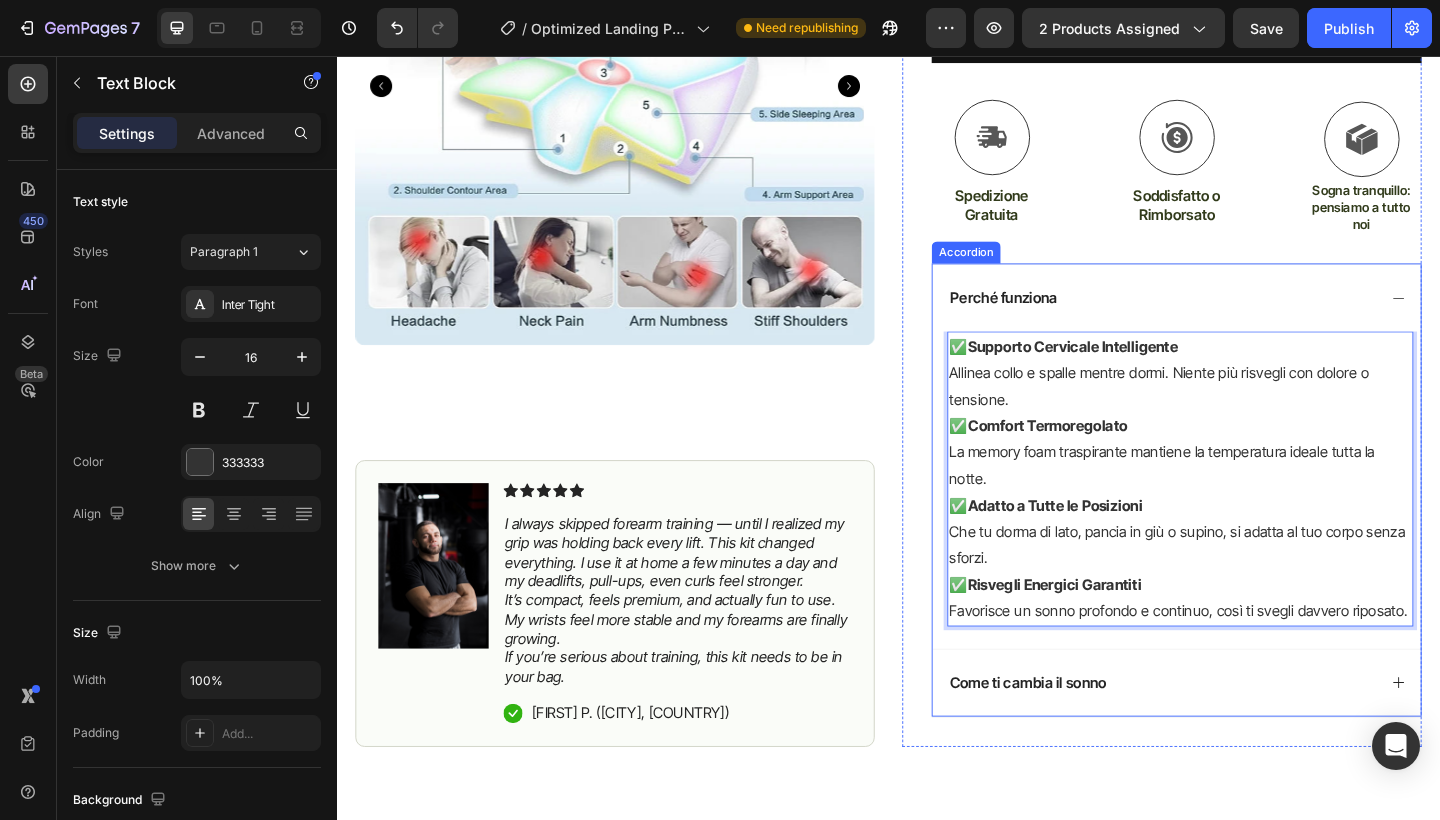click 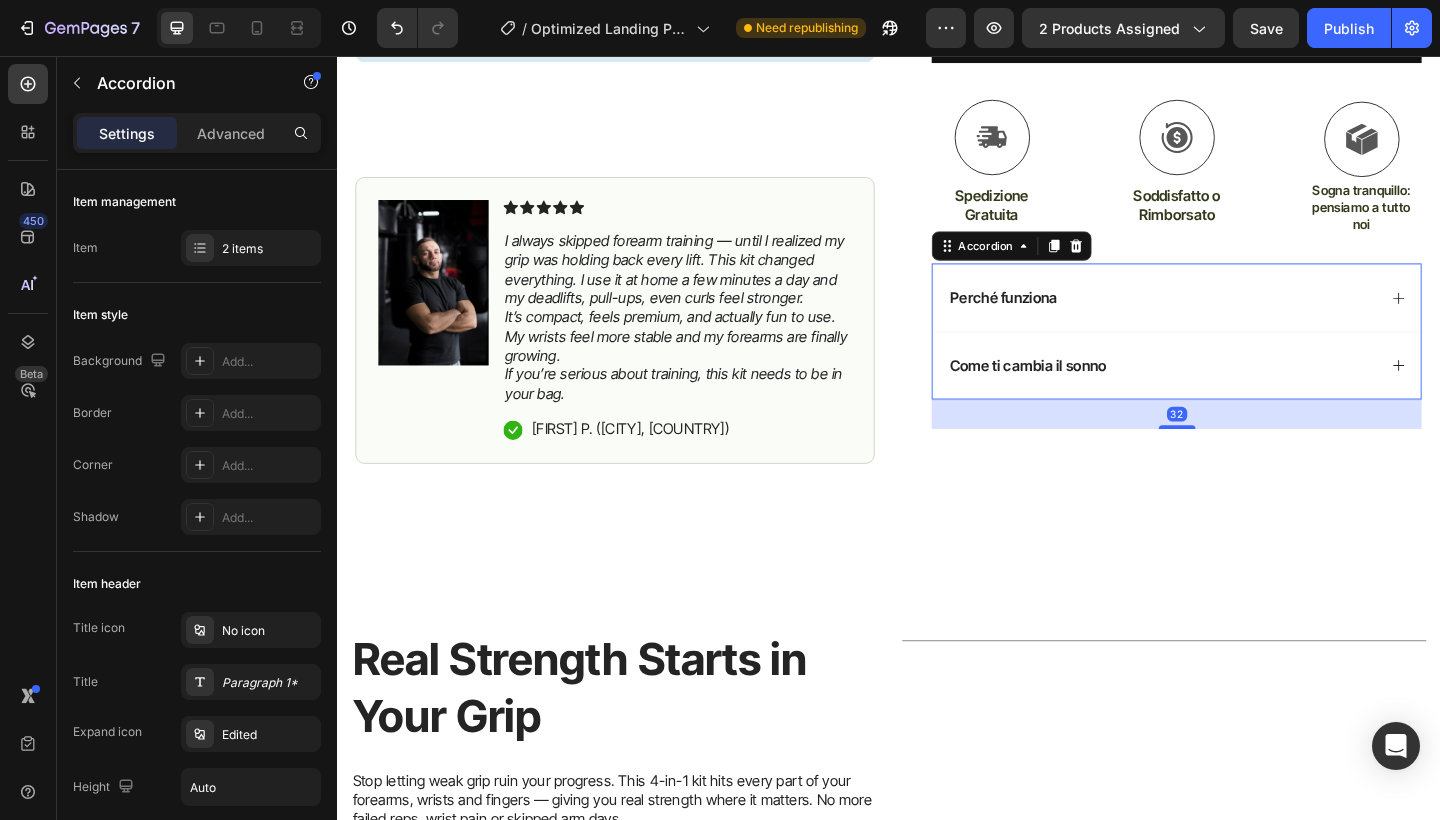 click 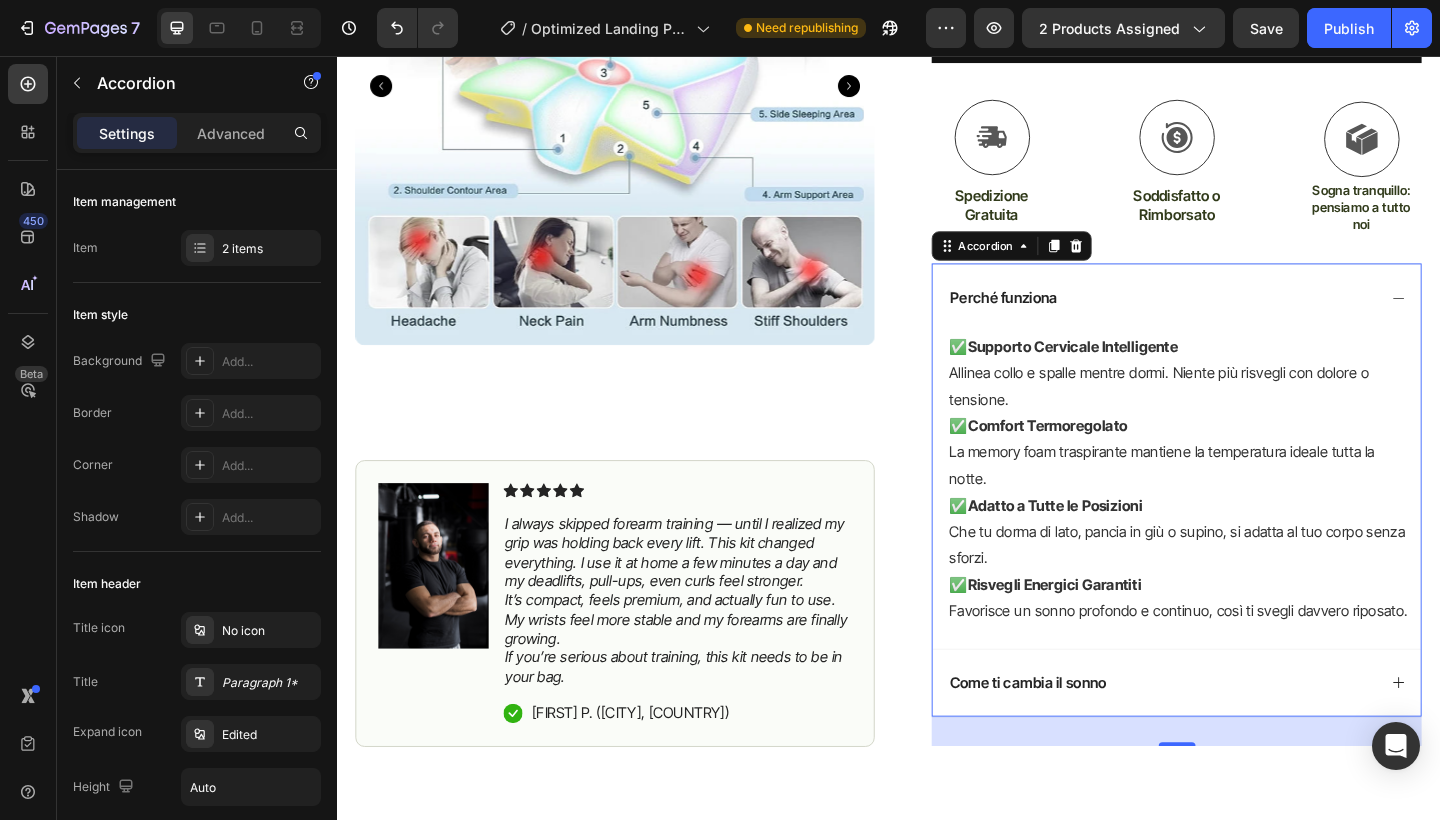 click 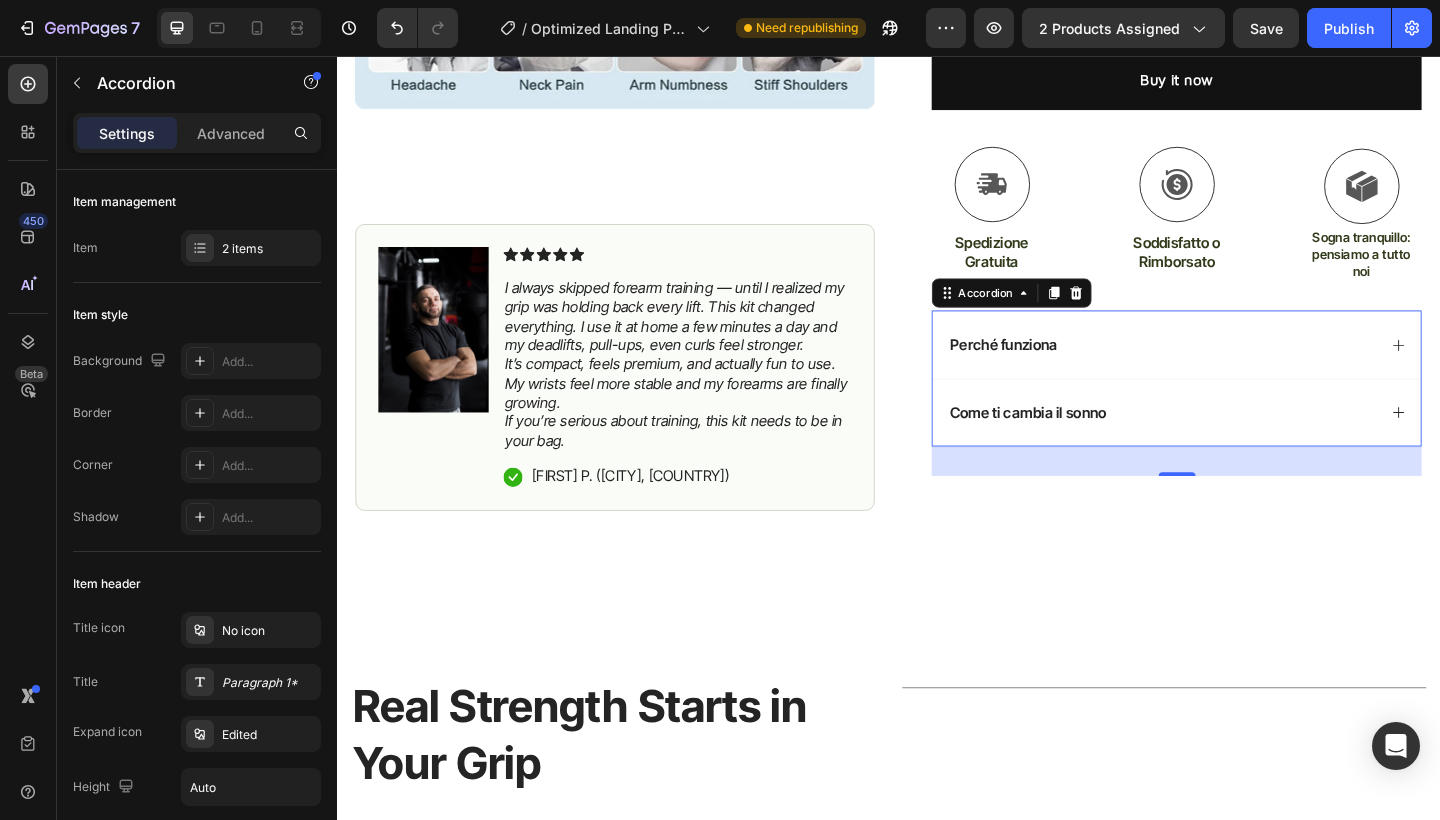 scroll, scrollTop: 637, scrollLeft: 0, axis: vertical 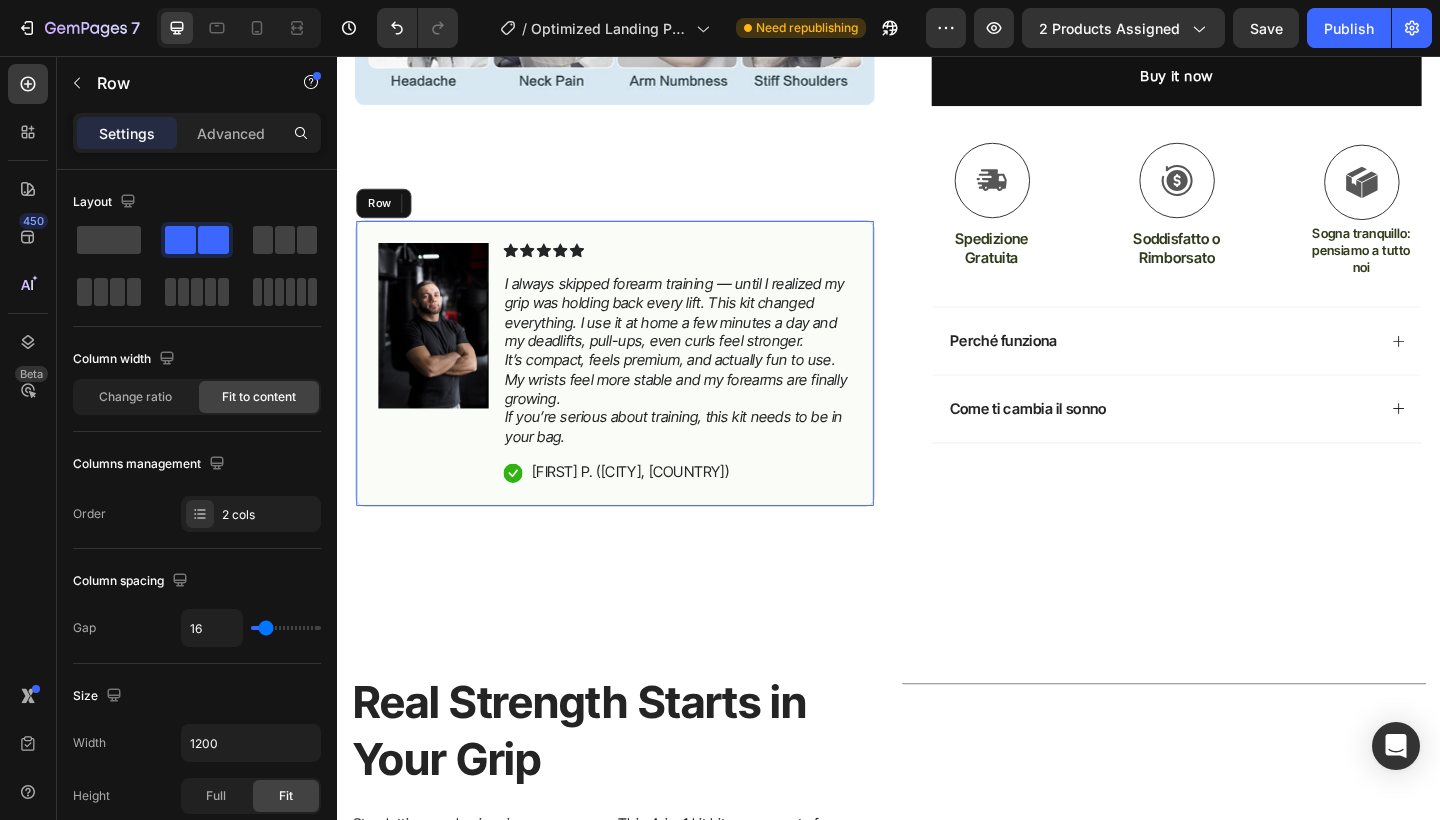 click on "Image Icon Icon Icon Icon Icon Icon List I always skipped forearm training — until I realized my grip was holding back every lift. This kit changed everything. I use it at home a few minutes a day and my deadlifts, pull-ups, even curls feel stronger. It’s compact, feels premium, and actually fun to use. My wrists feel more stable and my forearms are finally growing. If you’re serious about training, this kit needs to be in your bag. Text Block
Icon James P. ([CITY], [COUNTRY]) Text Block Row Row" at bounding box center (639, 391) 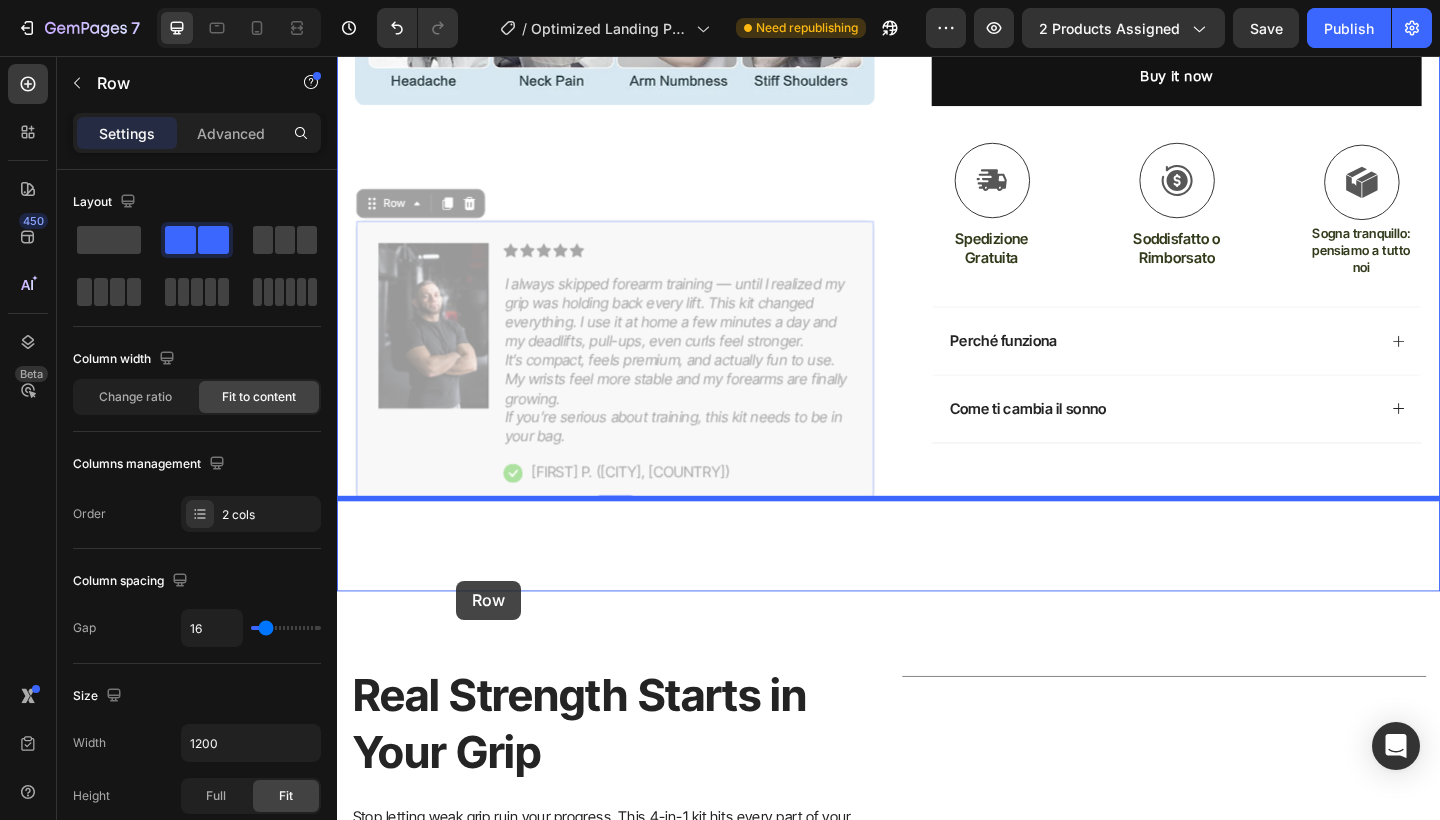 drag, startPoint x: 456, startPoint y: 489, endPoint x: 466, endPoint y: 627, distance: 138.36185 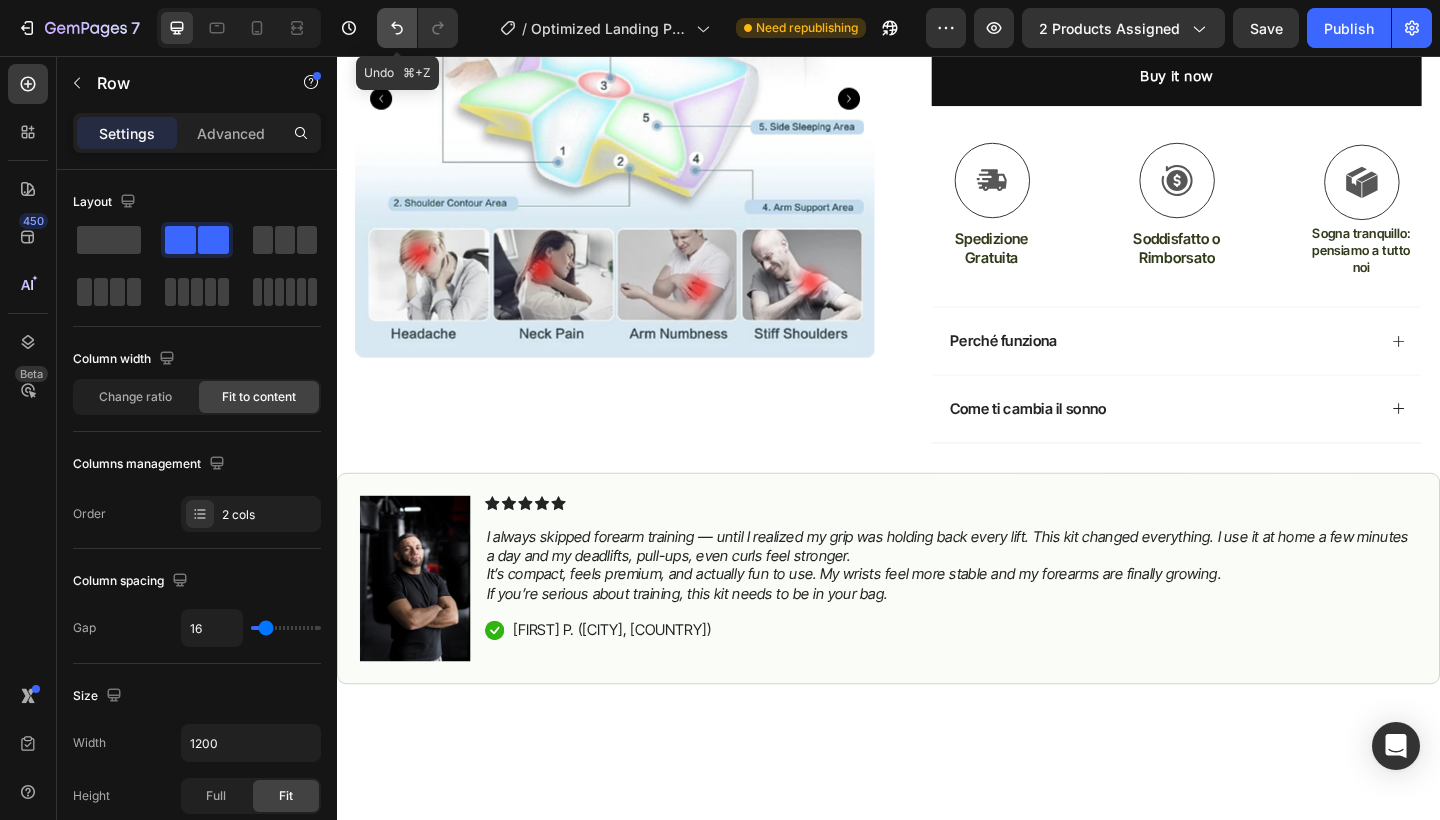 click 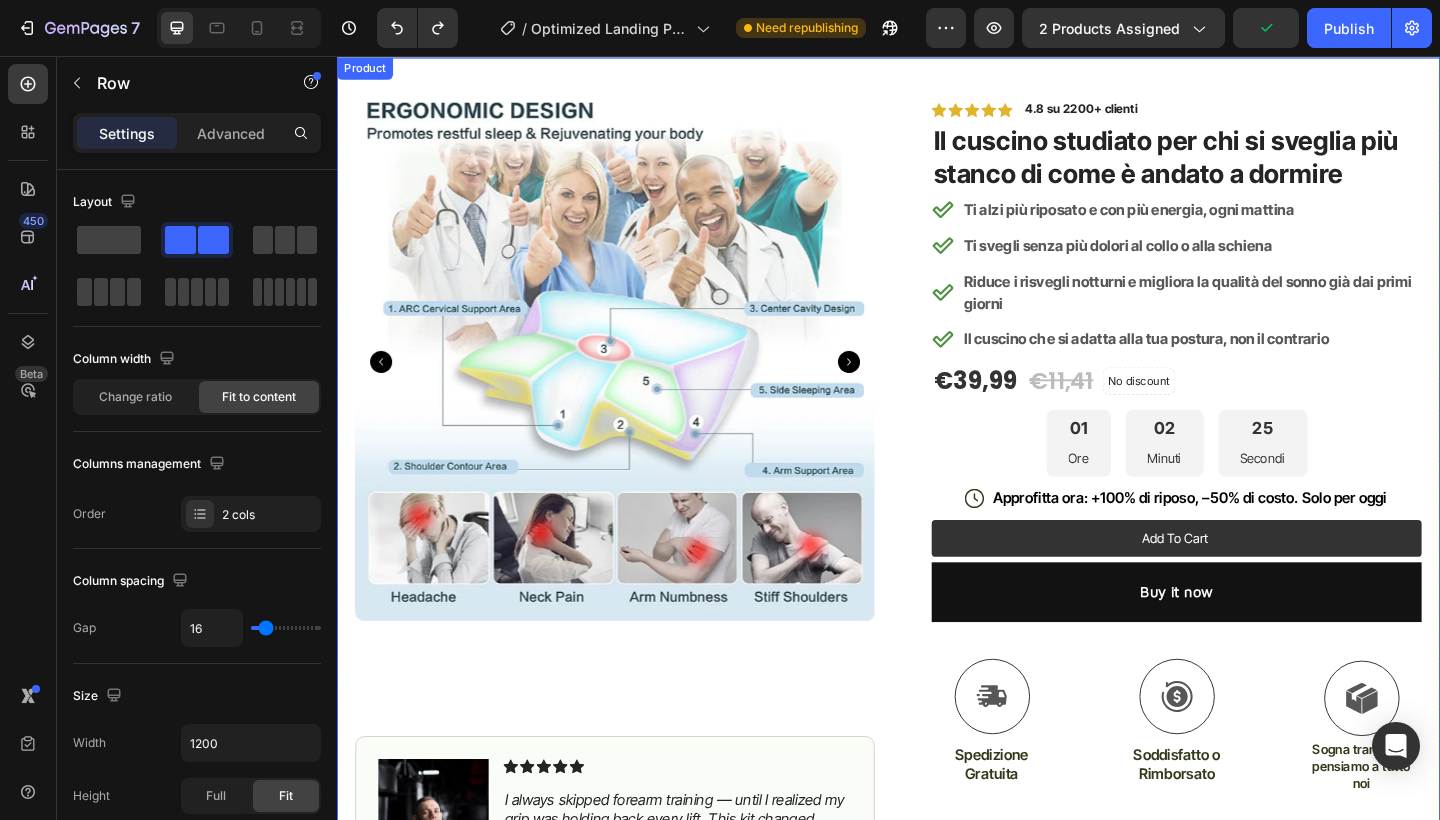 scroll, scrollTop: 61, scrollLeft: 0, axis: vertical 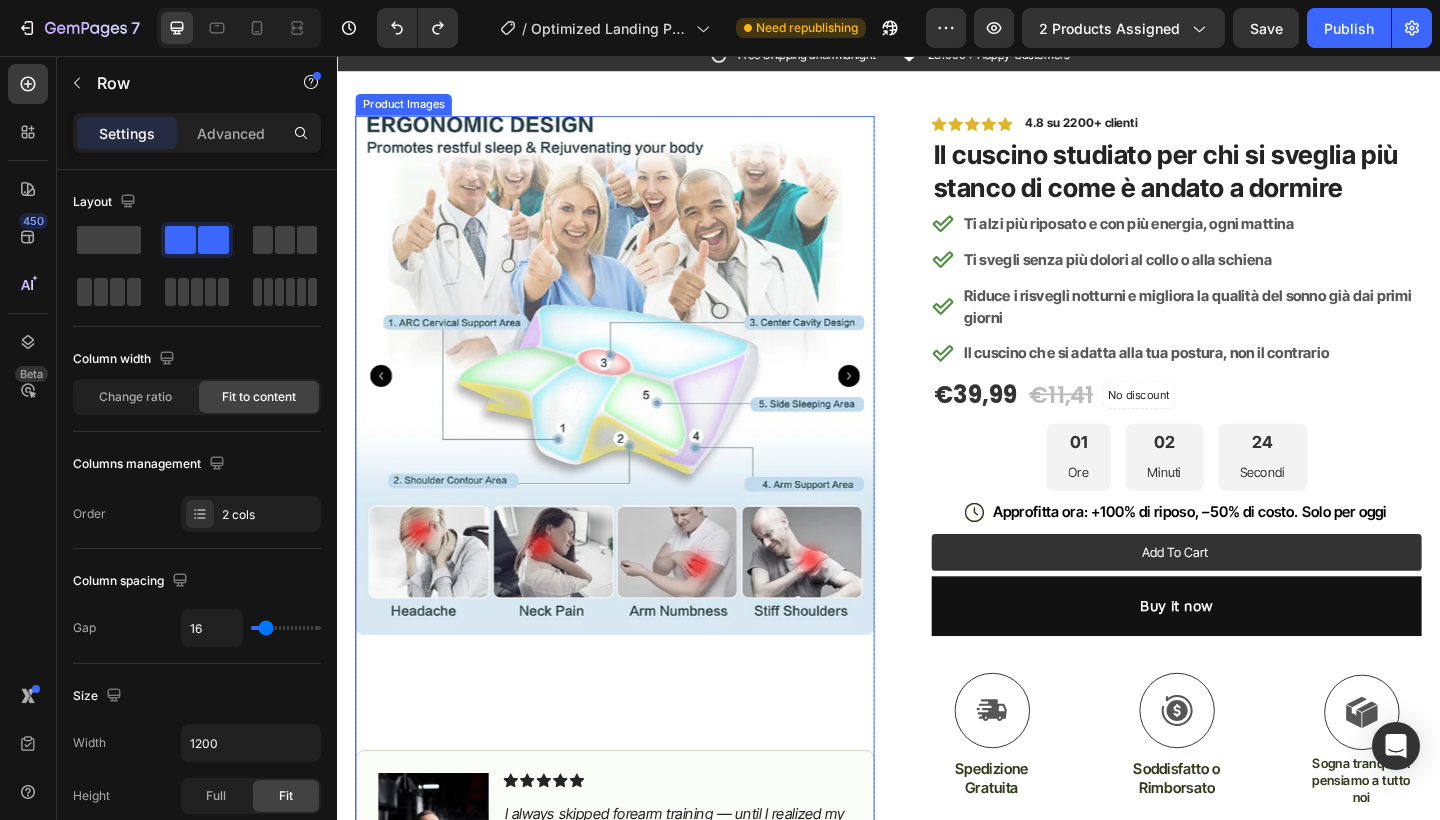 click at bounding box center [639, 403] 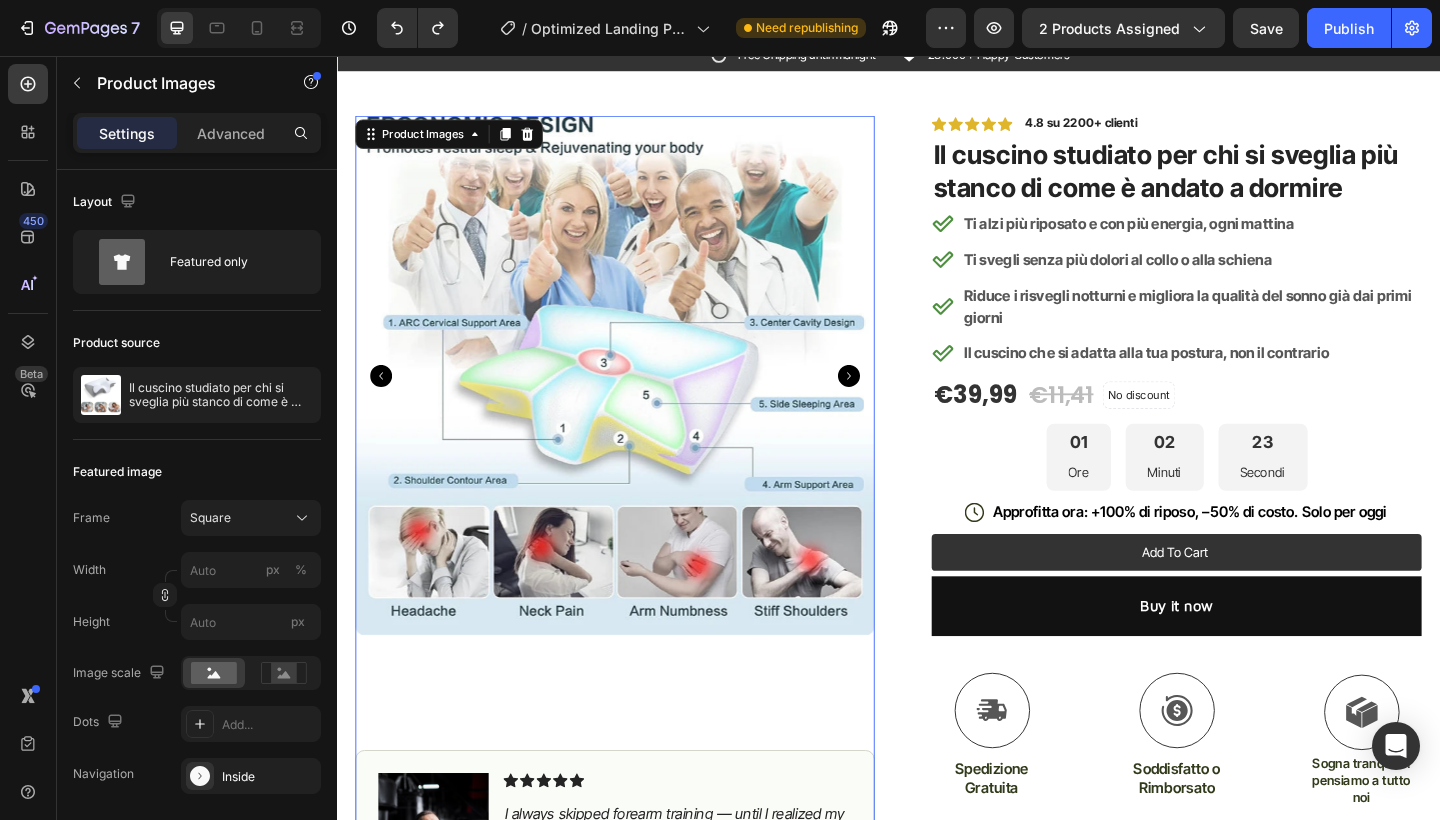click 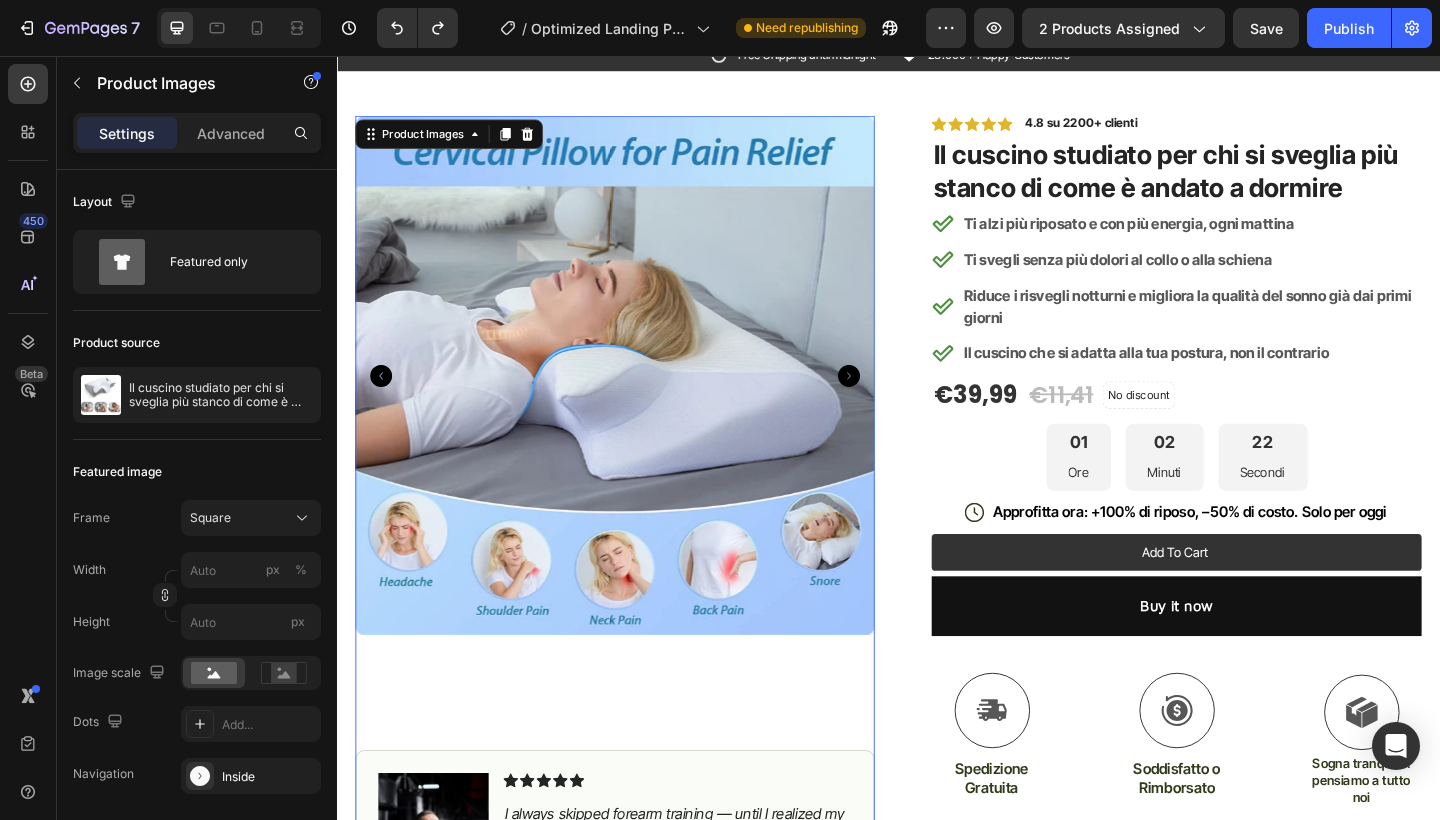 click 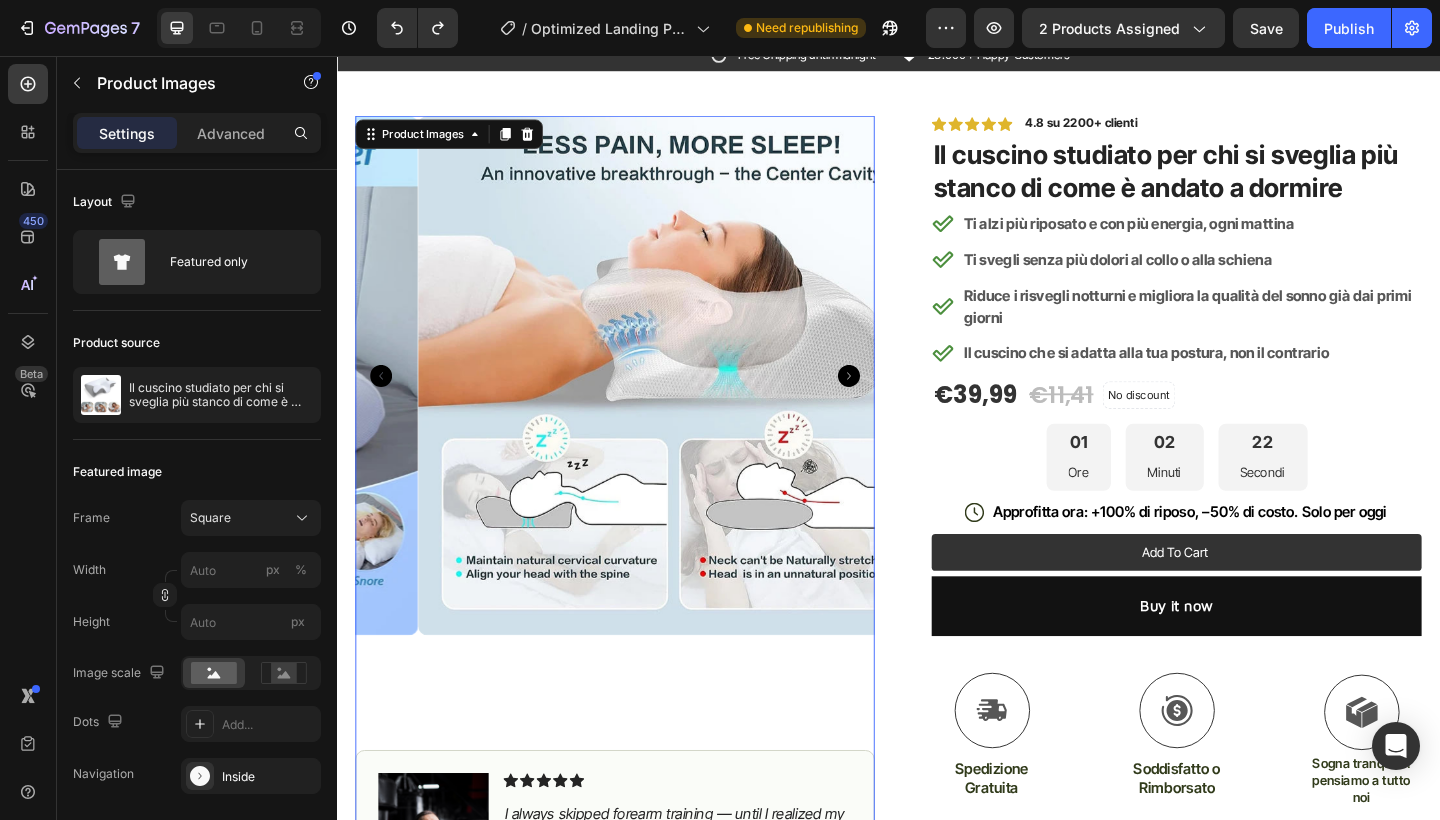 click 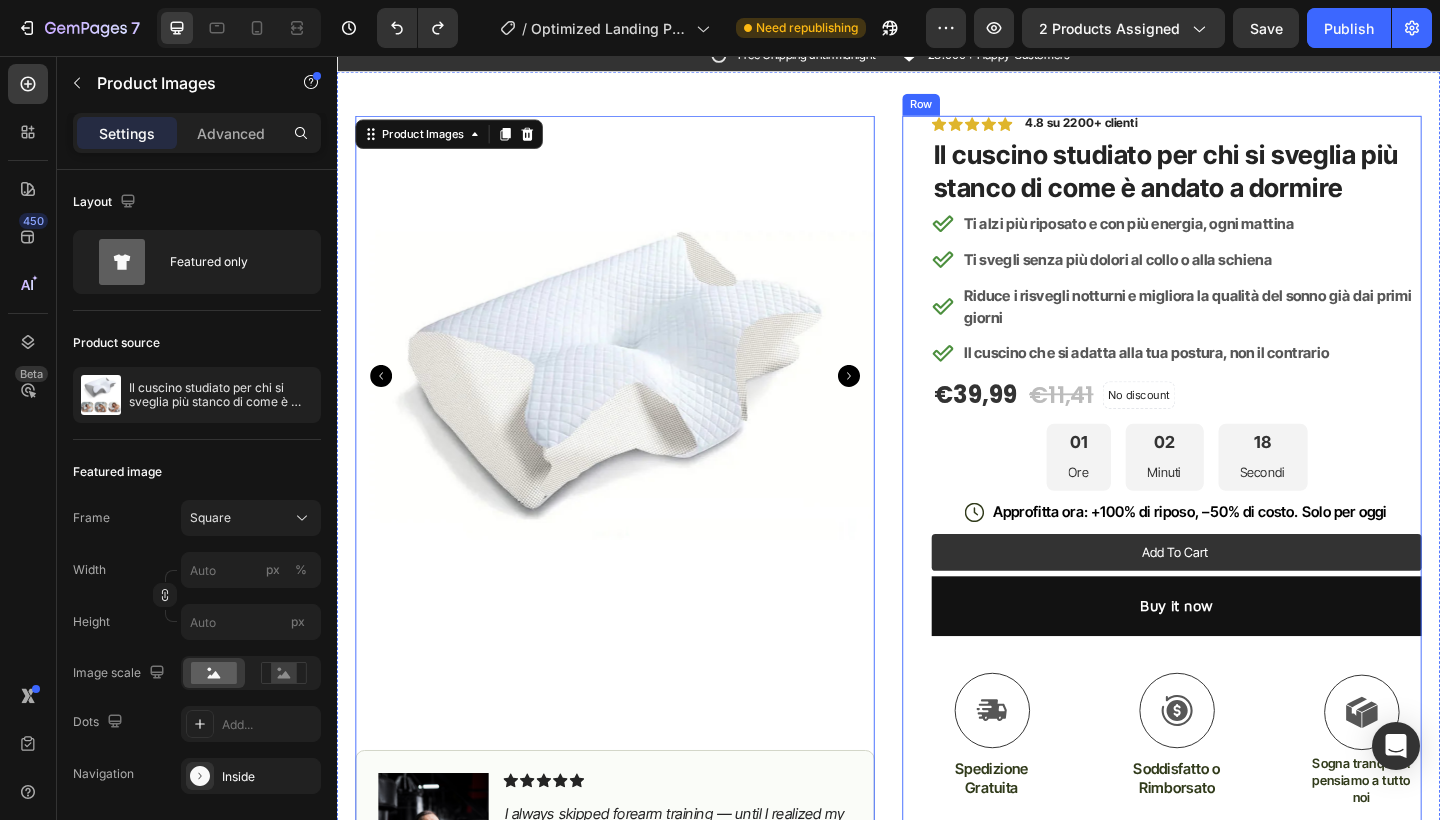 click on "Icon Icon Icon Icon Icon Icon List [NUMBER] su [NUMBER]+ clienti Text Block Row Il cuscino studiato per chi si sveglia più stanco di come è andato a dormire Product Title
Ti alzi più riposato e con più energia, ogni mattina
Ti svegli senza più dolori al collo o alla schiena
Riduce i risvegli notturni e migliora la qualità del sonno già dai primi giorni
Il cuscino che si adatta alla tua postura, non il contrario Item List [PRICE] Product Price Product Price [PRICE] Product Price Product Price No discount   Not be displayed when published Discount Tag Row [NUMBER] Ore [NUMBER] Minuti [NUMBER] Secondi Countdown Timer
Icon Approfitta ora: +[PERCENTAGE] di riposo, –[PERCENTAGE] di costo. Solo per oggi Text Block Row Add to cart Add to Cart Buy it now Dynamic Checkout
Icon Spedizione Gratuita Text Block
Icon Soddisfatto o Rimborsato Text Block
Icon Sogna tranquillo: pensiamo a tutto noi Text Block Row Image Icon Icon" at bounding box center [1234, 603] 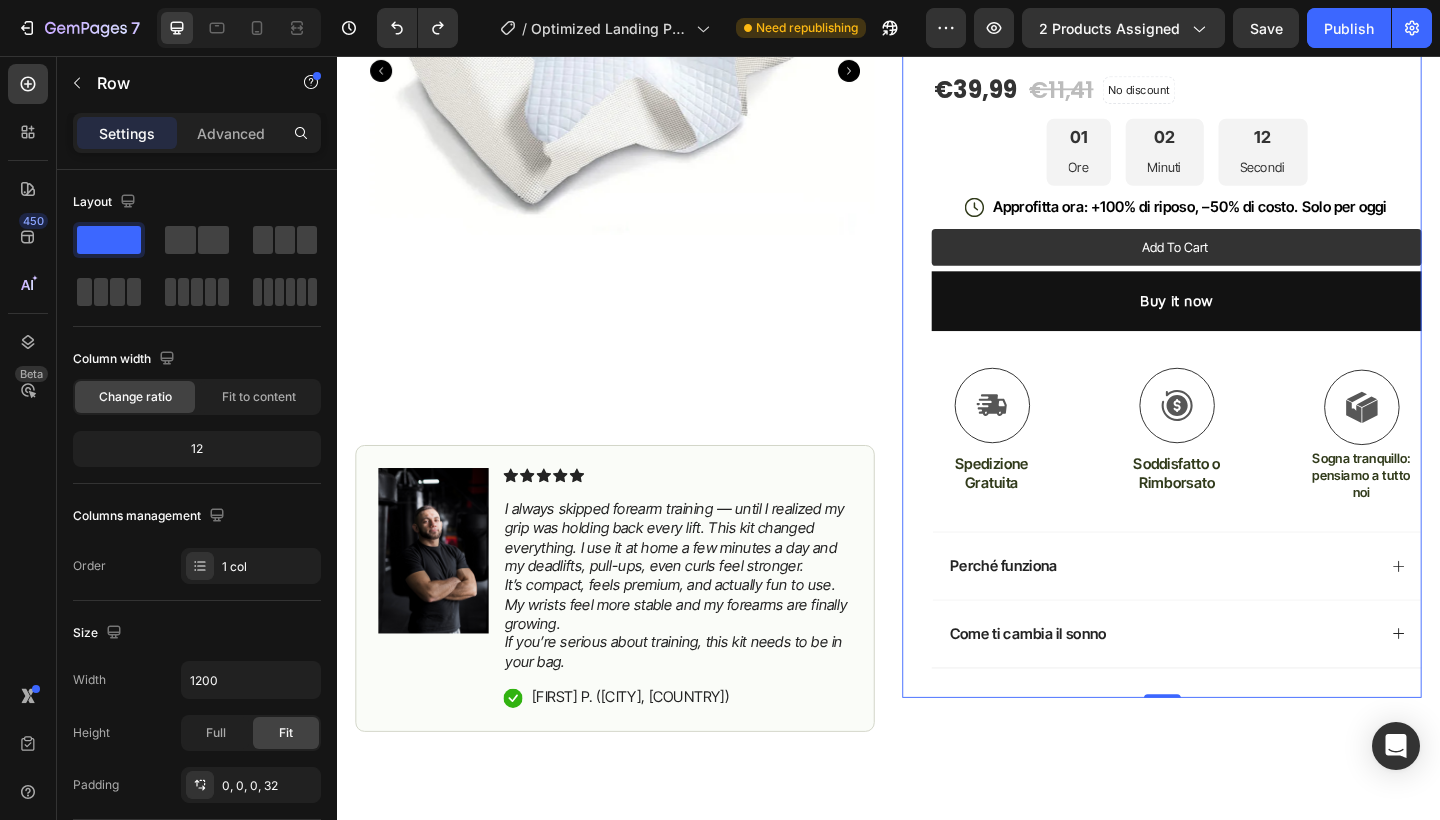 scroll, scrollTop: 405, scrollLeft: 0, axis: vertical 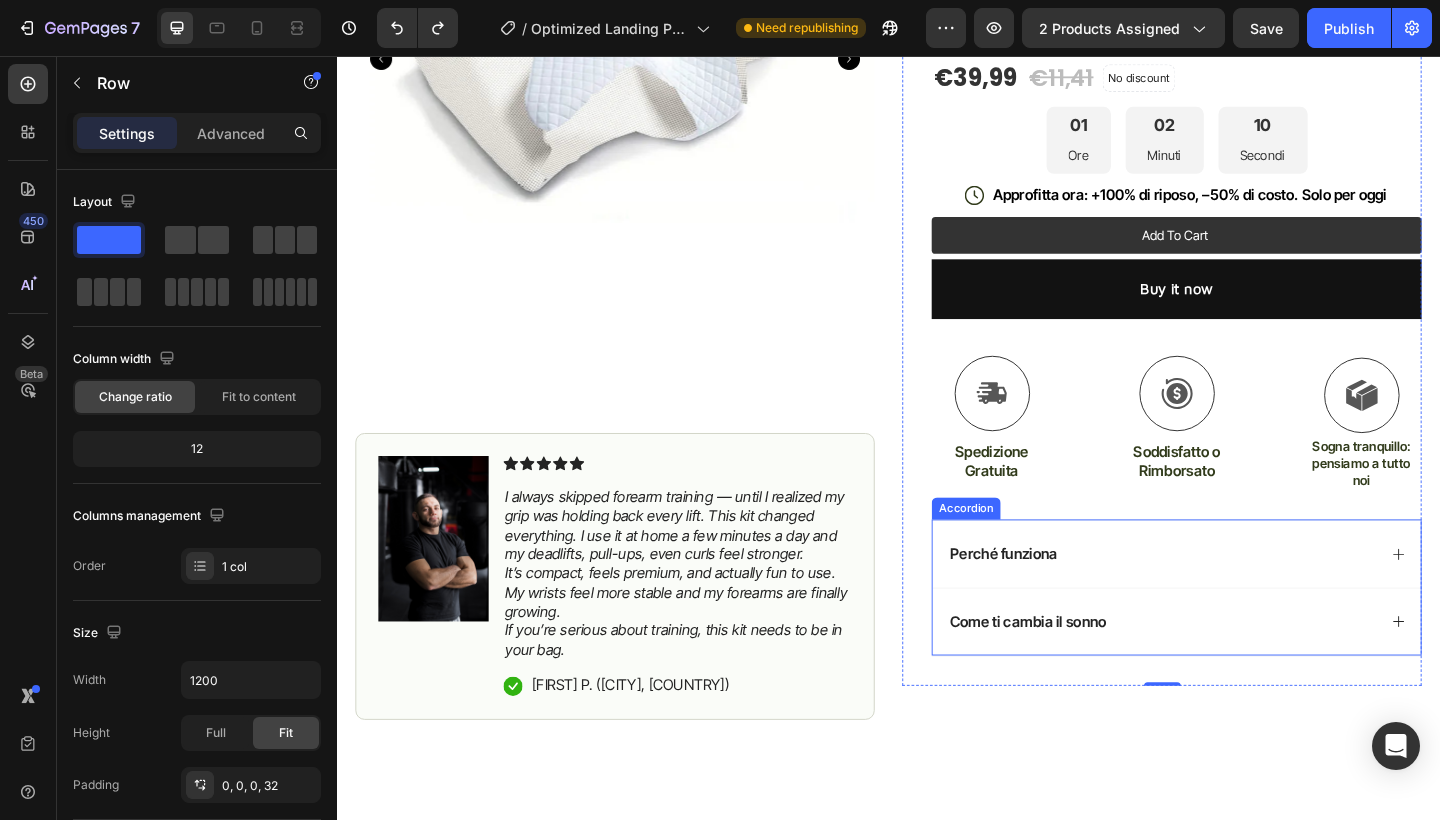click 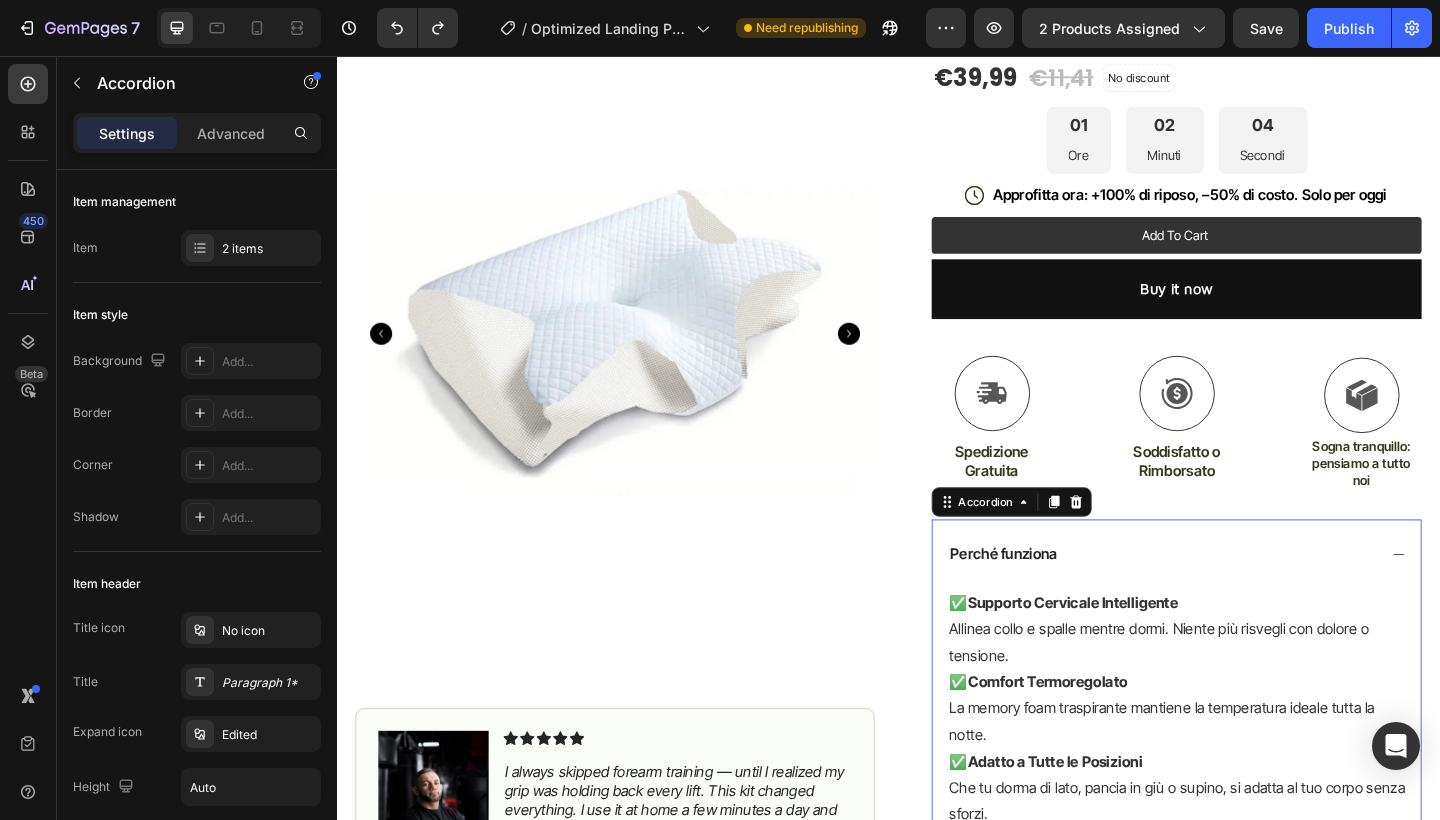 click 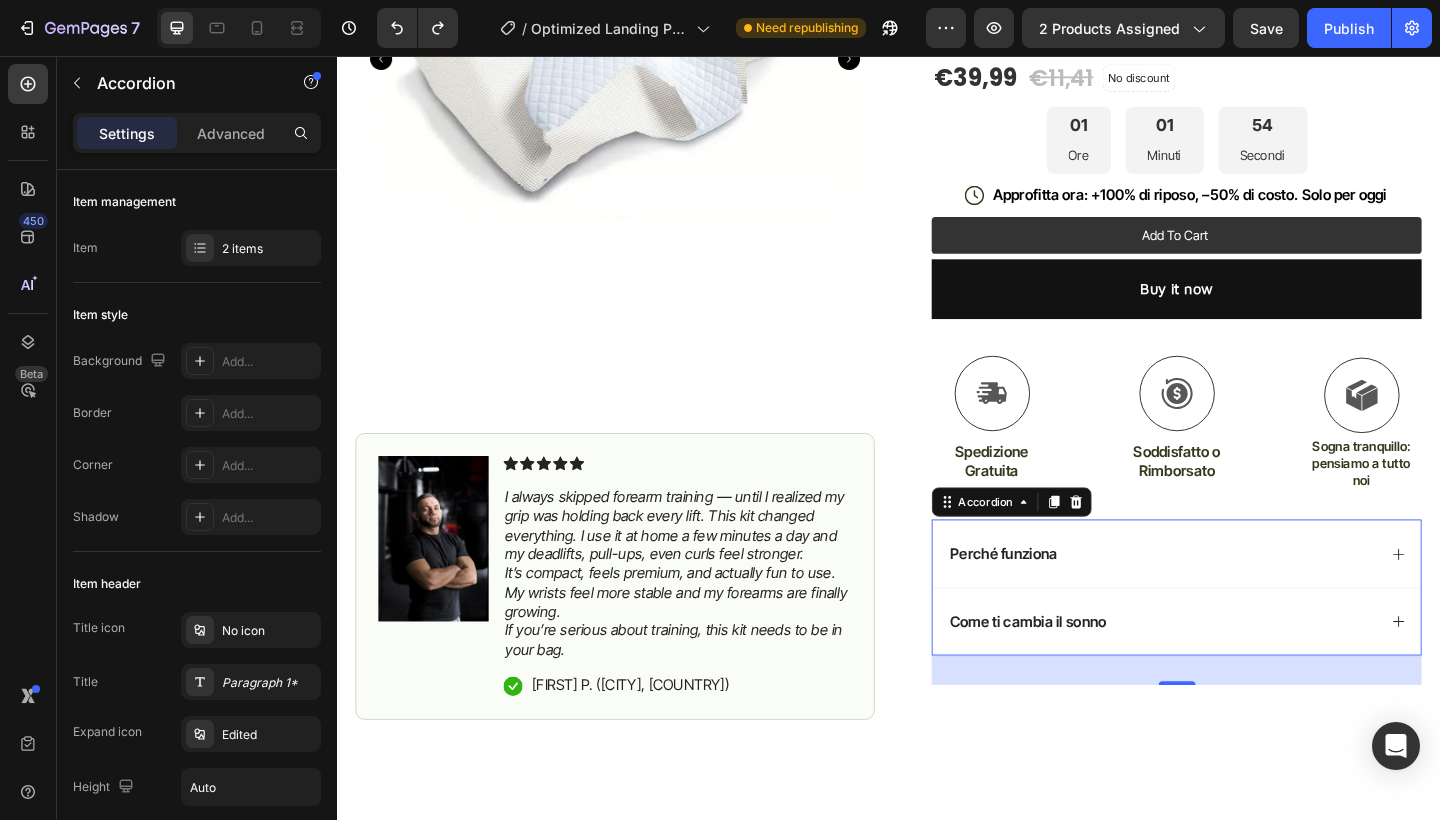 click 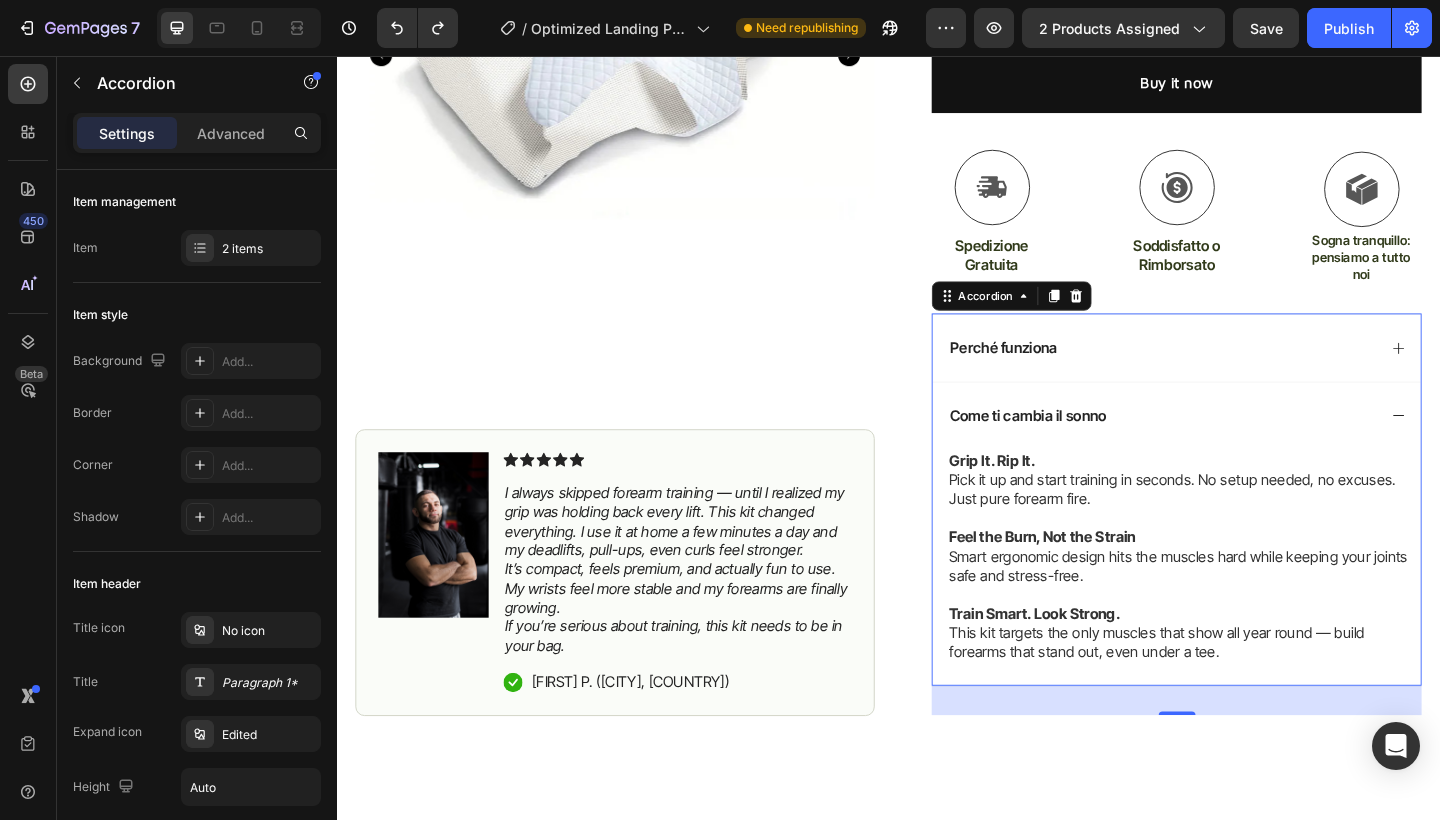 scroll, scrollTop: 637, scrollLeft: 0, axis: vertical 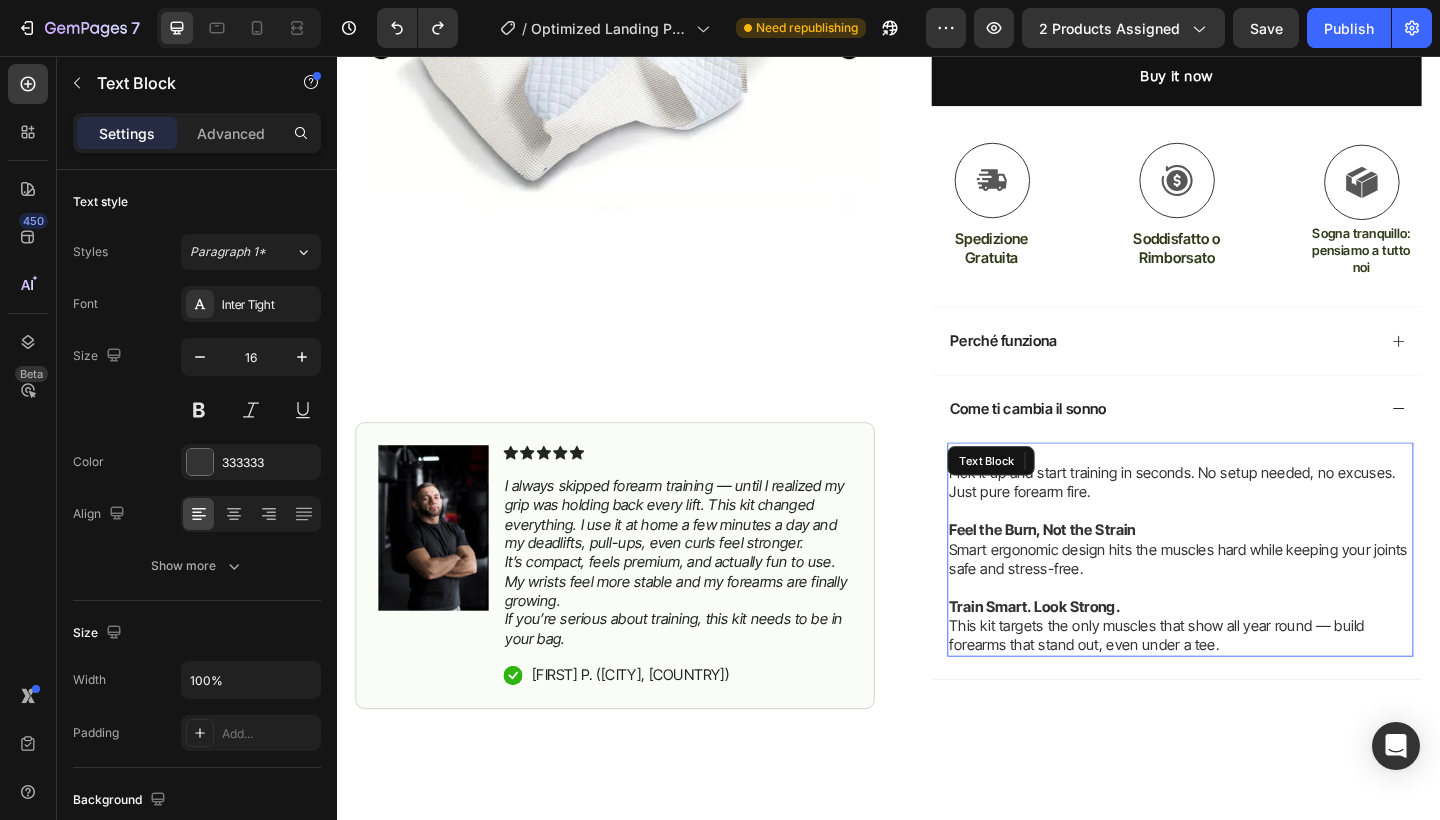 click at bounding box center [1254, 551] 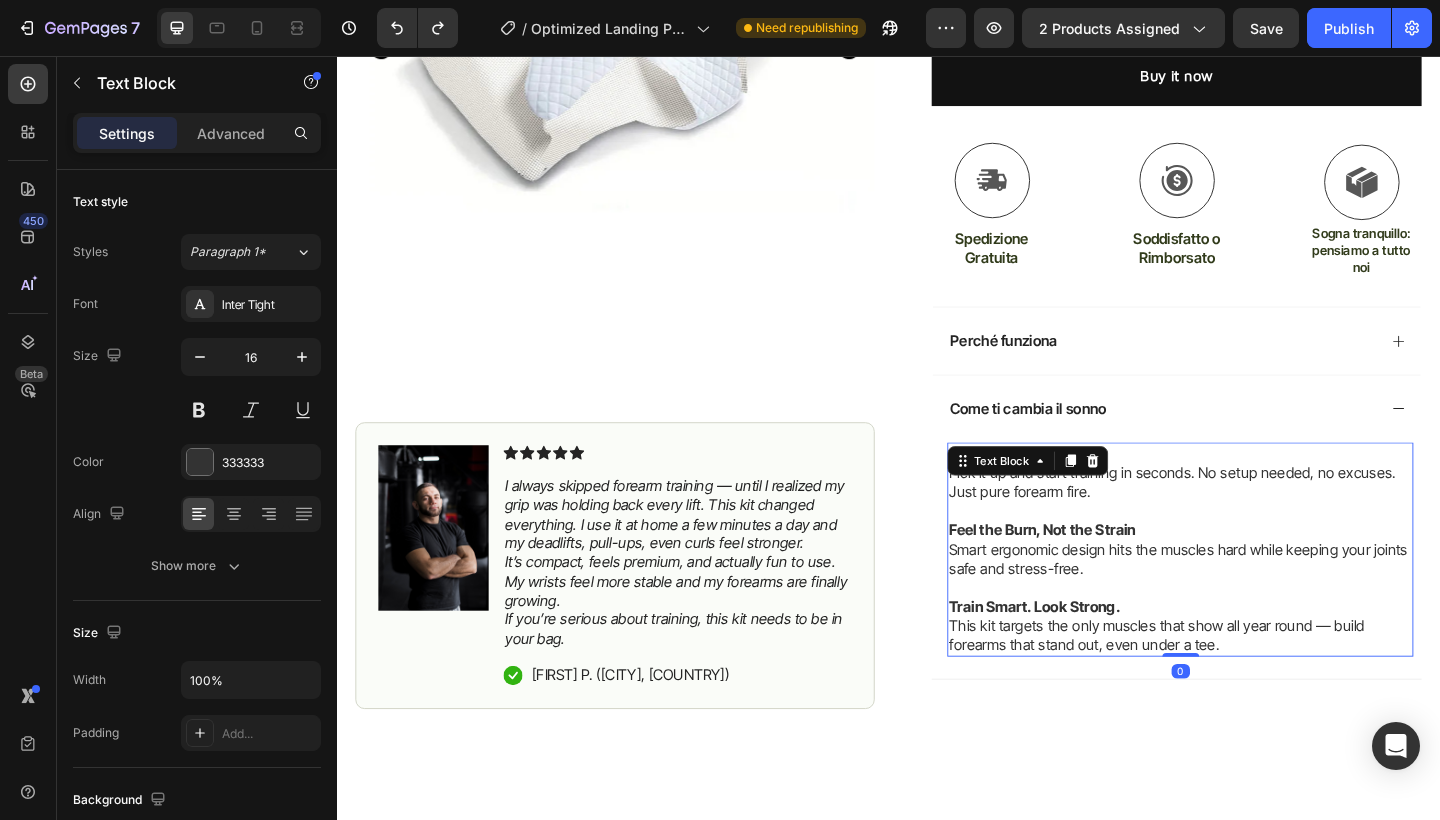 click on "Train Smart. Look Strong. This kit targets the only muscles that show all year round — build forearms that stand out, even under a tee." at bounding box center (1254, 676) 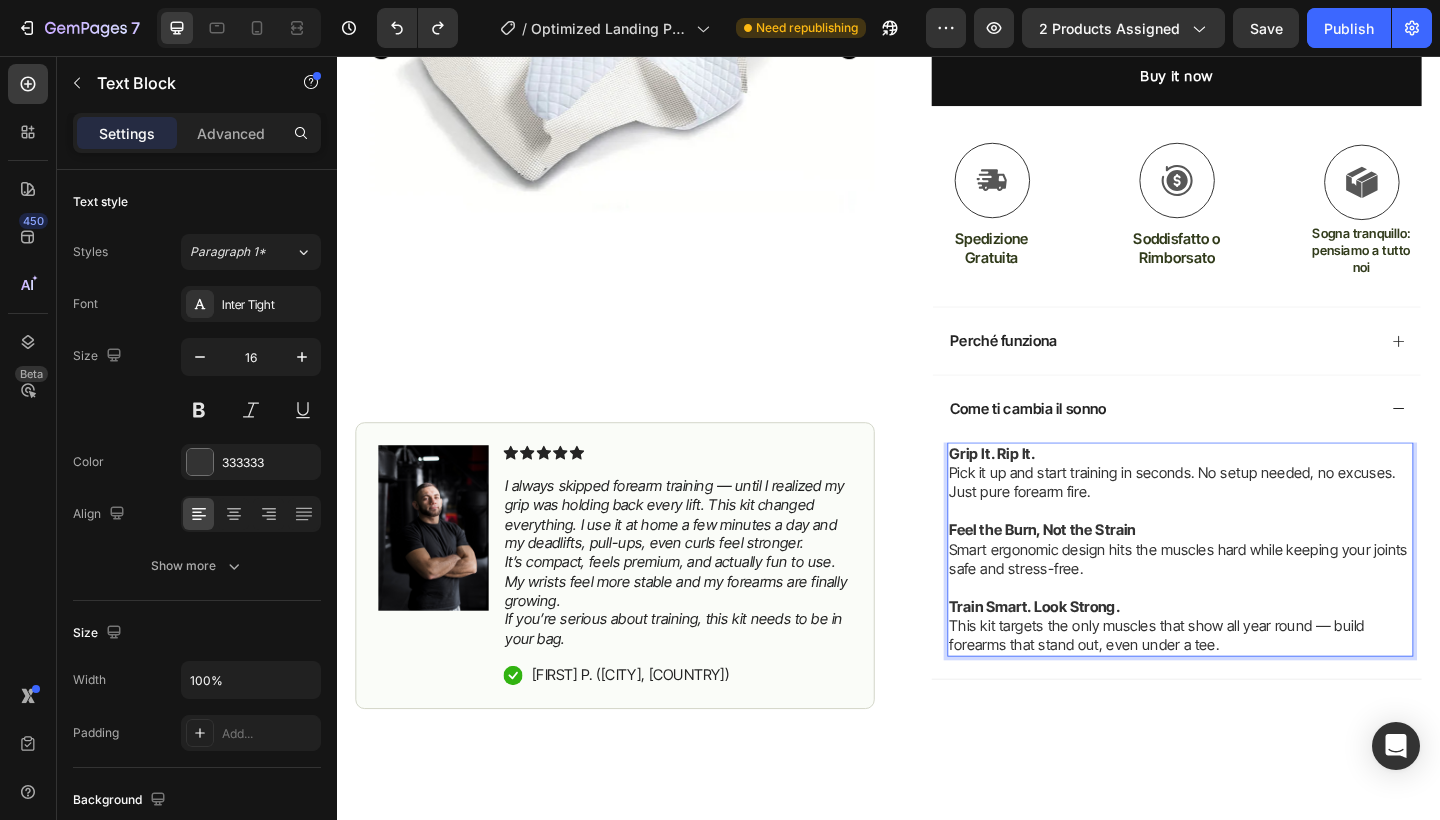 click on "Train Smart. Look Strong. This kit targets the only muscles that show all year round — build forearms that stand out, even under a tee." at bounding box center [1254, 676] 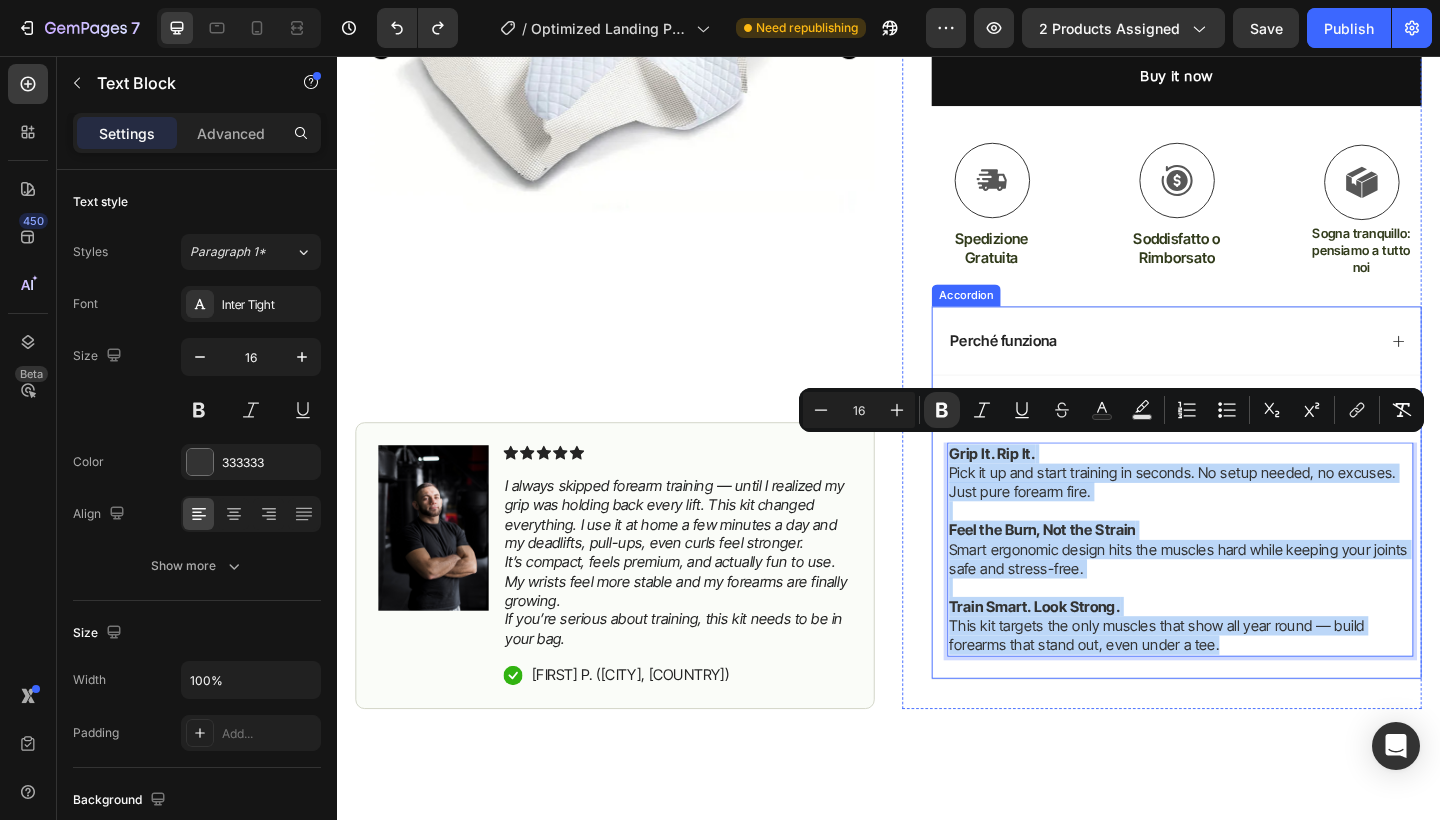 drag, startPoint x: 1294, startPoint y: 683, endPoint x: 1003, endPoint y: 475, distance: 357.694 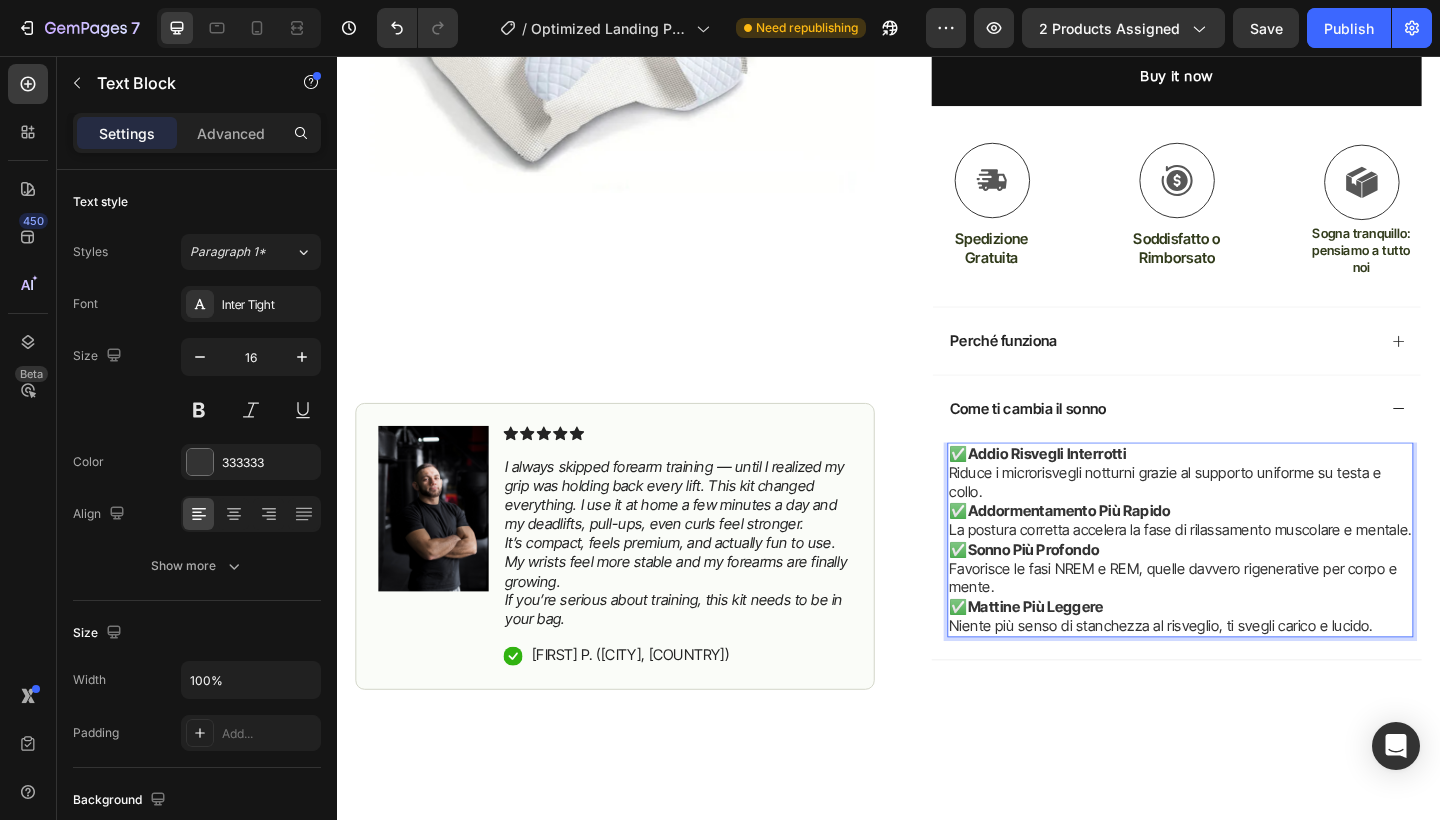 click on "✅  Addio Risvegli Interrotti Riduce i microrisvegli notturni grazie al supporto uniforme su testa e collo." at bounding box center (1254, 510) 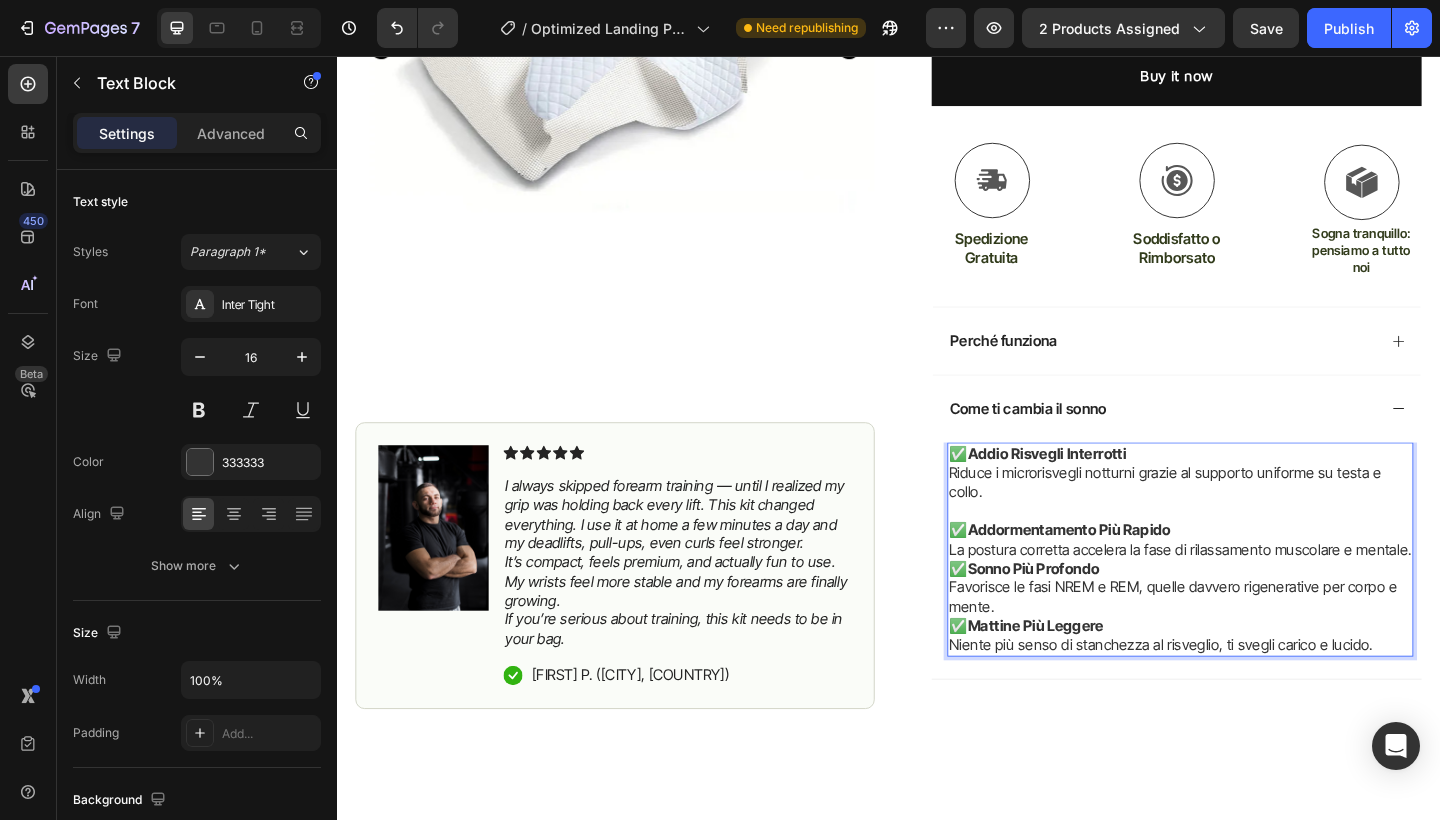 click on "✅  Addormentamento Più Rapido La postura corretta accelera la fase di rilassamento muscolare e mentale." at bounding box center [1254, 583] 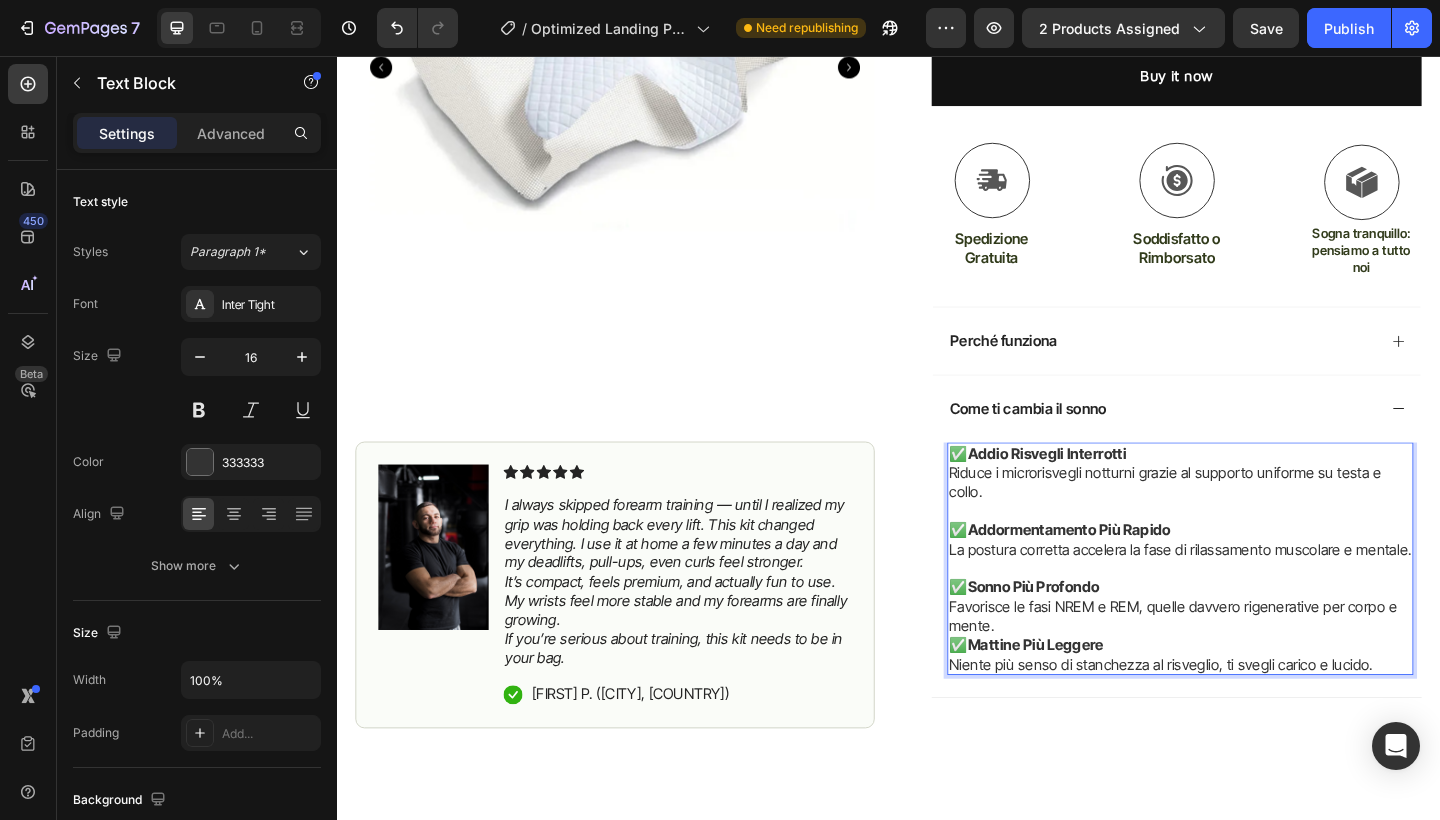 click on "✅  Sonno Più Profondo Favorisce le fasi NREM e REM, quelle davvero rigenerative per corpo e mente." at bounding box center [1254, 655] 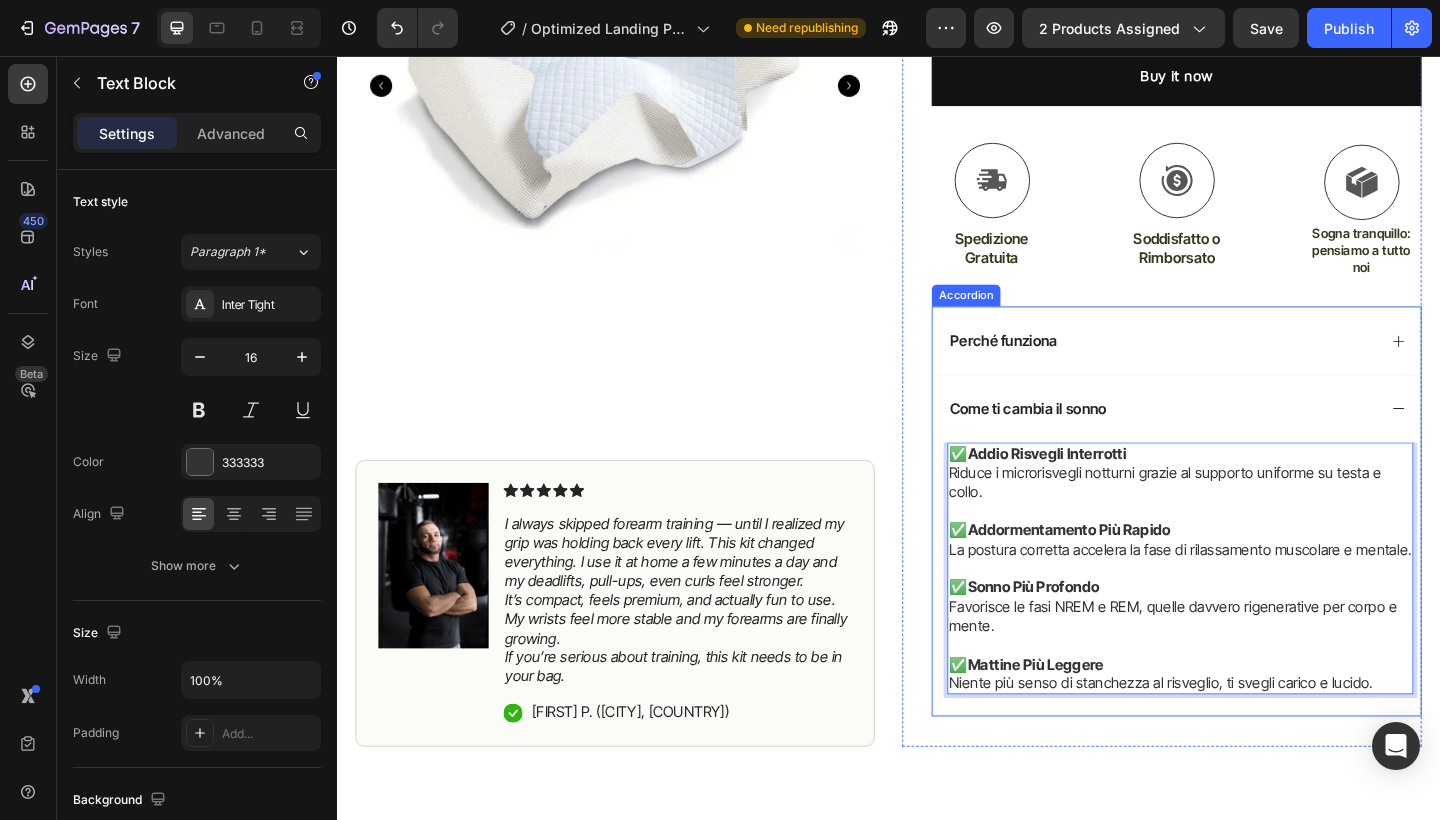 click 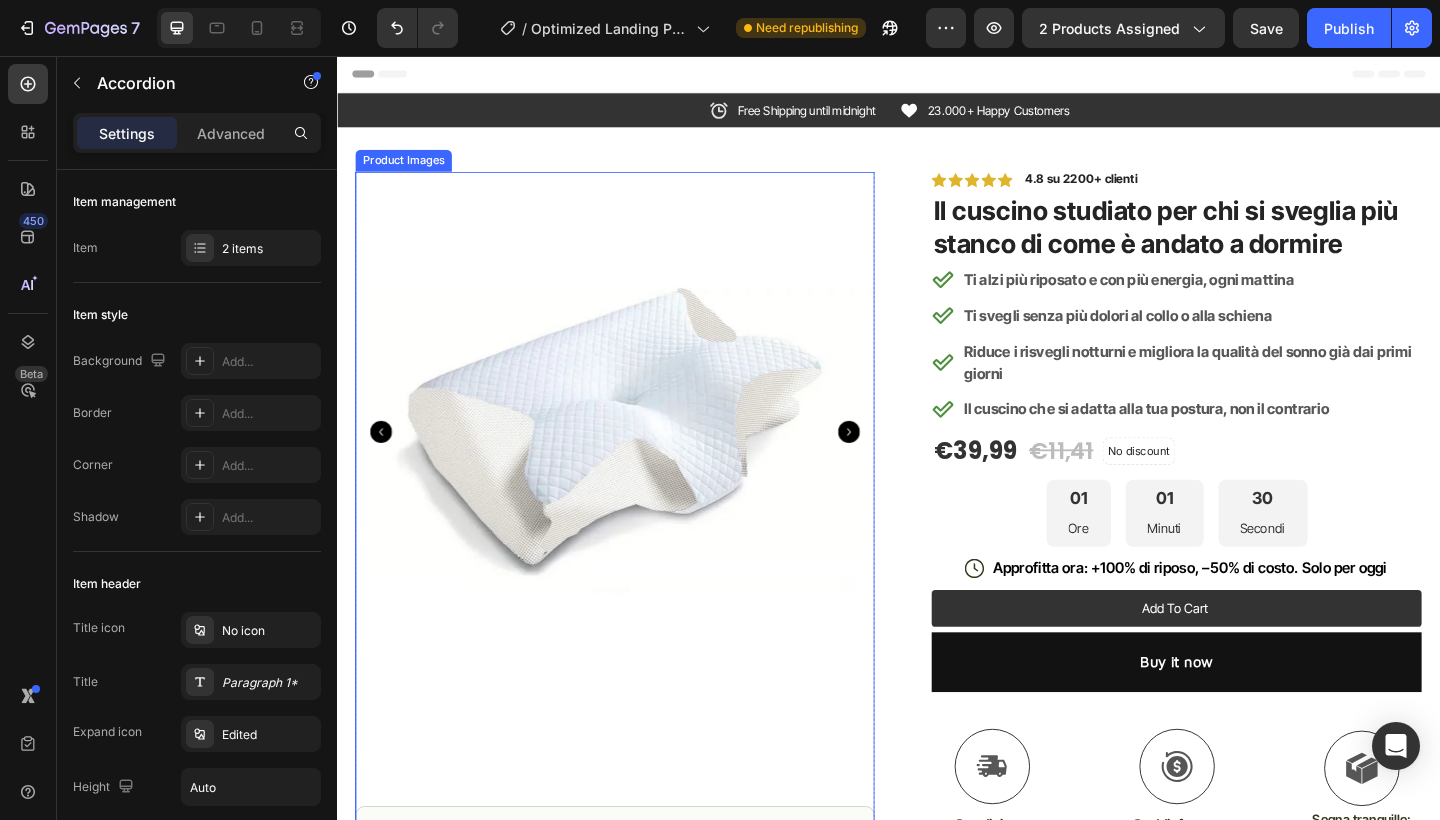 scroll, scrollTop: 0, scrollLeft: 0, axis: both 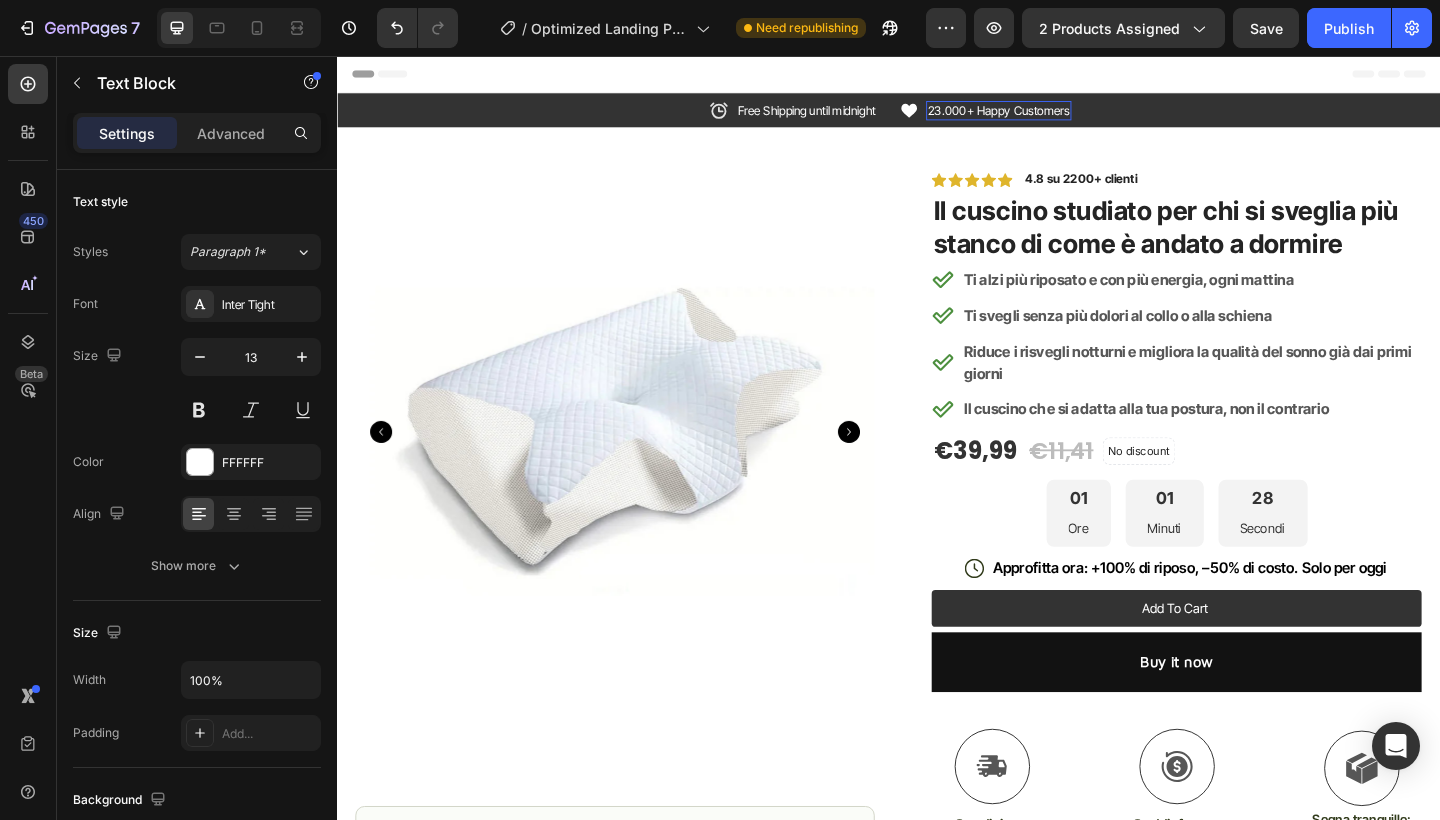 click on "23.000+ Happy Customers" at bounding box center [1057, 115] 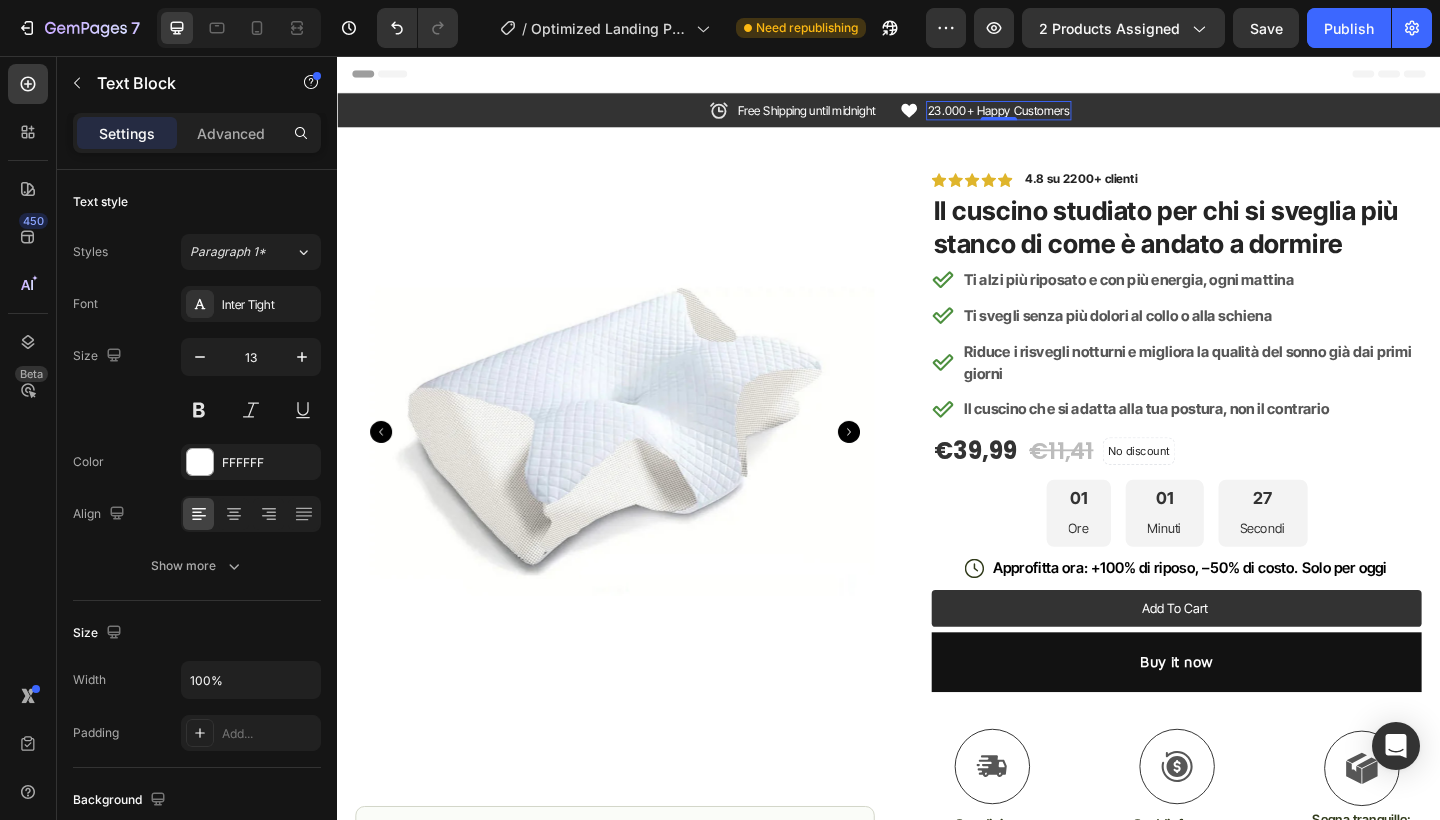 click on "23.000+ Happy Customers" at bounding box center [1057, 115] 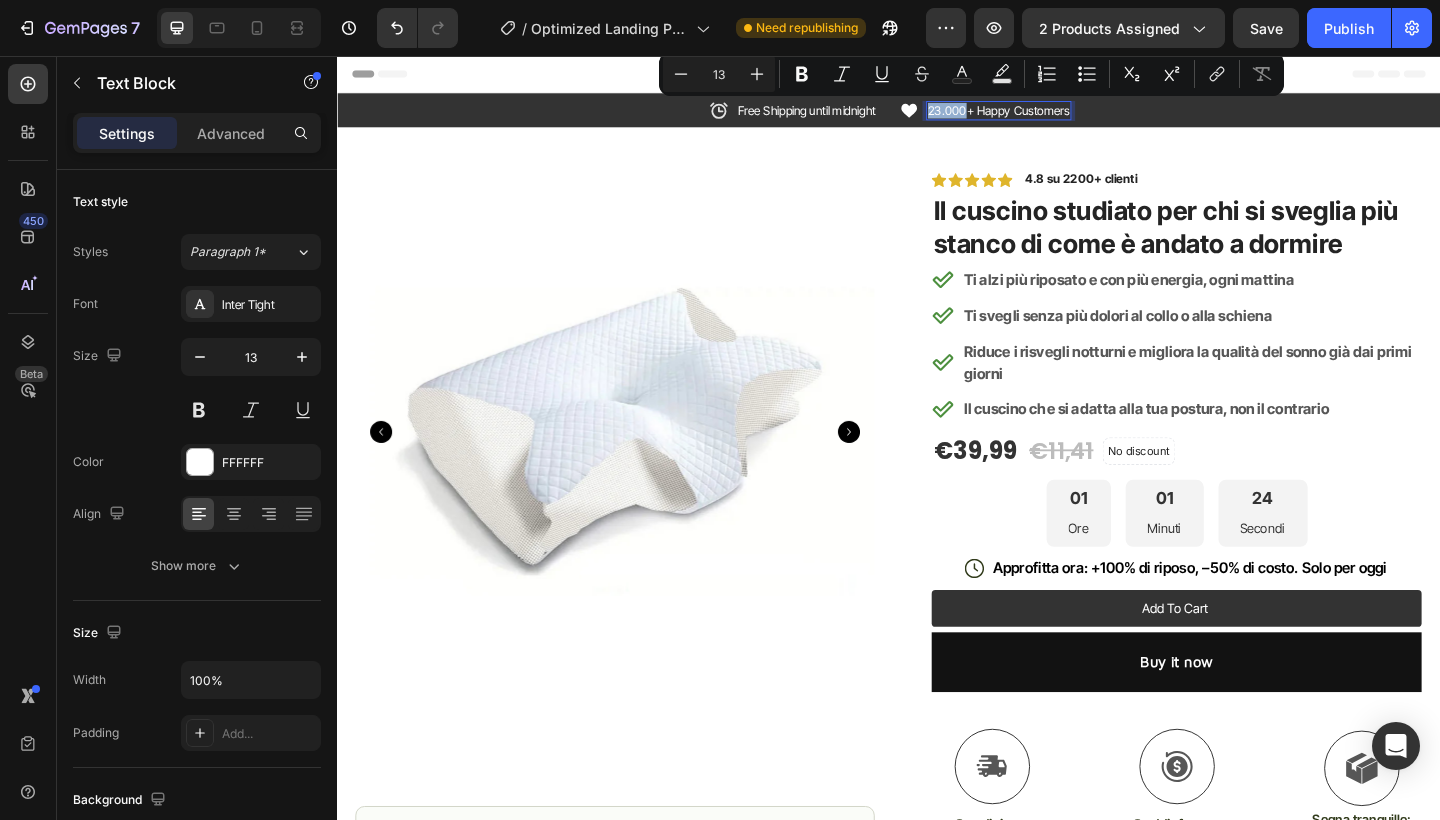 drag, startPoint x: 1017, startPoint y: 114, endPoint x: 983, endPoint y: 116, distance: 34.058773 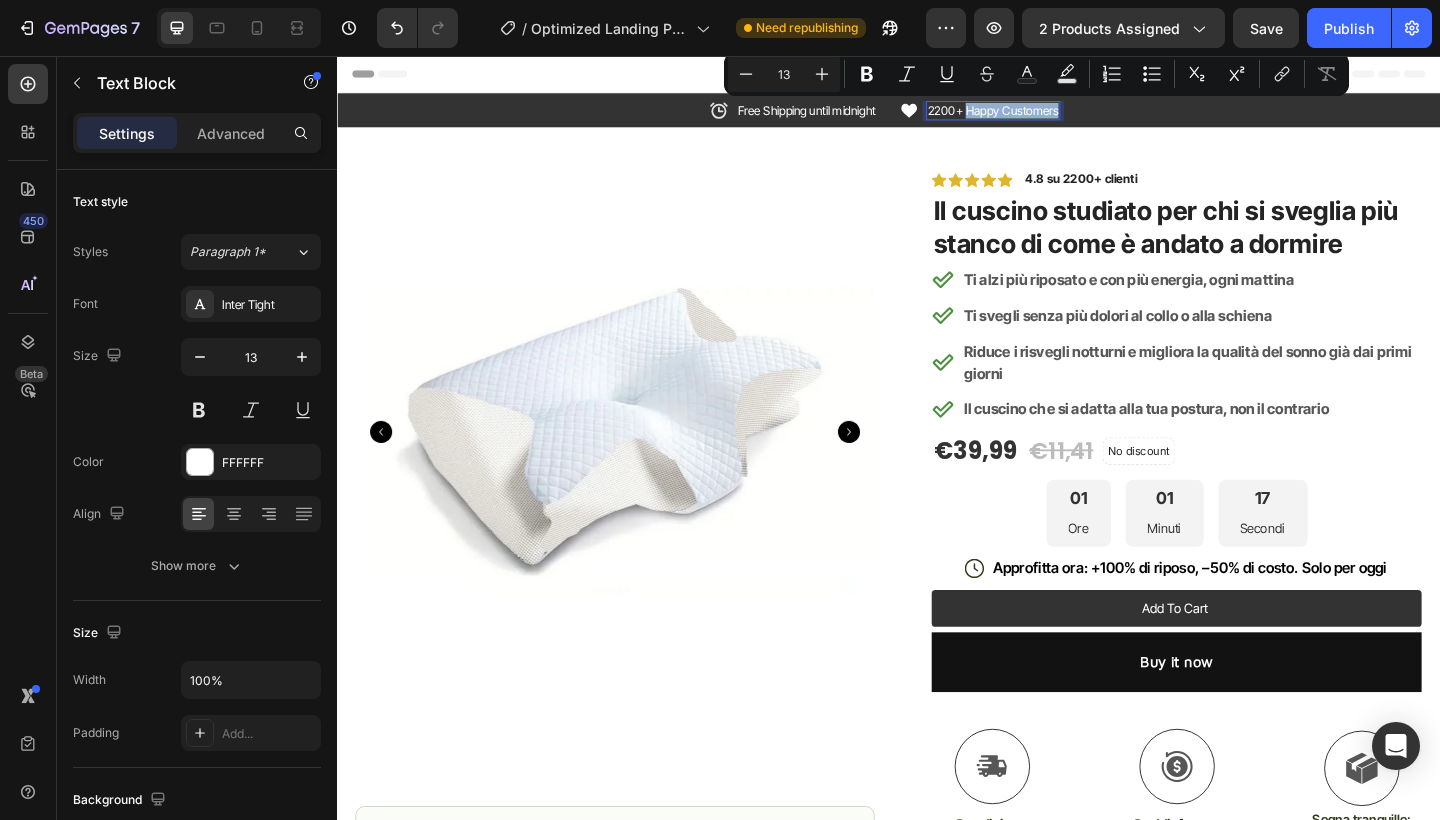 drag, startPoint x: 1120, startPoint y: 119, endPoint x: 1023, endPoint y: 118, distance: 97.00516 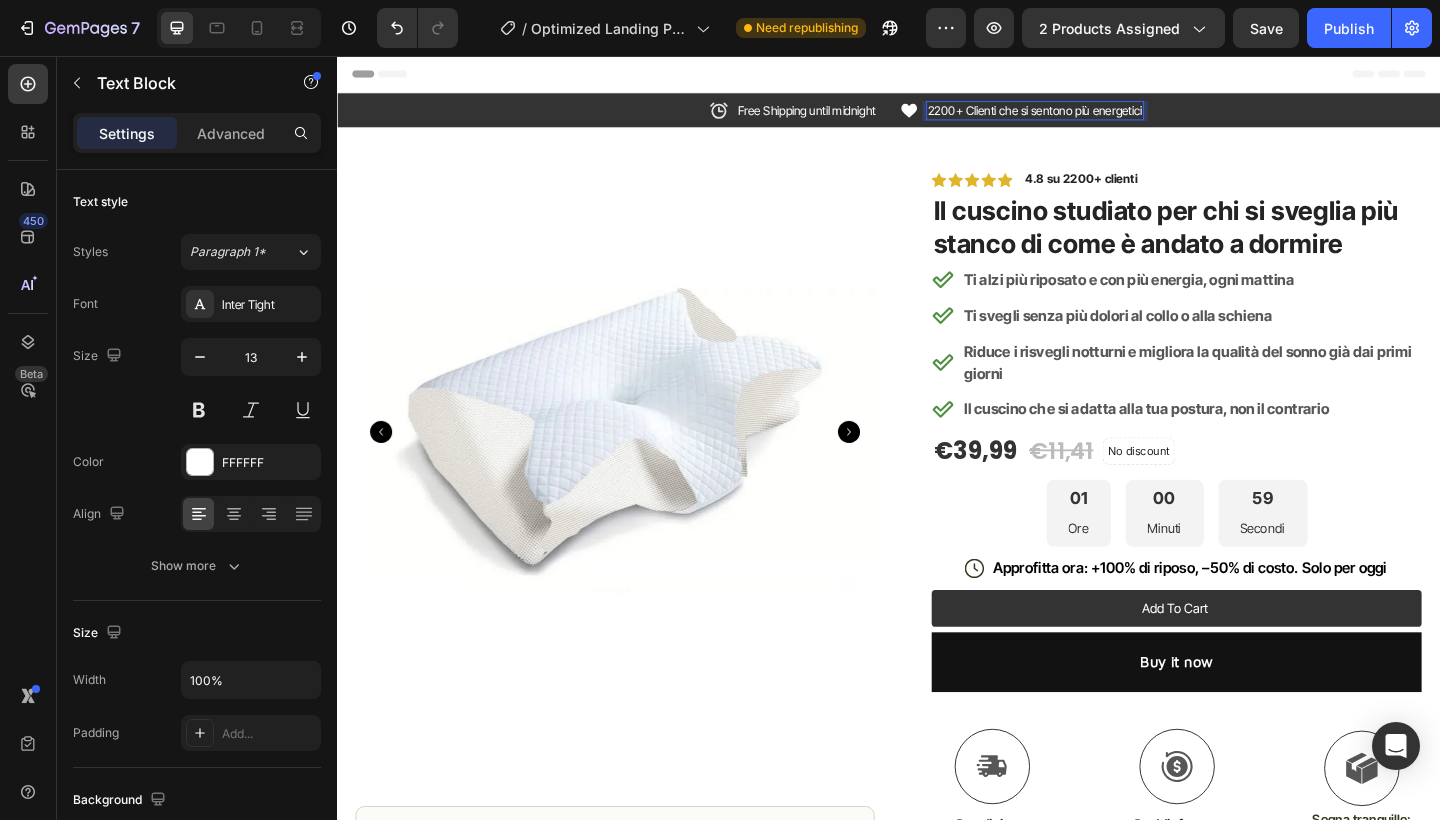 click on "2200+ Clienti che si sentono più energetici" at bounding box center [1096, 115] 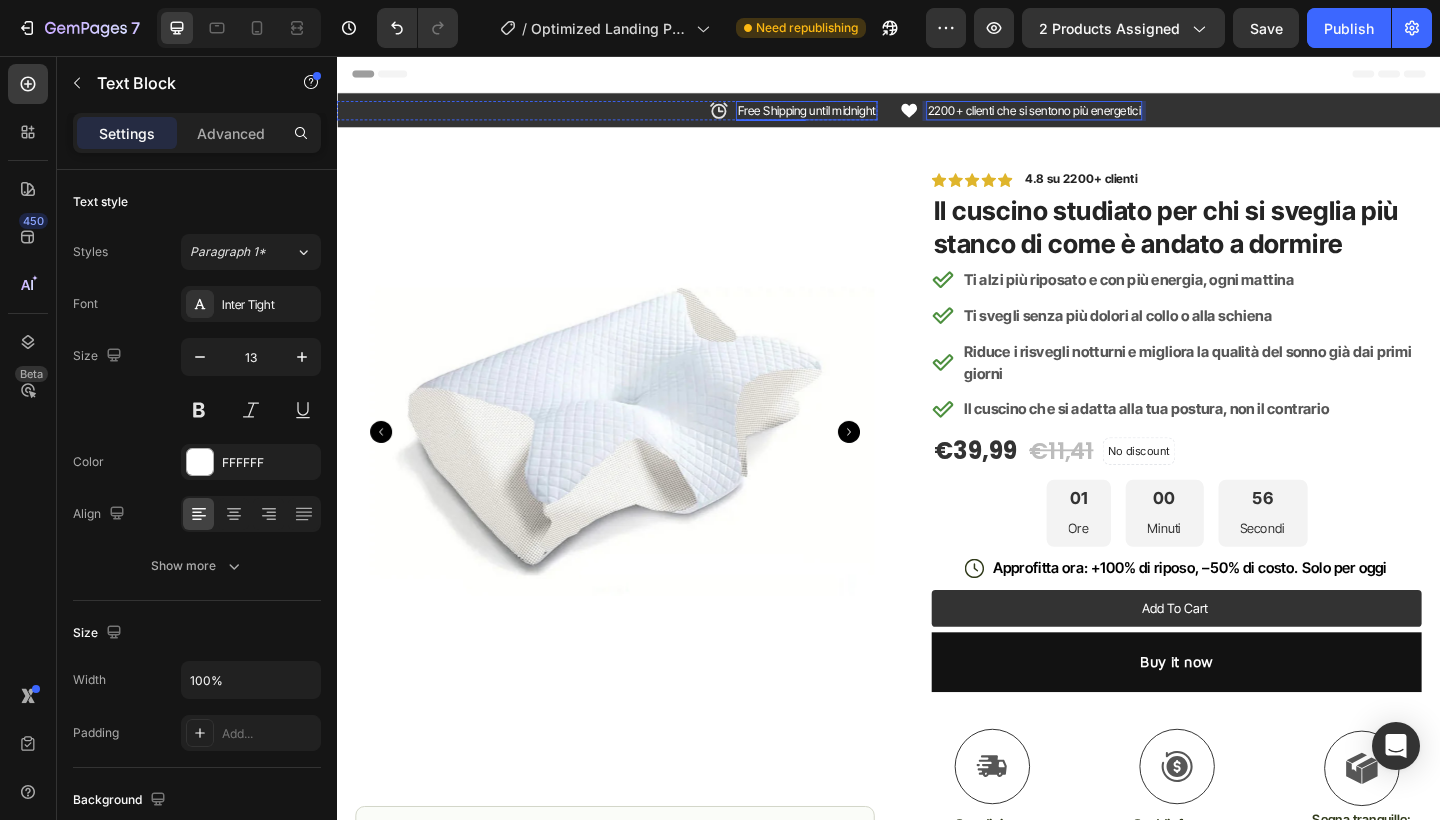 click on "Free Shipping until midnight" at bounding box center [848, 115] 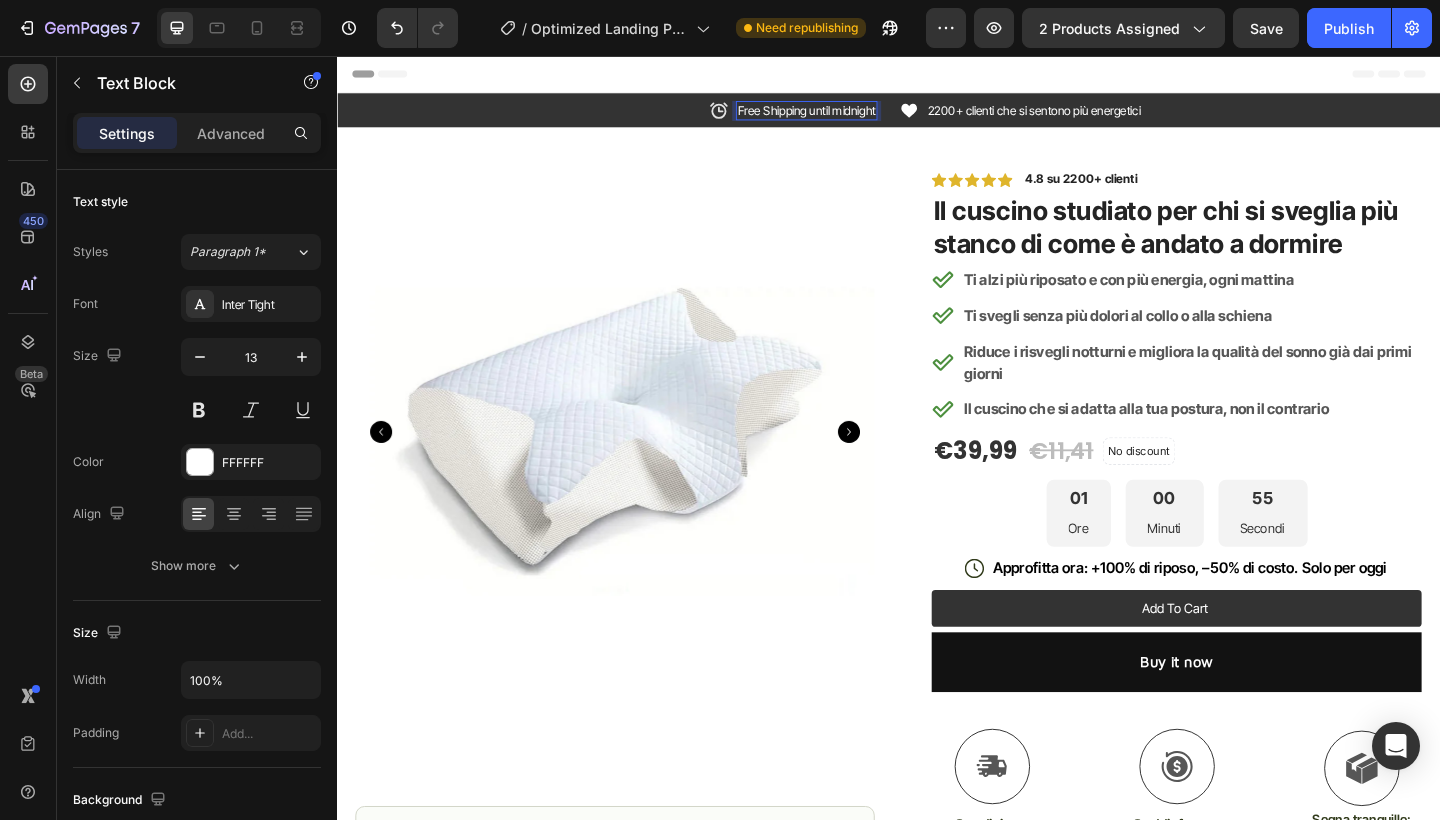 click on "Free Shipping until midnight" at bounding box center [848, 115] 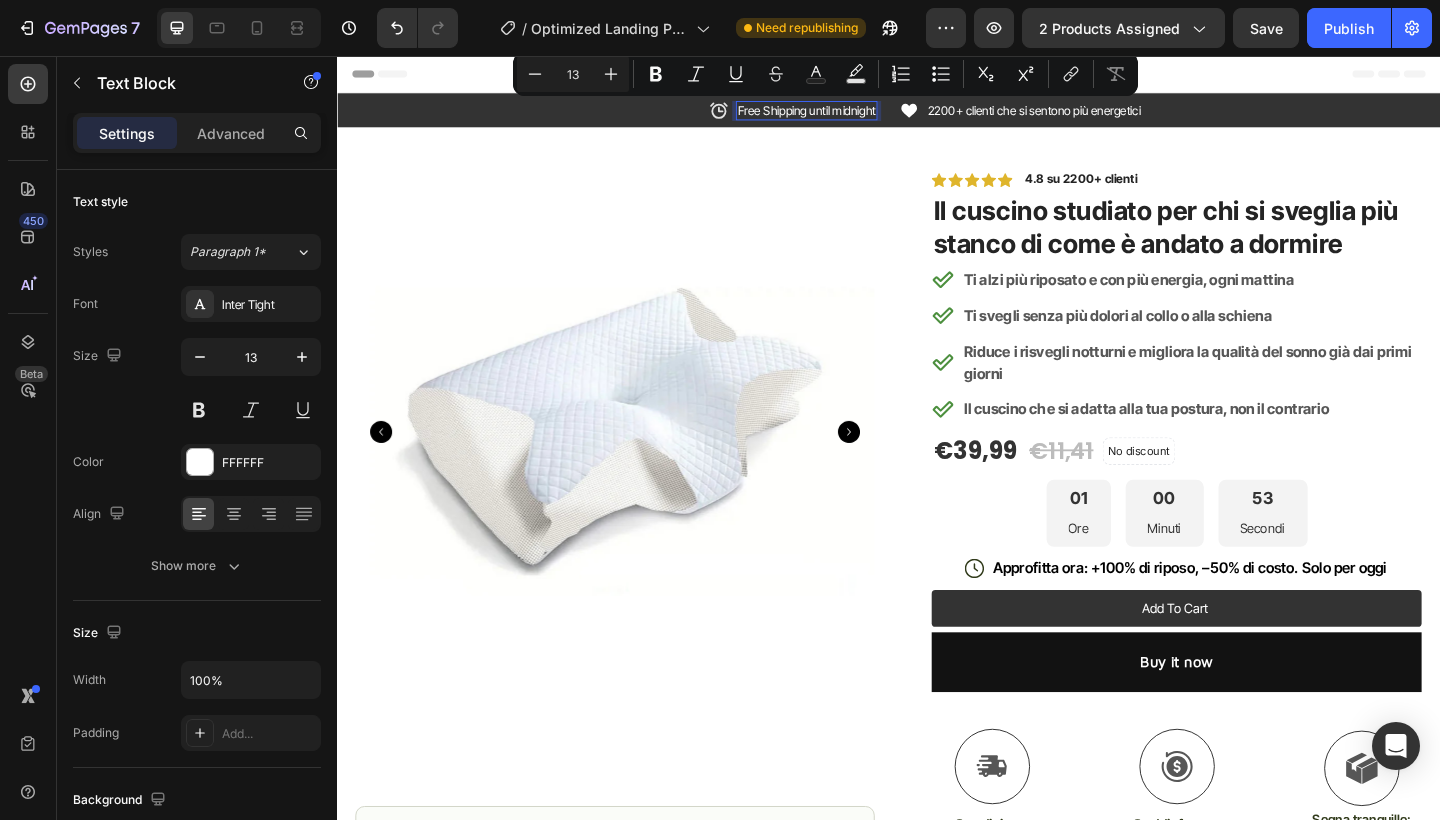 drag, startPoint x: 920, startPoint y: 118, endPoint x: 765, endPoint y: 114, distance: 155.0516 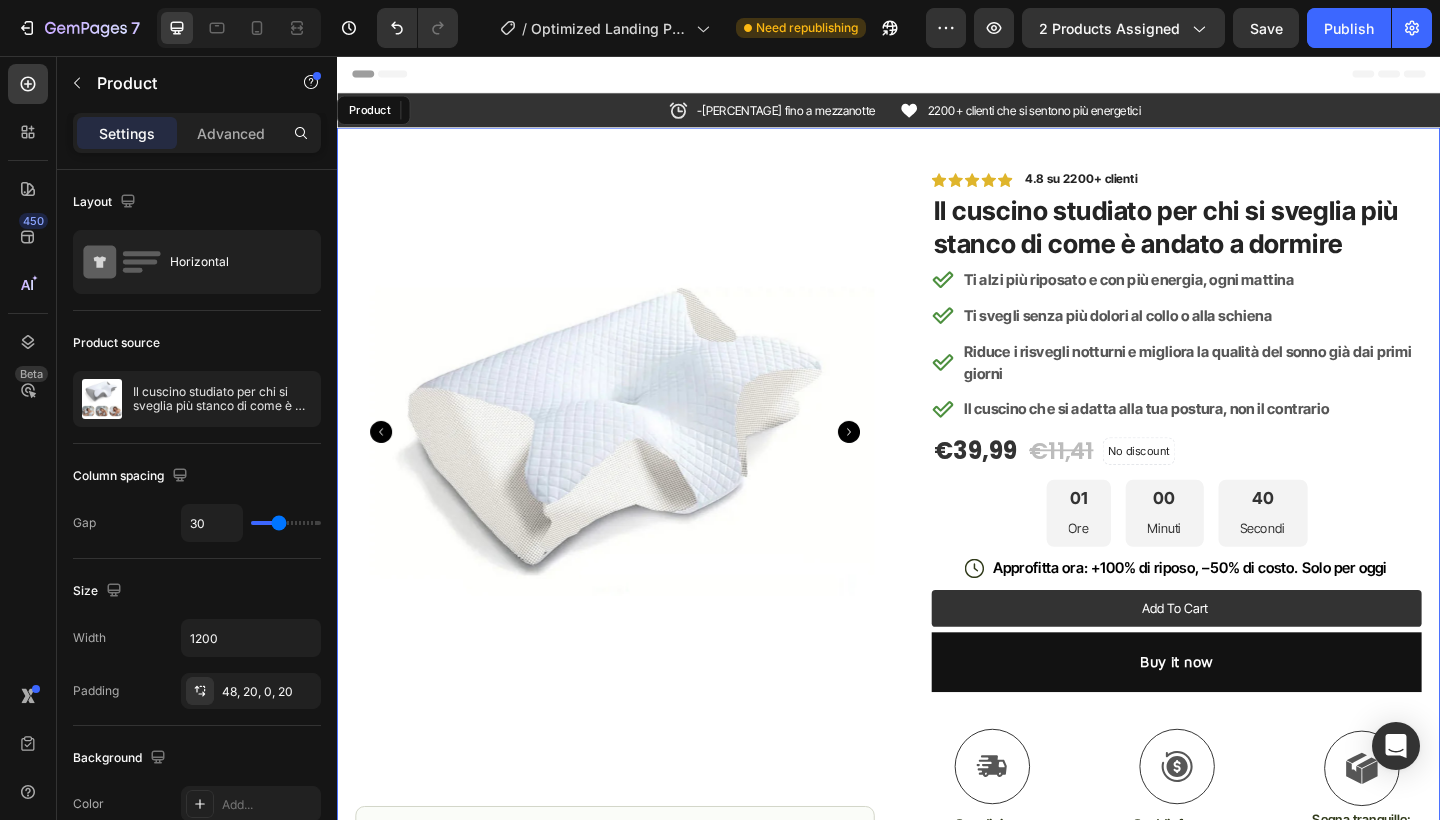 click on "Icon James P. ([CITY], [COUNTRY]) Text Block Row Row Row Icon Icon Icon Icon Icon Icon List 4.8 su 2200+ clienti Text Block Row Il cuscino studiato per chi si sveglia più stanco di come è andato a dormire Product Title
Ti alzi più riposato e con più energia, ogni mattina
Ti svegli senza più dolori al collo o alla schiena
Riduce i risvegli notturni e migliora la qualità del sonno già dai primi giorni
Row" at bounding box center (937, 659) 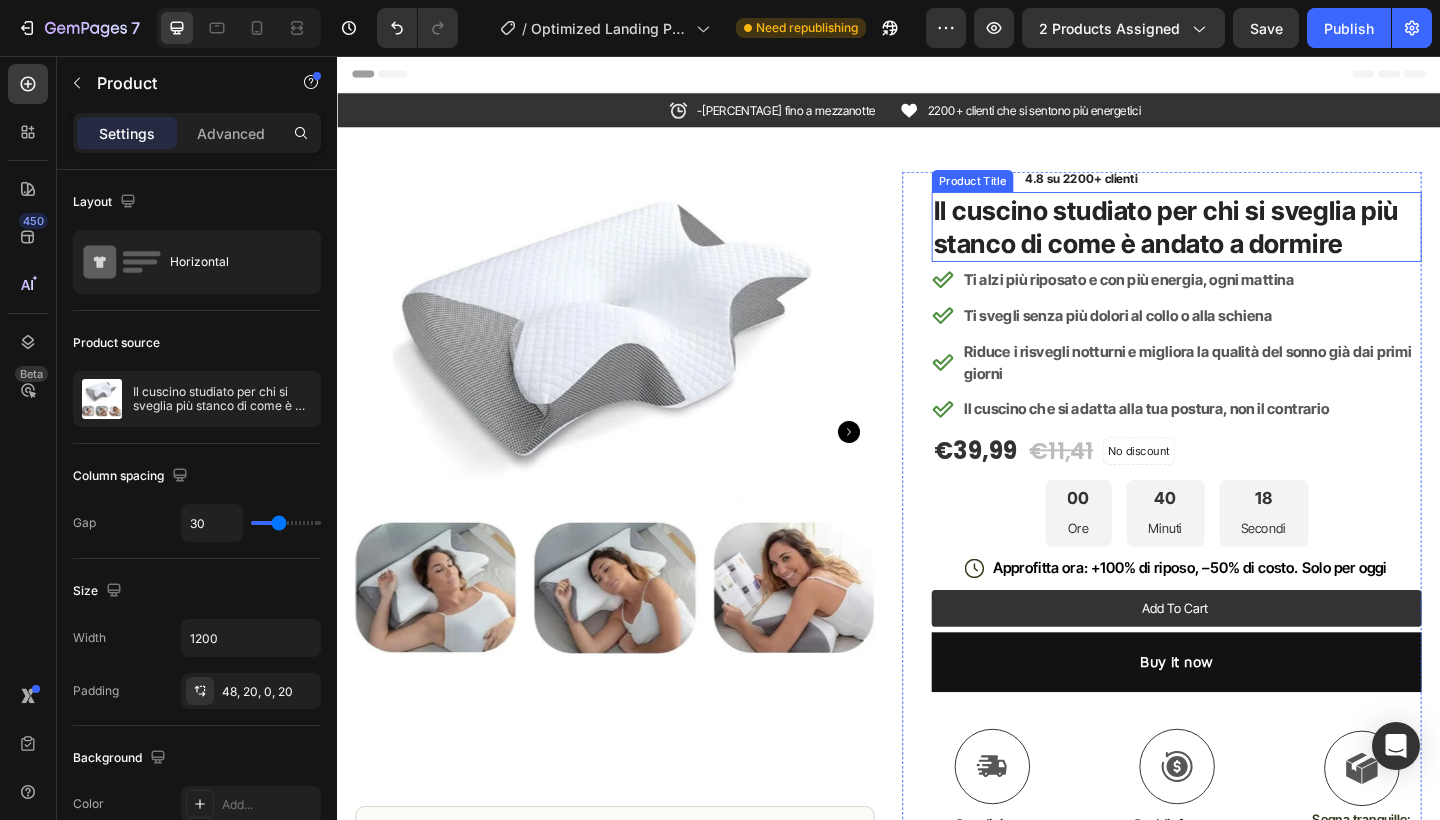 scroll, scrollTop: 0, scrollLeft: 0, axis: both 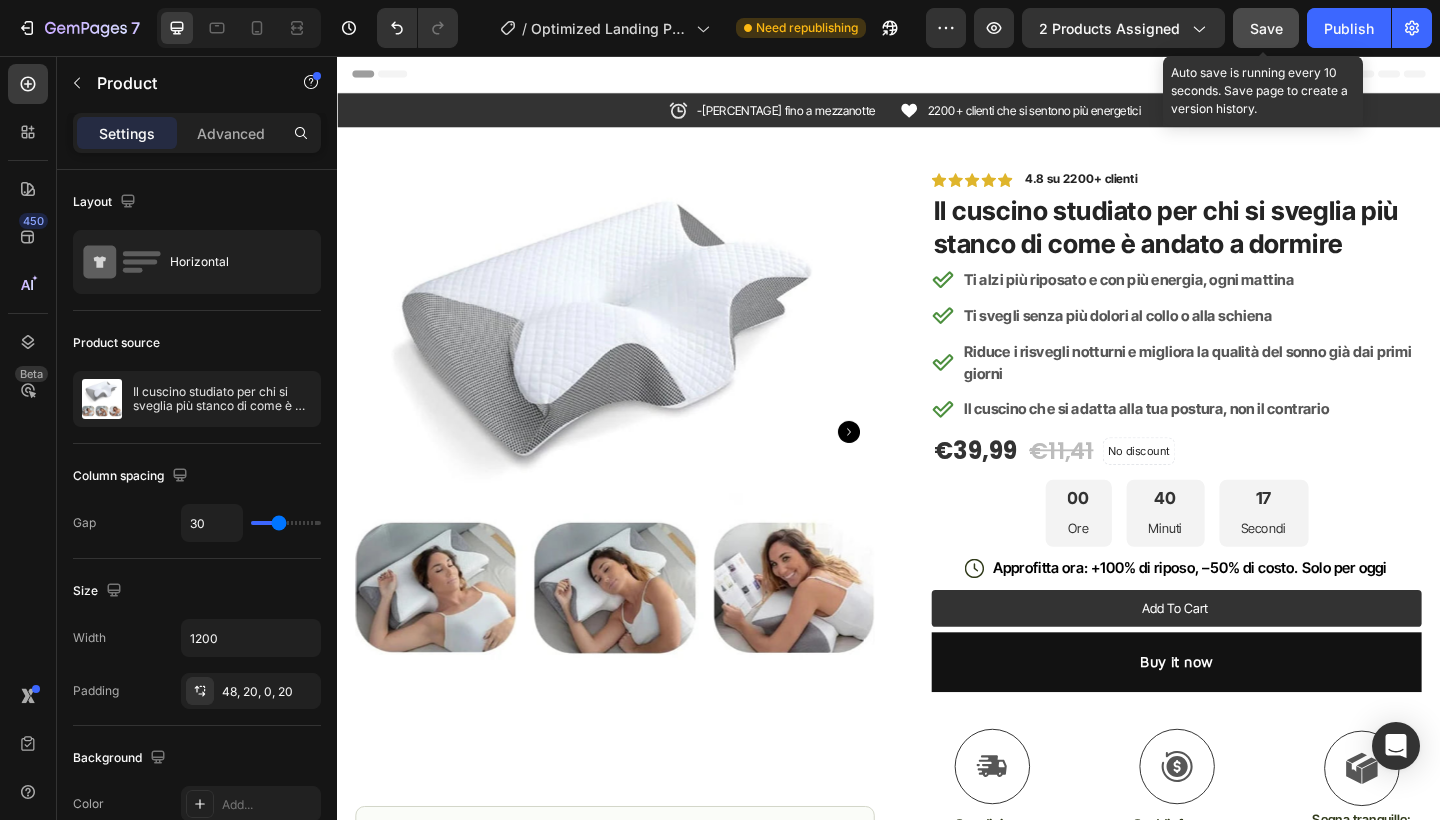click on "Save" 